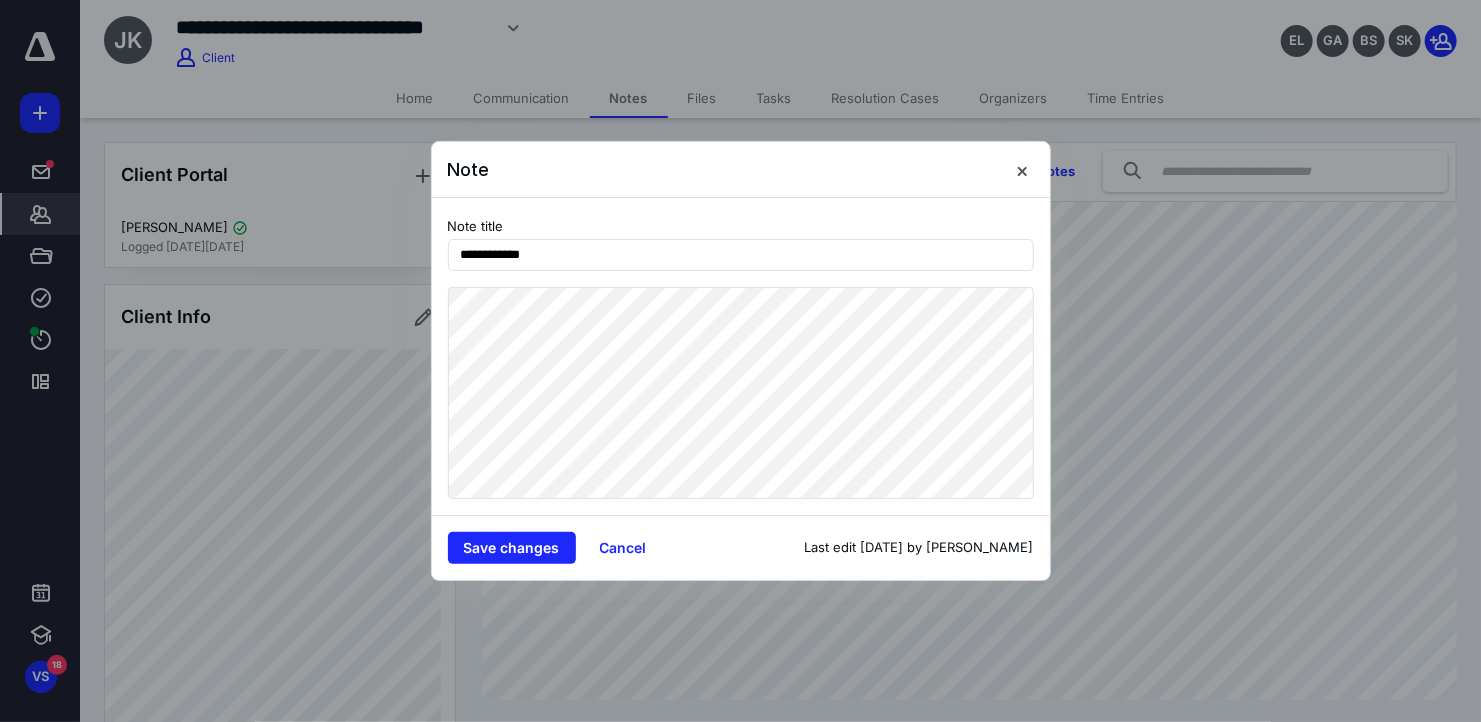 scroll, scrollTop: 0, scrollLeft: 0, axis: both 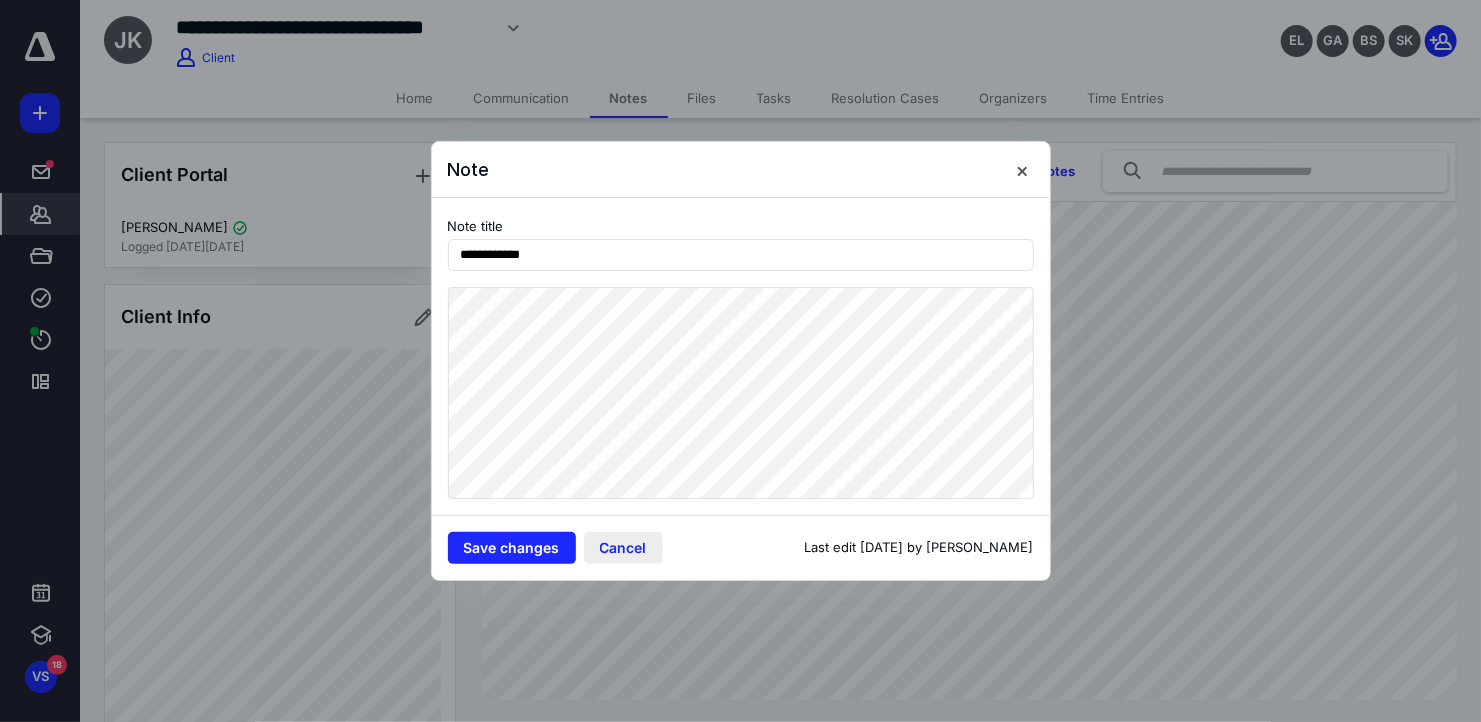 click on "Cancel" at bounding box center [623, 548] 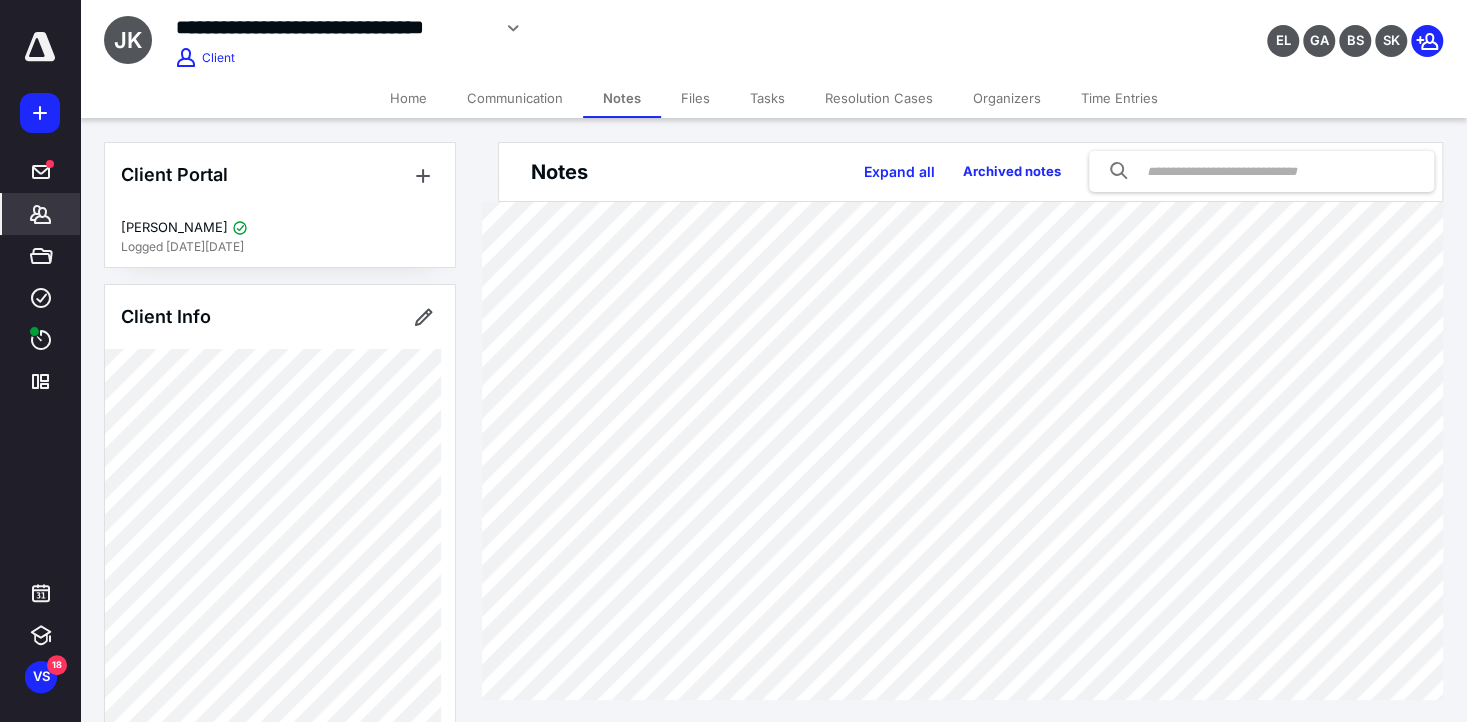 click on "Files" at bounding box center [695, 98] 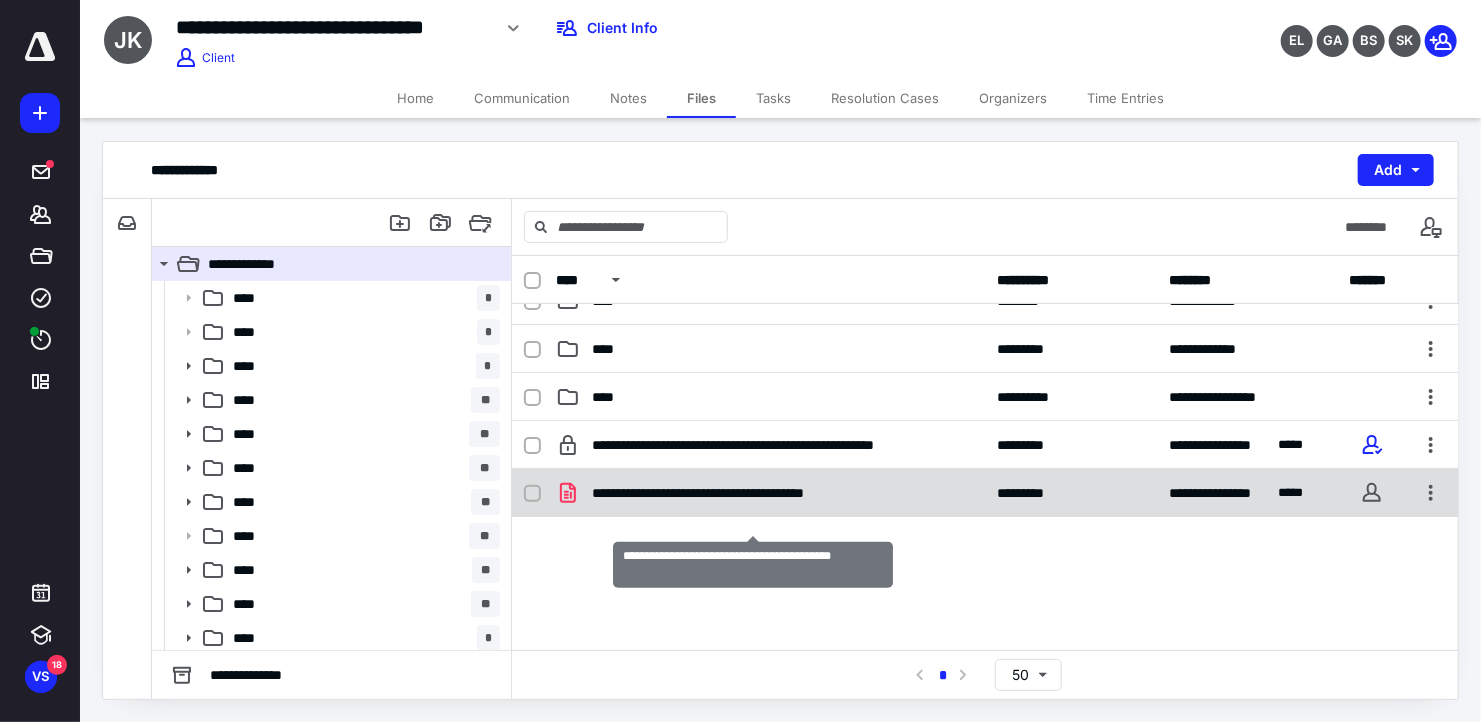 scroll, scrollTop: 378, scrollLeft: 0, axis: vertical 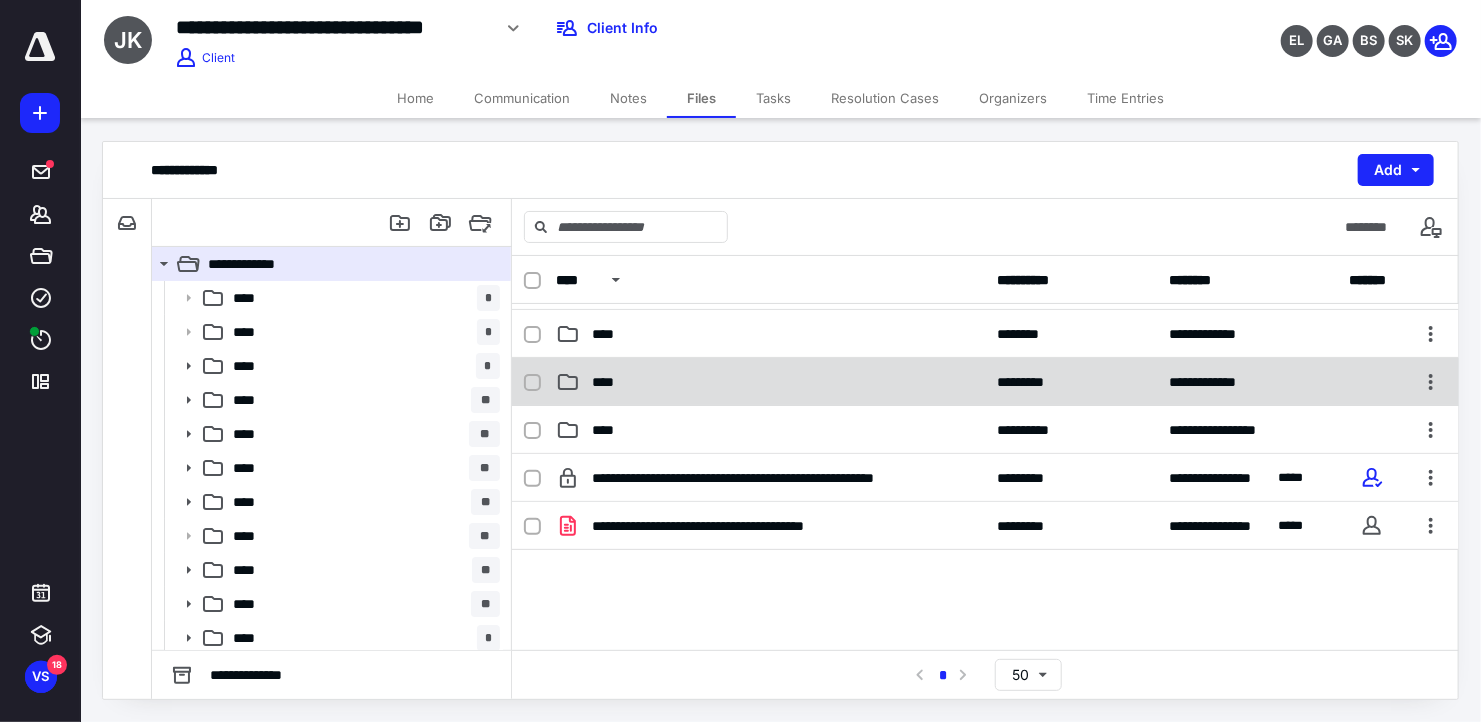 click on "**********" at bounding box center [985, 382] 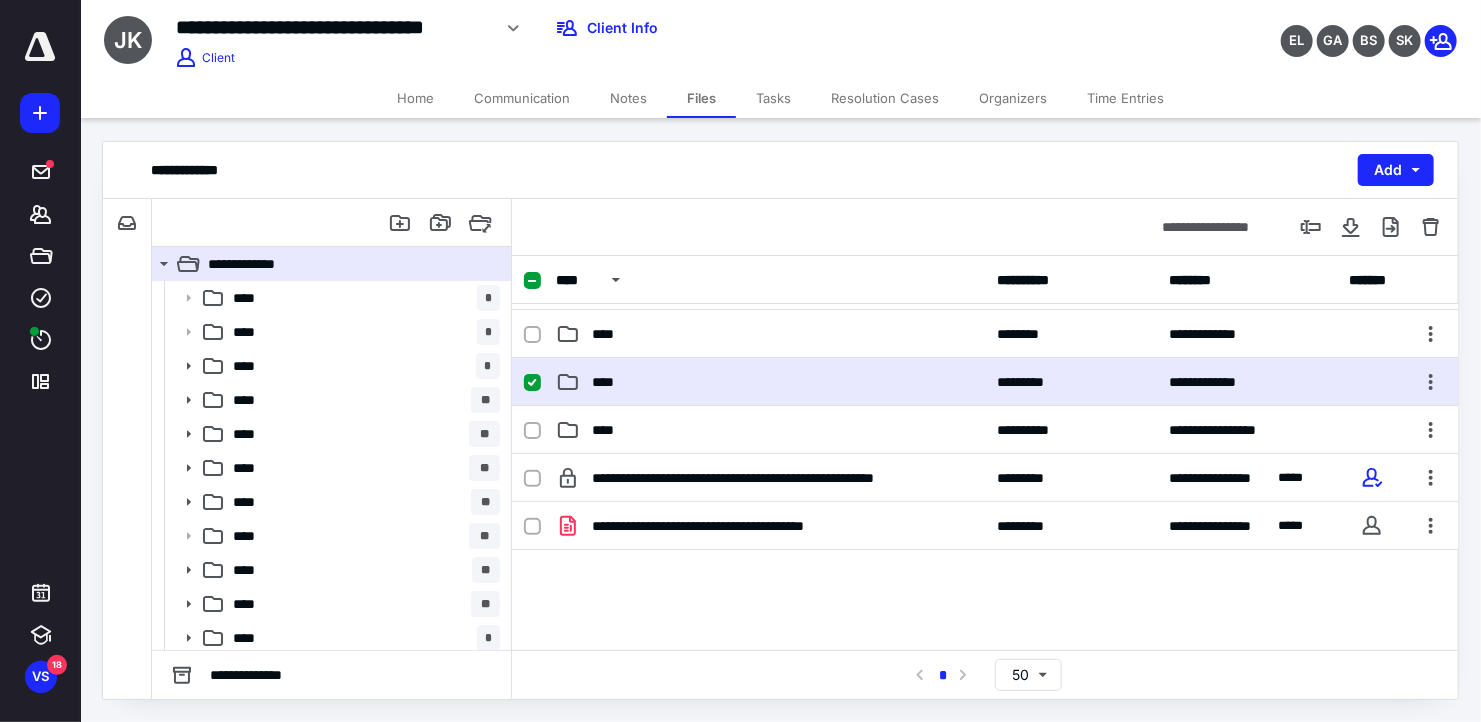 click on "**********" at bounding box center (985, 382) 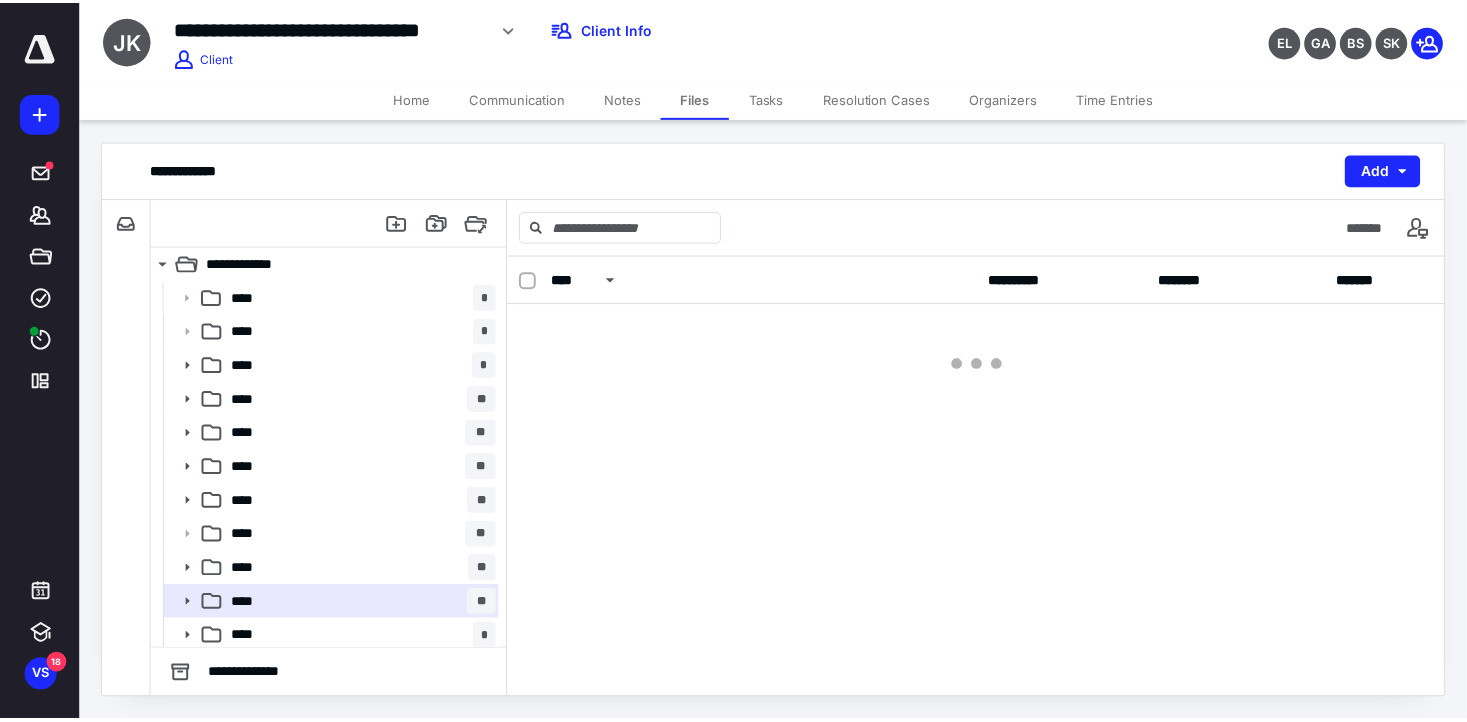 scroll, scrollTop: 0, scrollLeft: 0, axis: both 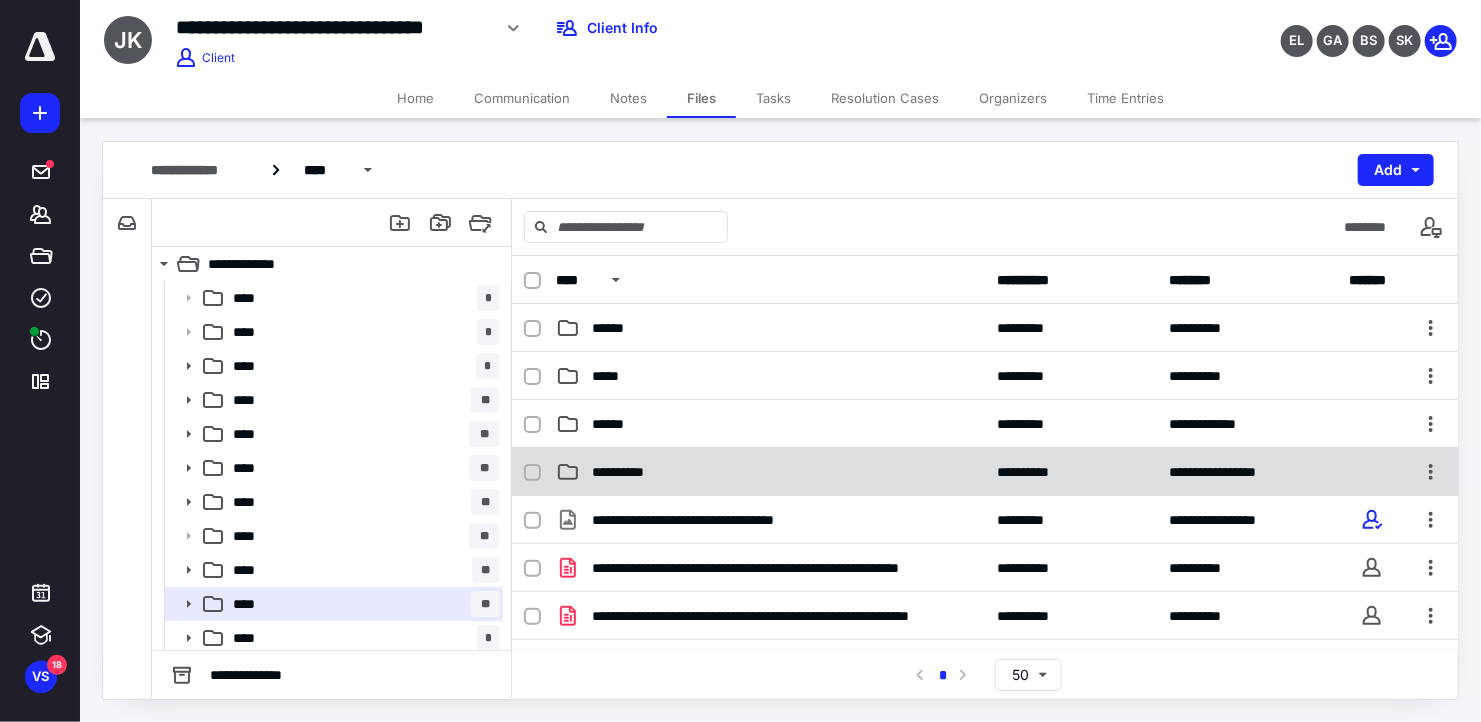 click on "**********" at bounding box center (771, 472) 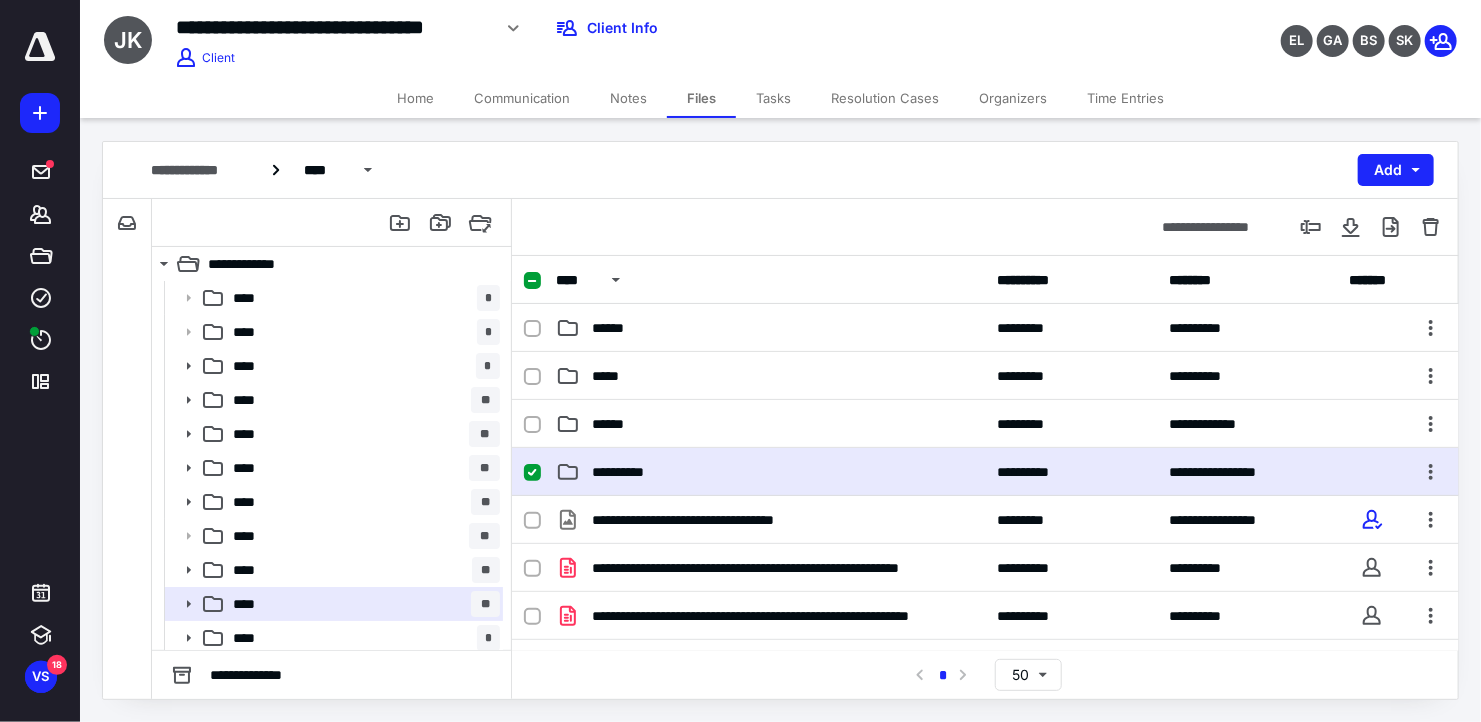 click on "**********" at bounding box center [771, 472] 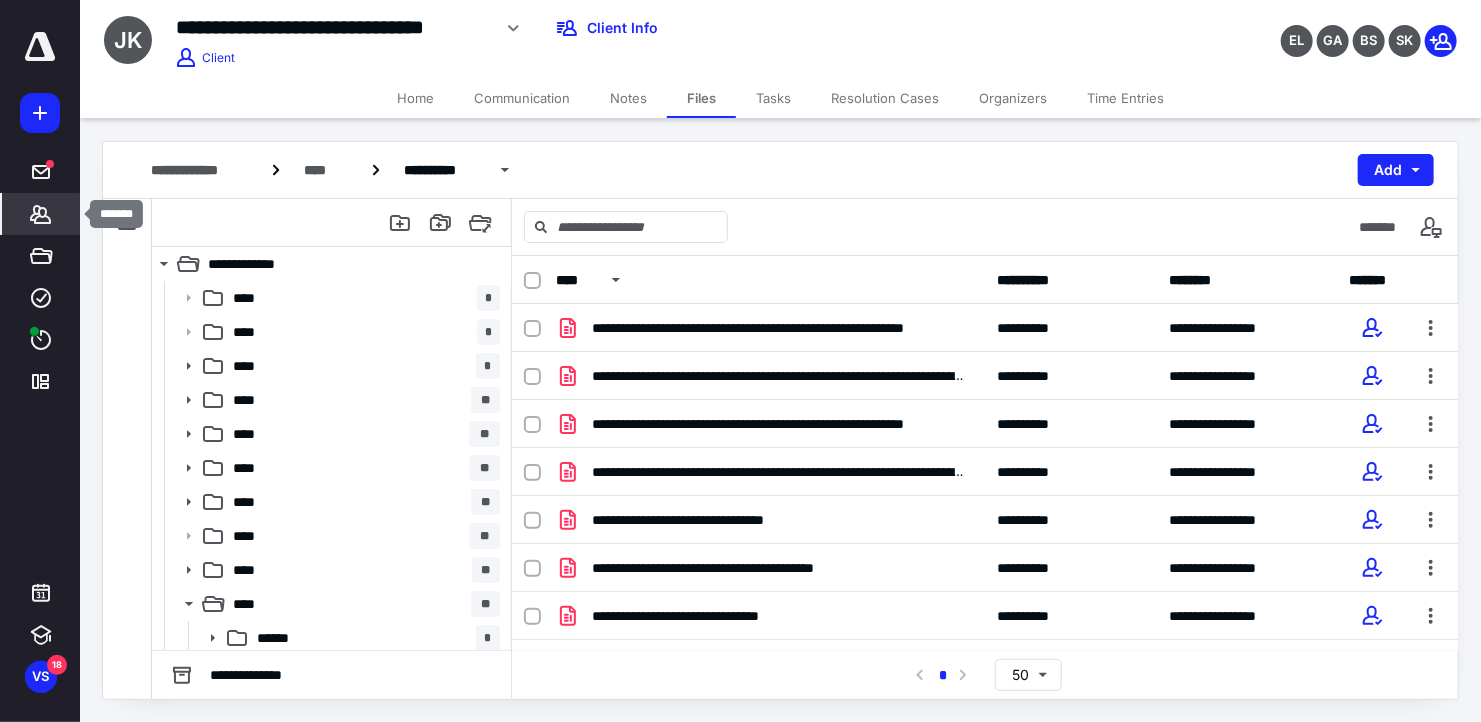 click 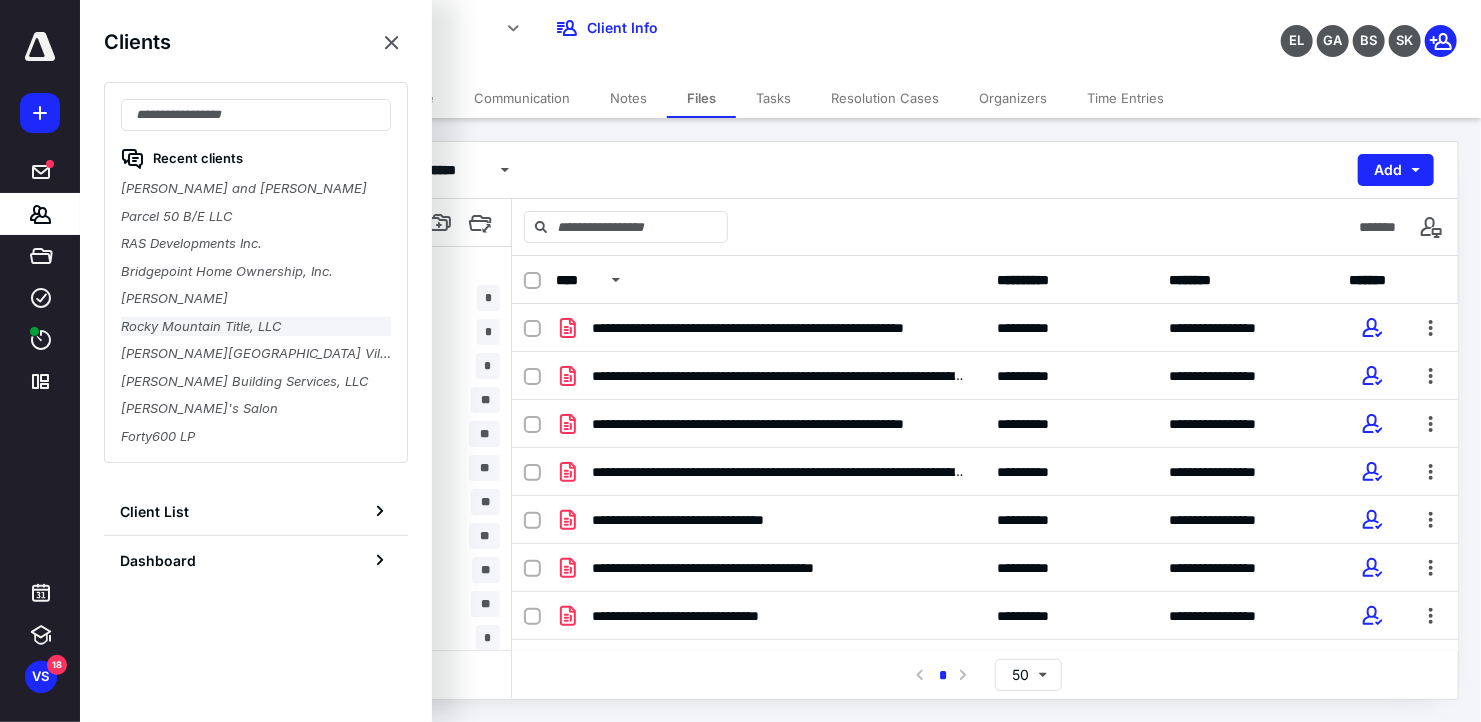 click on "Rocky Mountain Title, LLC" at bounding box center (256, 327) 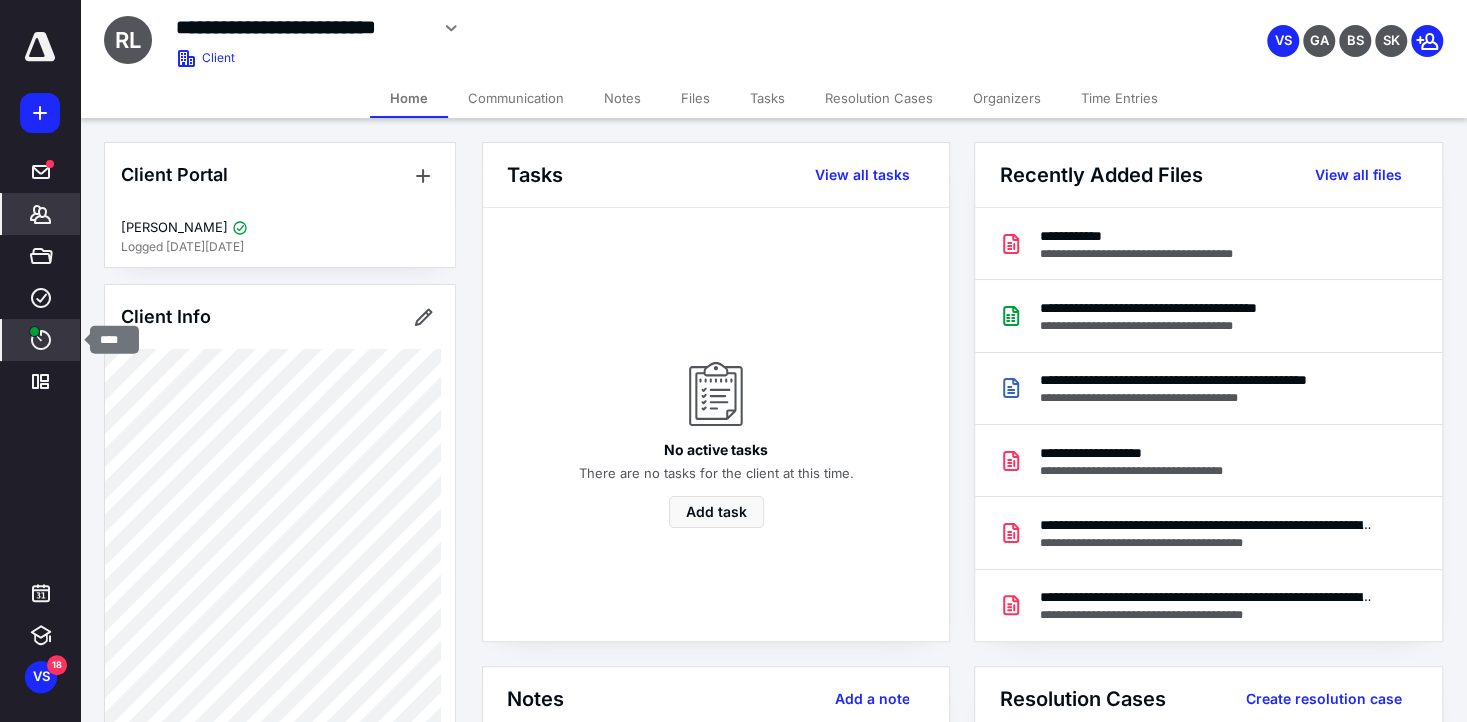 click 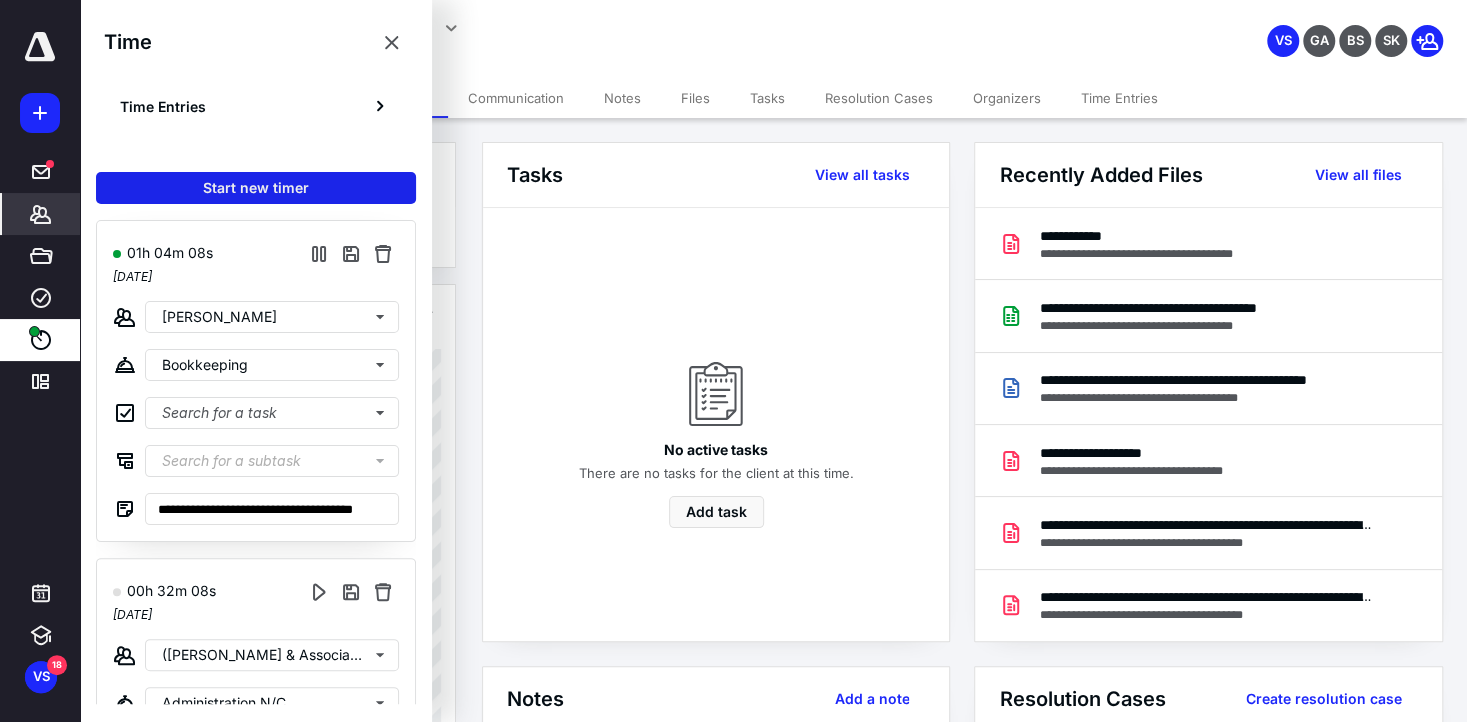 click on "Start new timer" at bounding box center (256, 188) 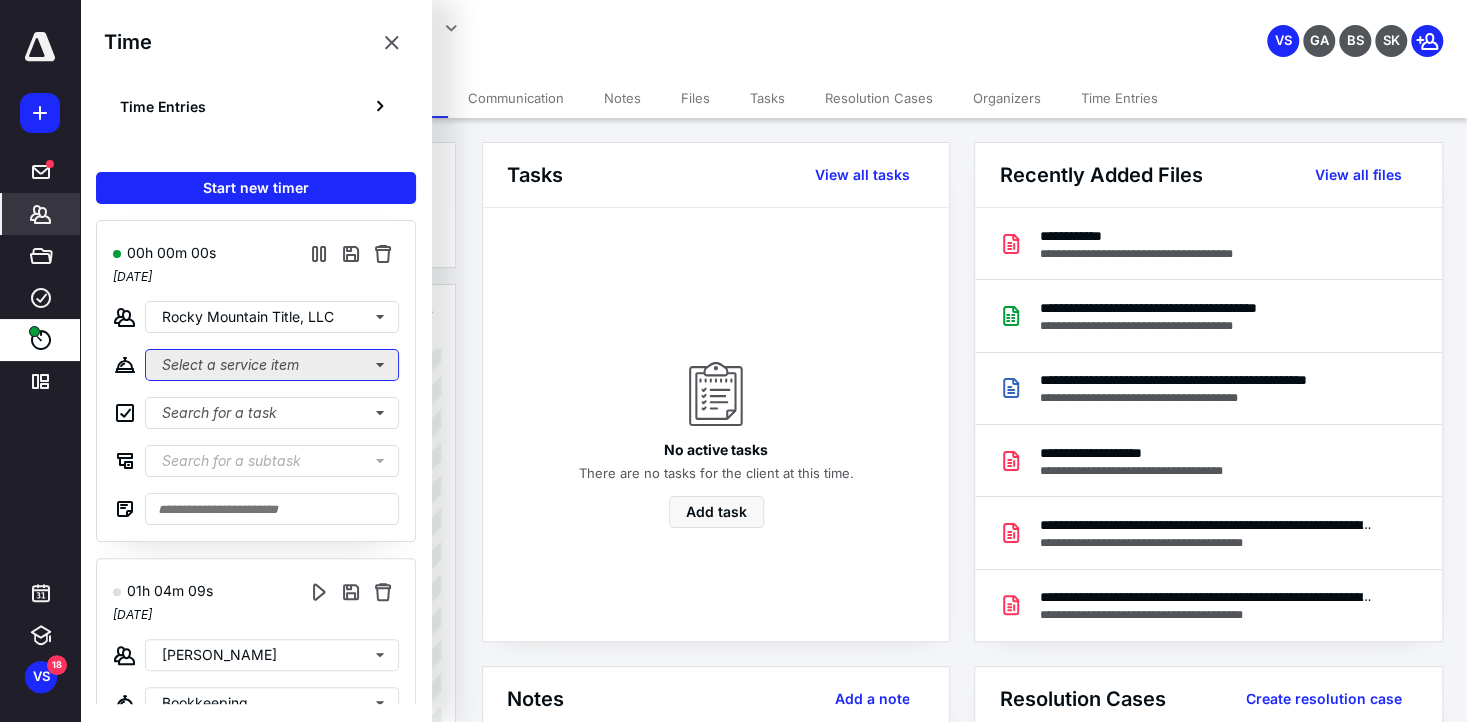 click on "Select a service item" at bounding box center (272, 365) 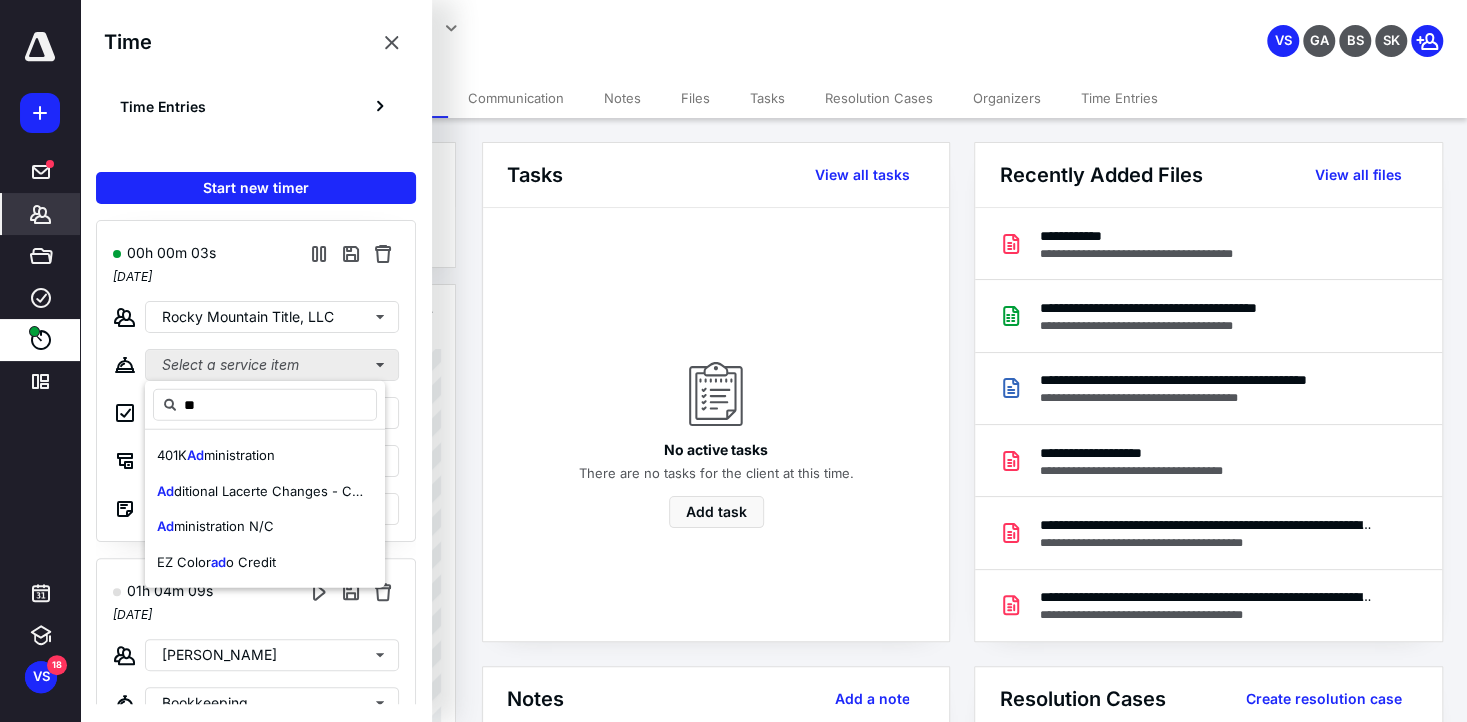 type on "***" 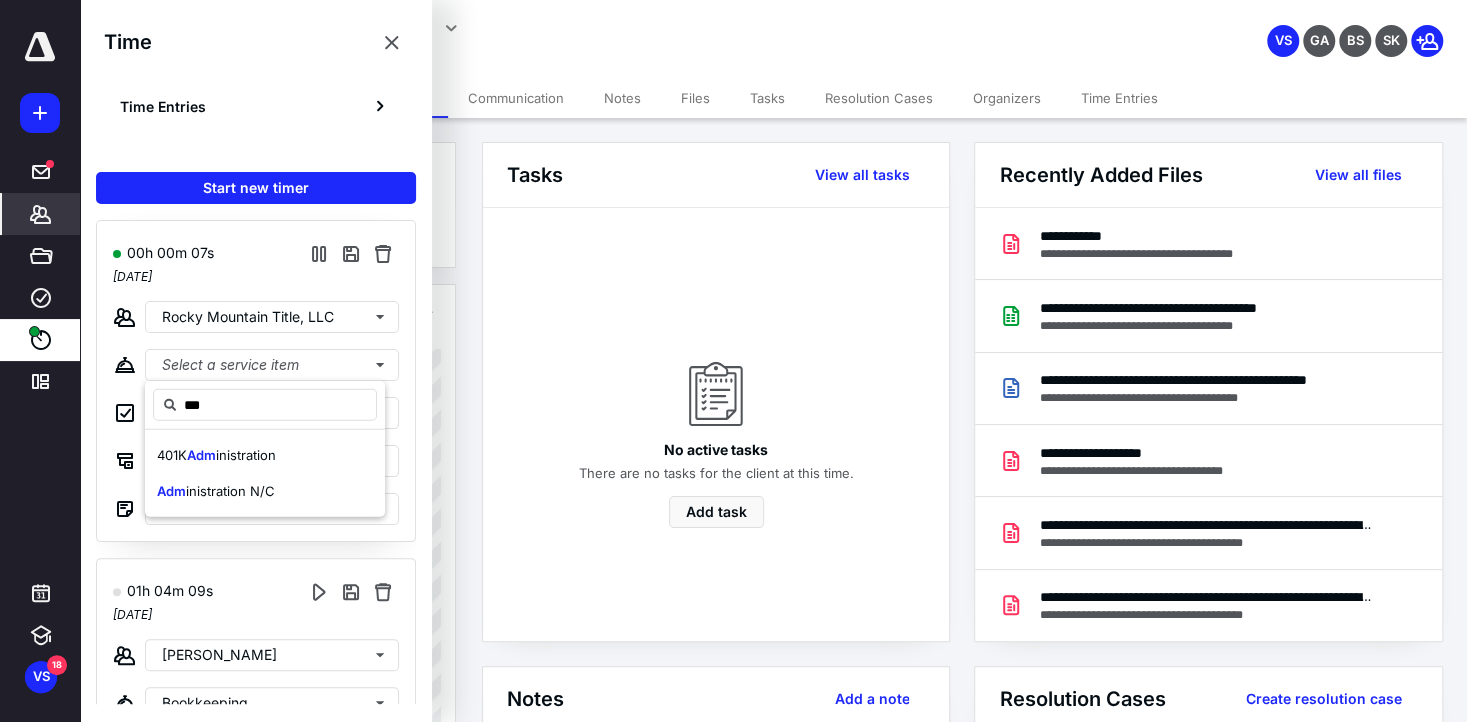 drag, startPoint x: 234, startPoint y: 400, endPoint x: 150, endPoint y: 400, distance: 84 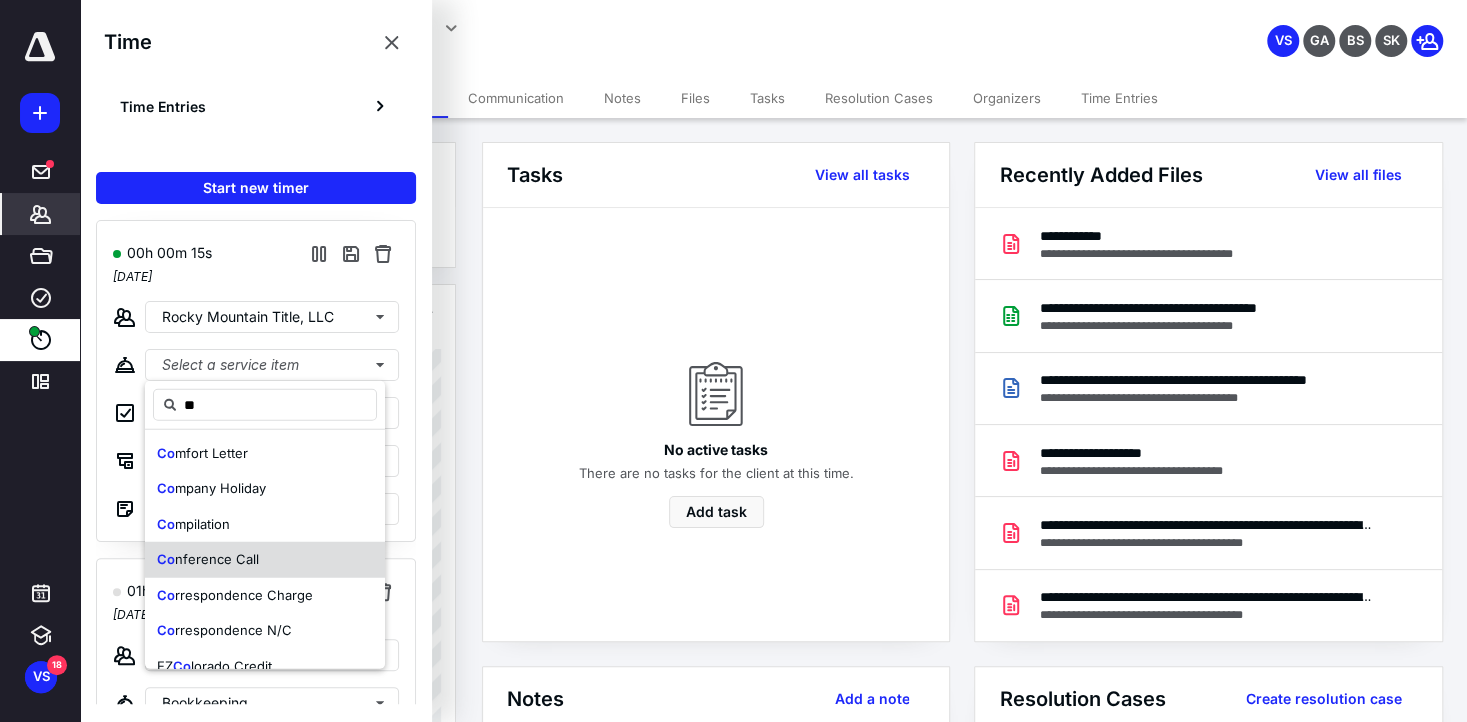 scroll, scrollTop: 300, scrollLeft: 0, axis: vertical 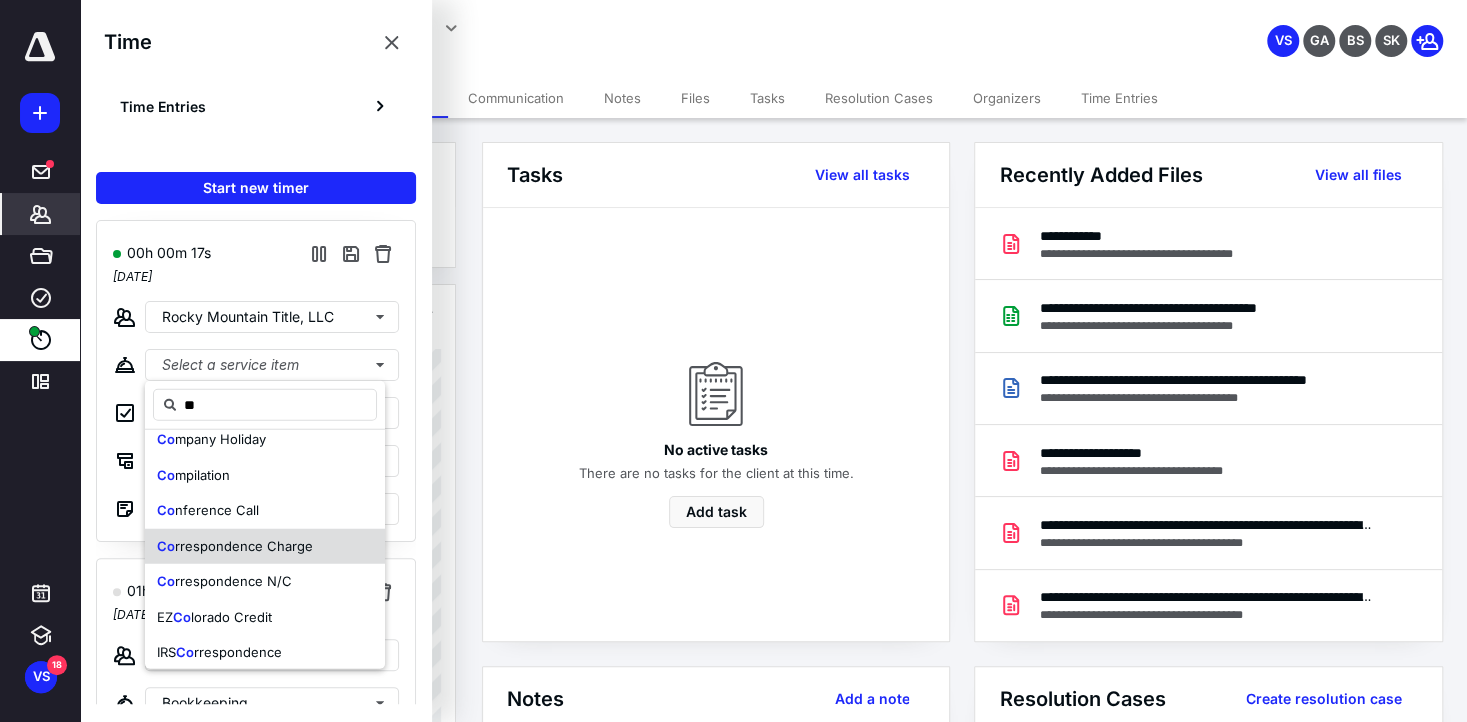 click on "rrespondence Charge" at bounding box center (244, 545) 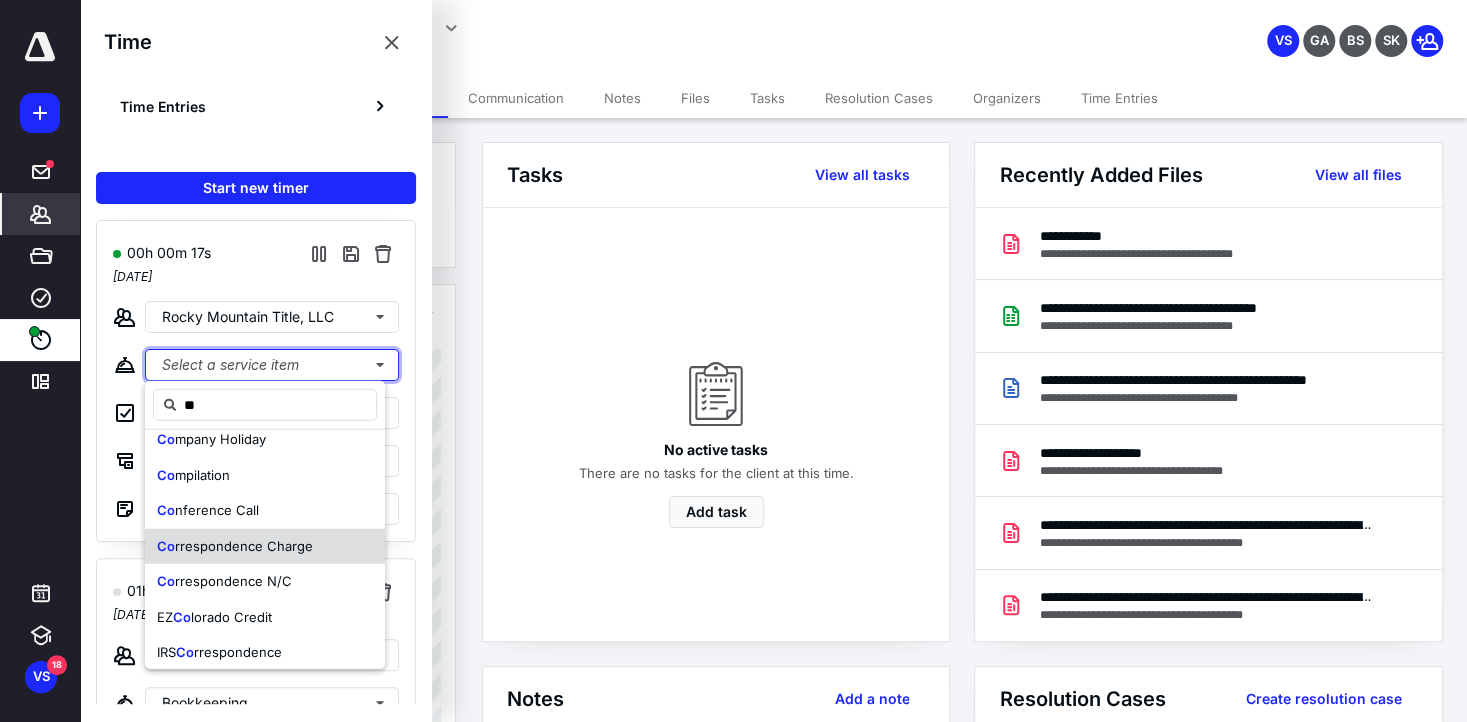 type 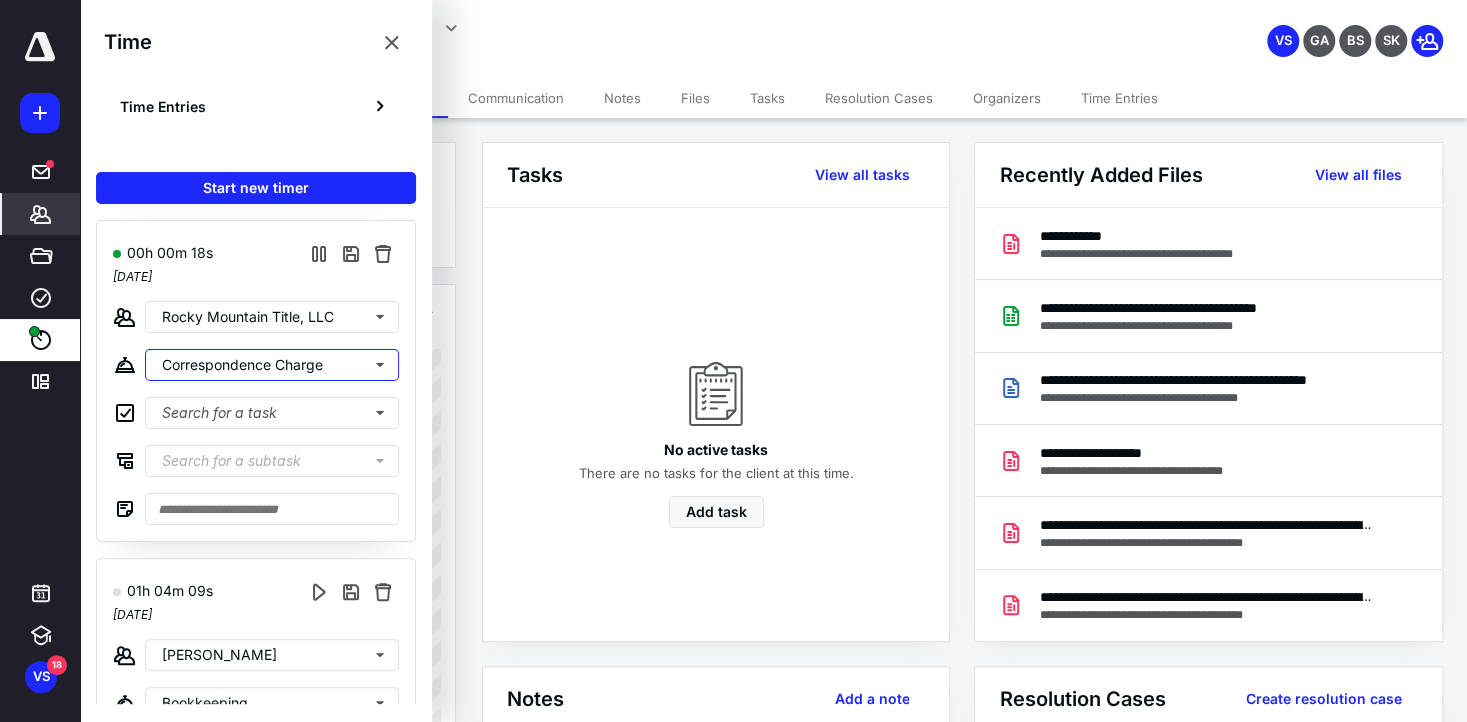 scroll, scrollTop: 0, scrollLeft: 0, axis: both 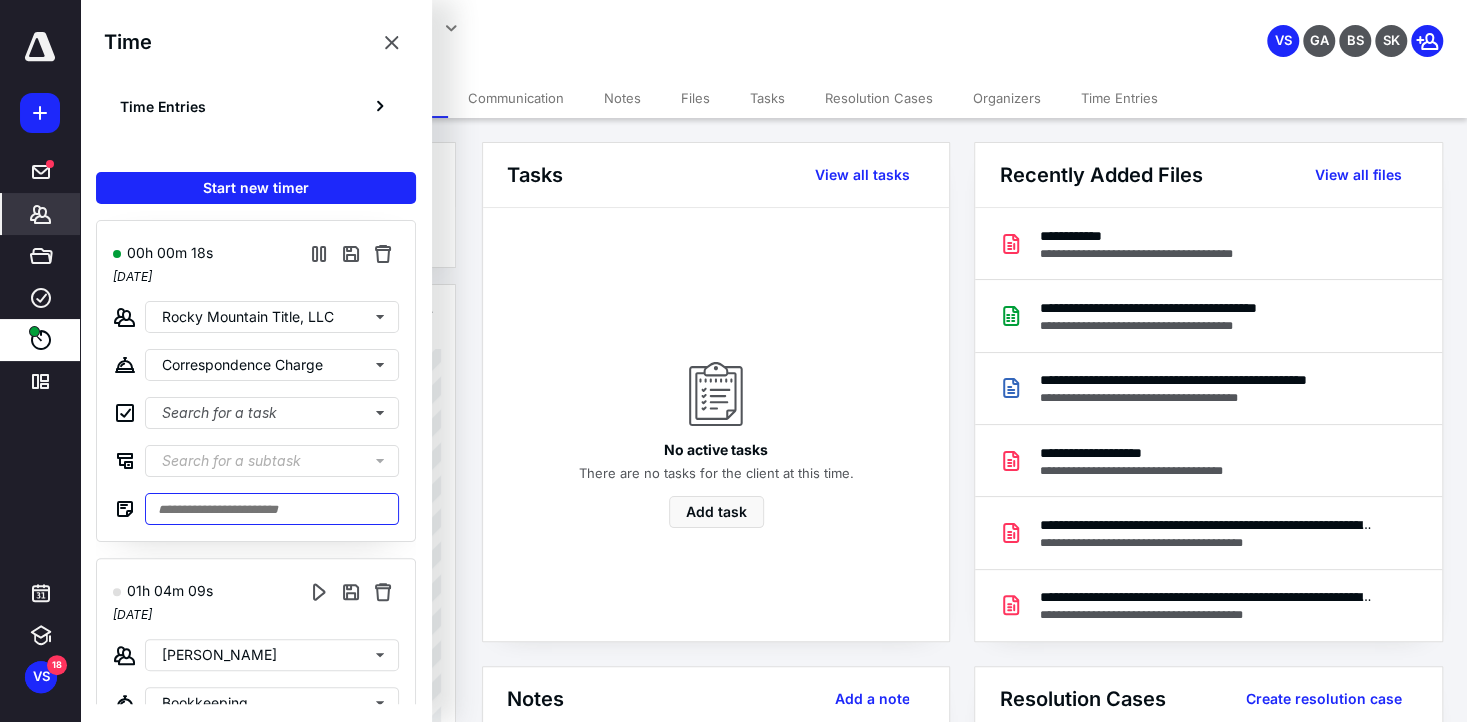 click at bounding box center (272, 509) 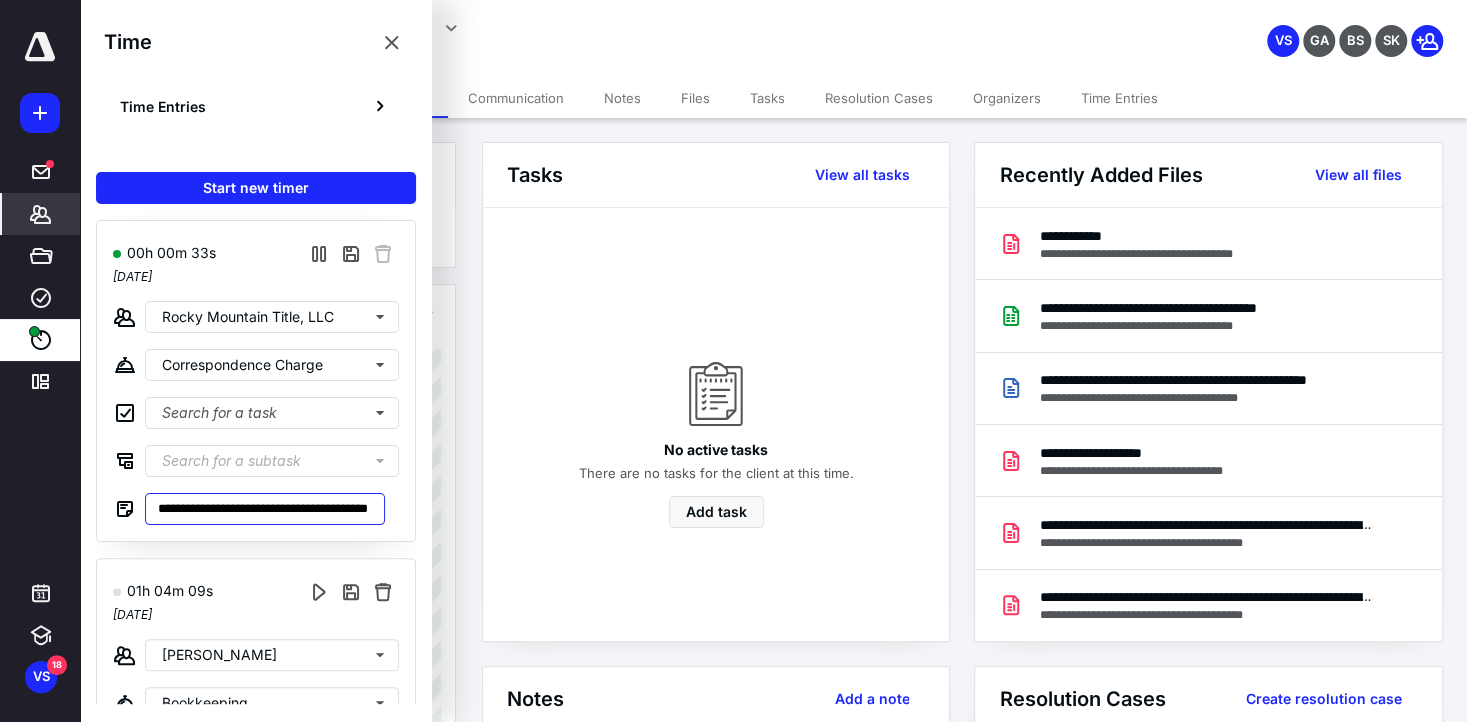 scroll, scrollTop: 0, scrollLeft: 48, axis: horizontal 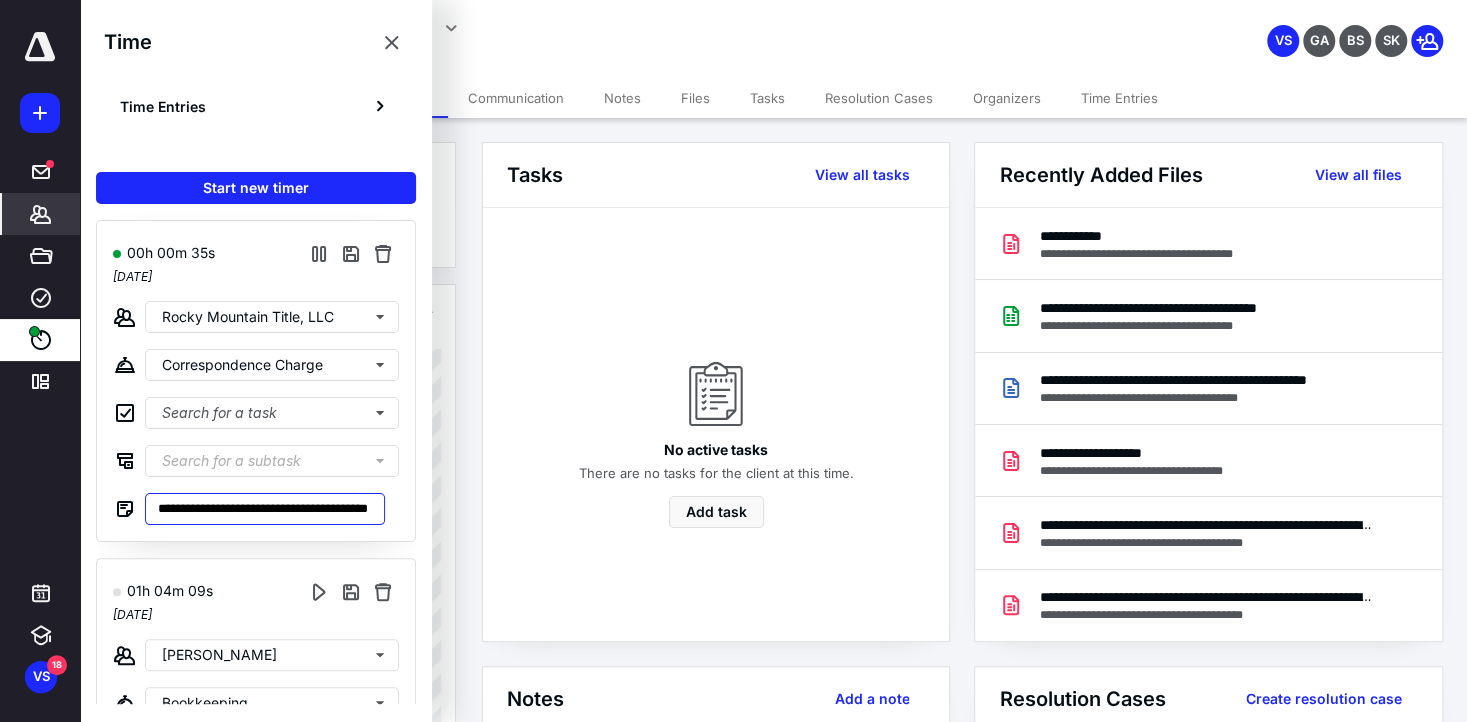 type on "**********" 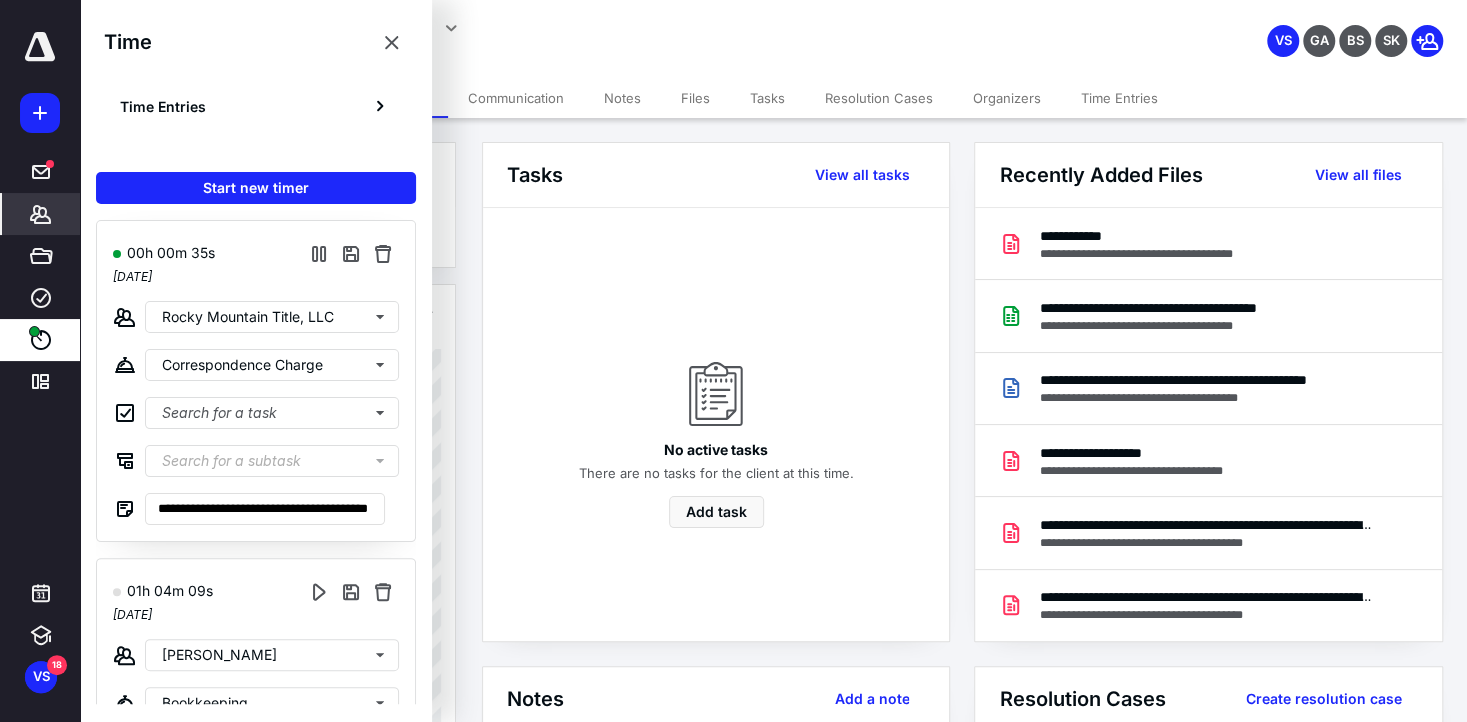 scroll, scrollTop: 0, scrollLeft: 0, axis: both 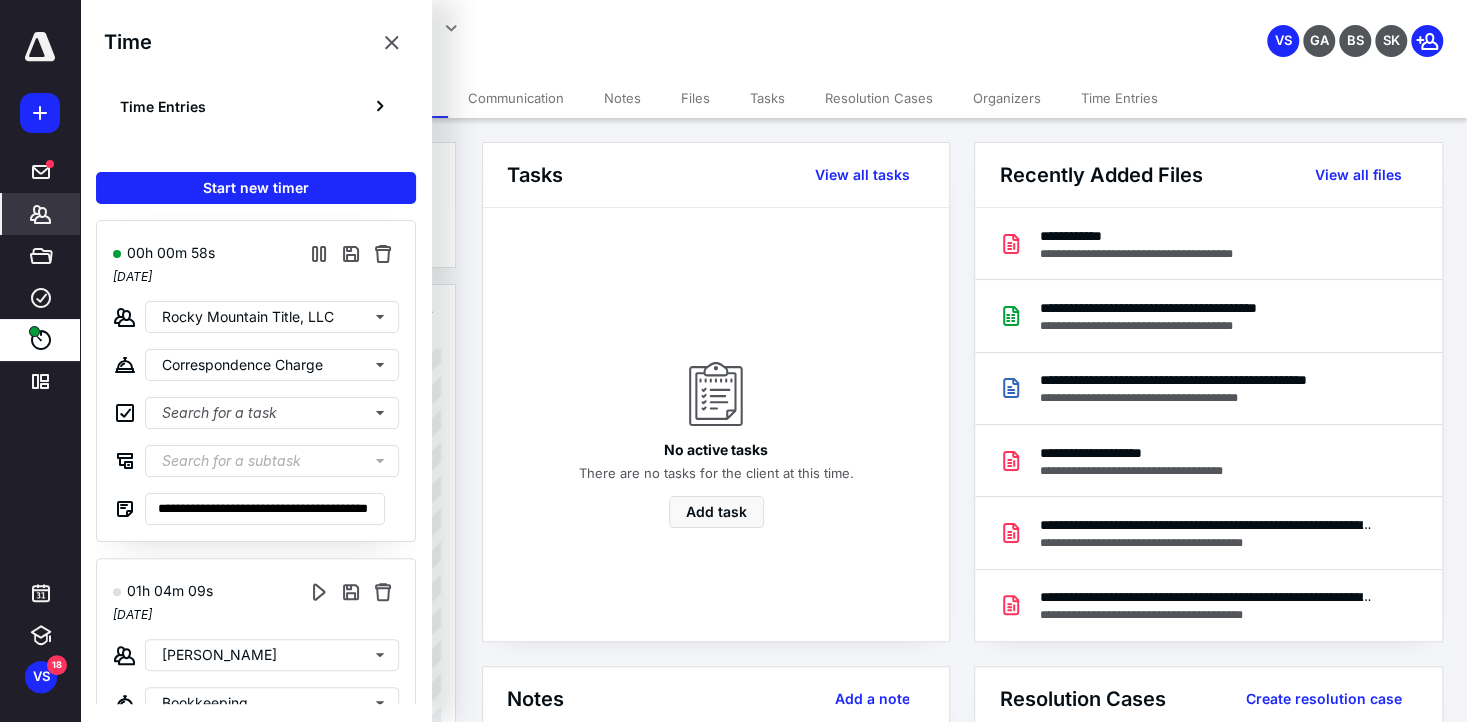 click on "**********" at bounding box center [547, 25] 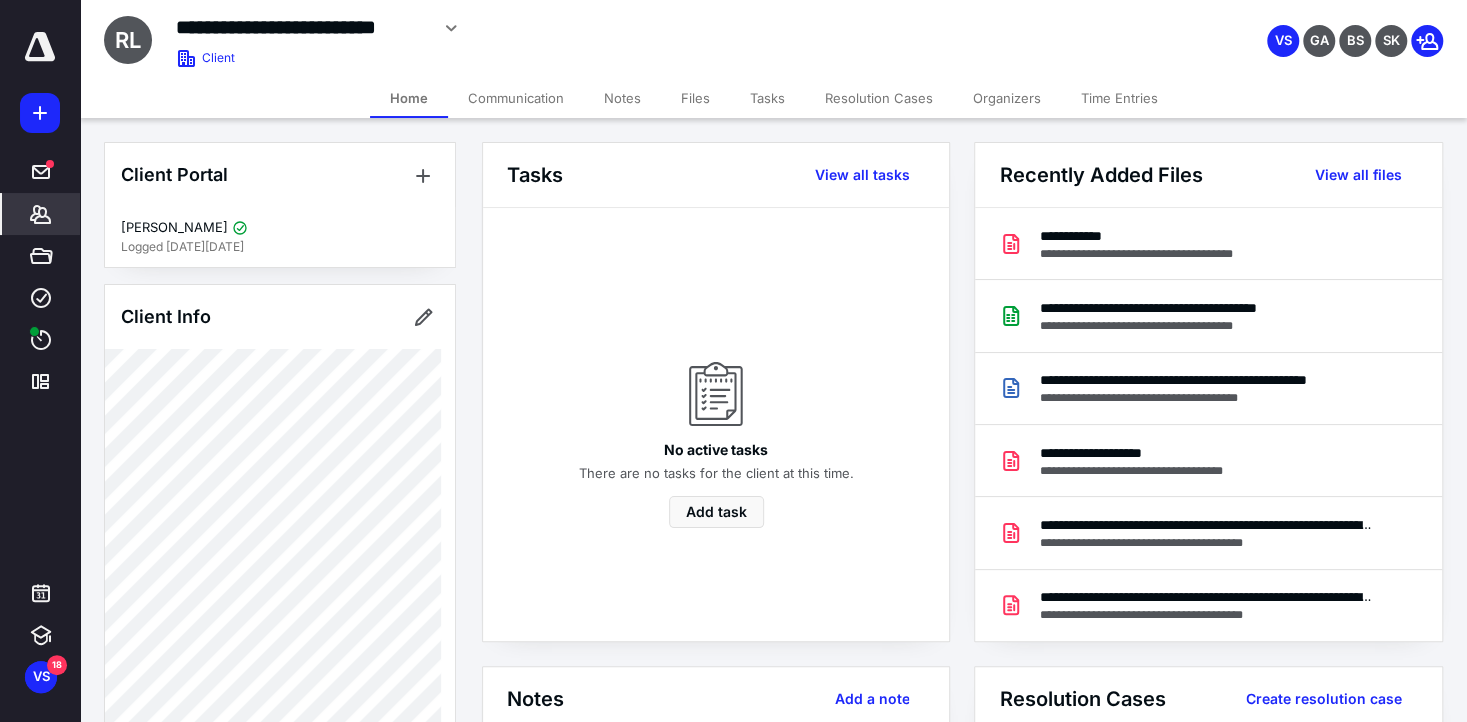 click on "Notes" at bounding box center (622, 98) 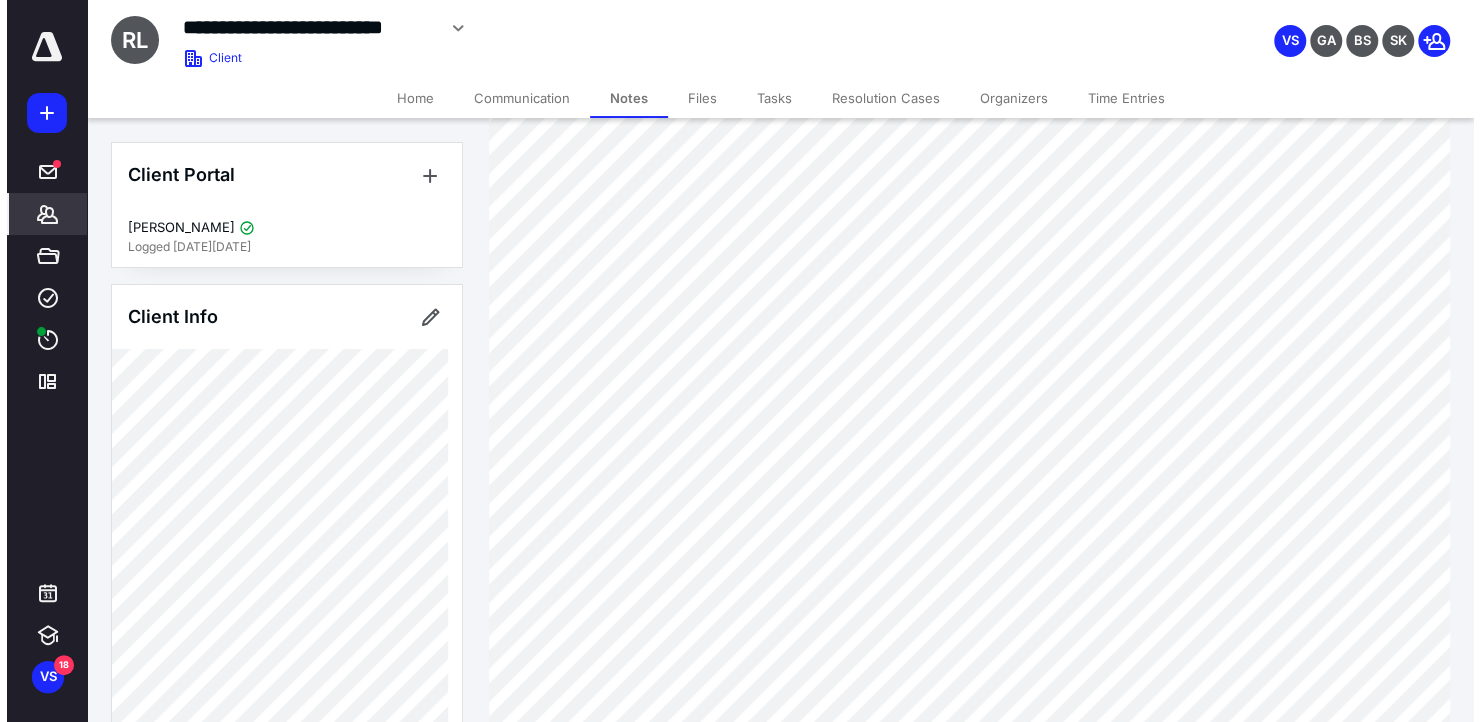 scroll, scrollTop: 387, scrollLeft: 0, axis: vertical 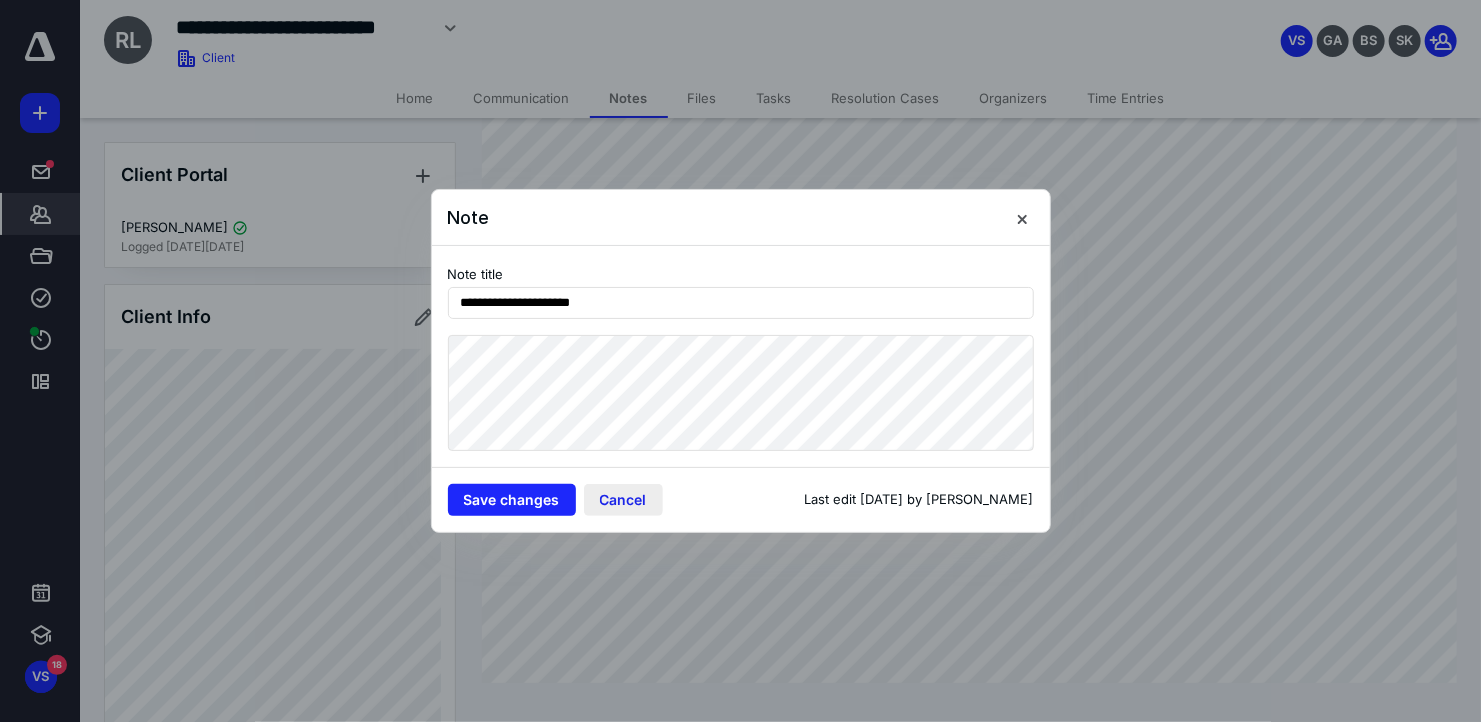 click on "Cancel" at bounding box center [623, 500] 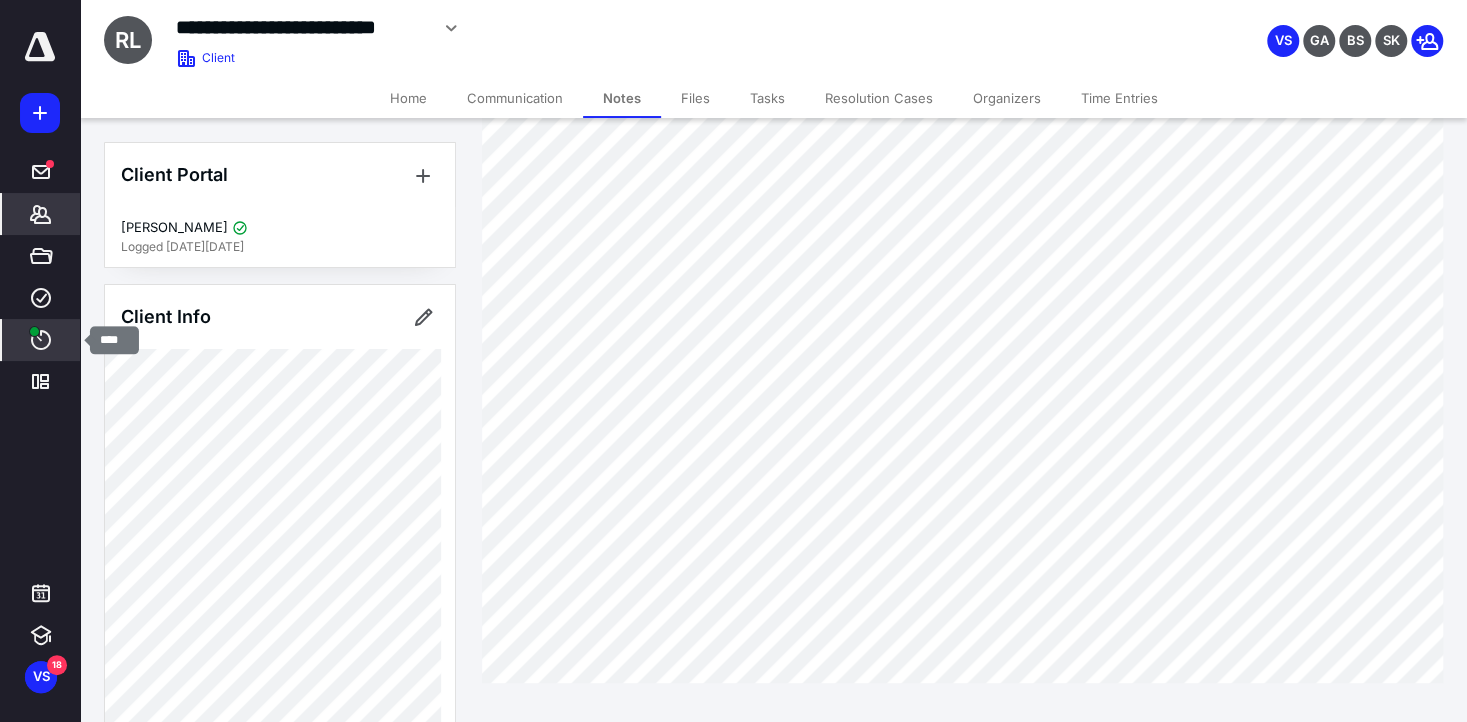click on "Time" at bounding box center (41, 340) 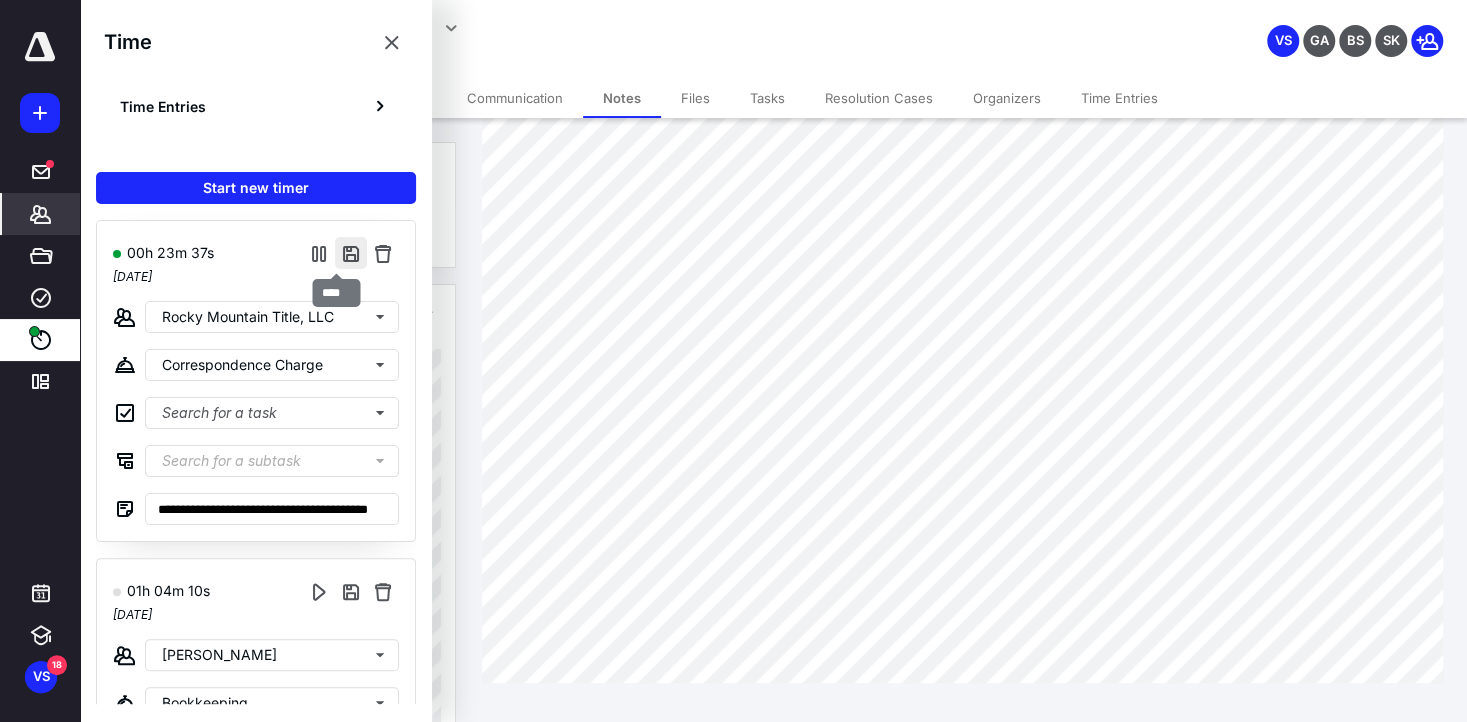 click at bounding box center (351, 253) 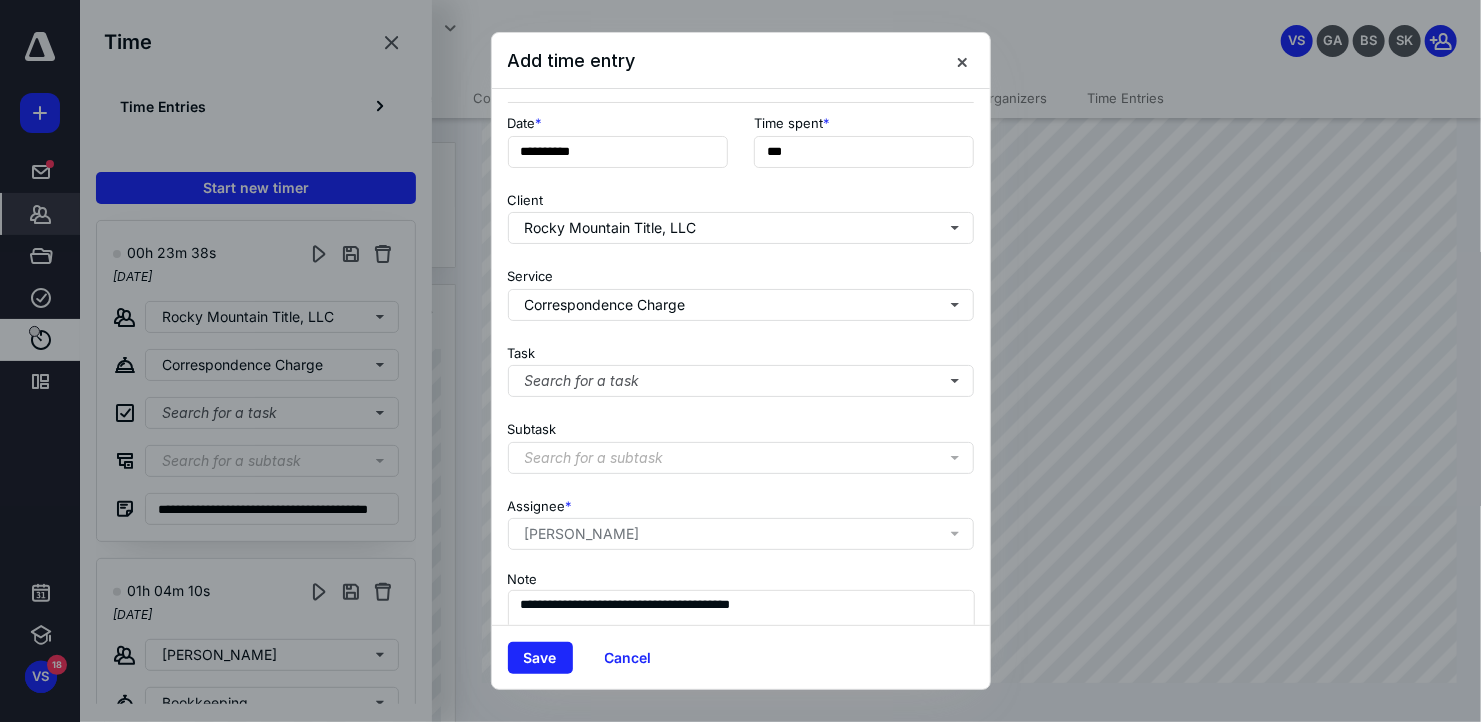 scroll, scrollTop: 162, scrollLeft: 0, axis: vertical 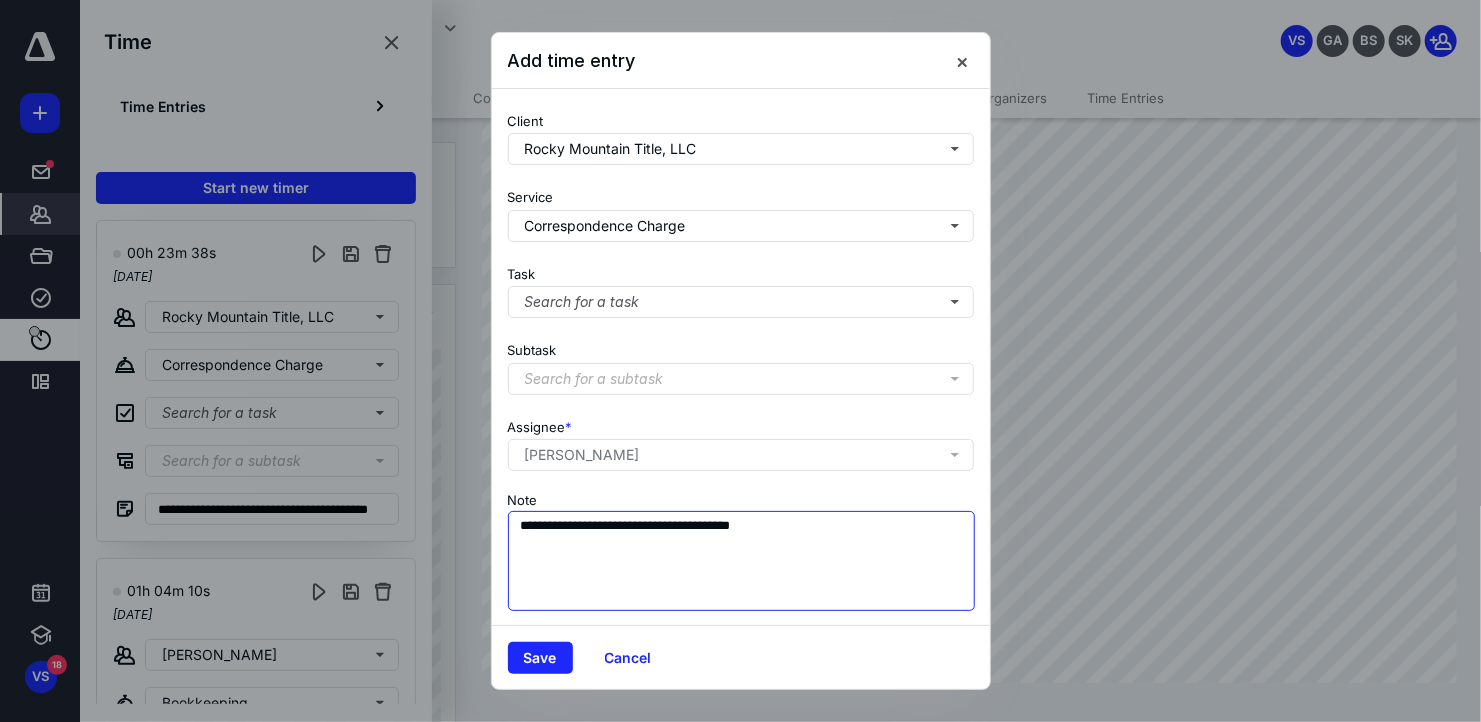 click on "**********" at bounding box center (742, 561) 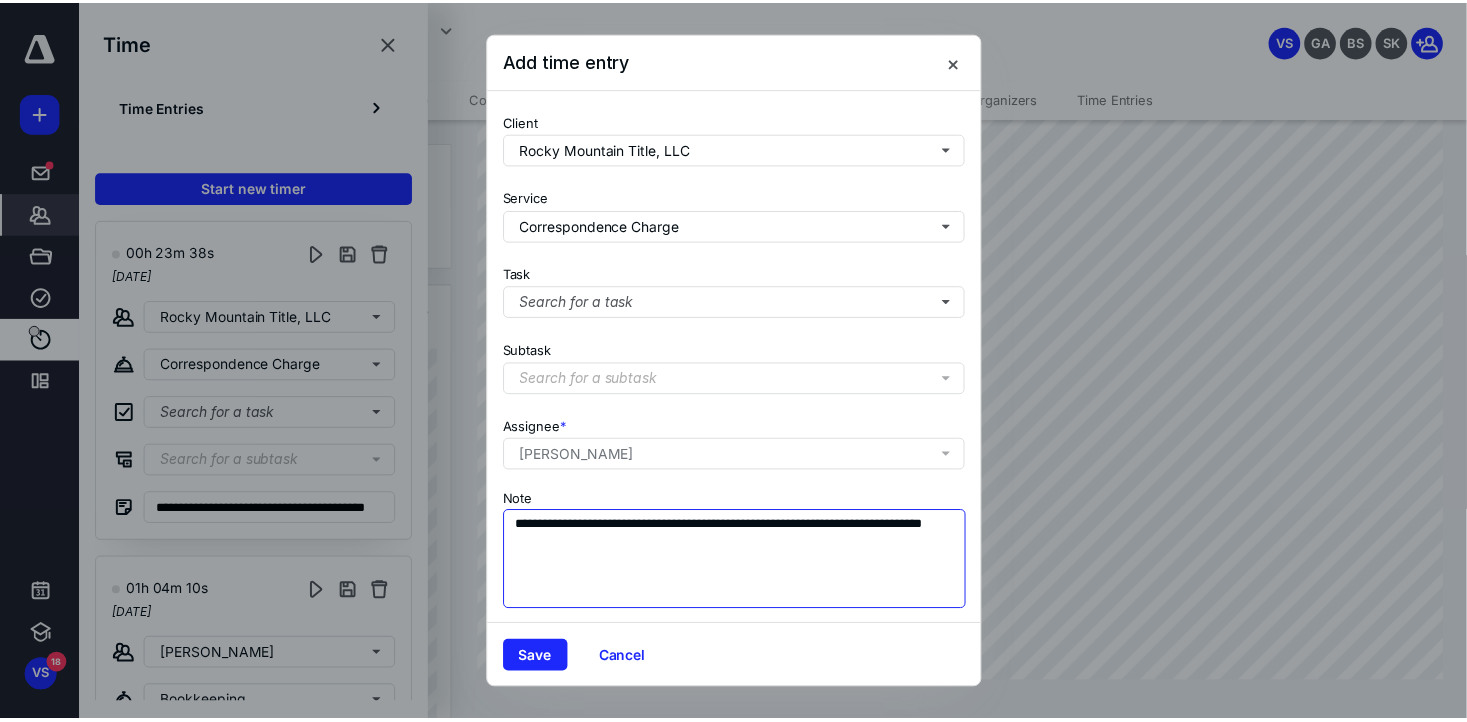 scroll, scrollTop: 0, scrollLeft: 0, axis: both 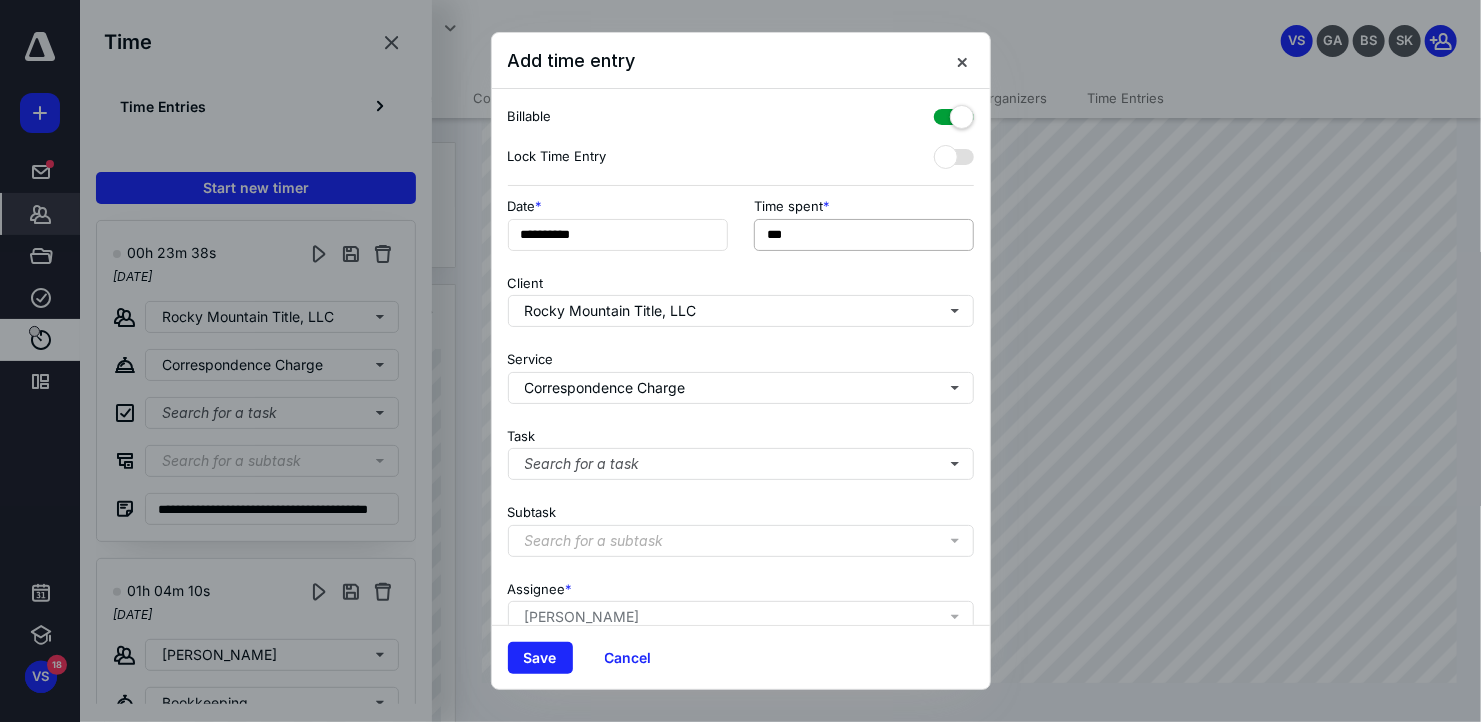 type on "**********" 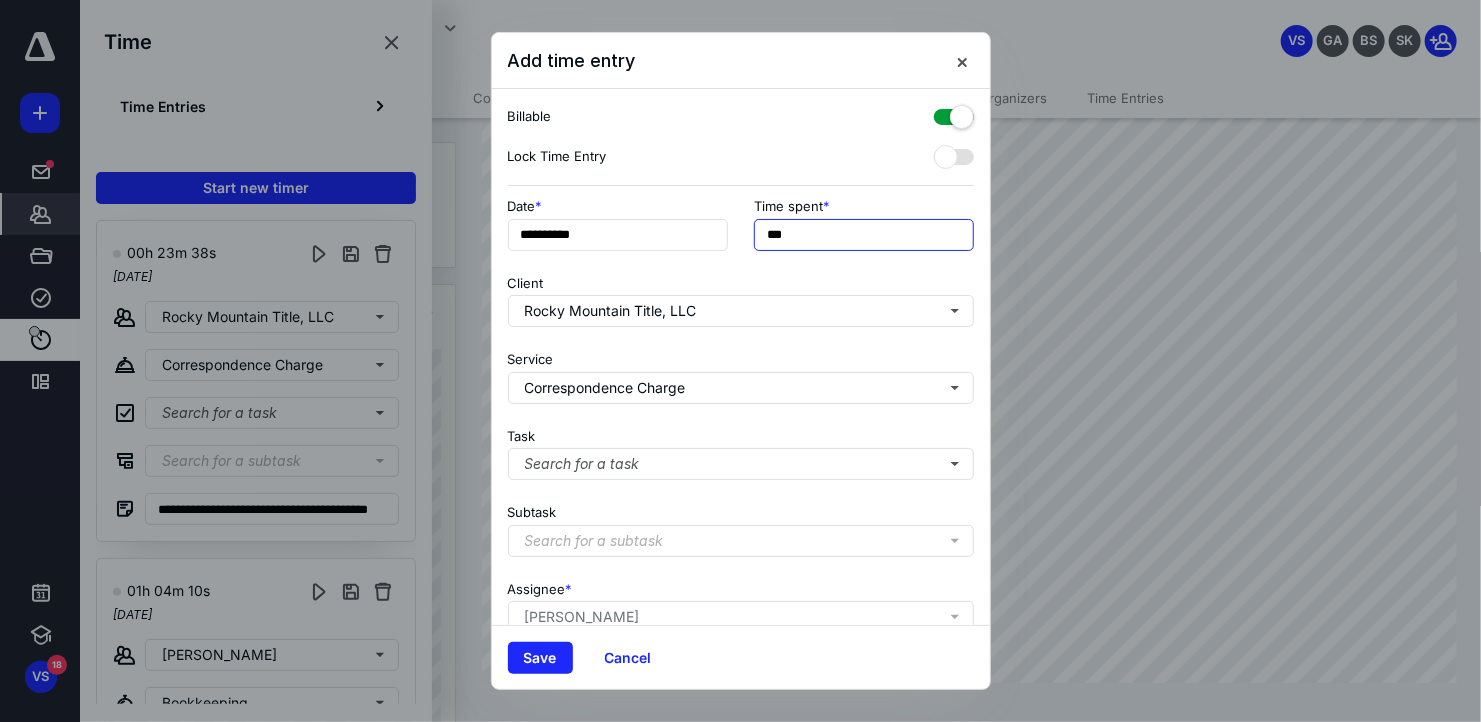 click on "***" at bounding box center [864, 235] 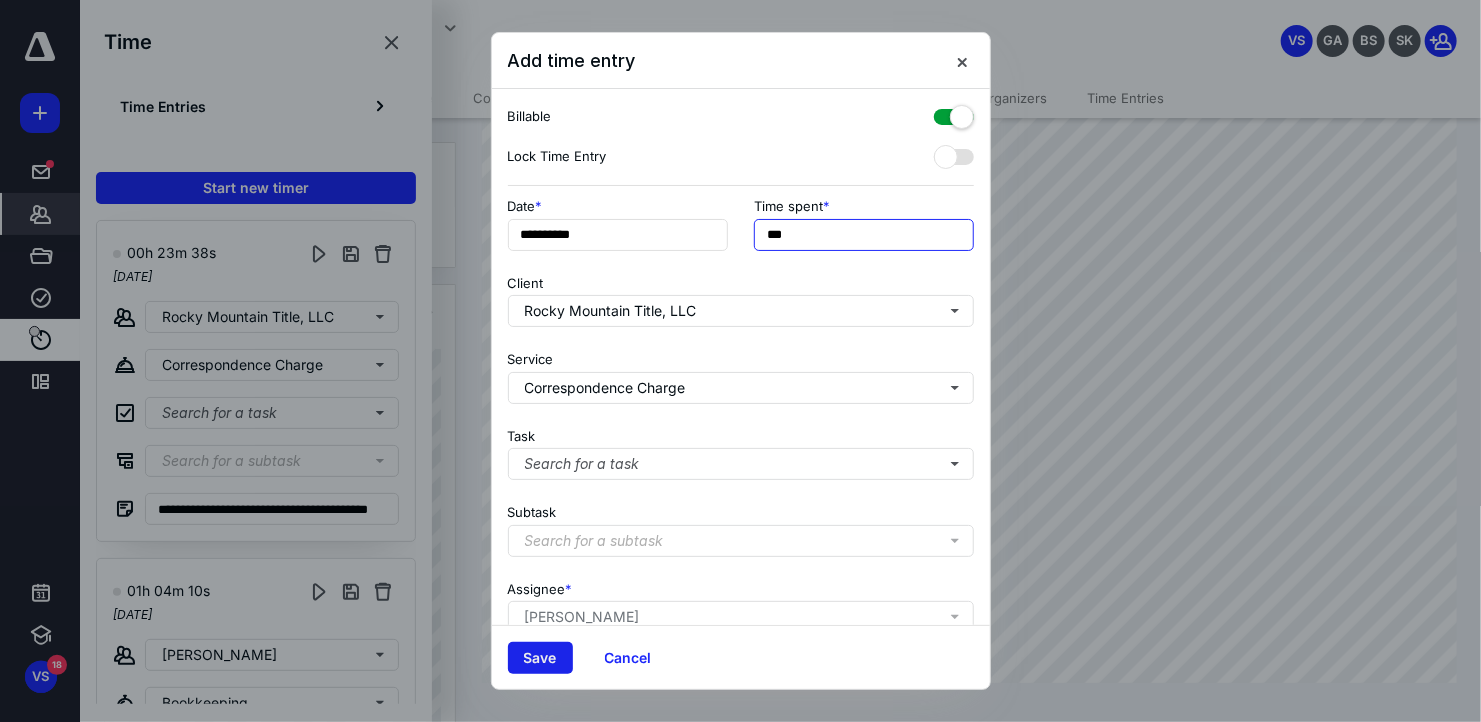type on "***" 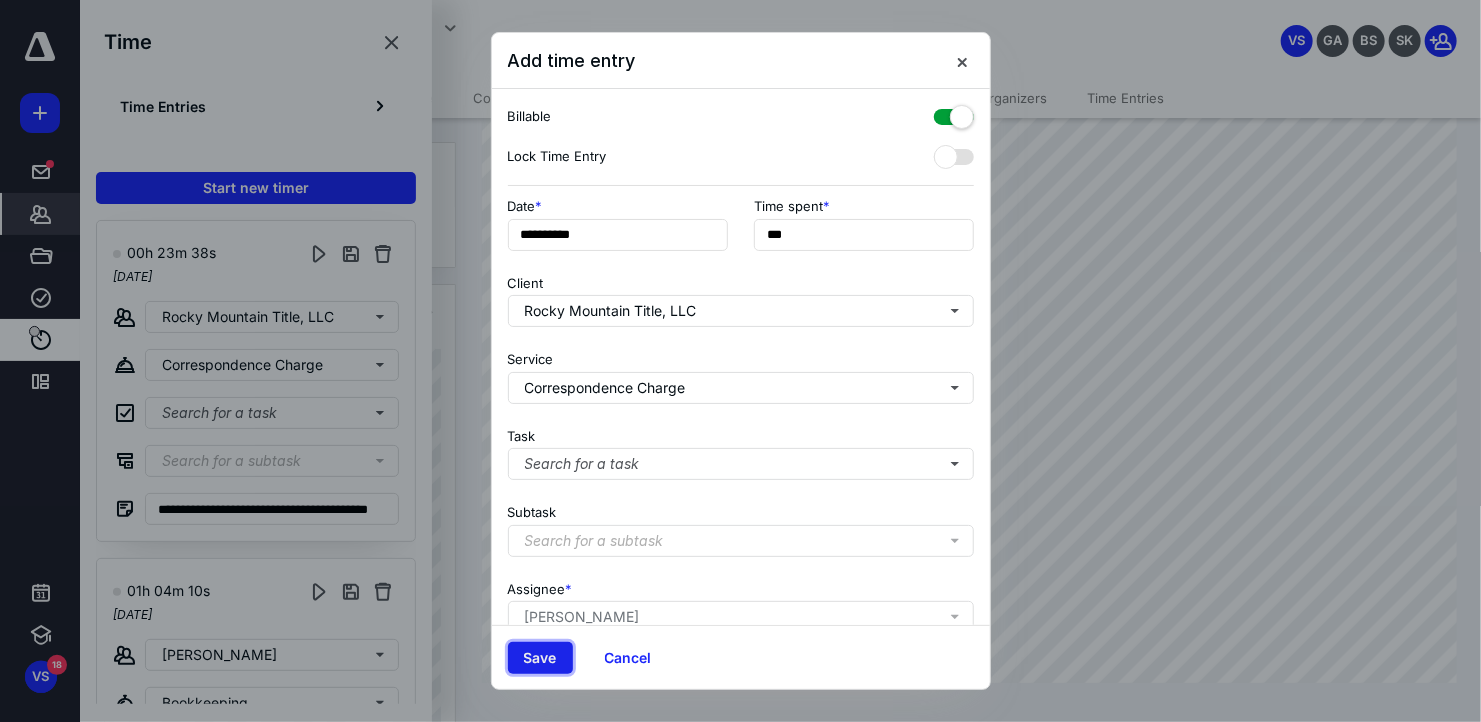 click on "Save" at bounding box center (540, 658) 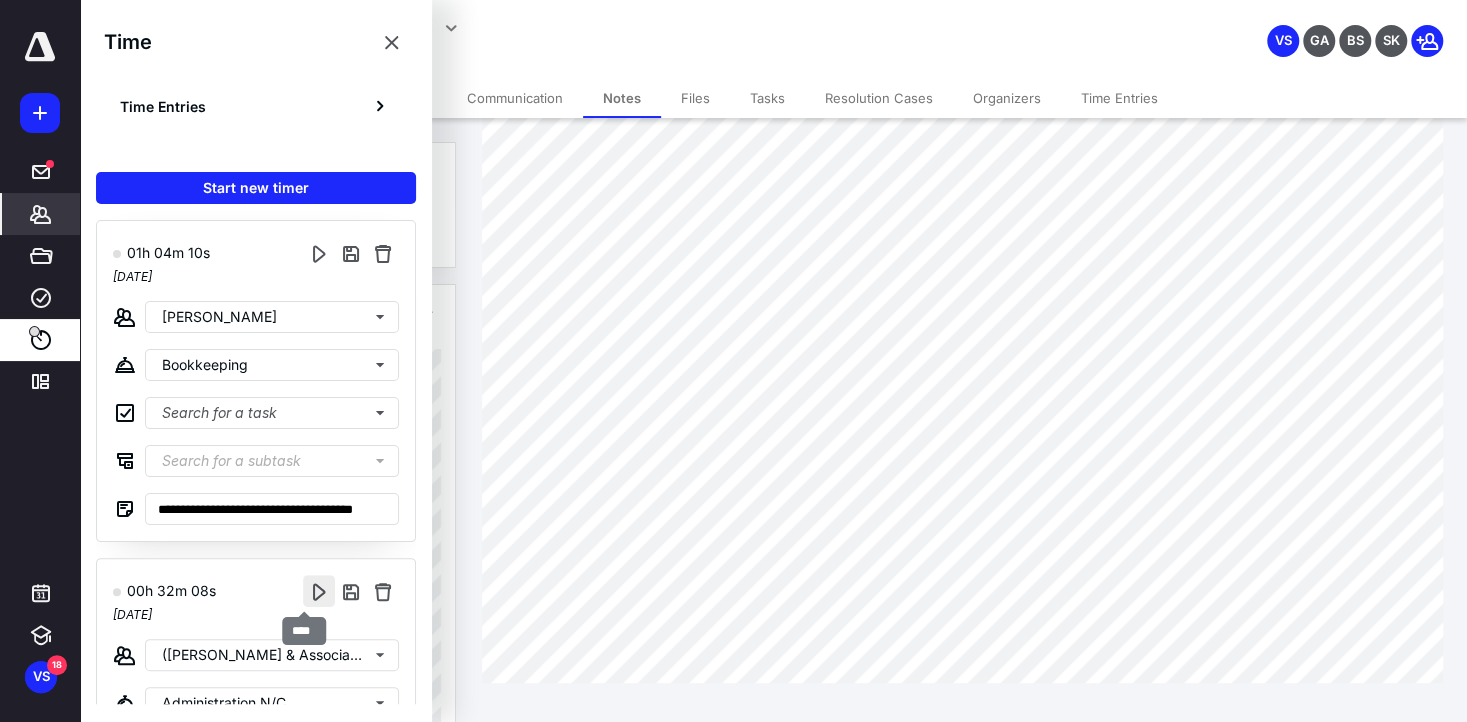 click at bounding box center [319, 591] 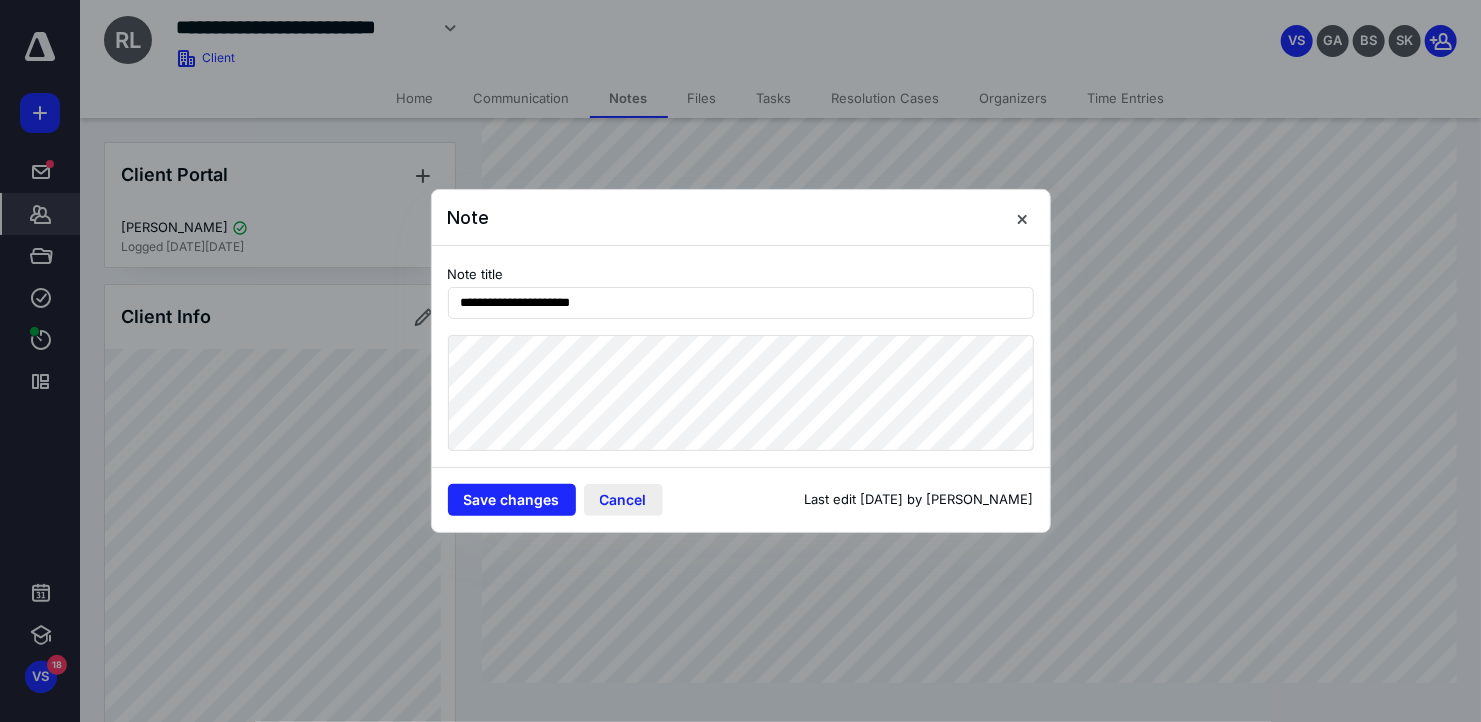 click on "Cancel" at bounding box center (623, 500) 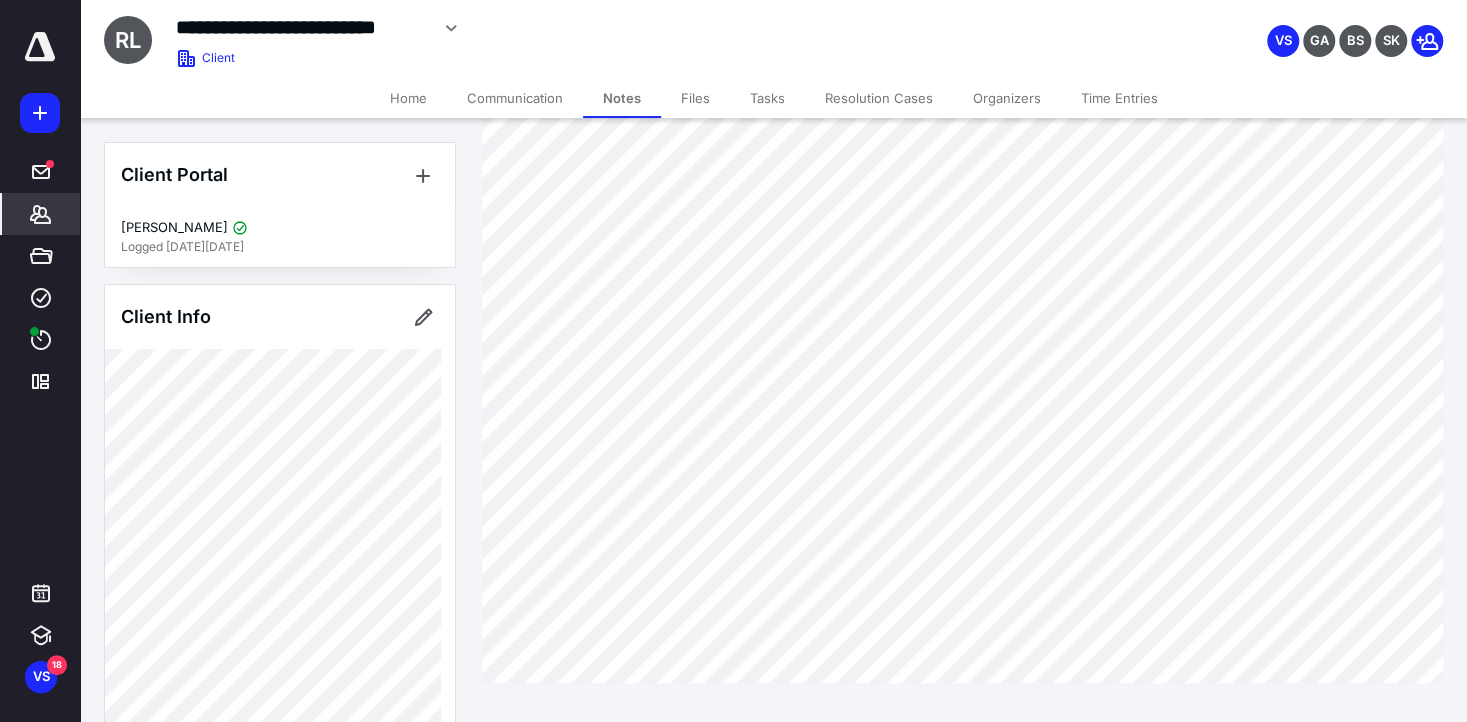 click 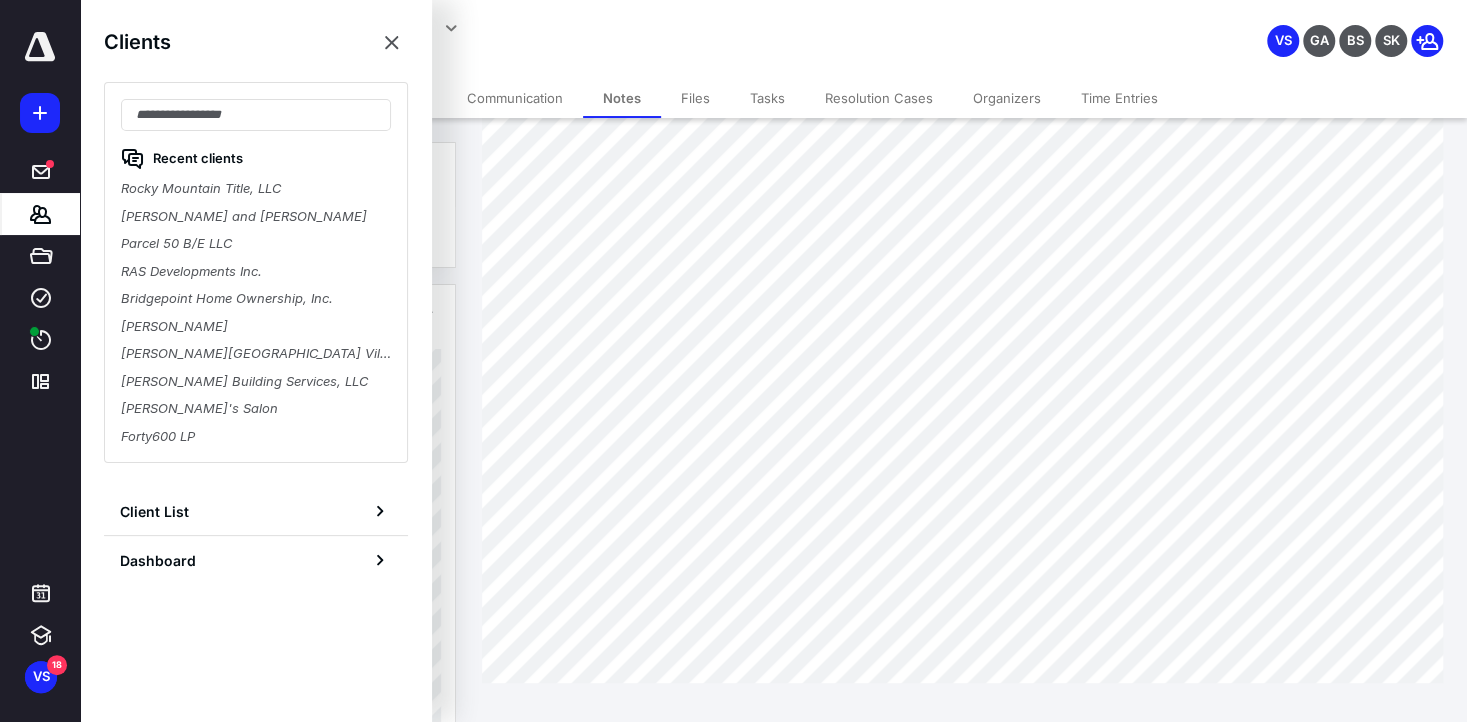 click on "**********" at bounding box center [583, 28] 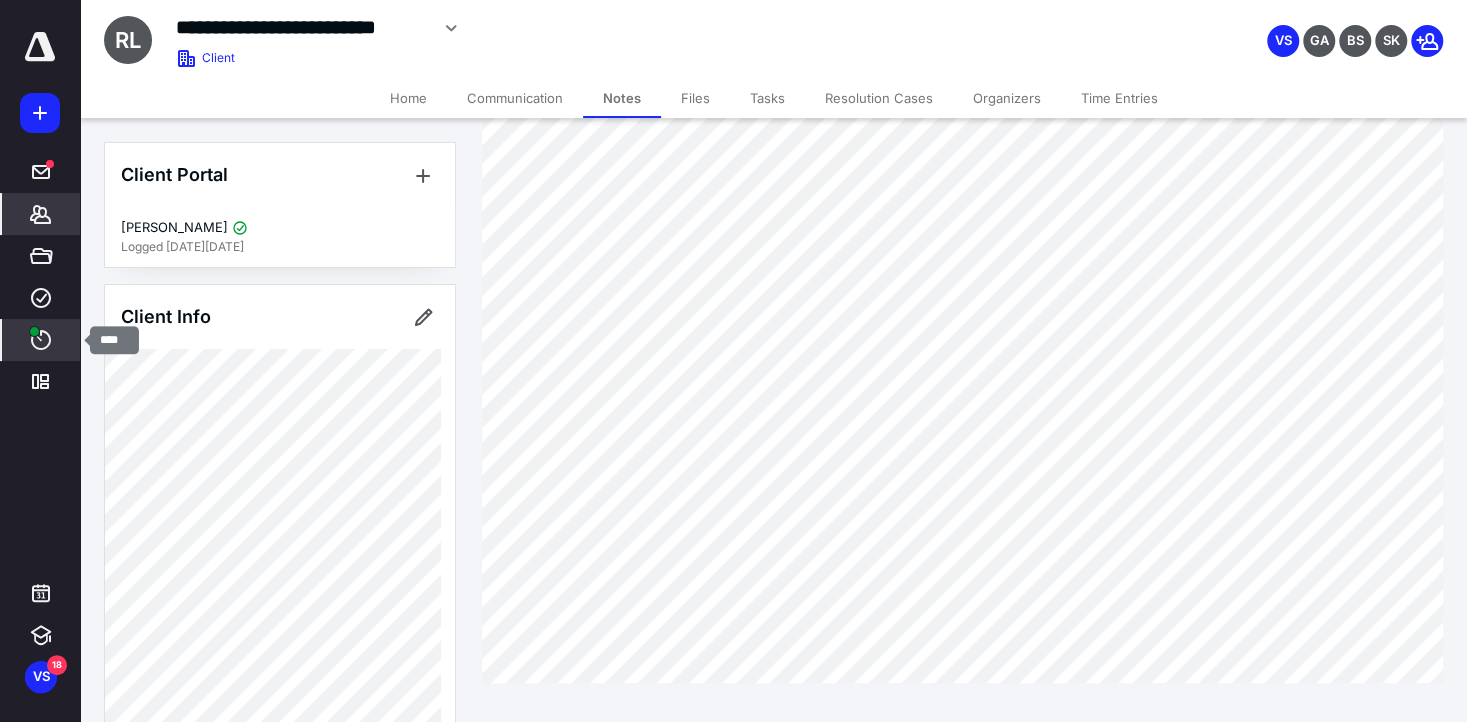 click 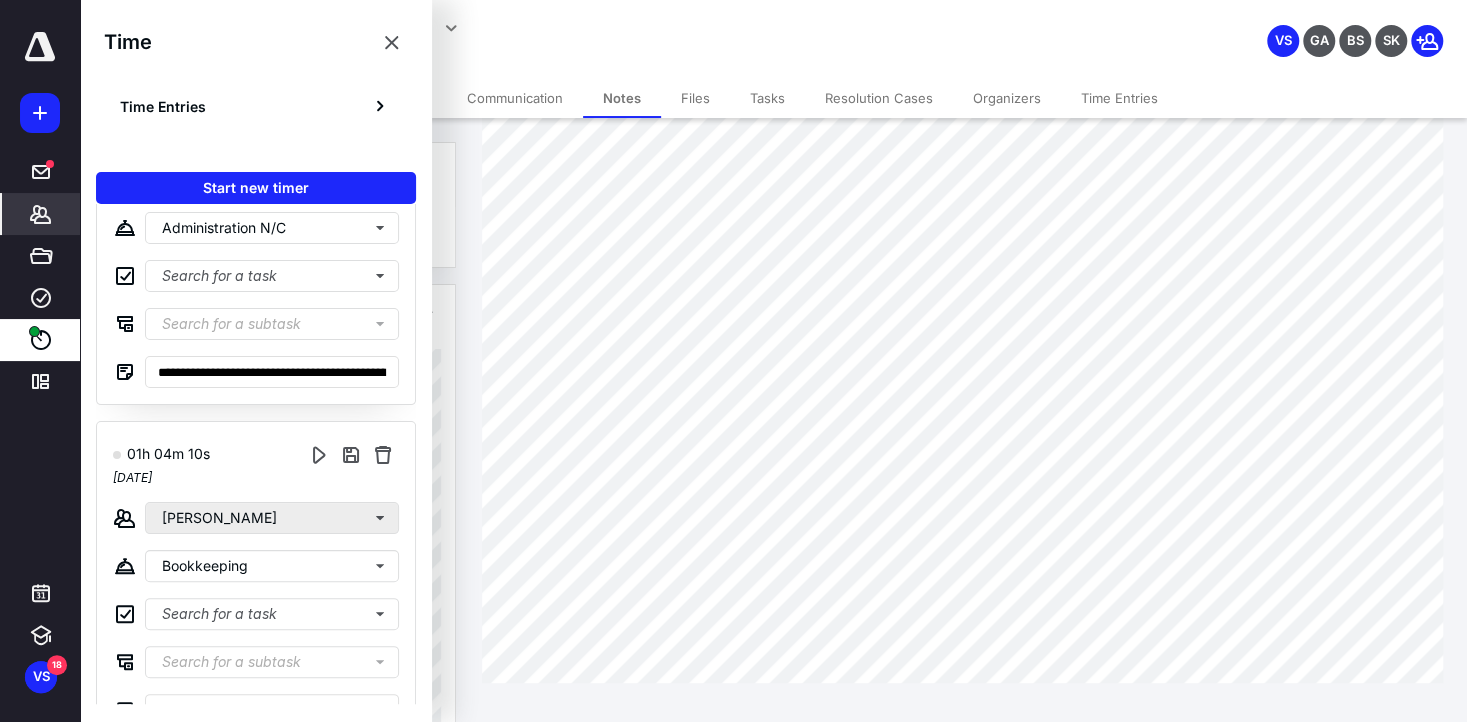 scroll, scrollTop: 174, scrollLeft: 0, axis: vertical 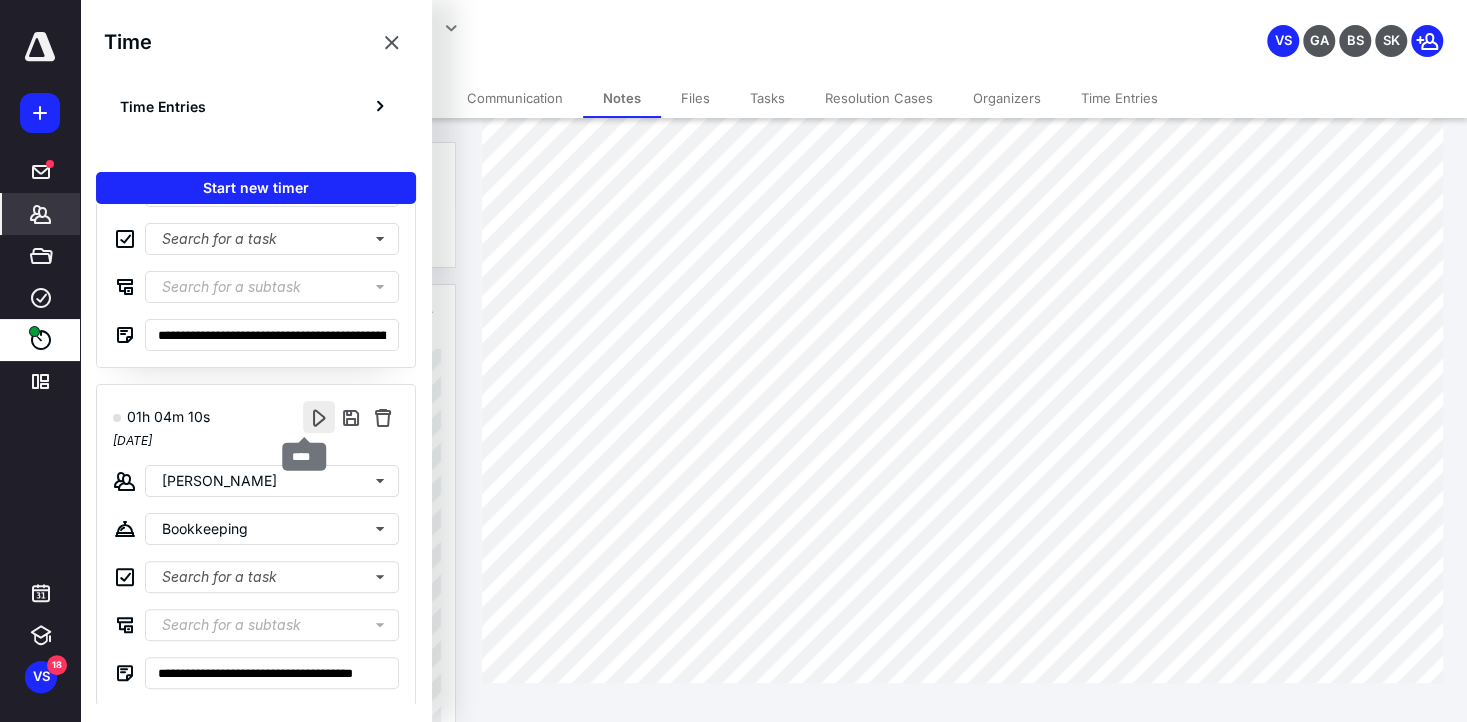 click at bounding box center (319, 417) 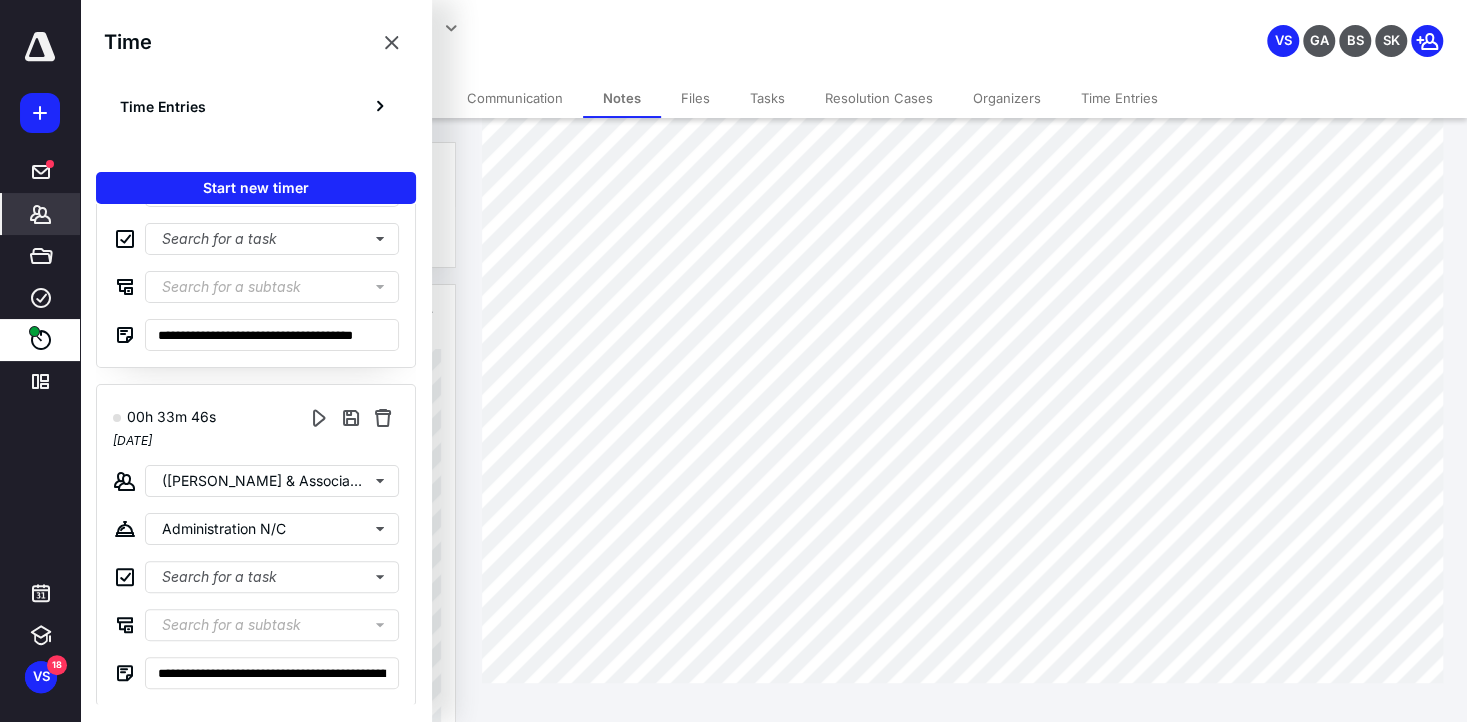 scroll, scrollTop: 0, scrollLeft: 0, axis: both 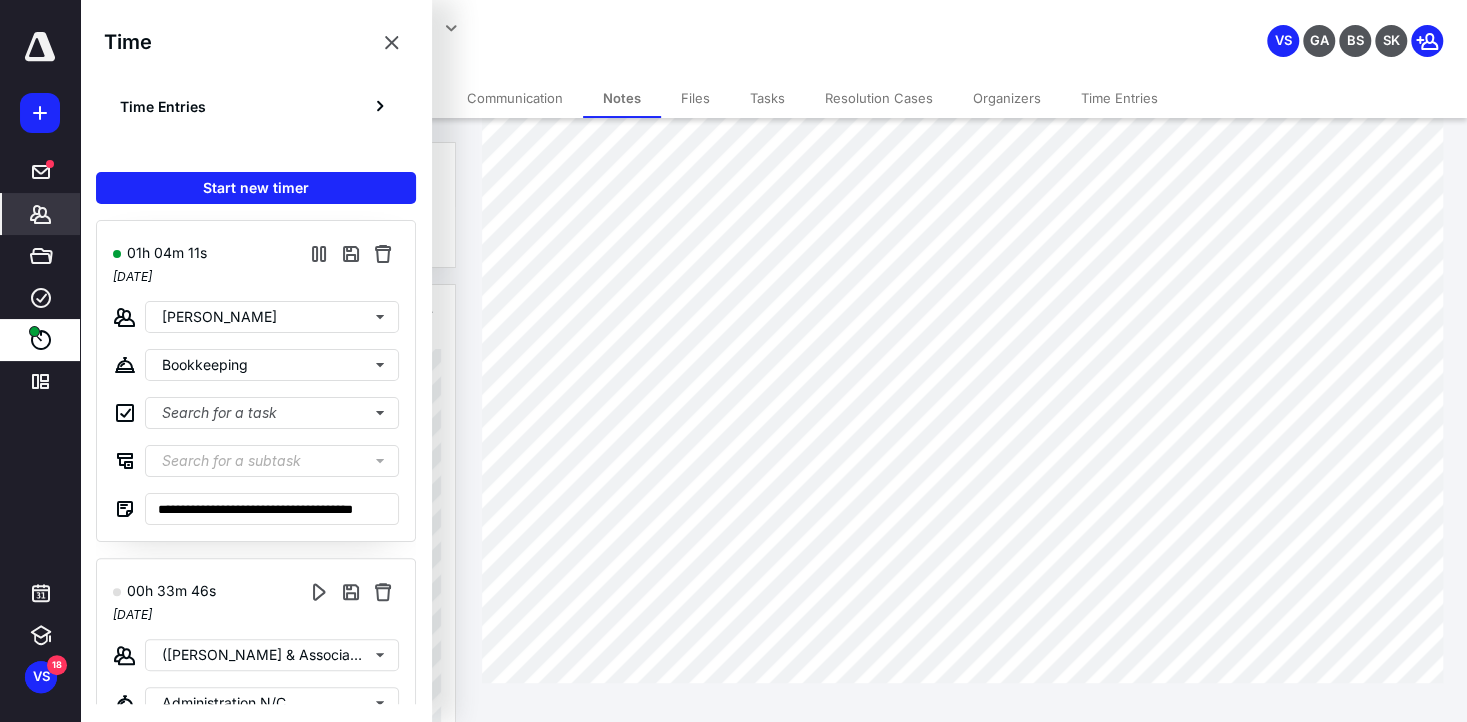 click on "Clients" at bounding box center (41, 214) 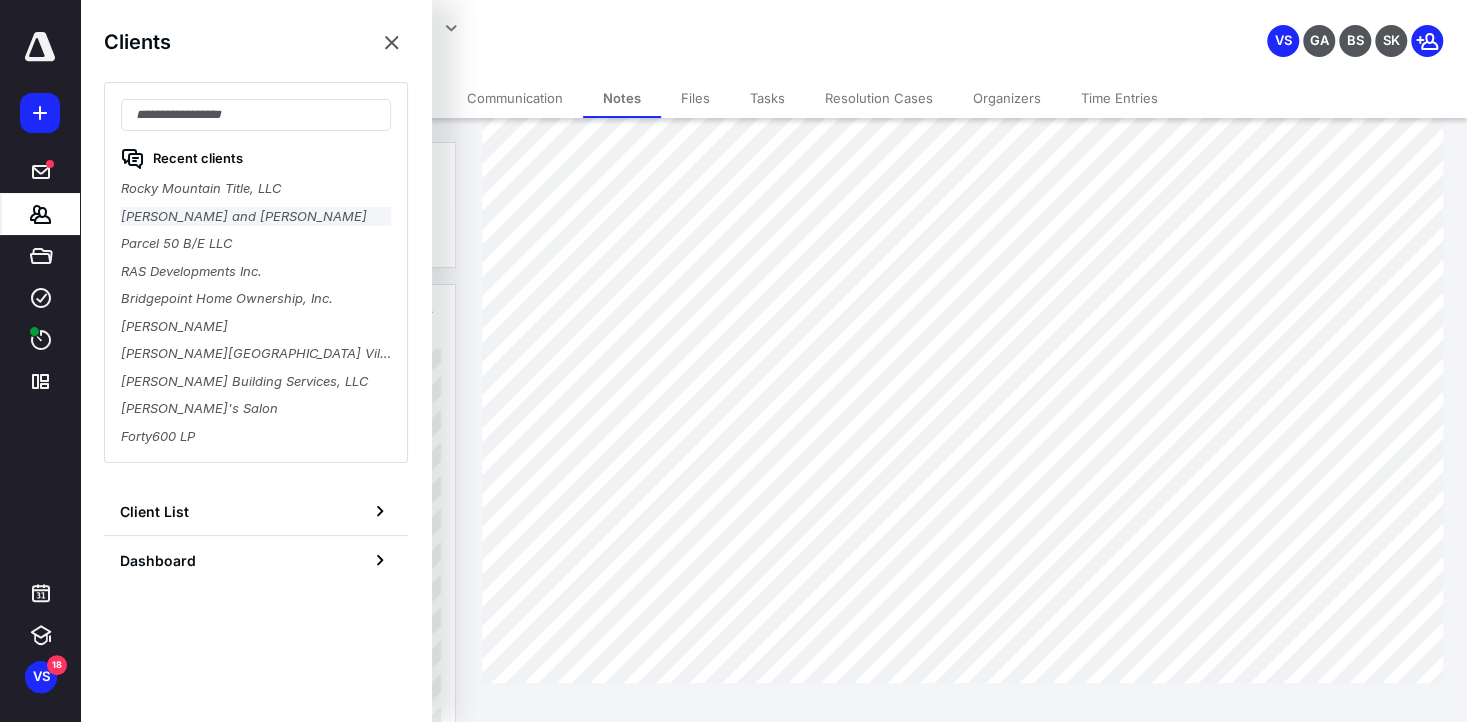 click on "[PERSON_NAME] and [PERSON_NAME]" at bounding box center [256, 217] 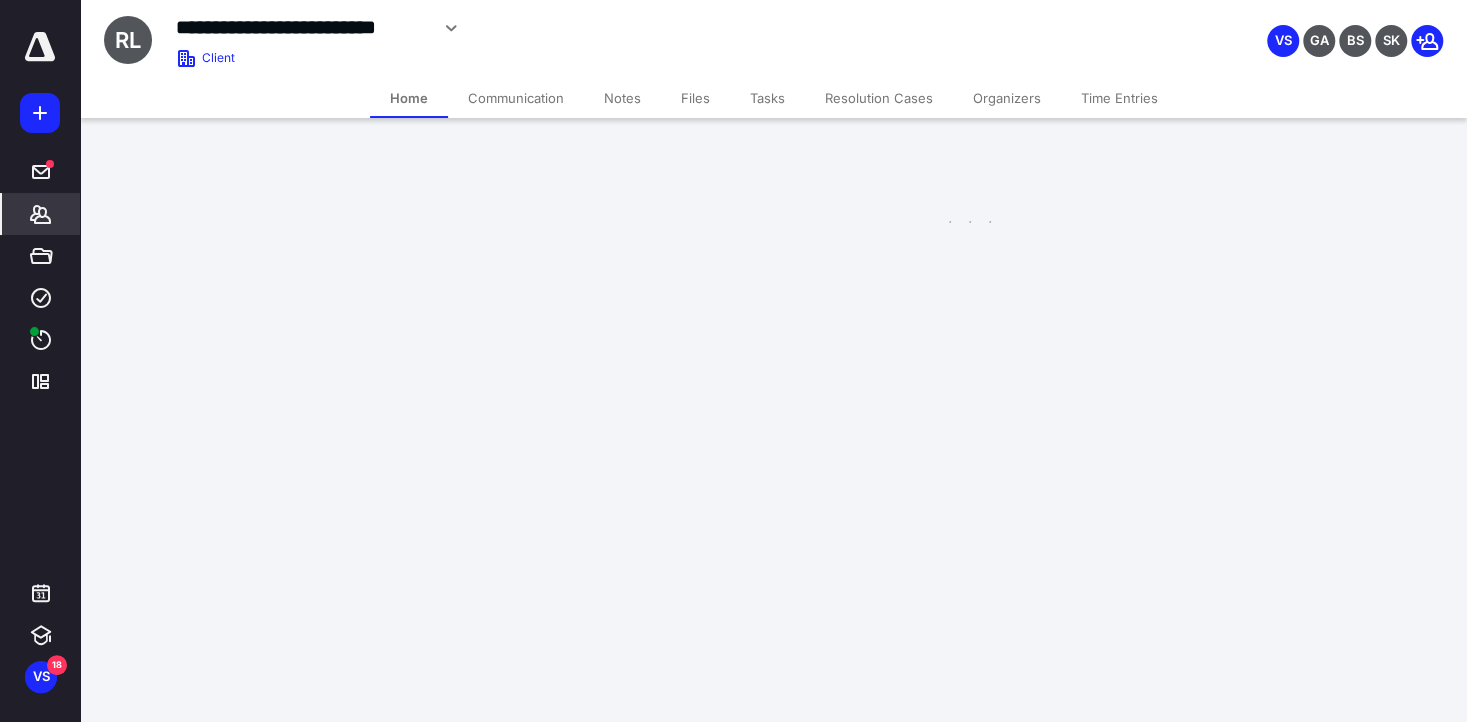 scroll, scrollTop: 0, scrollLeft: 0, axis: both 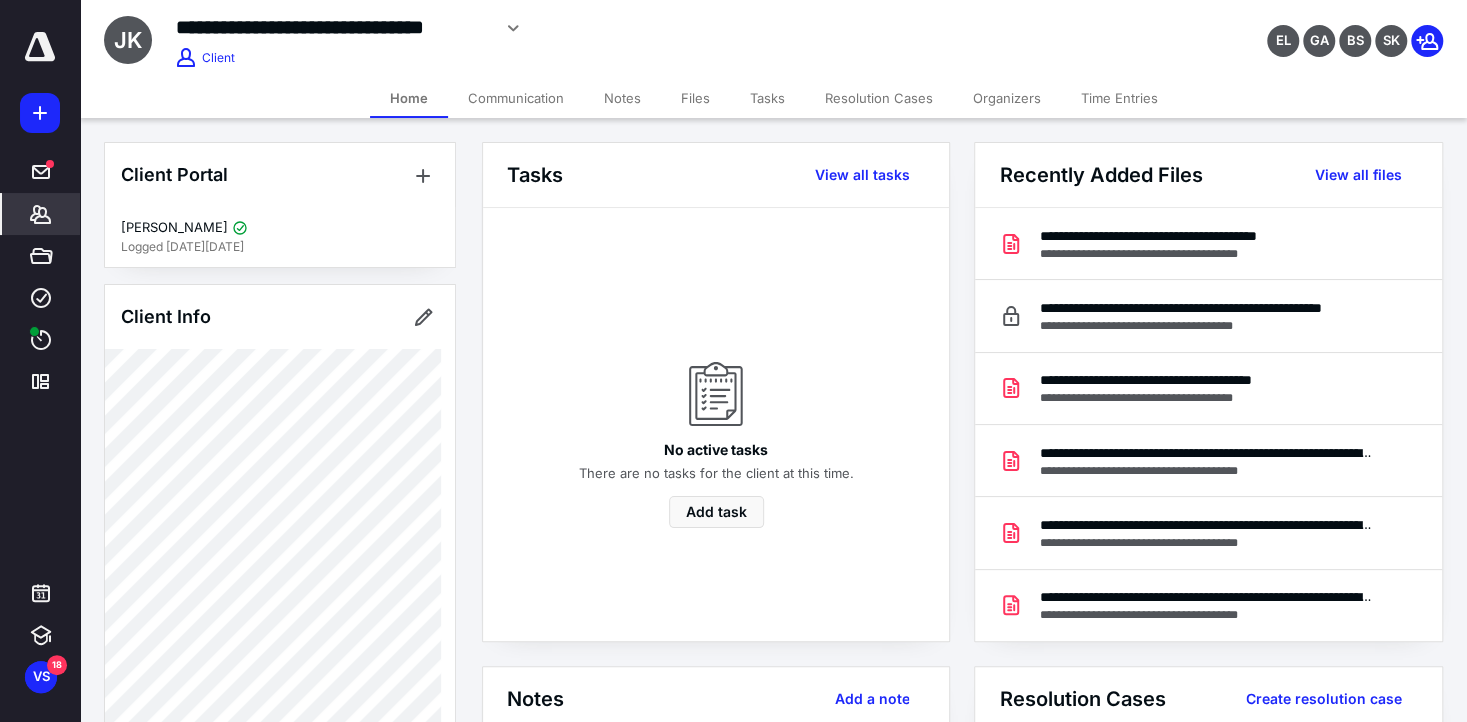 click on "Notes" at bounding box center (622, 98) 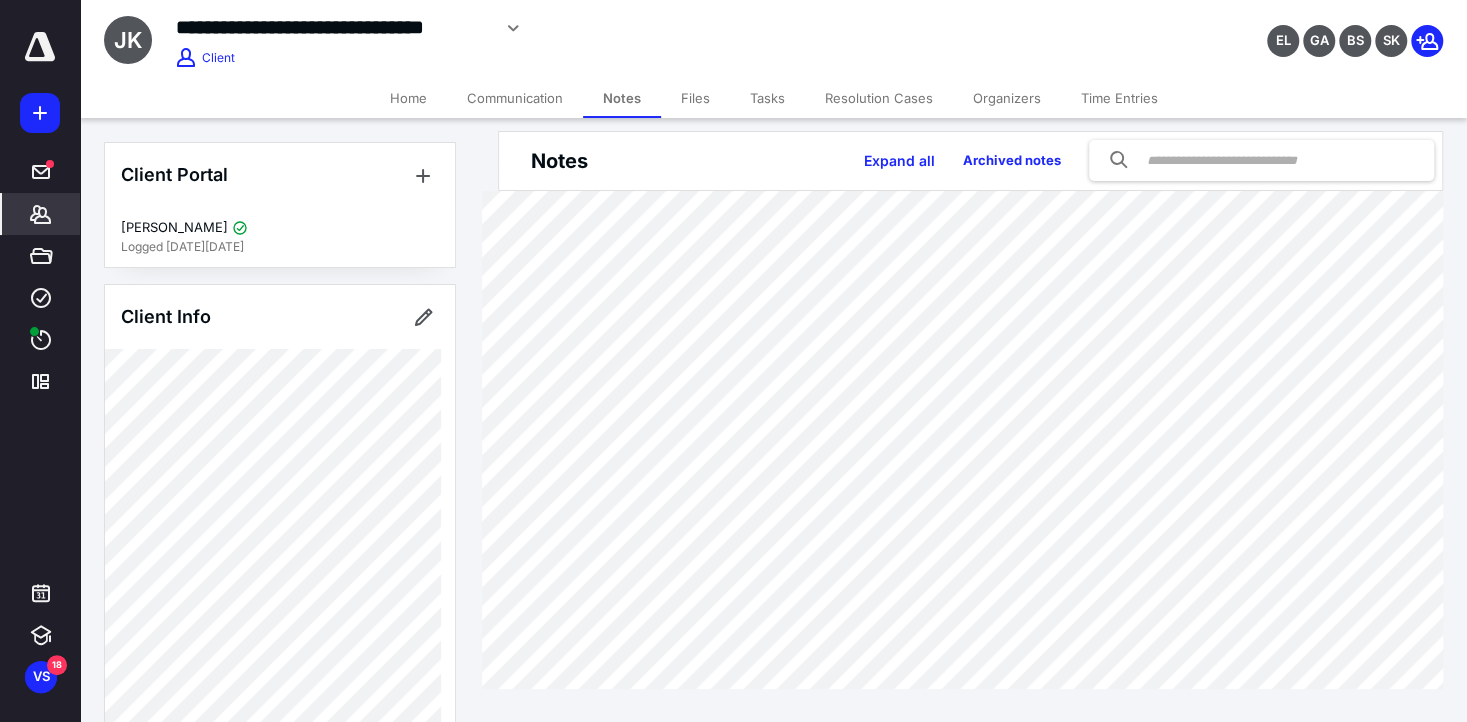 scroll, scrollTop: 17, scrollLeft: 0, axis: vertical 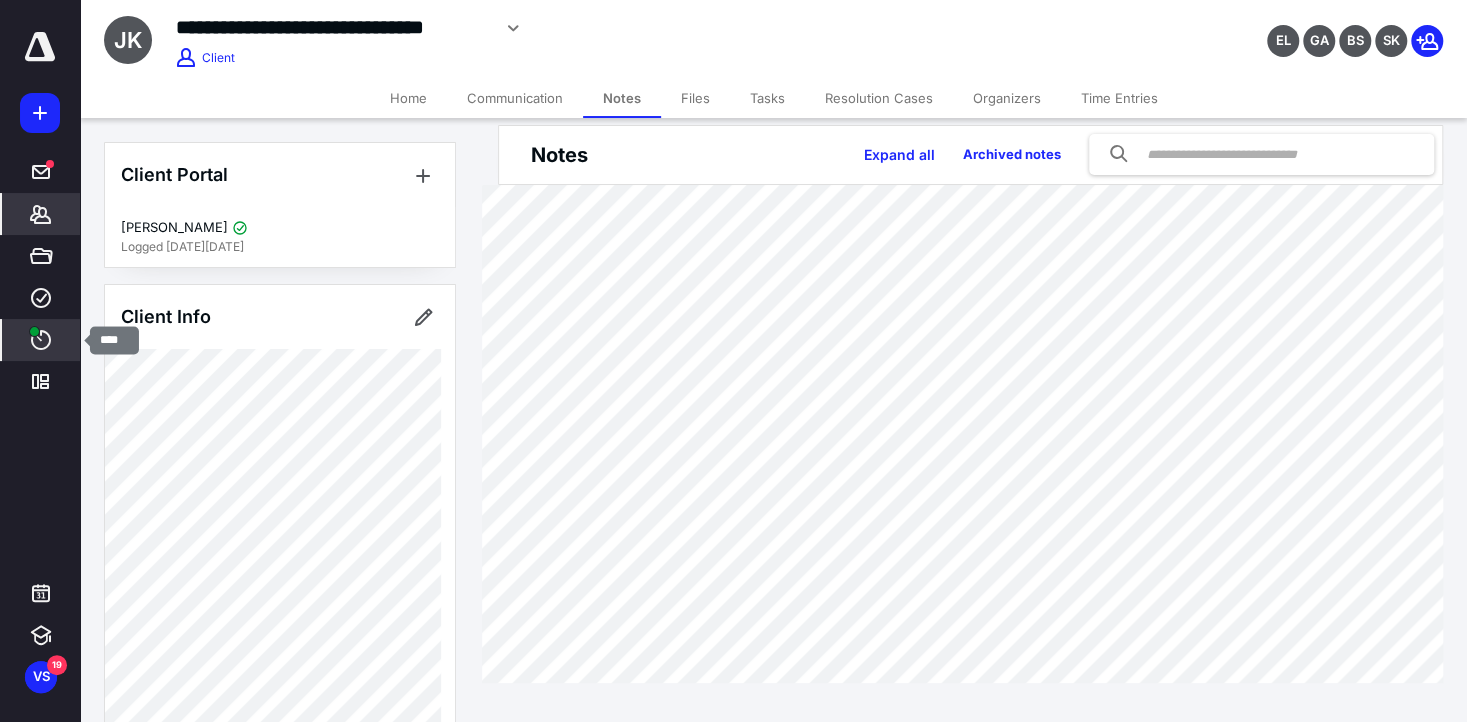 click 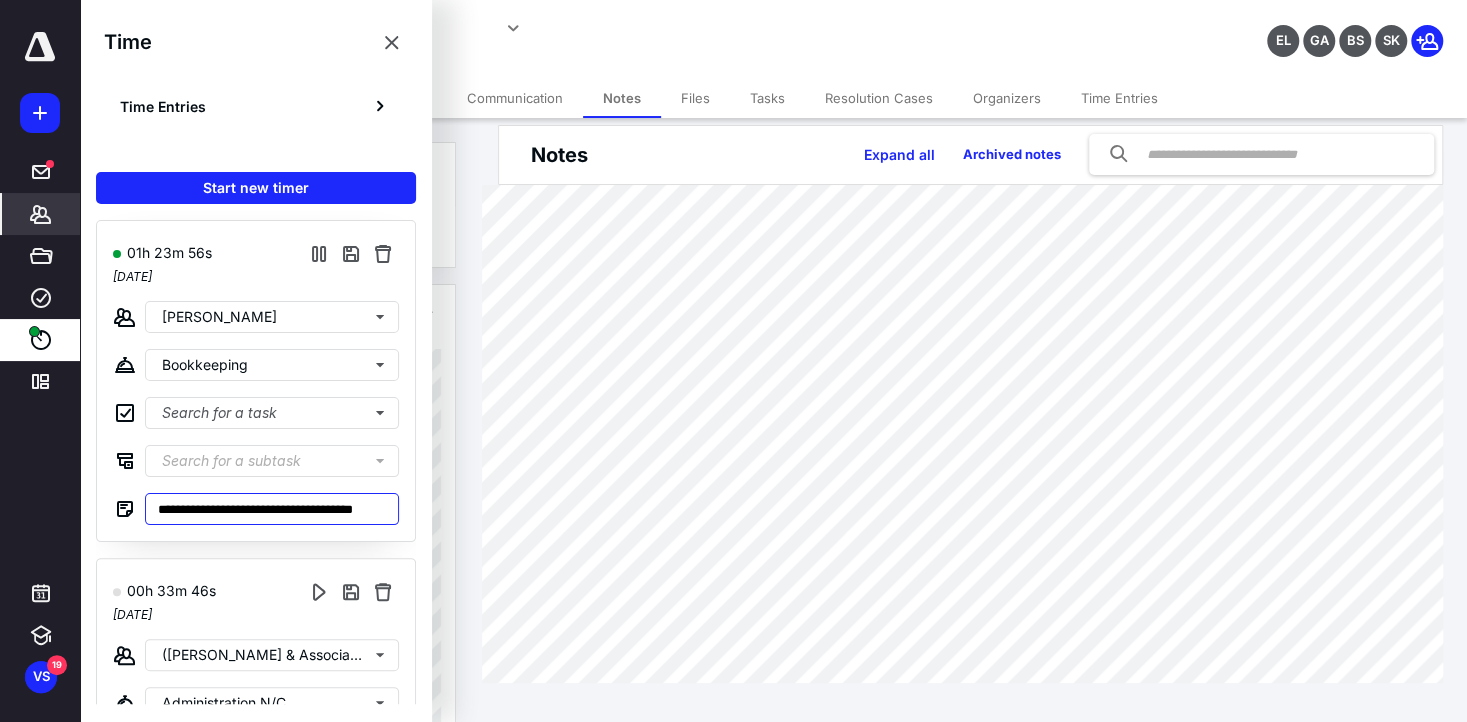 scroll, scrollTop: 0, scrollLeft: 41, axis: horizontal 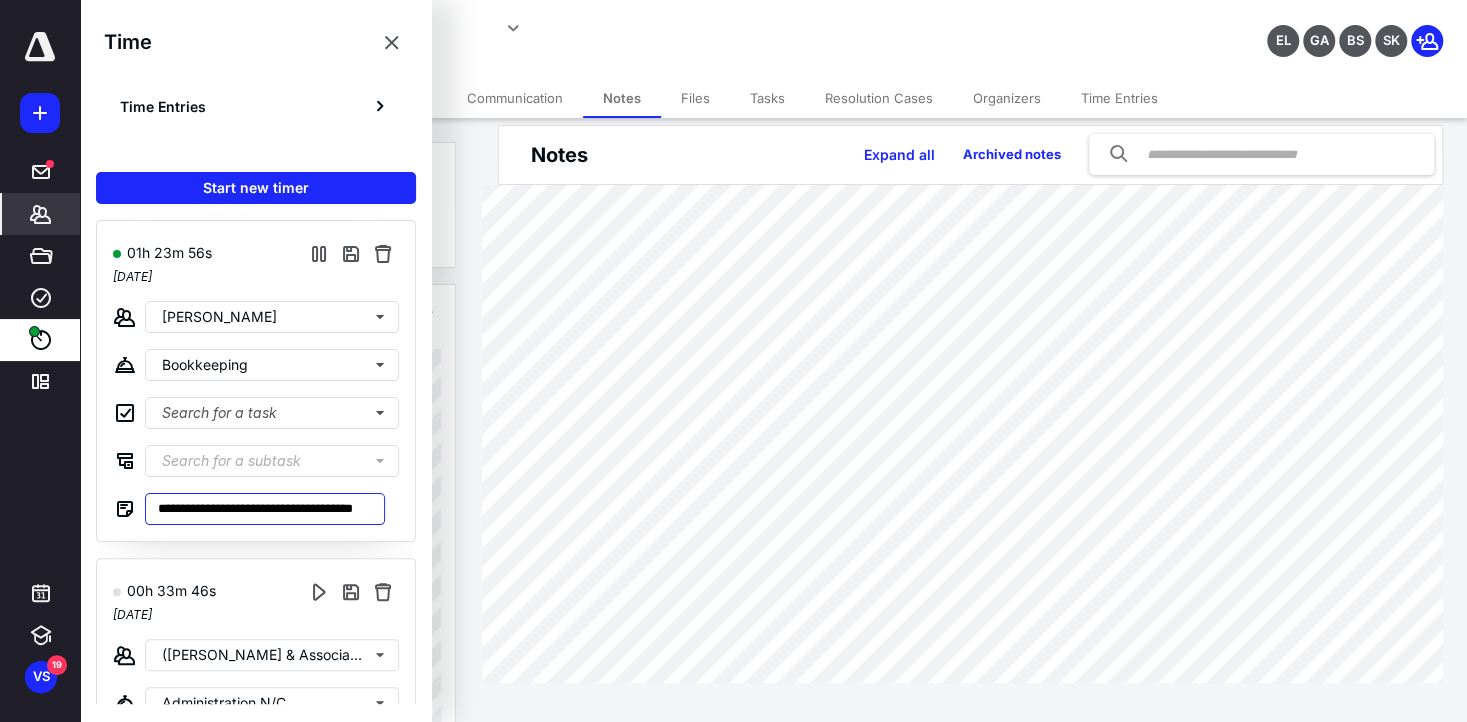 drag, startPoint x: 252, startPoint y: 507, endPoint x: 369, endPoint y: 508, distance: 117.00427 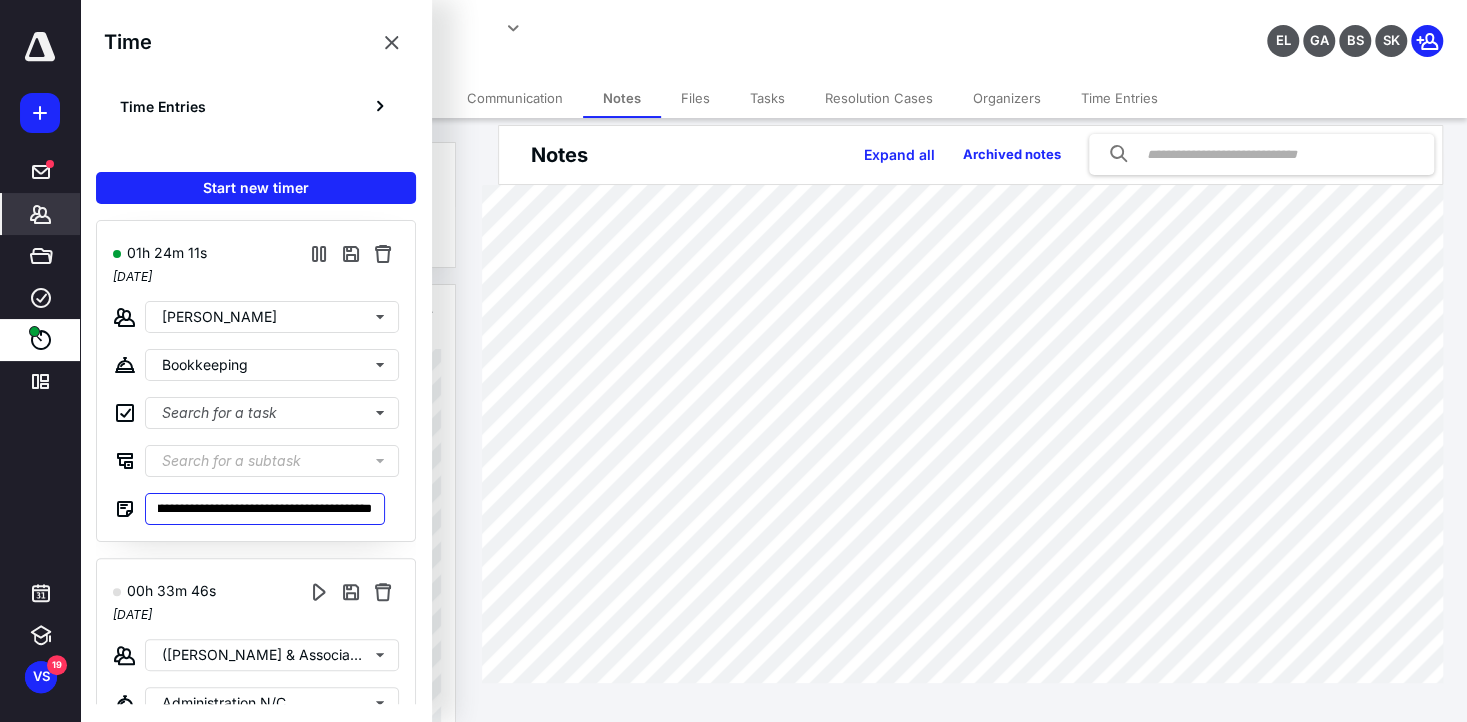scroll, scrollTop: 0, scrollLeft: 234, axis: horizontal 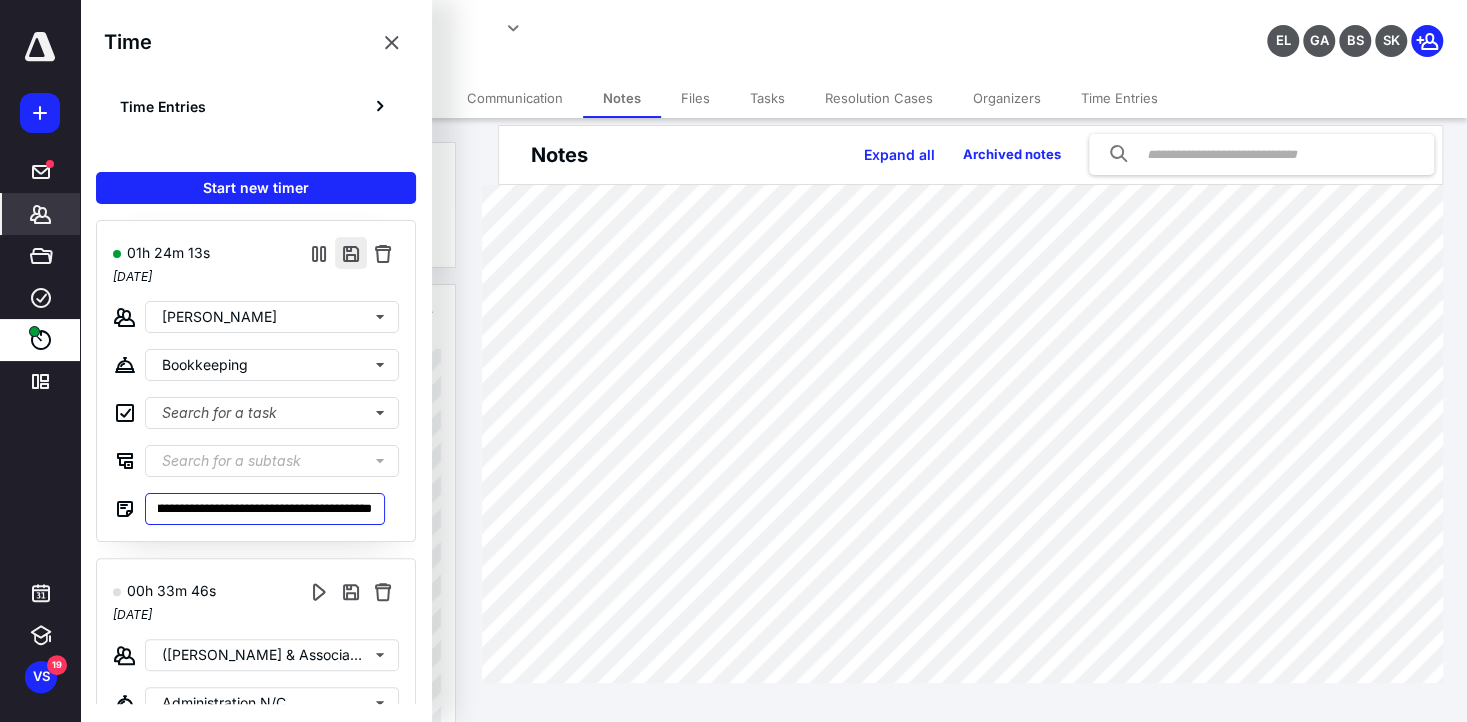 type on "**********" 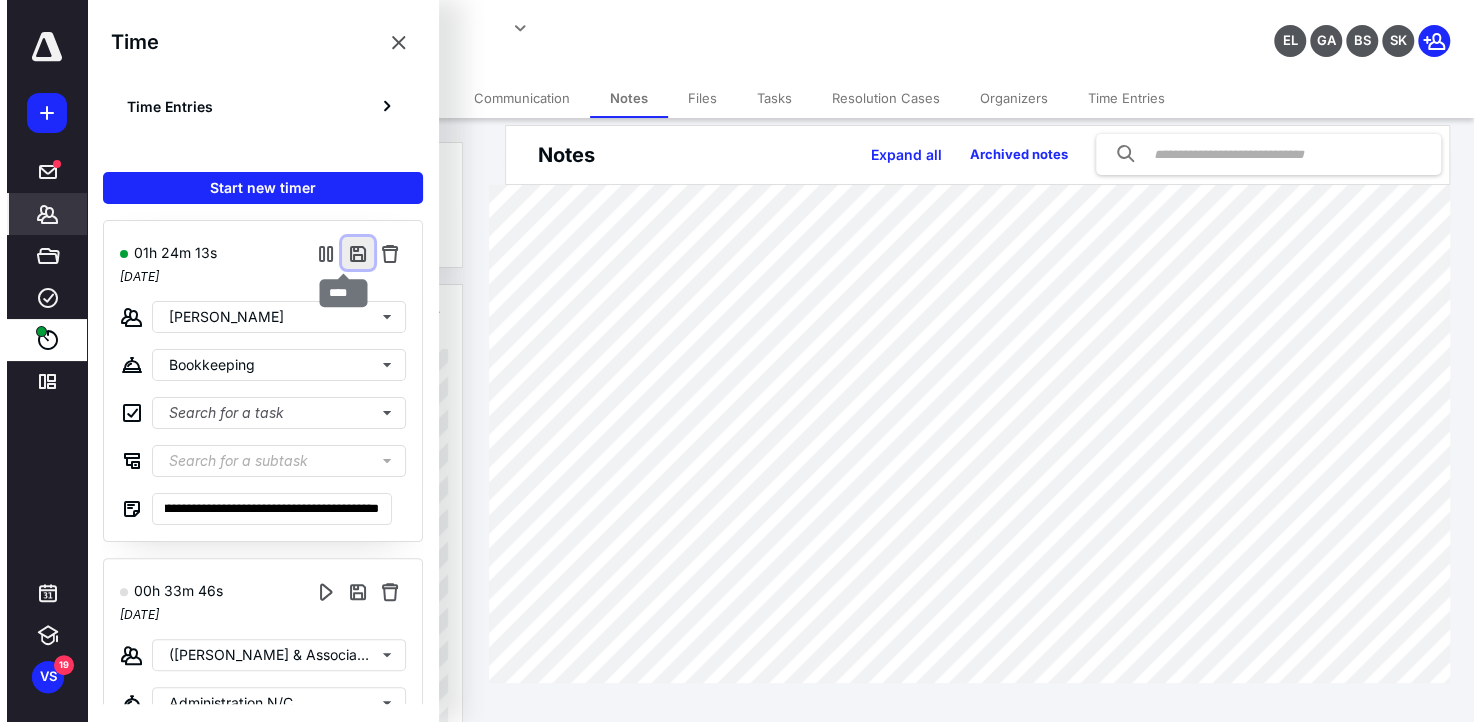 scroll, scrollTop: 0, scrollLeft: 0, axis: both 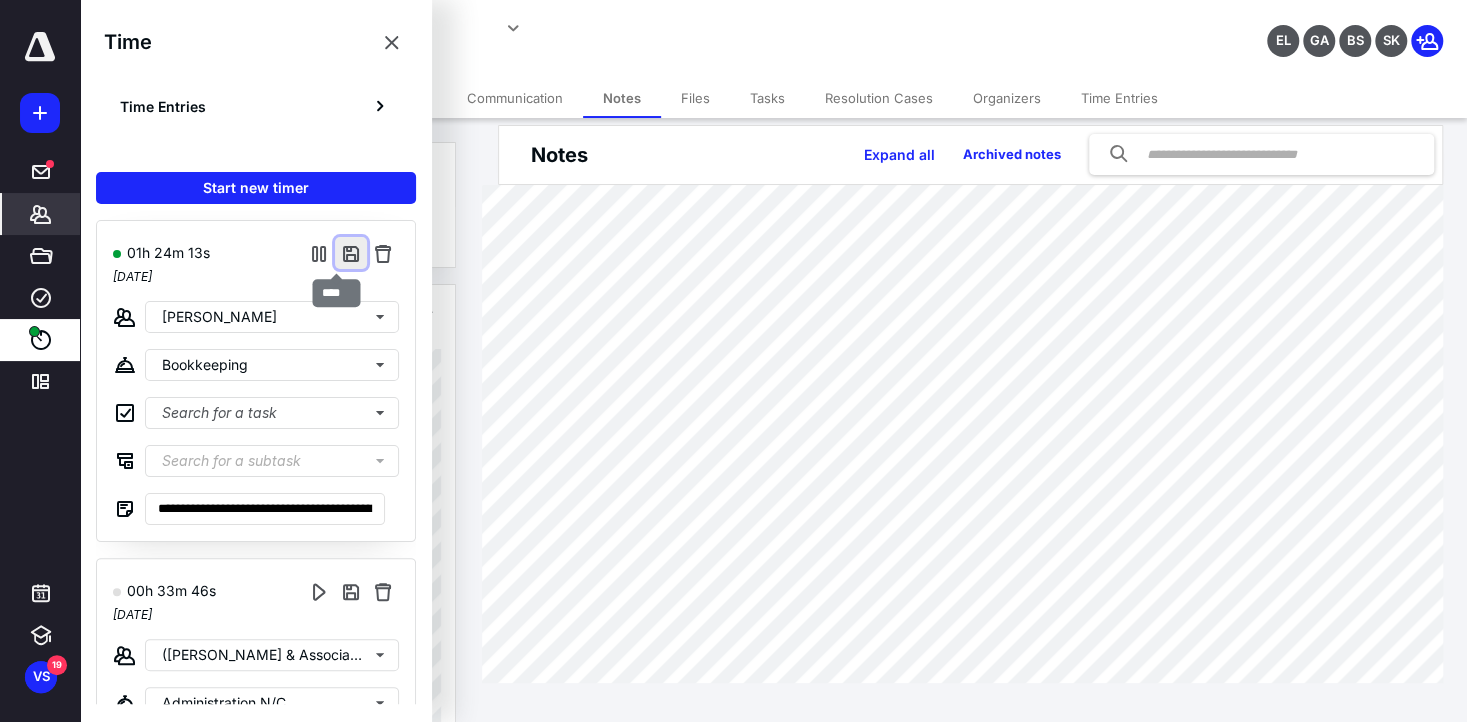 click at bounding box center (351, 253) 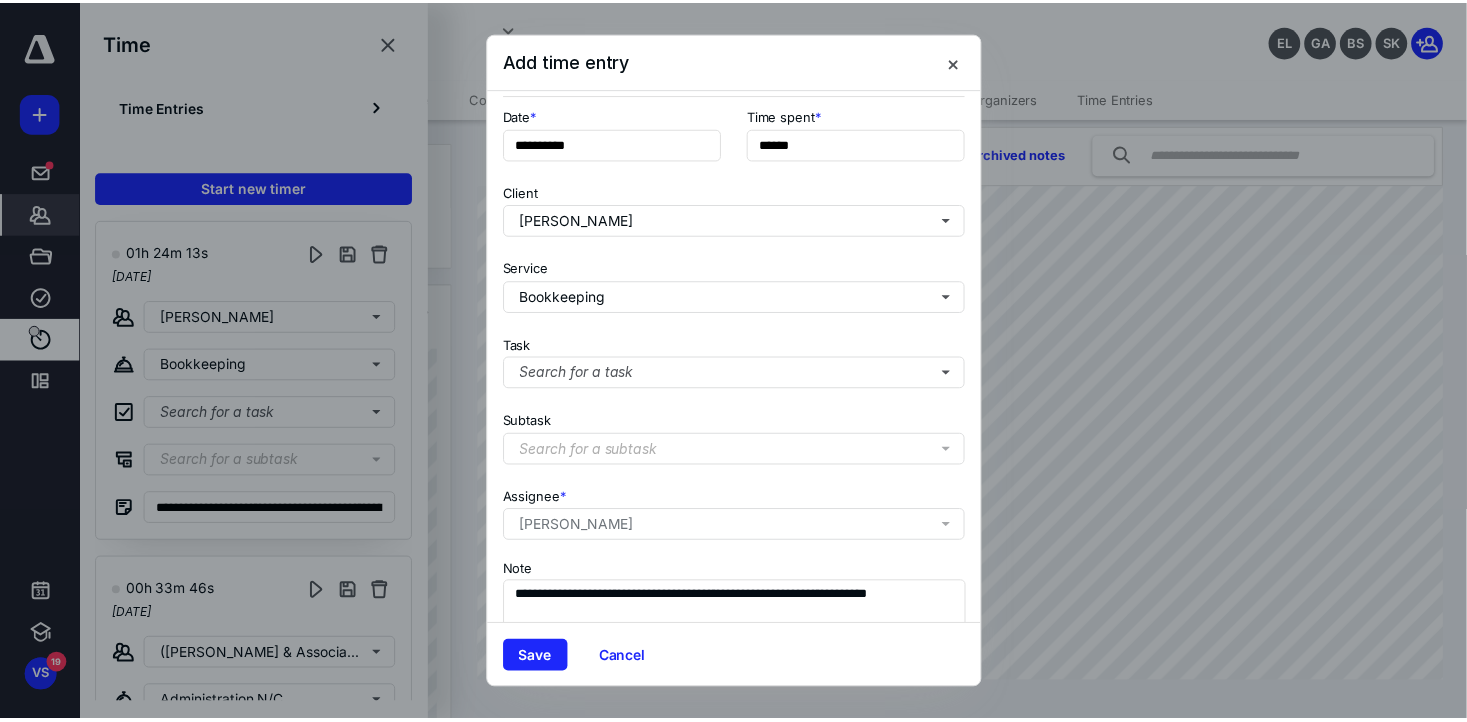 scroll, scrollTop: 162, scrollLeft: 0, axis: vertical 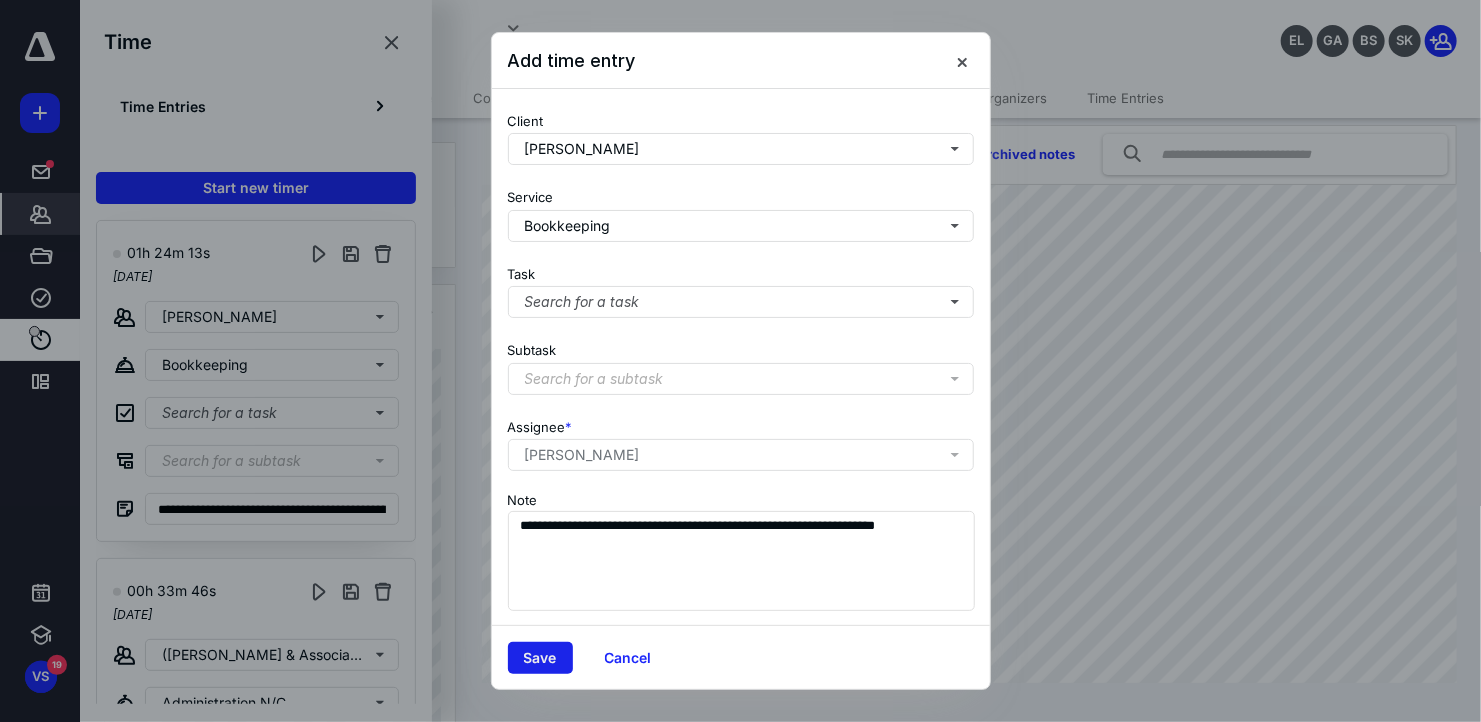 click on "Save" at bounding box center [540, 658] 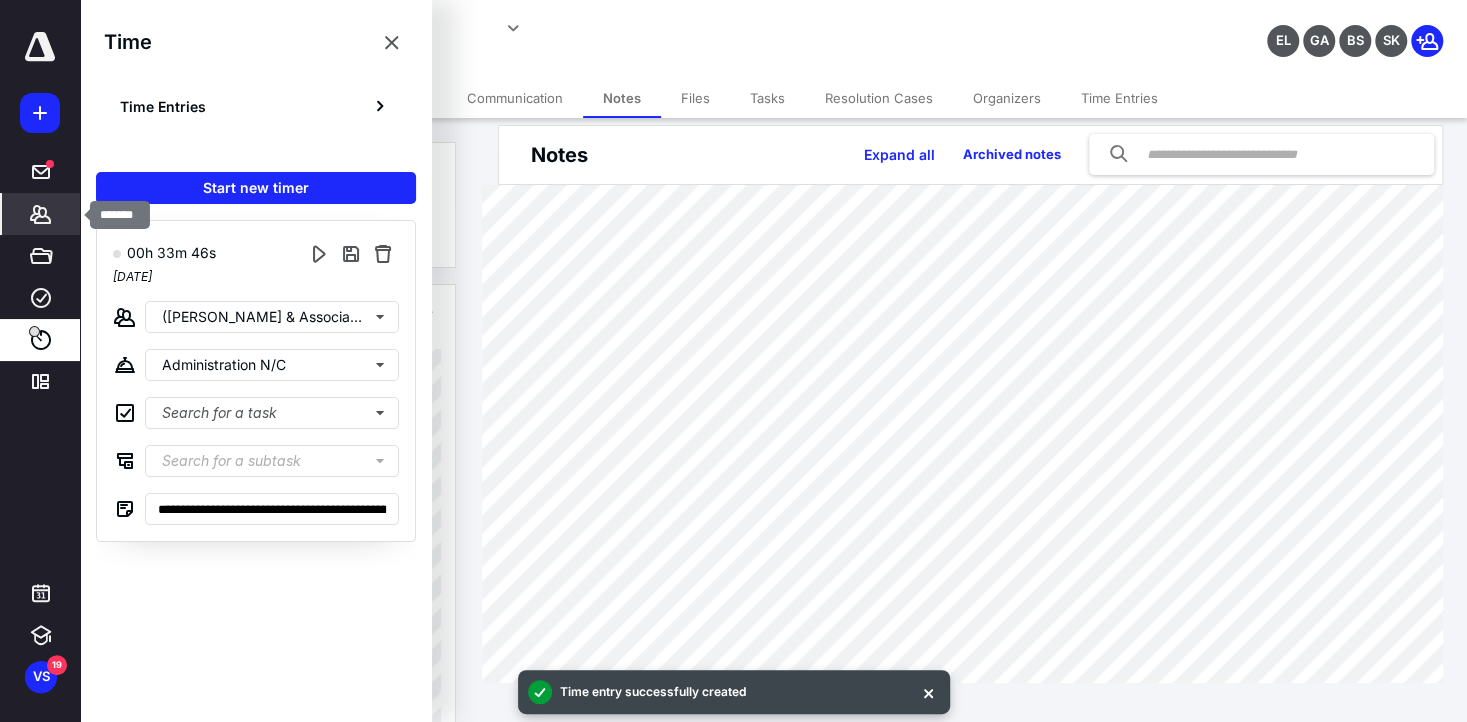 click 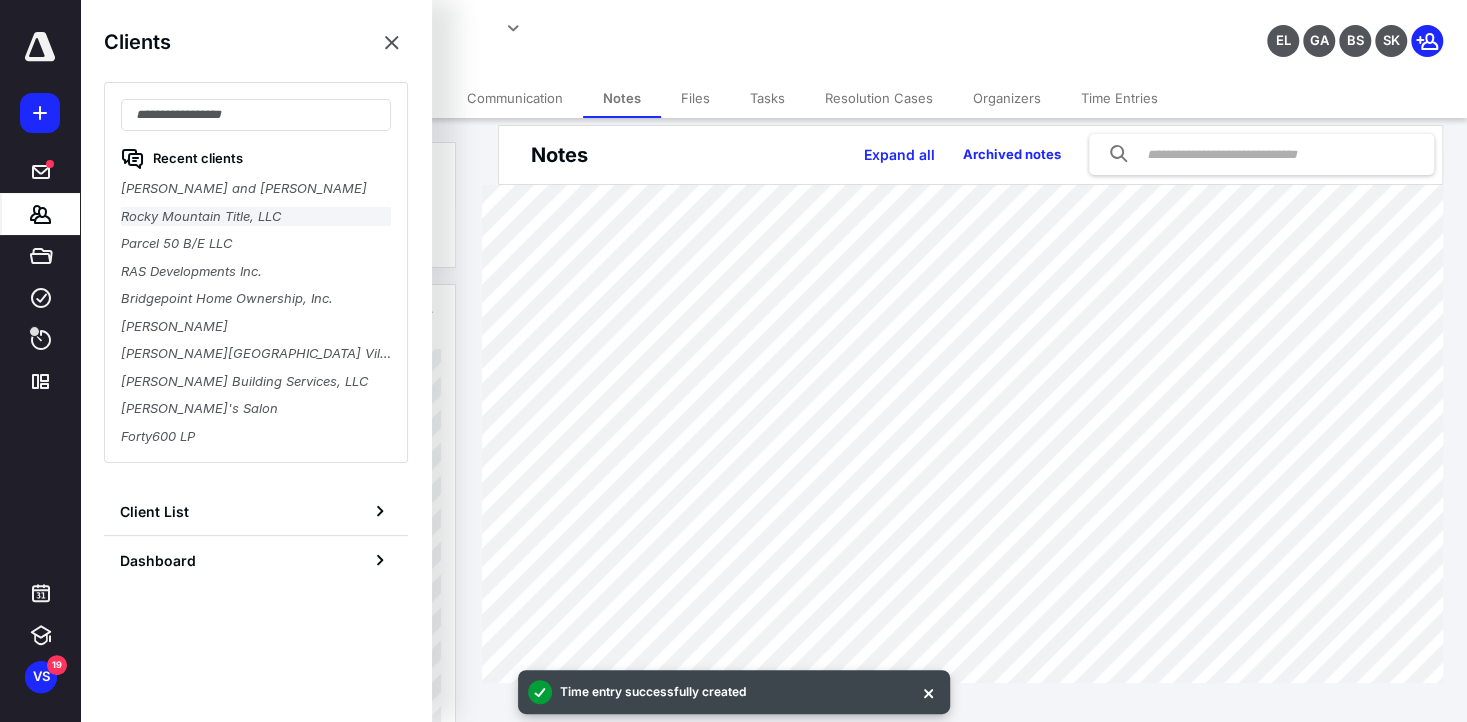 click on "Rocky Mountain Title, LLC" at bounding box center [256, 217] 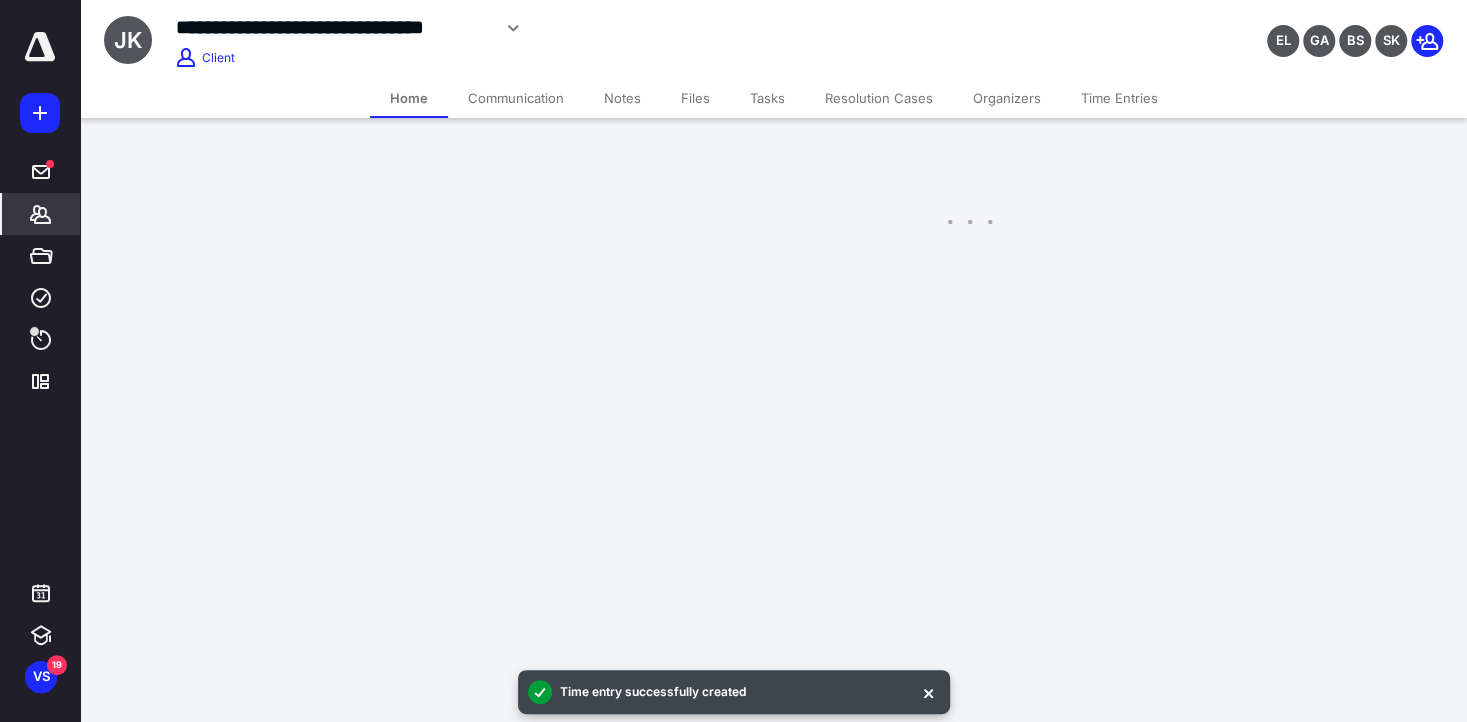 scroll, scrollTop: 0, scrollLeft: 0, axis: both 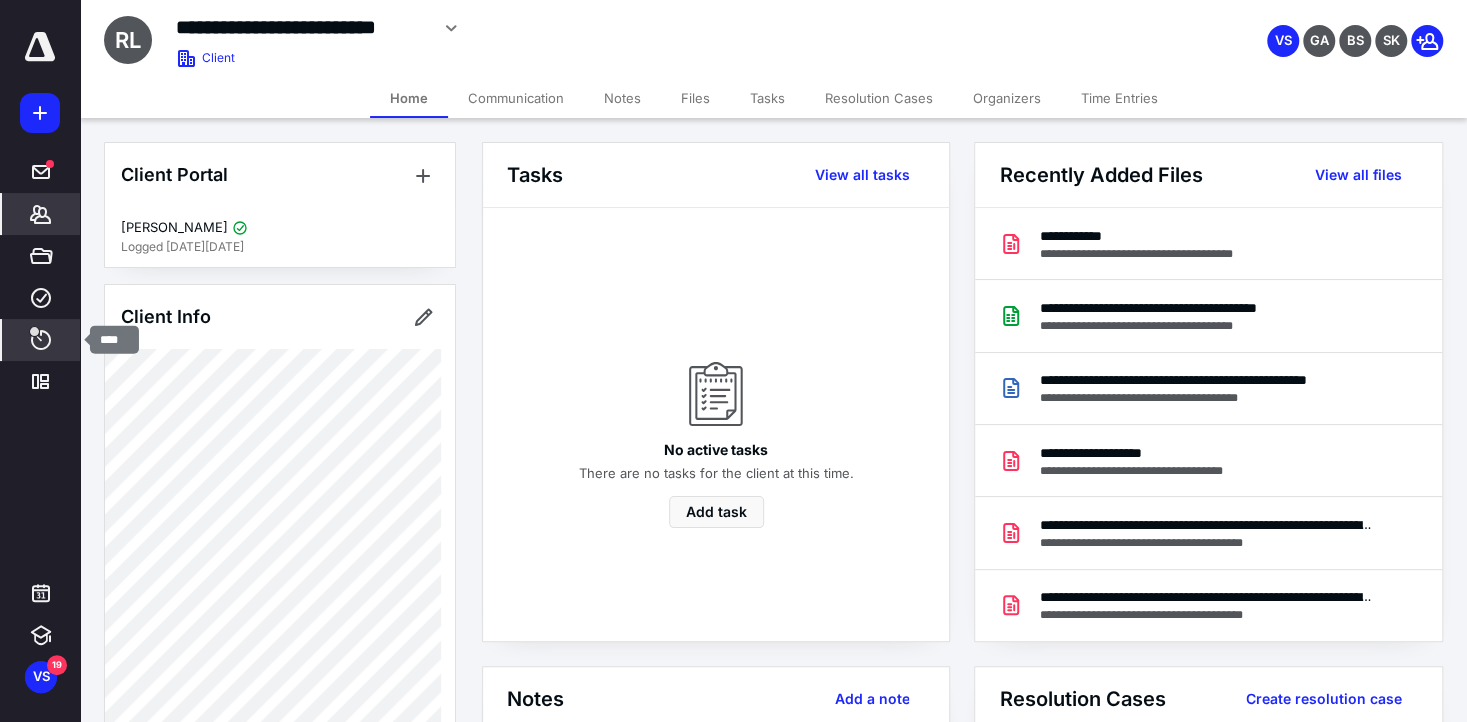 click 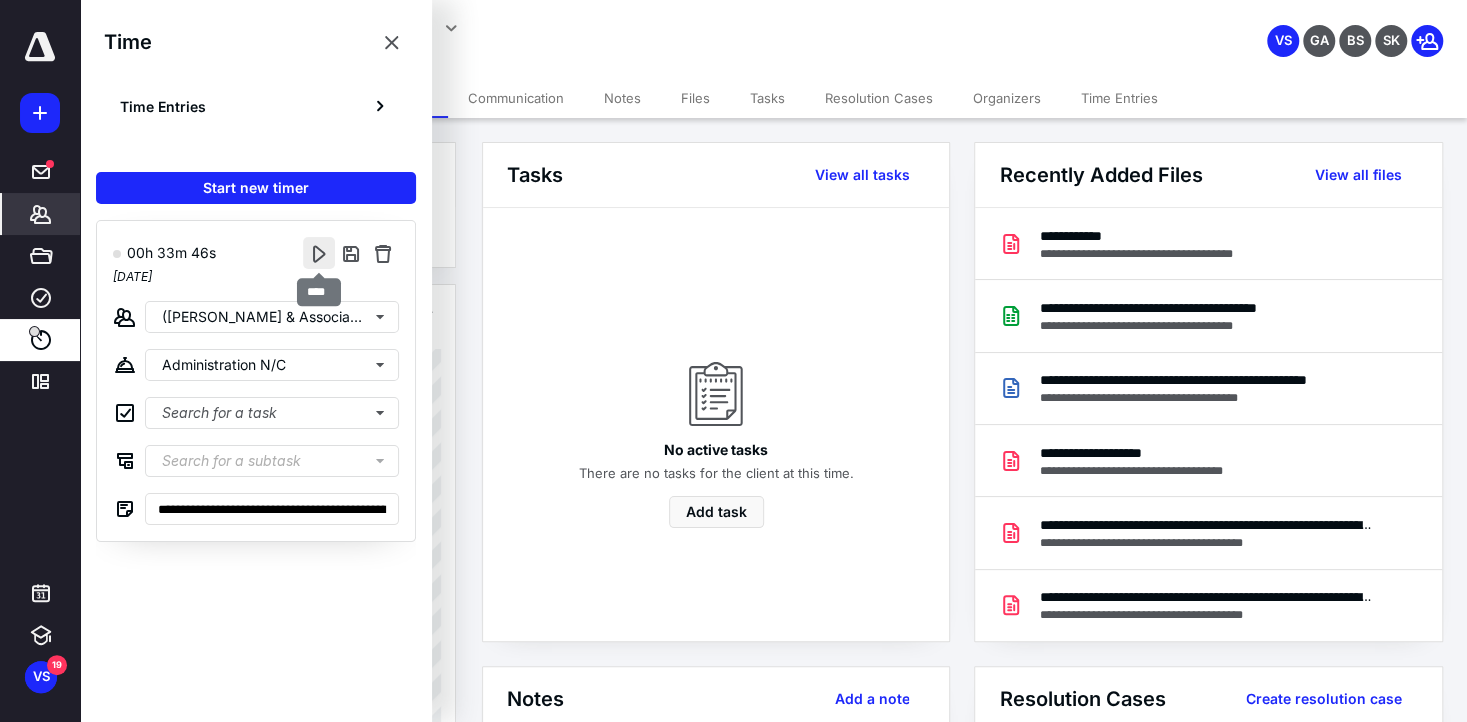 click at bounding box center [319, 253] 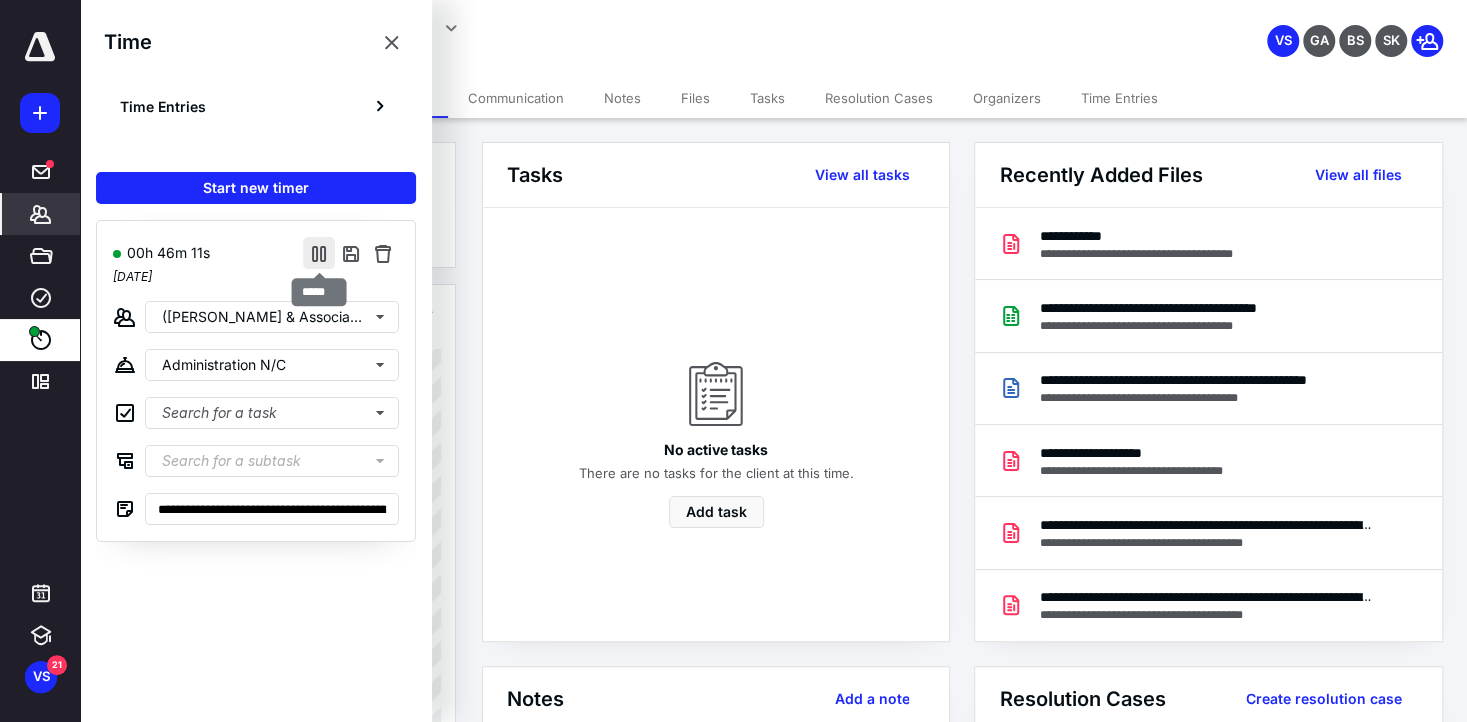 click at bounding box center (319, 253) 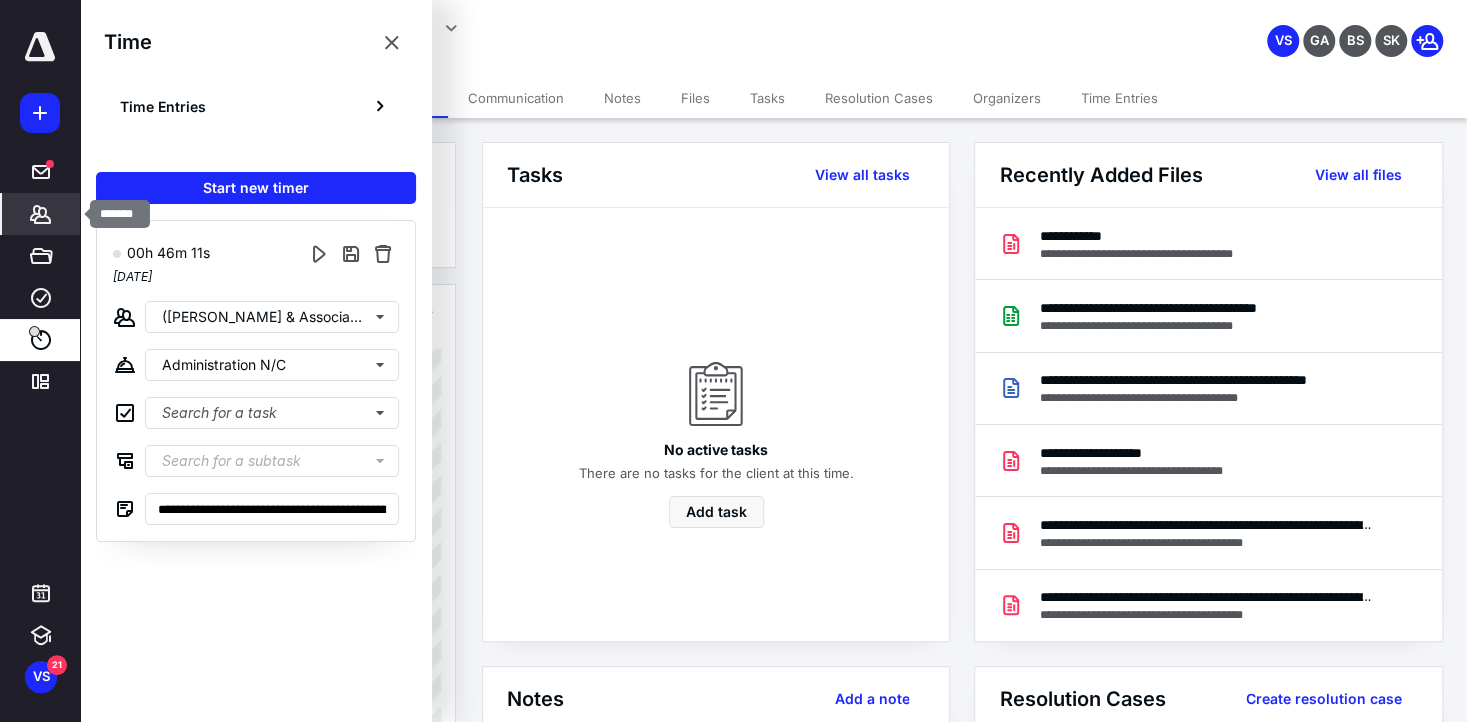 click 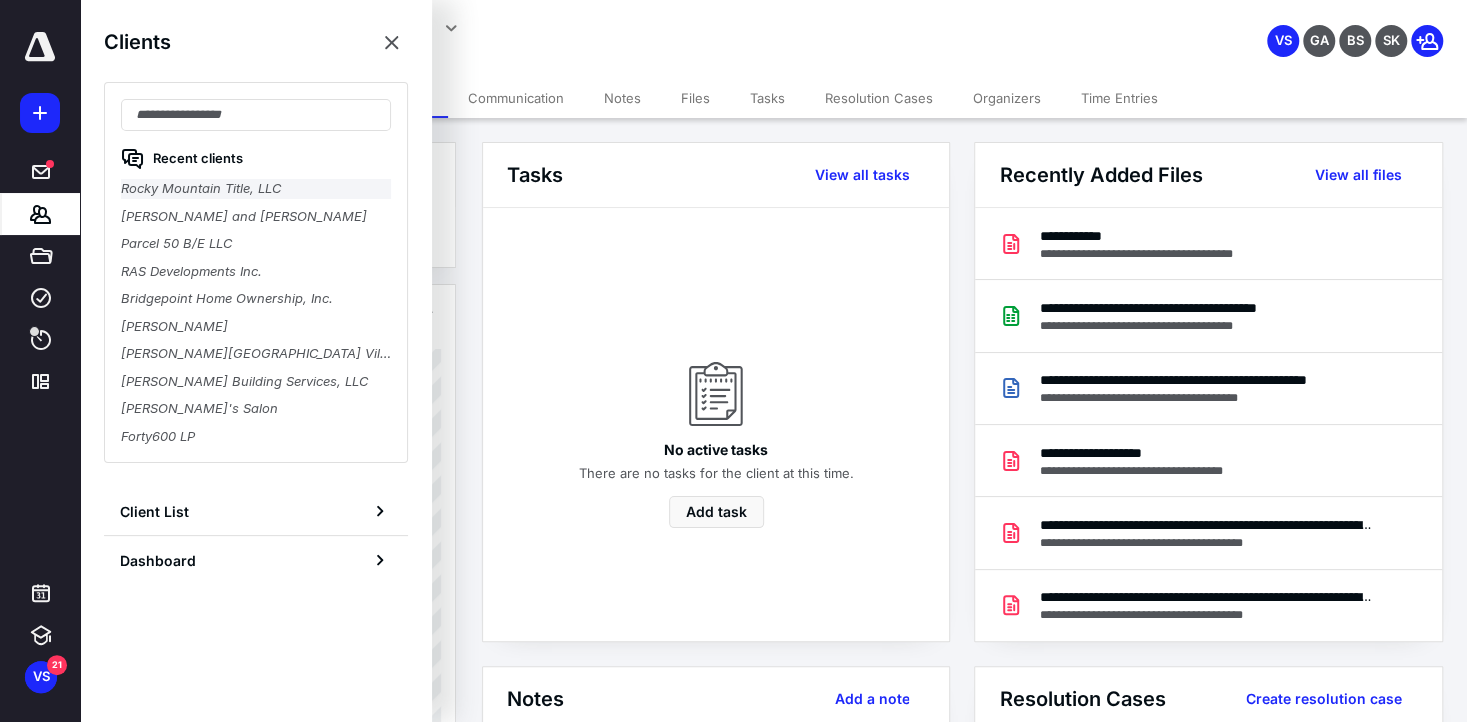 click on "Rocky Mountain Title, LLC" at bounding box center [256, 189] 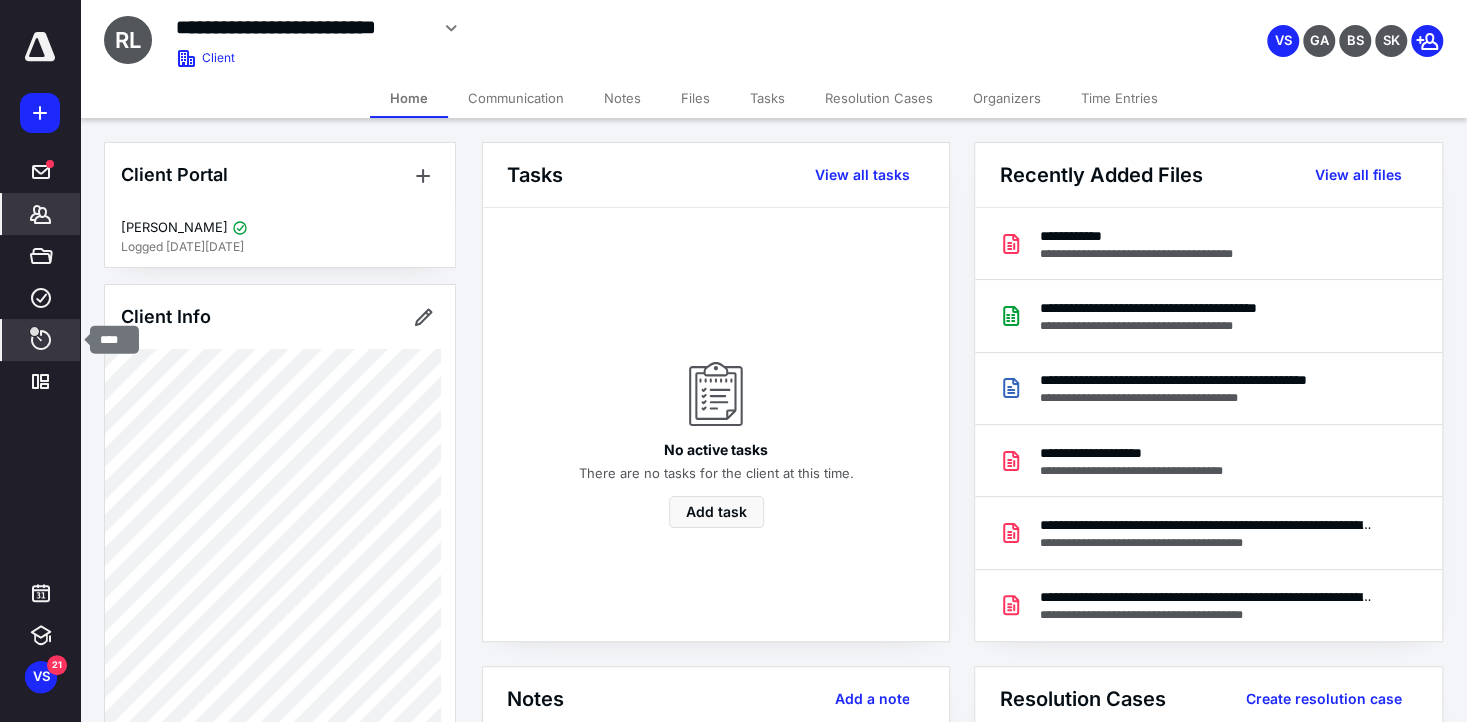 click 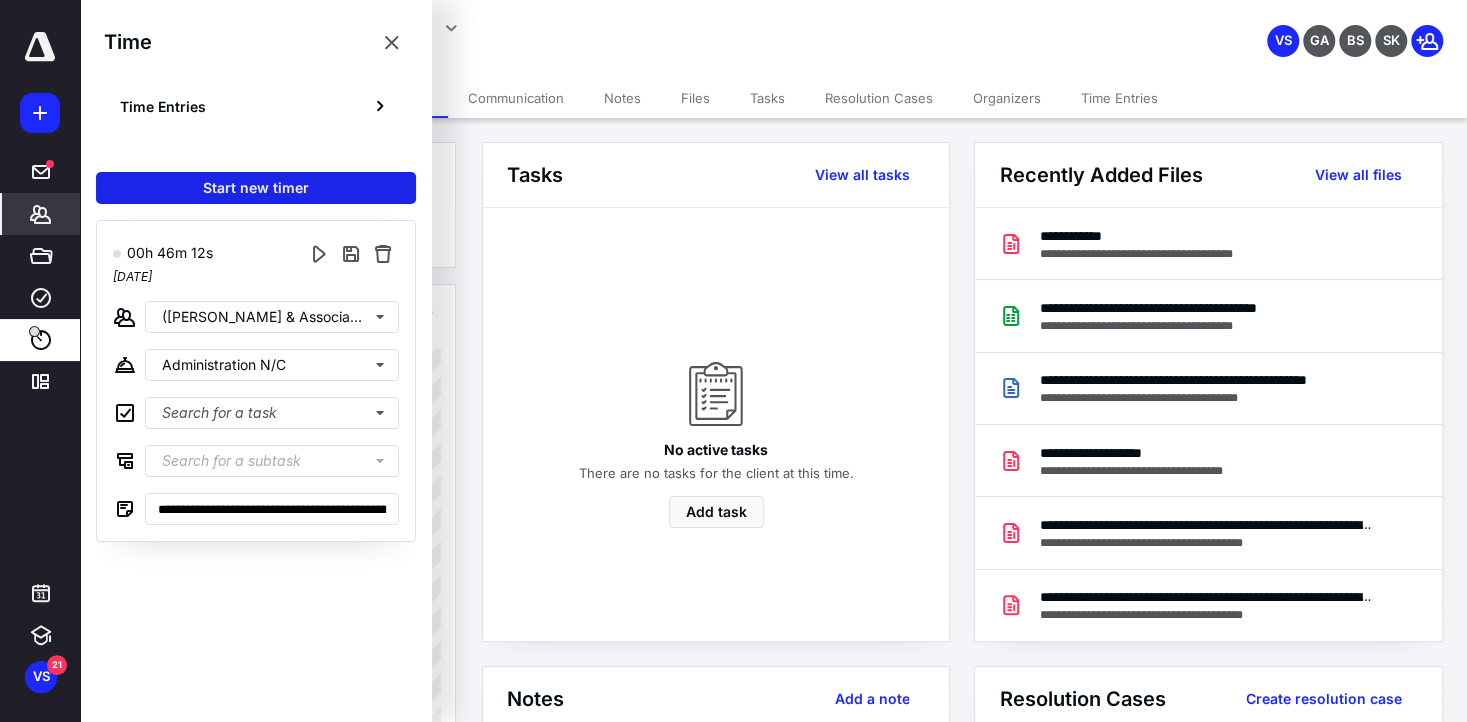 click on "Start new timer" at bounding box center [256, 188] 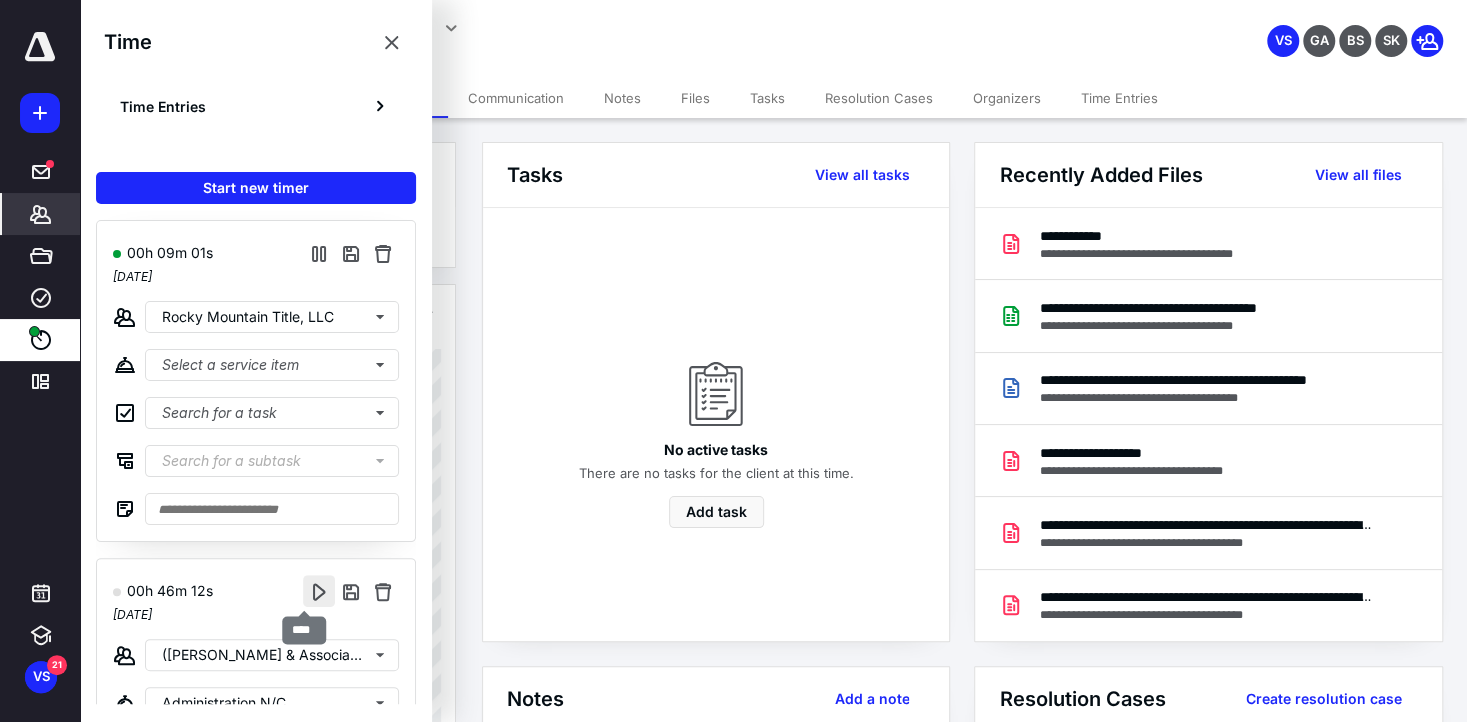 click at bounding box center (319, 591) 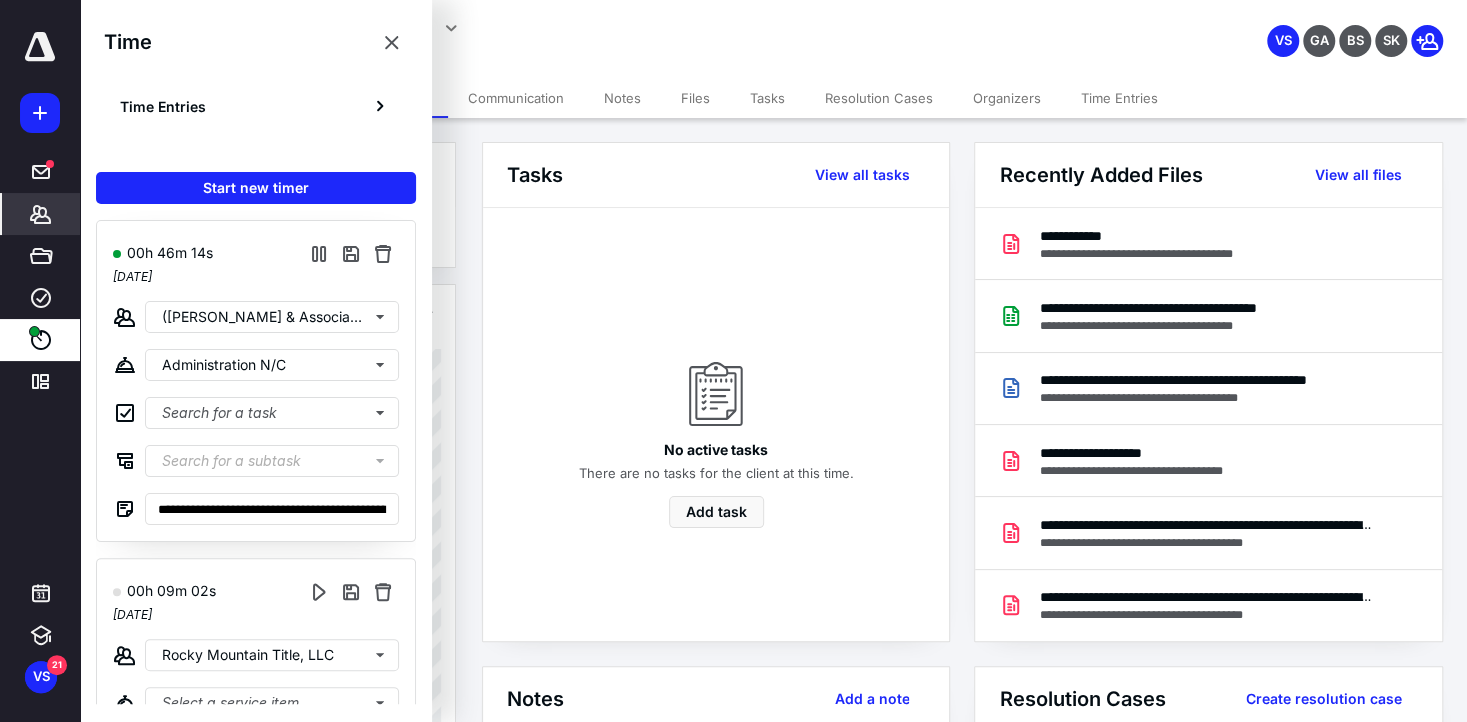 click 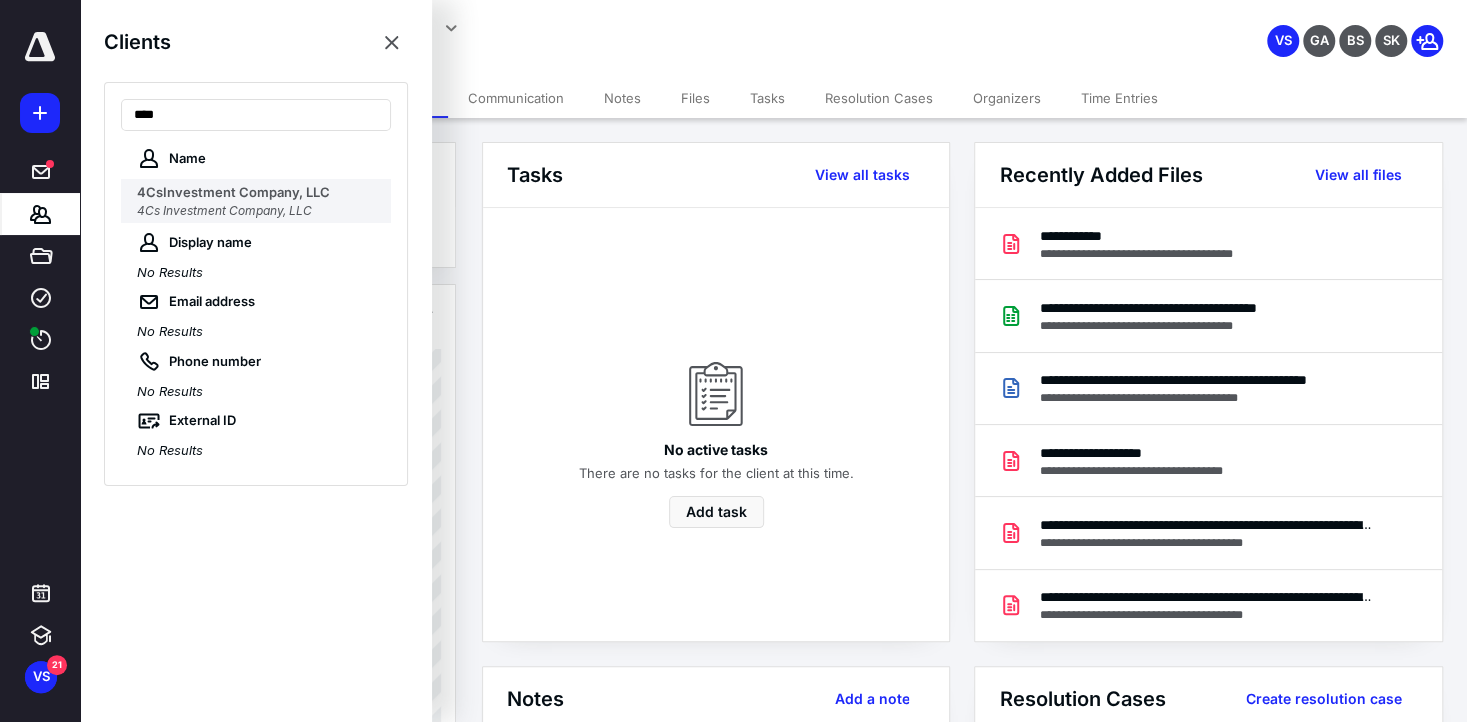 type on "***" 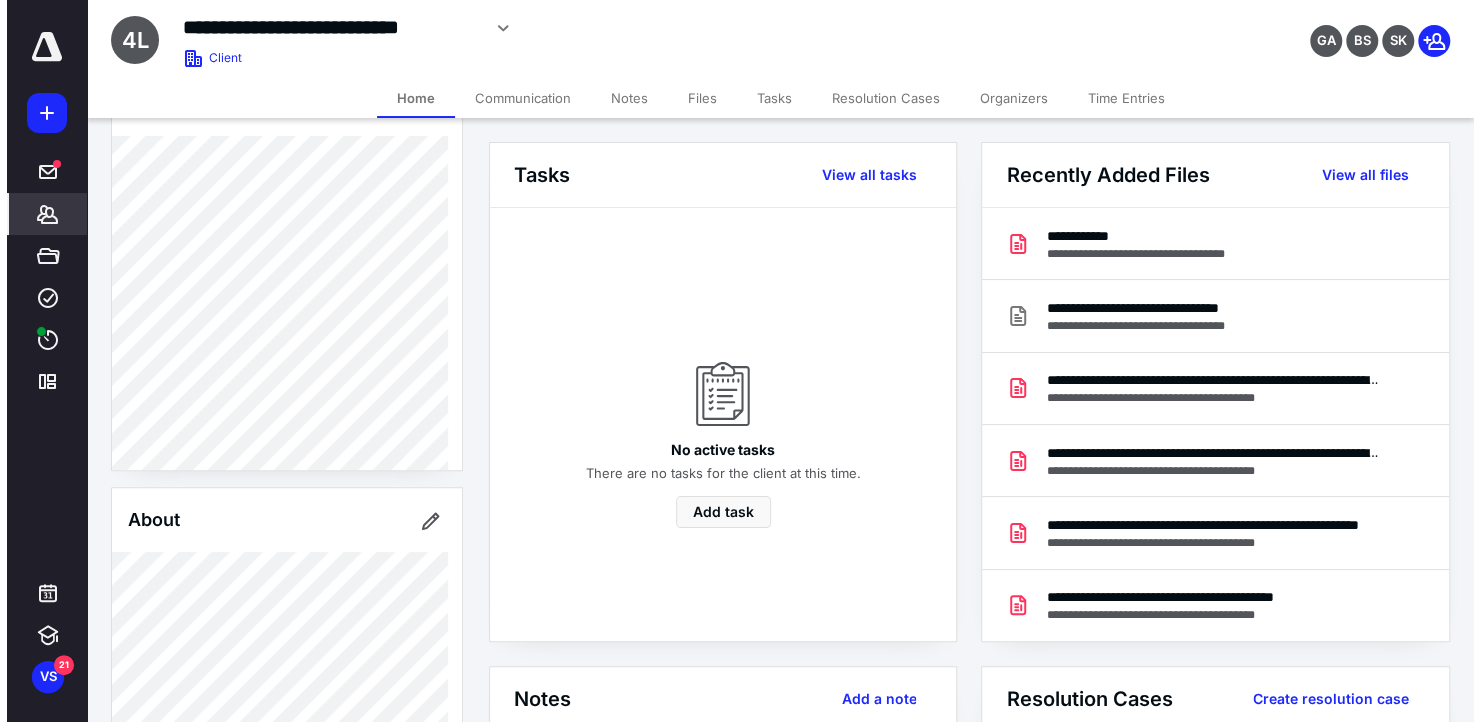 scroll, scrollTop: 0, scrollLeft: 0, axis: both 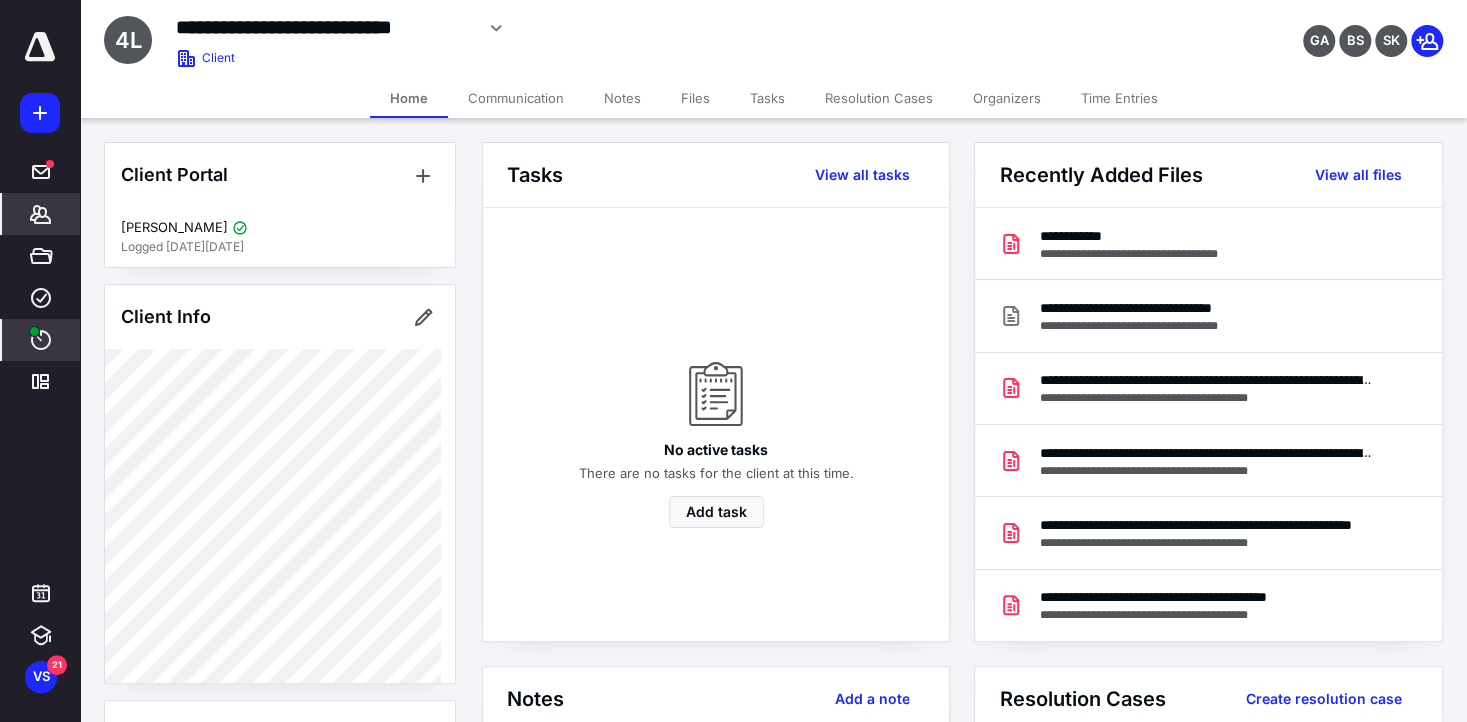 click on "Time" at bounding box center (41, 340) 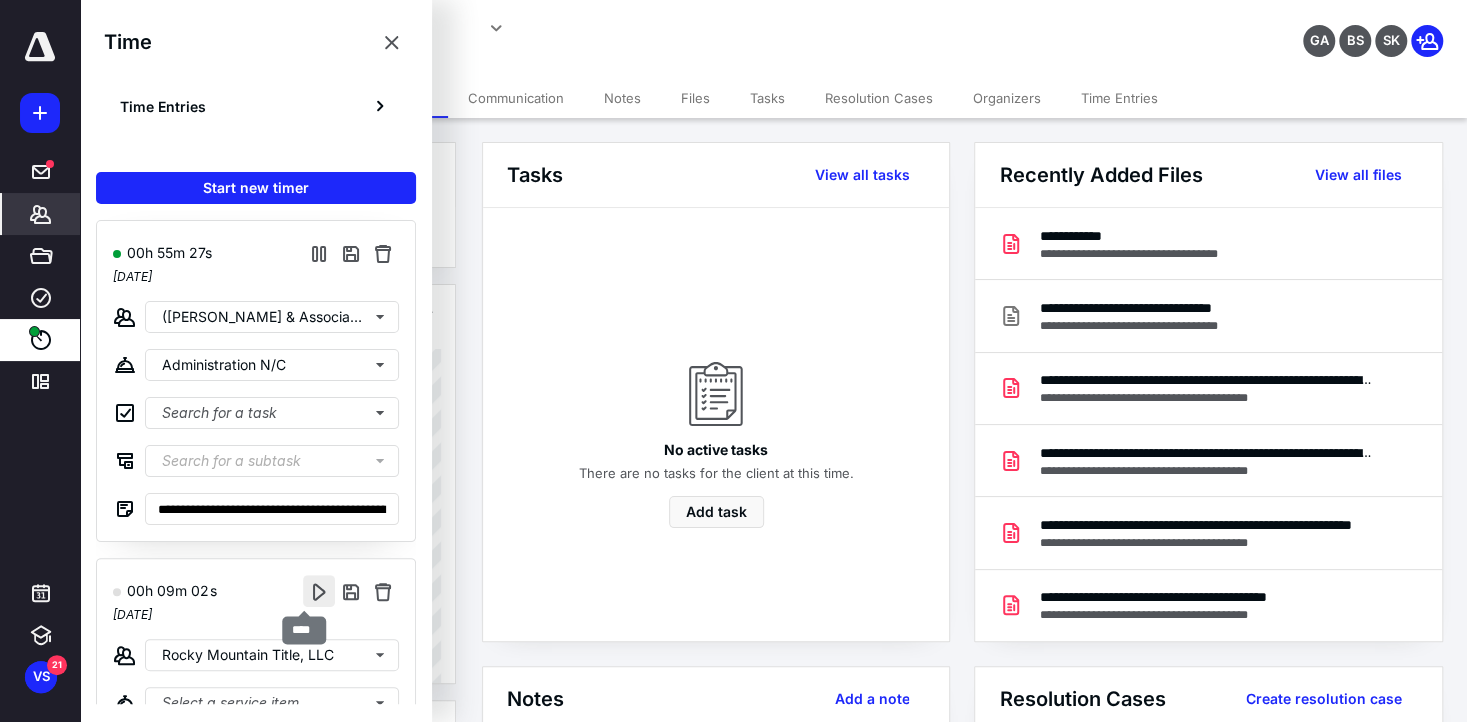 click at bounding box center [319, 591] 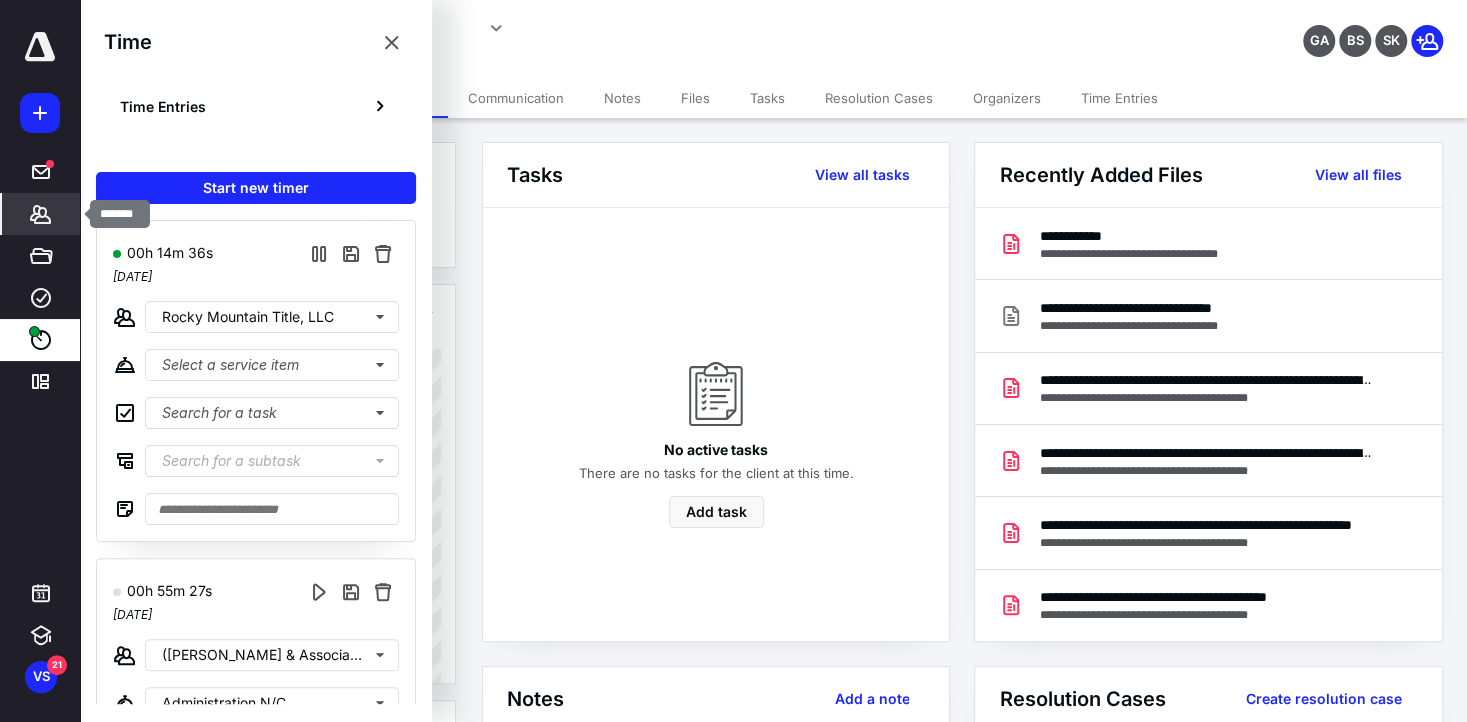 click 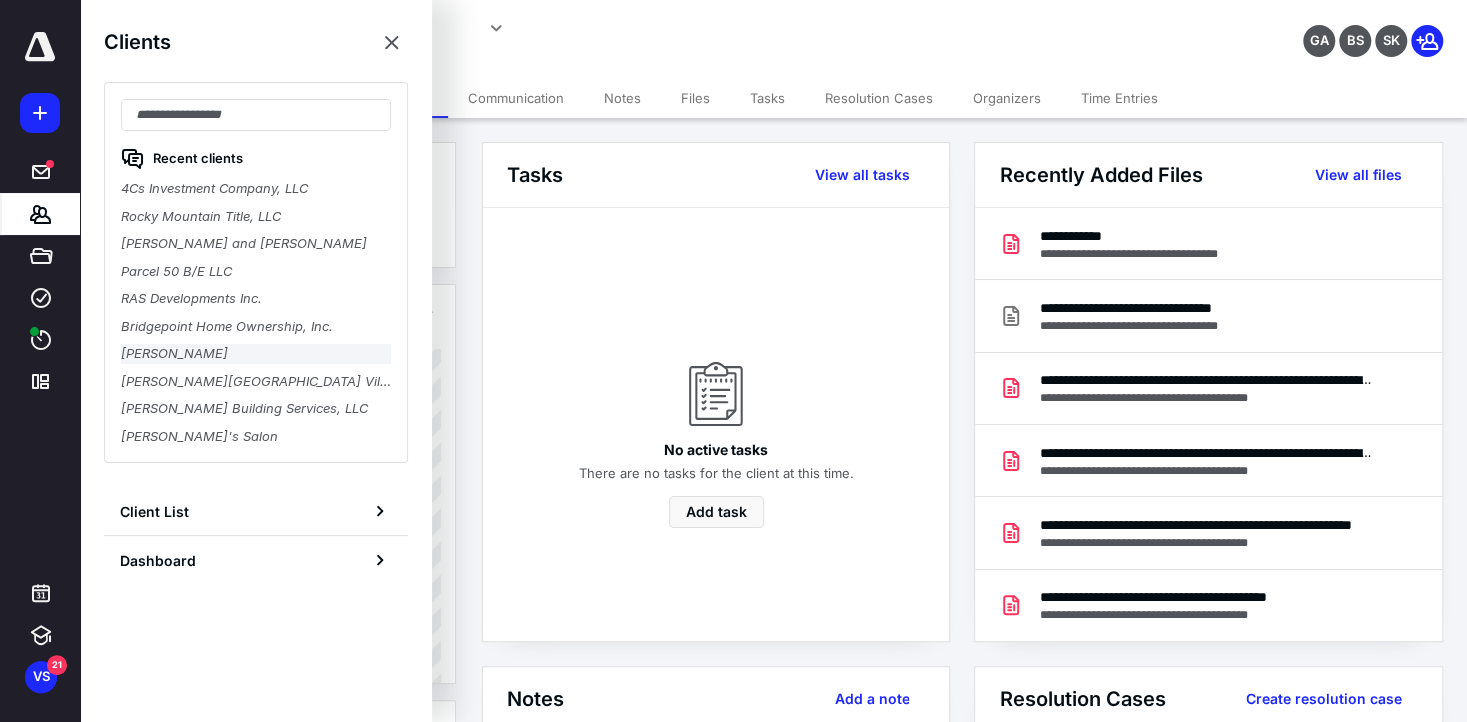 click on "[PERSON_NAME]" at bounding box center (256, 354) 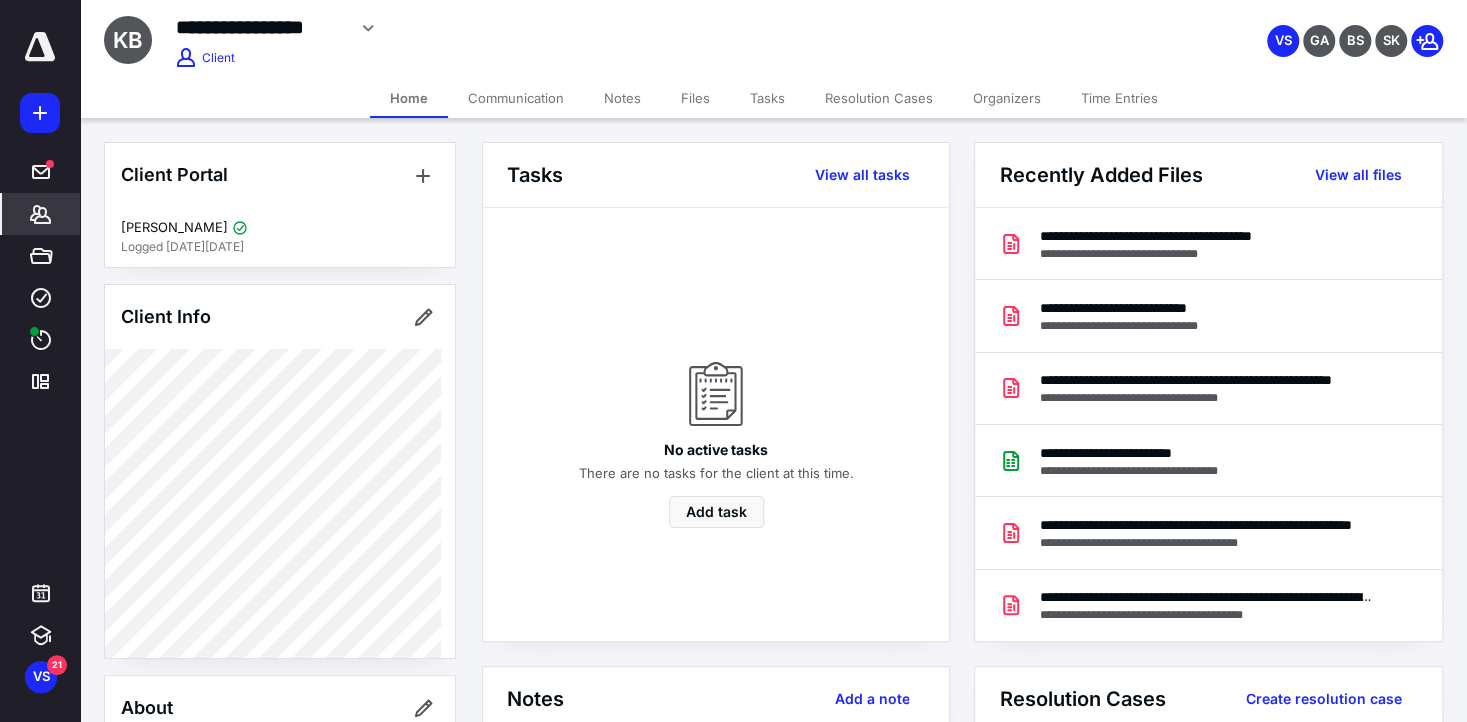 click on "Notes" at bounding box center (622, 98) 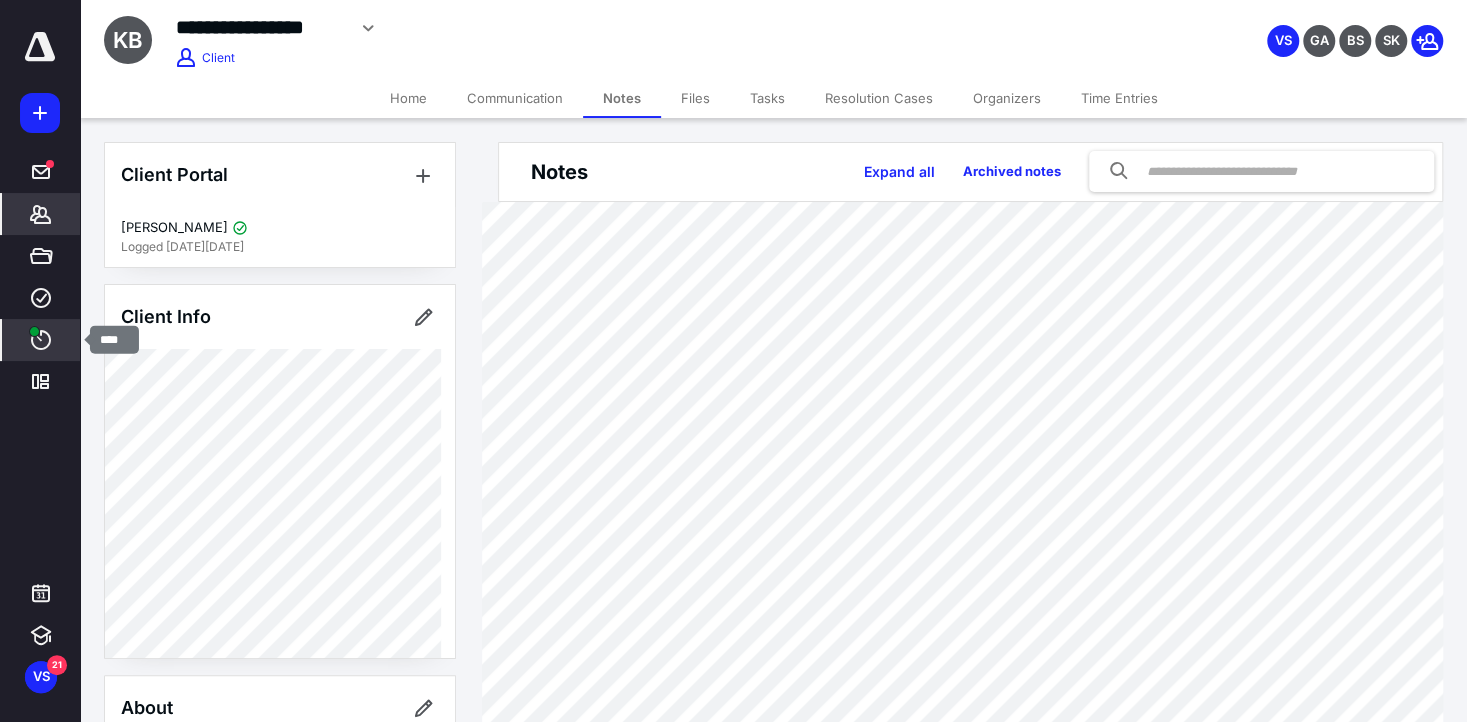click on "Time" at bounding box center [41, 340] 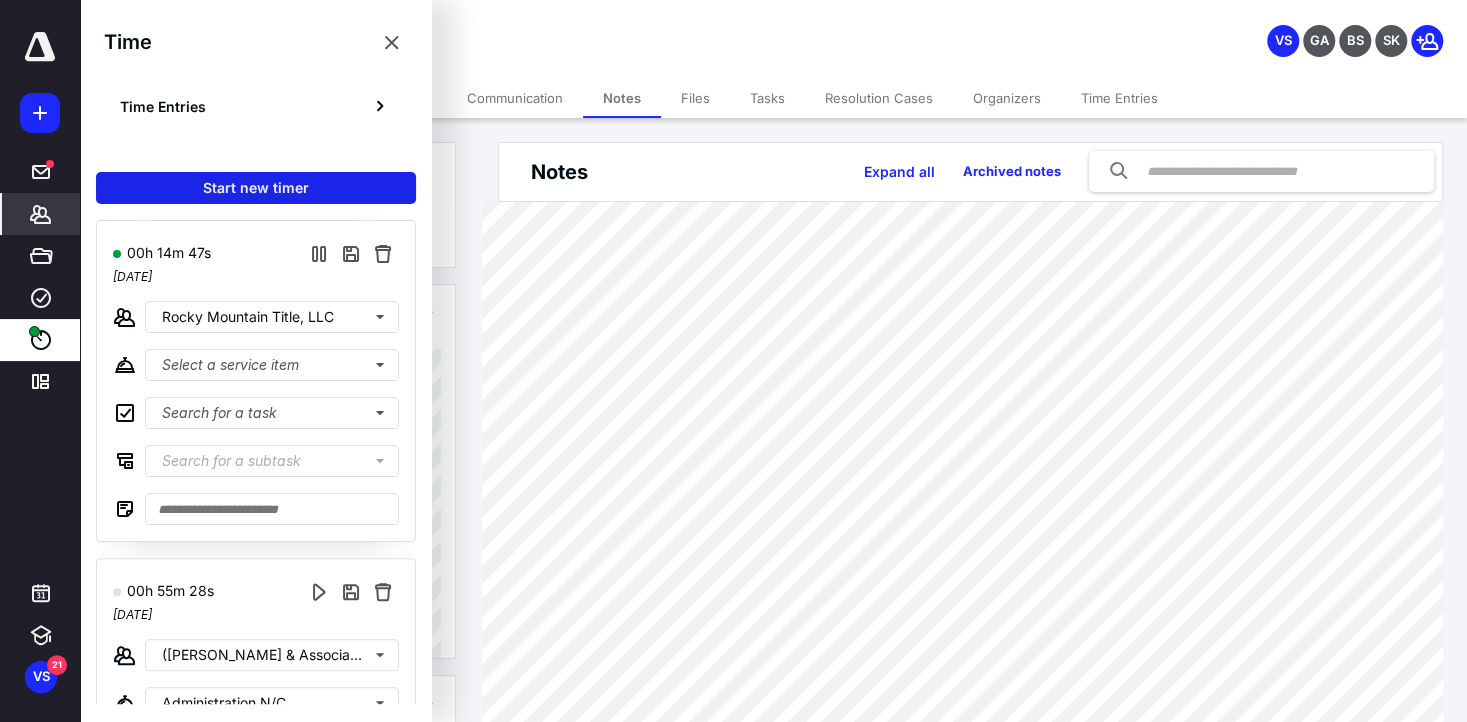 click on "Start new timer" at bounding box center (256, 188) 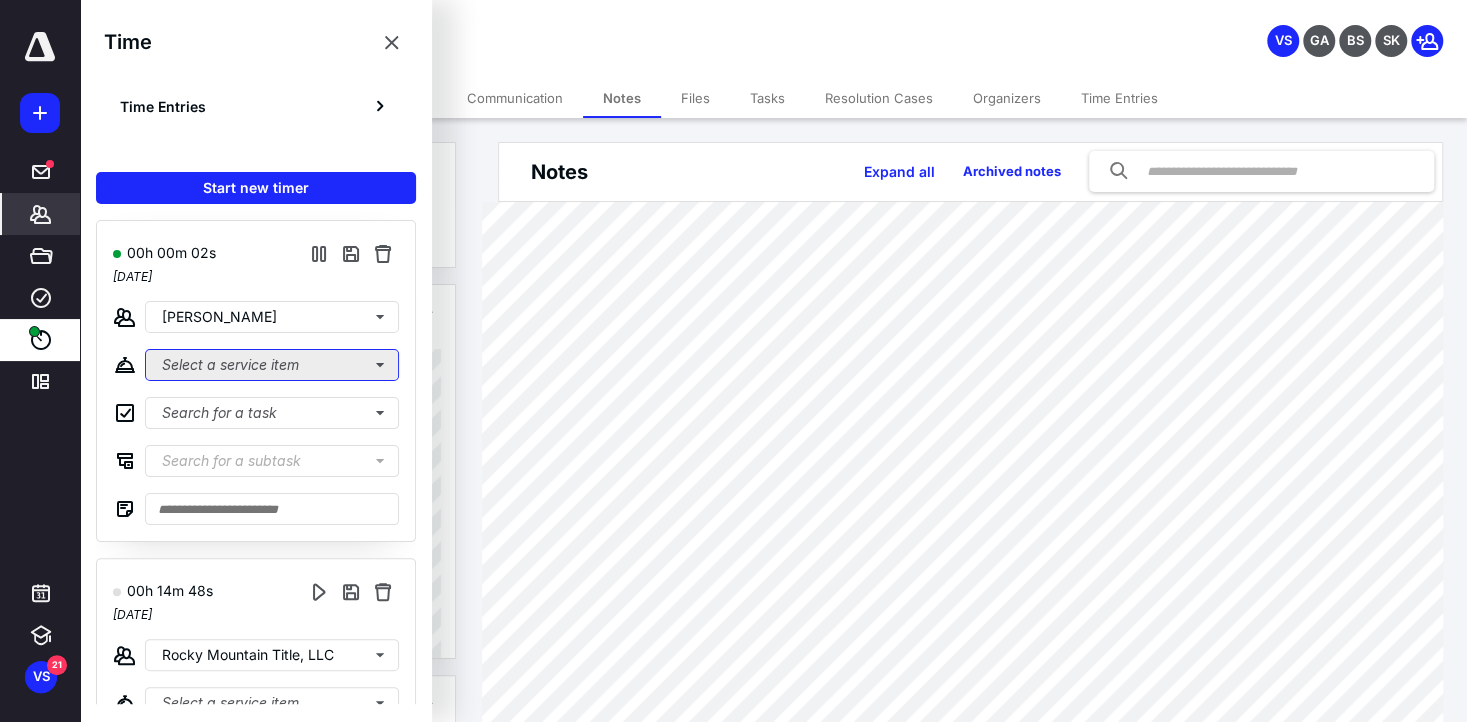 click on "Select a service item" at bounding box center [272, 365] 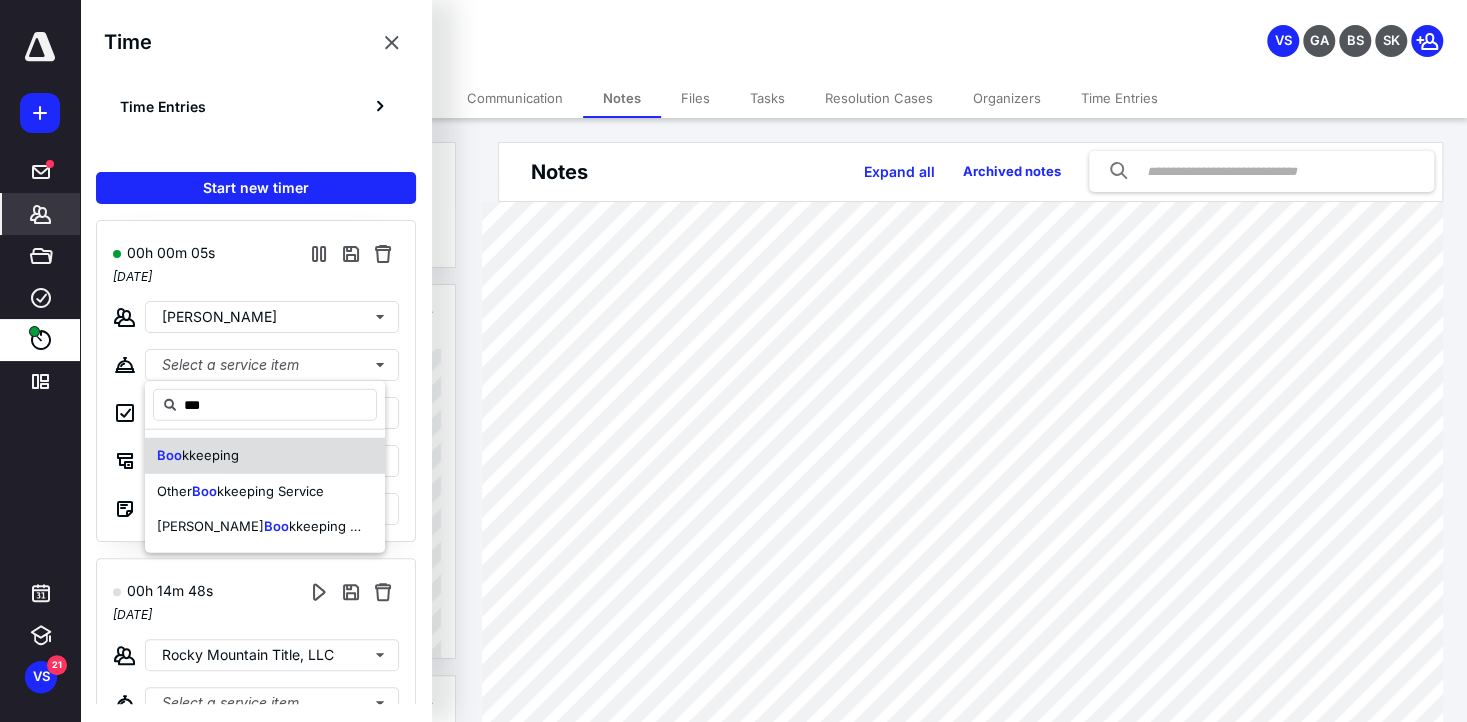 click on "Boo" at bounding box center [169, 455] 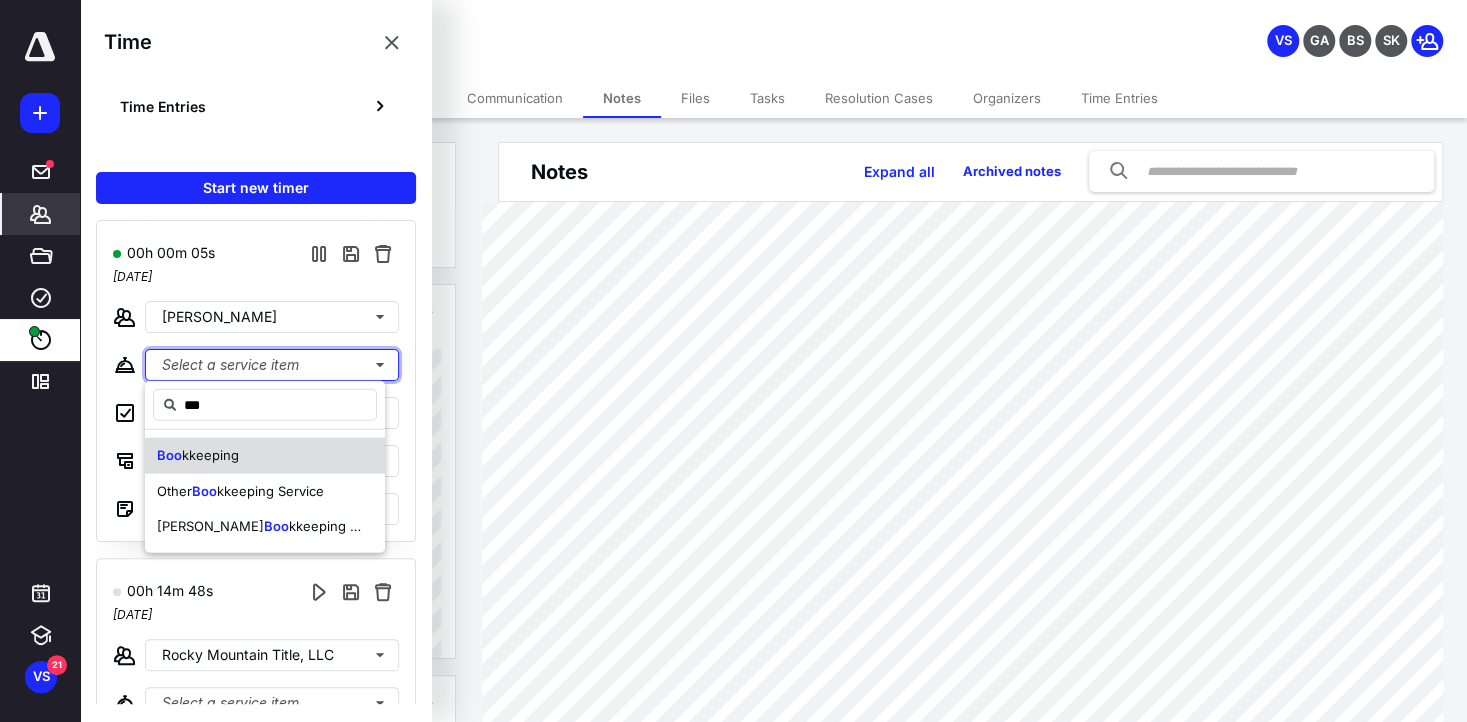 type 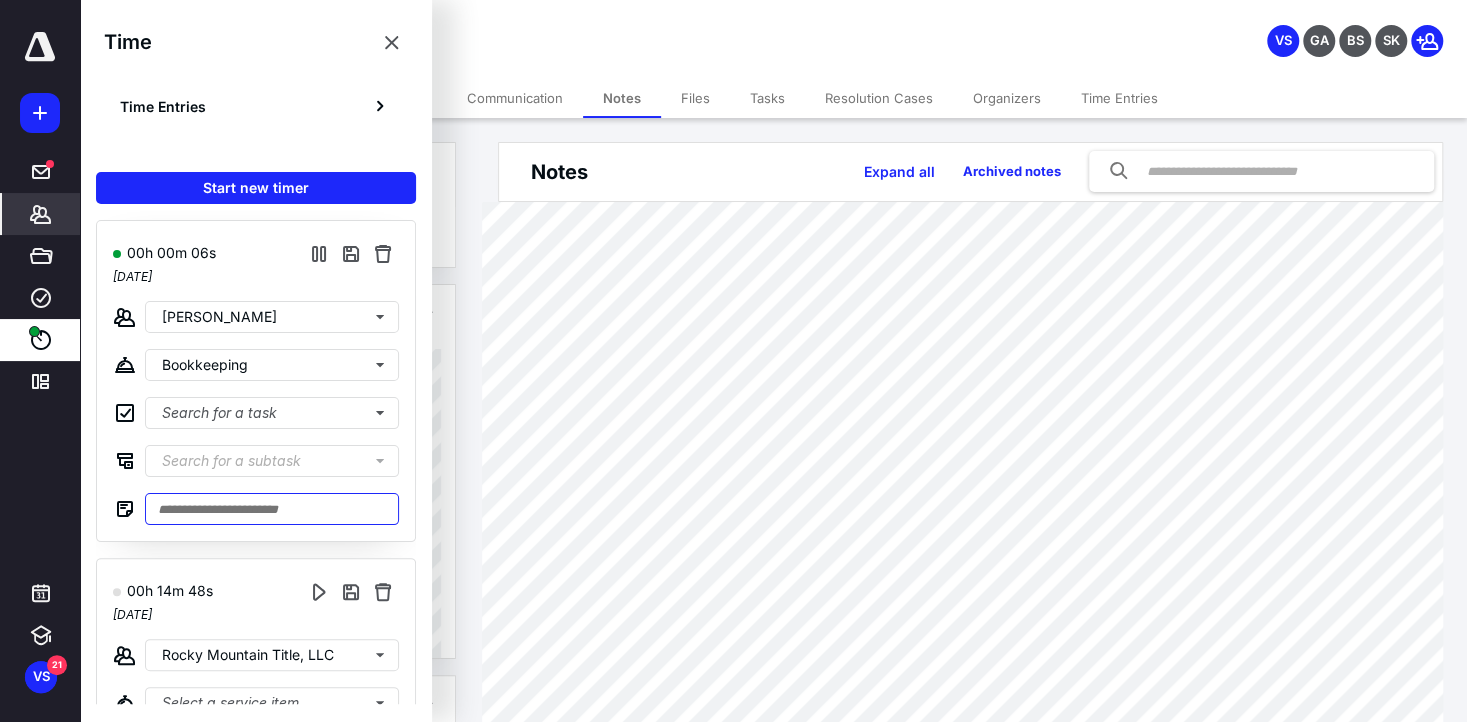 click at bounding box center [272, 509] 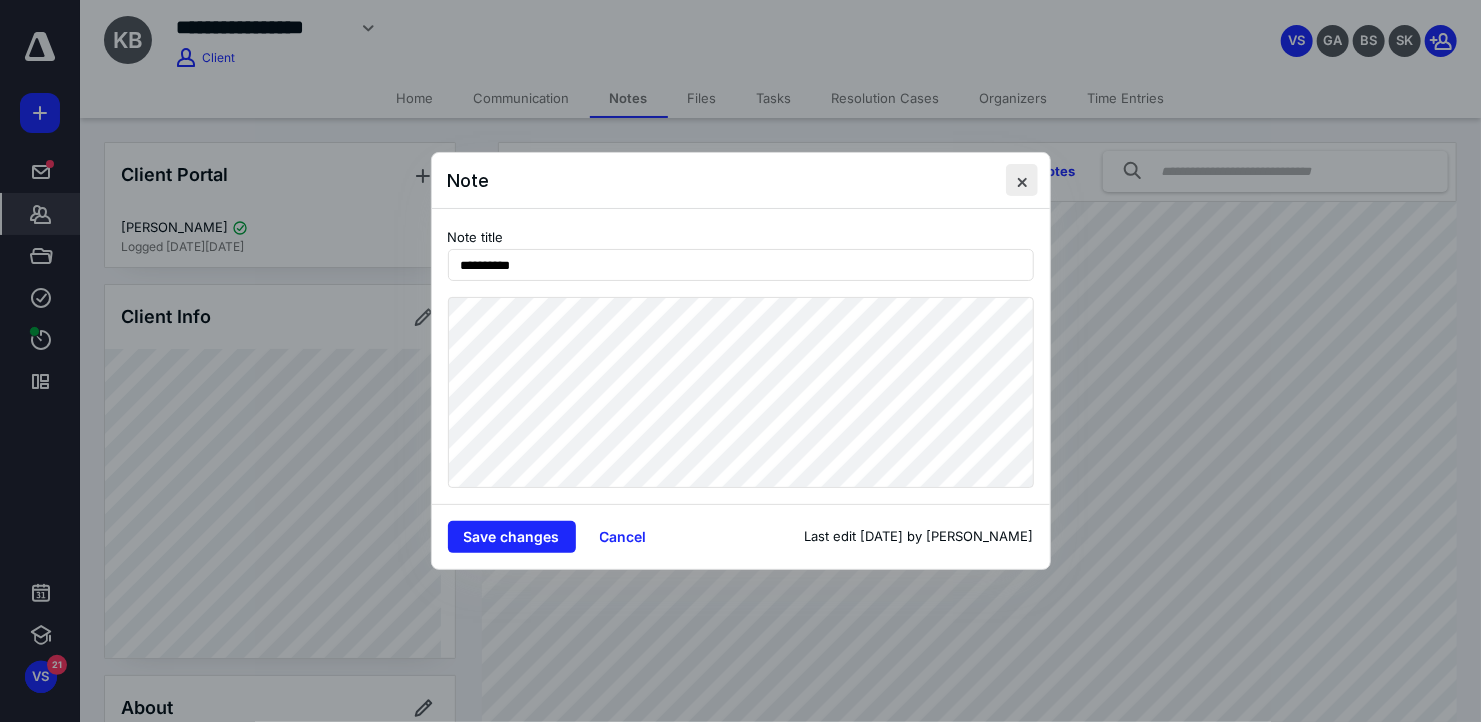 click at bounding box center [1022, 180] 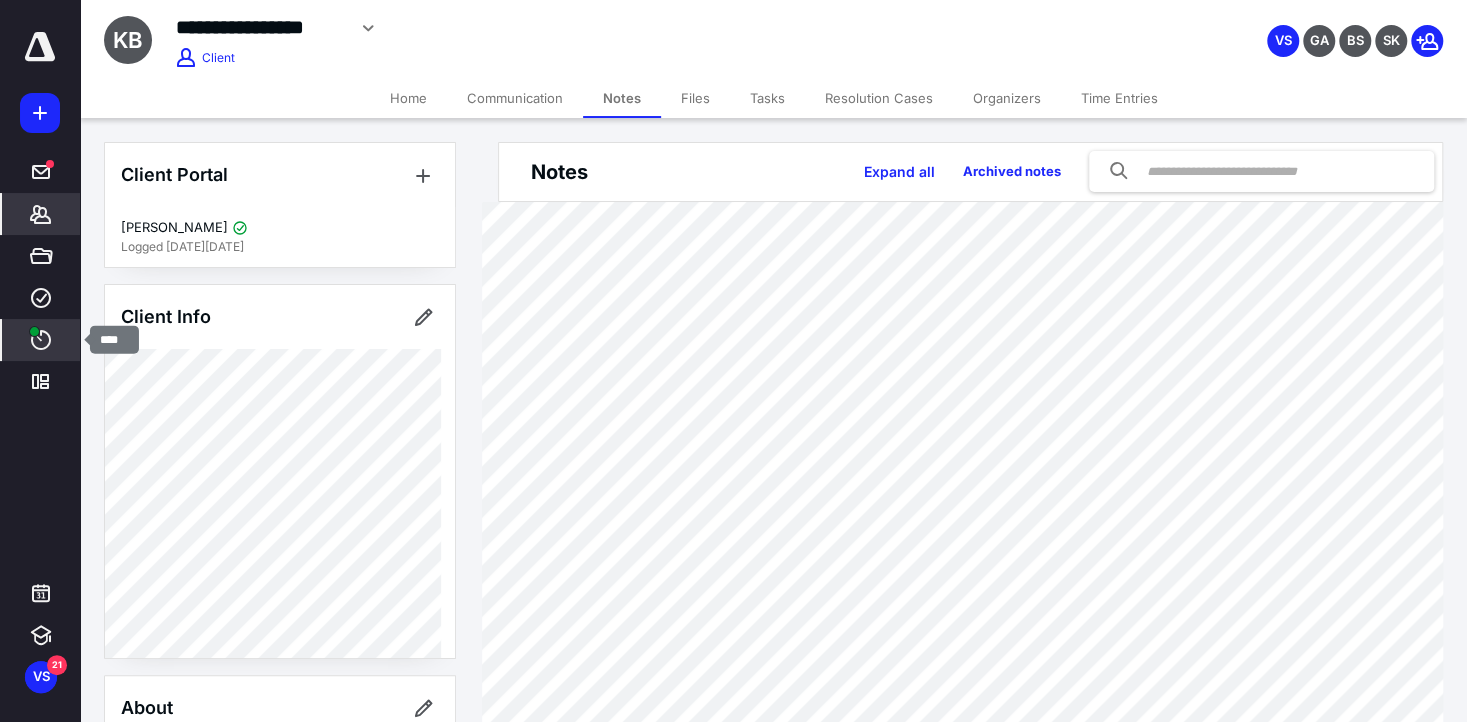 click on "Time" at bounding box center (41, 340) 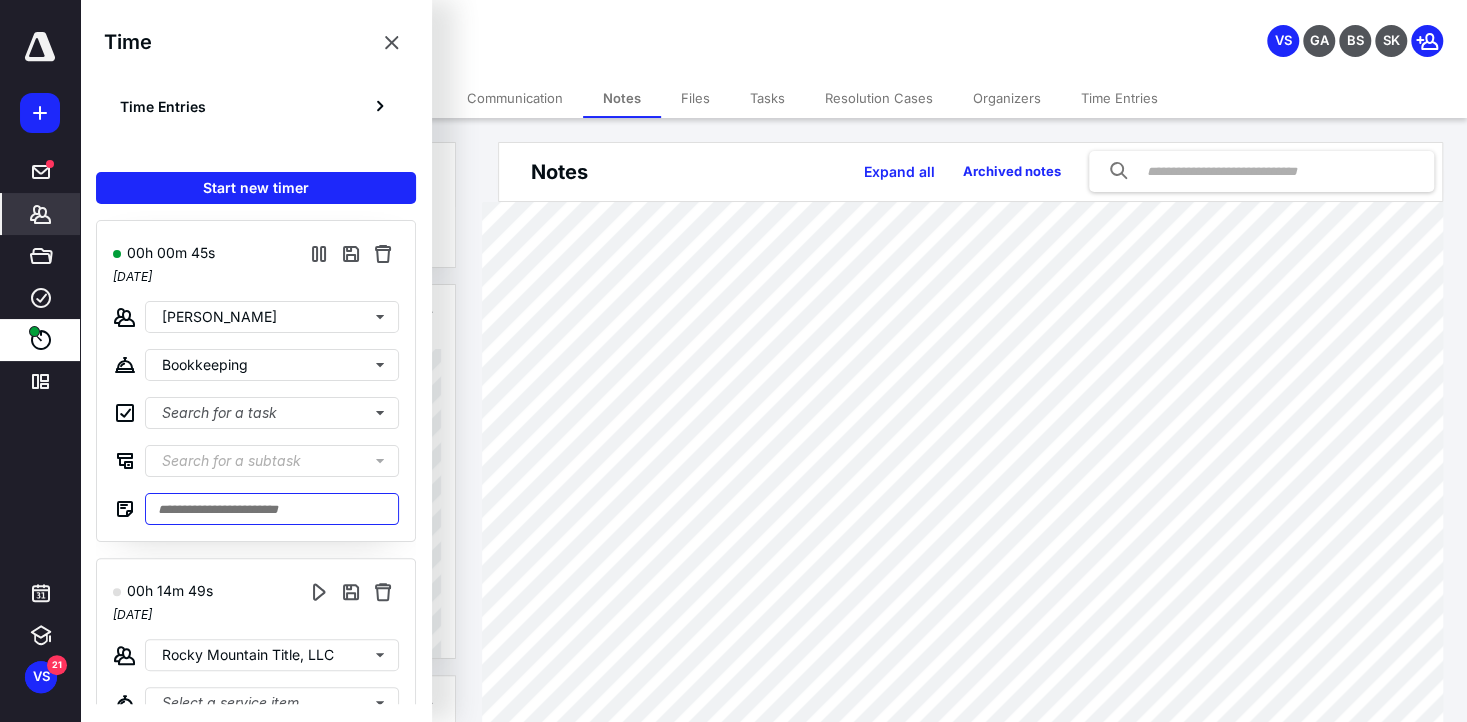 click at bounding box center [272, 509] 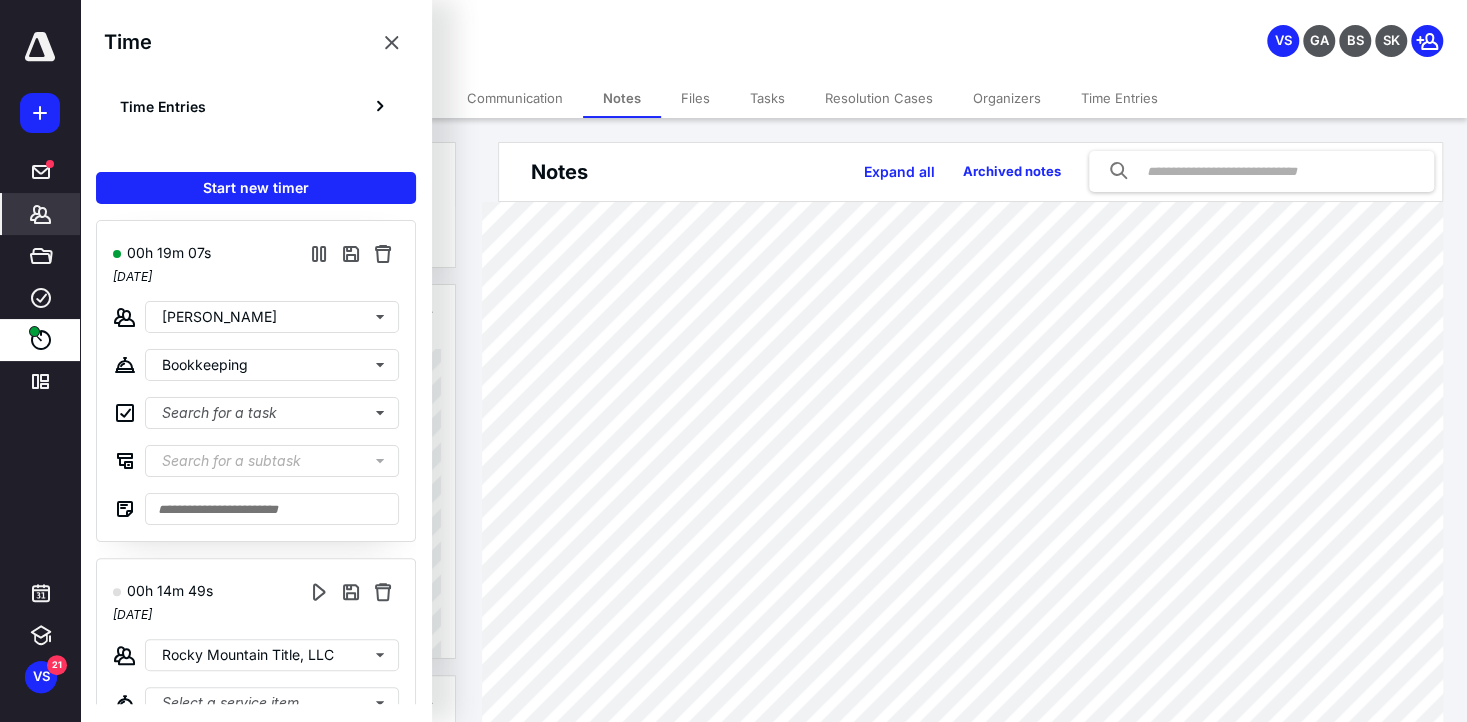 click on "Notes" at bounding box center [622, 98] 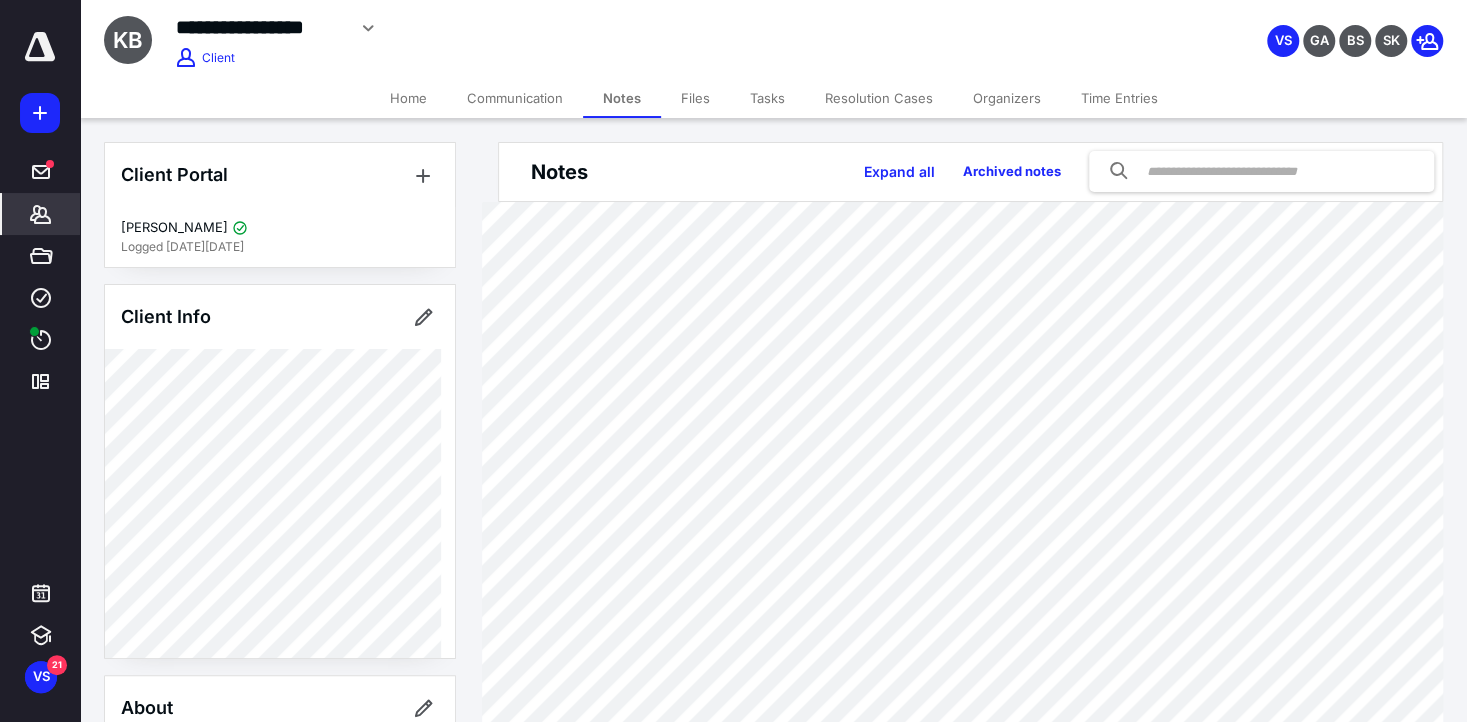 click on "Files" at bounding box center (695, 98) 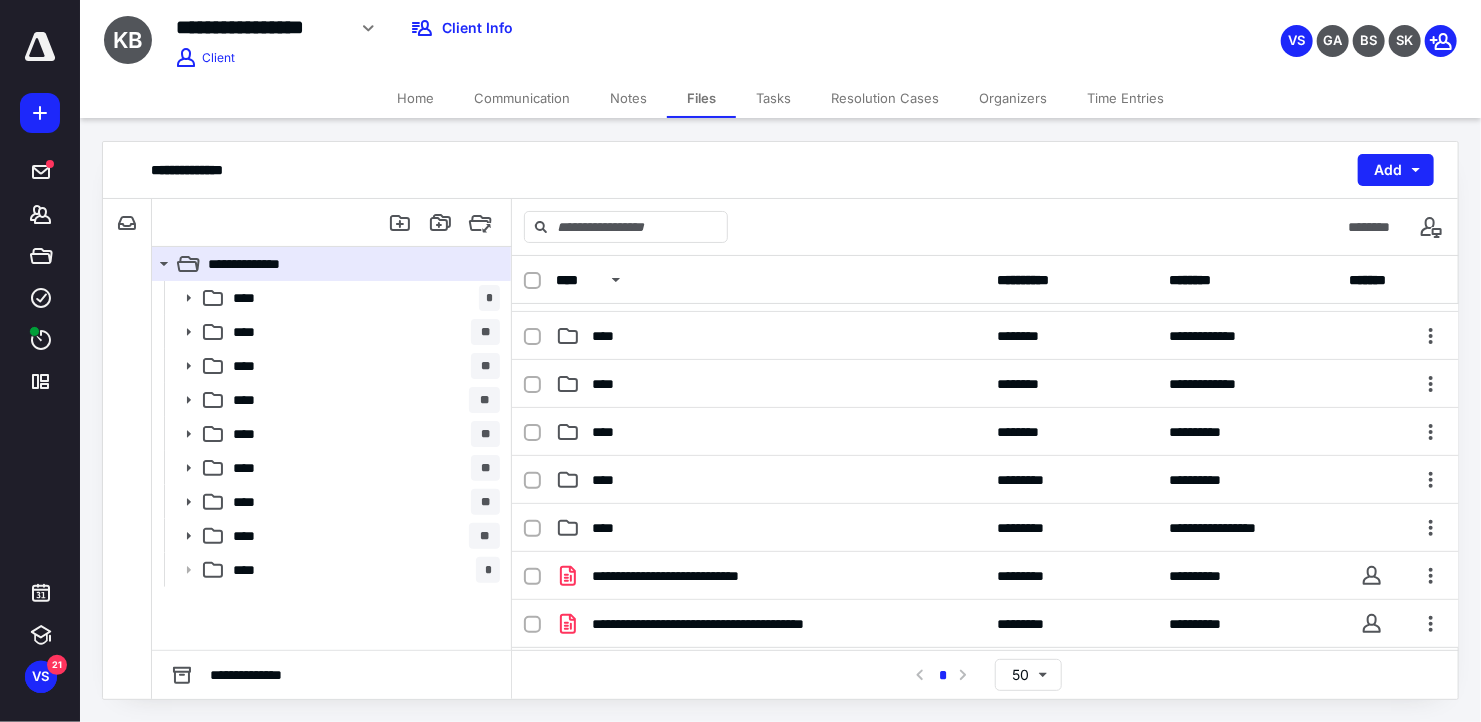 scroll, scrollTop: 182, scrollLeft: 0, axis: vertical 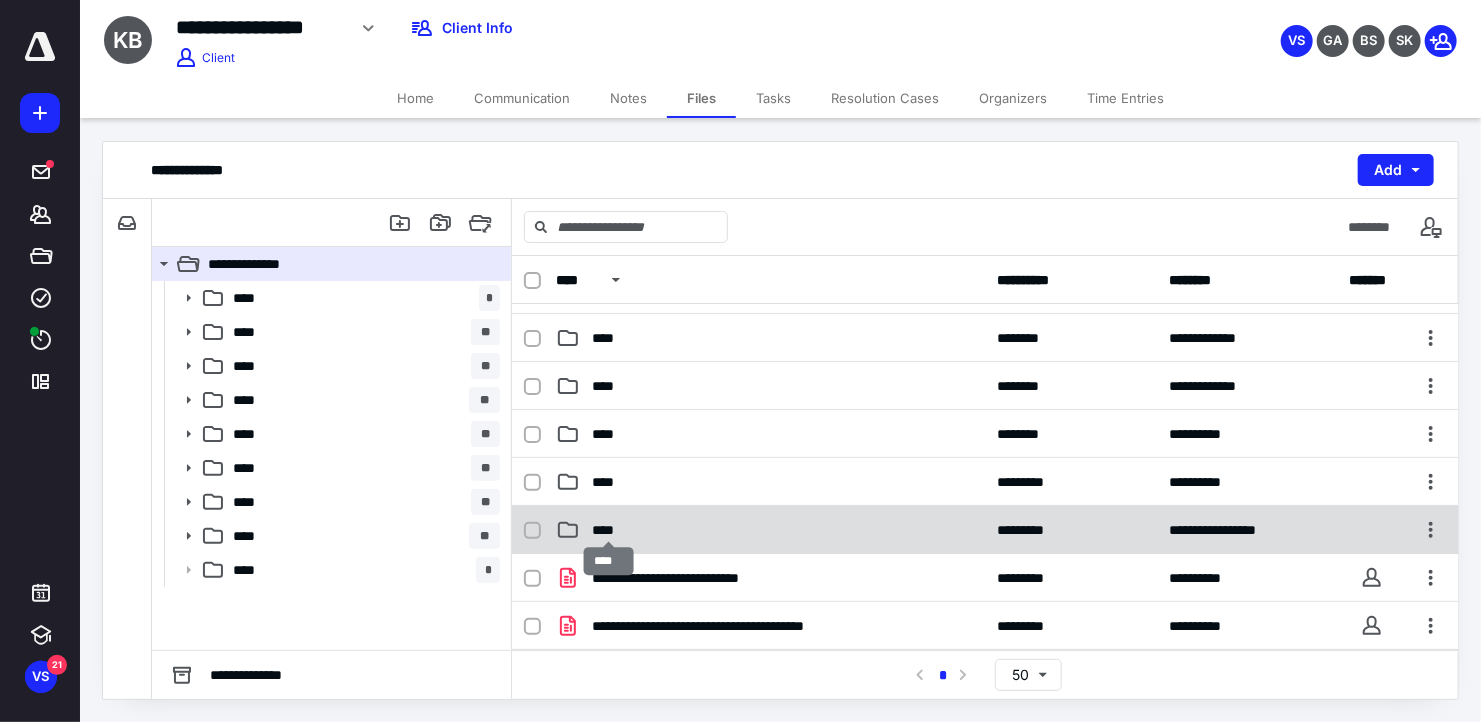click on "****" at bounding box center (609, 530) 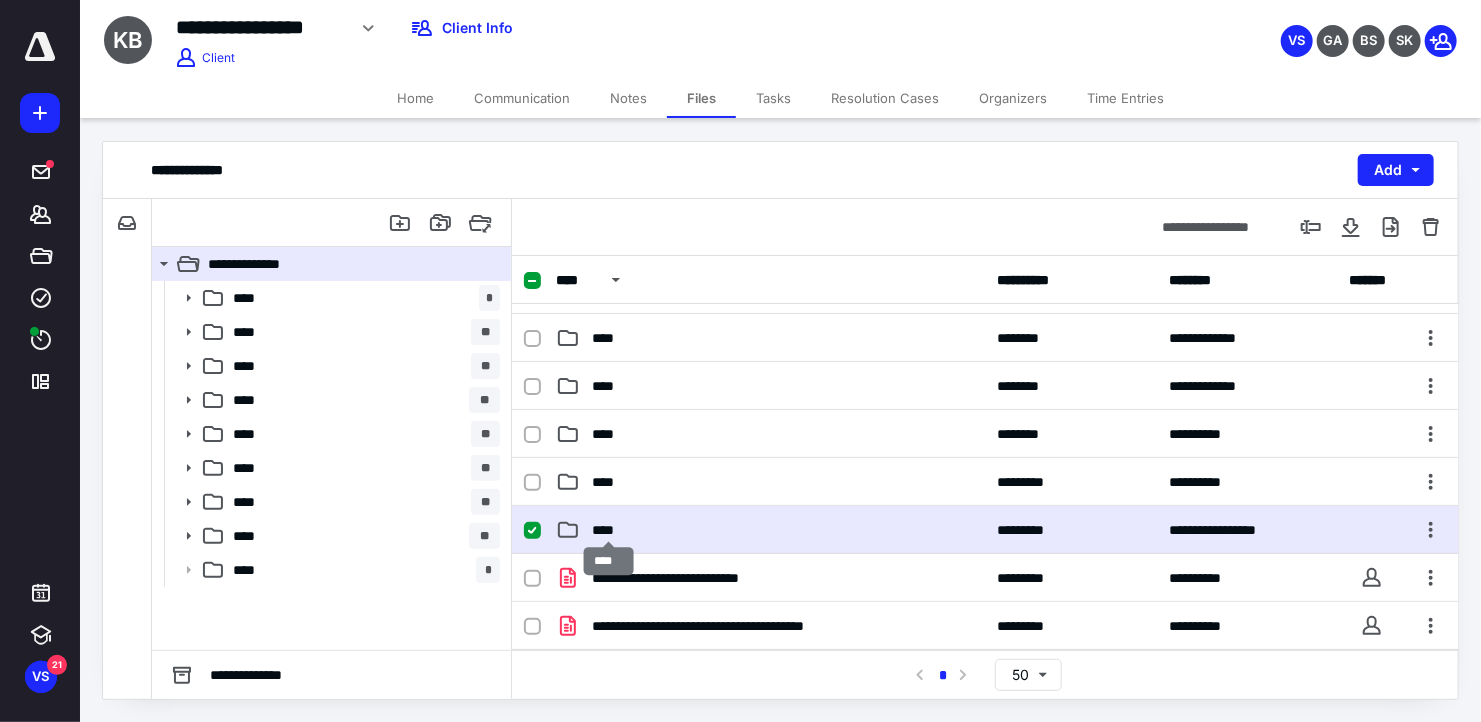 click on "****" at bounding box center (609, 530) 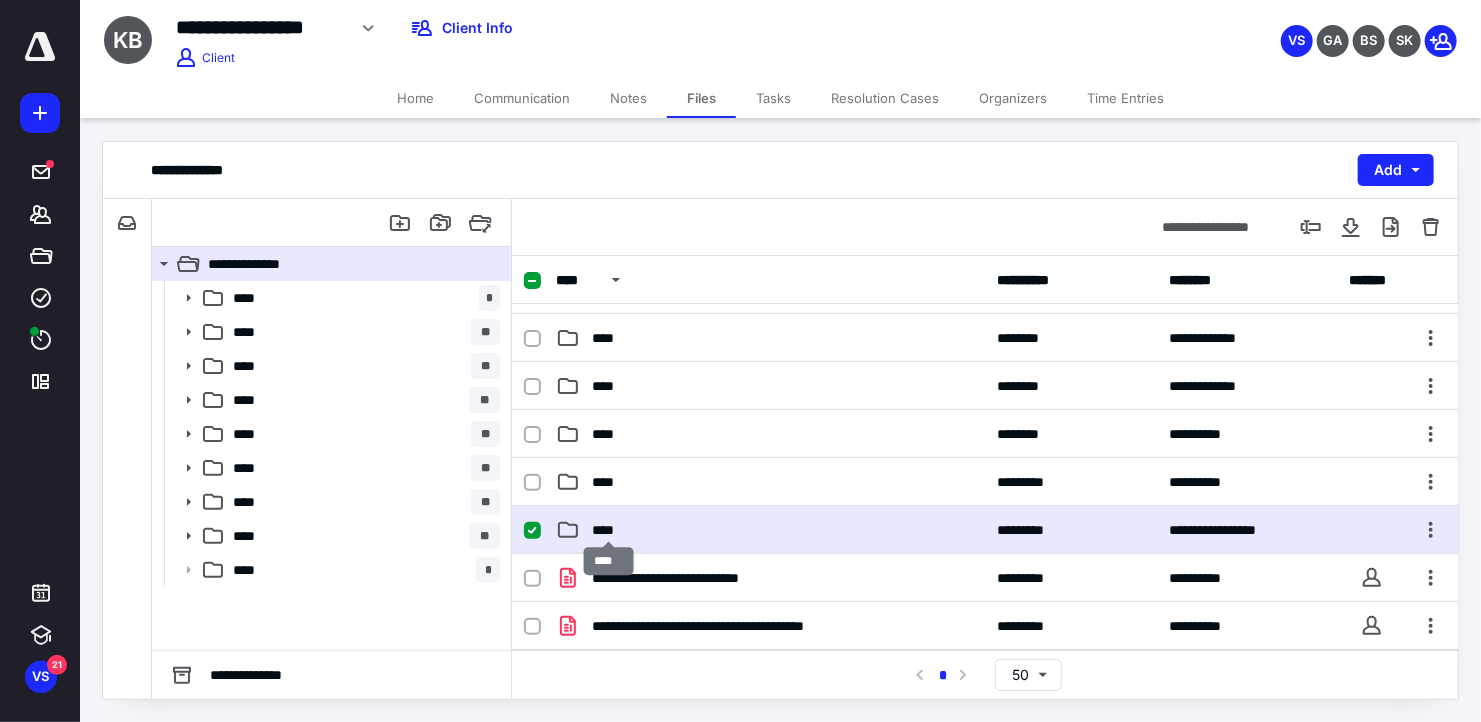 scroll, scrollTop: 0, scrollLeft: 0, axis: both 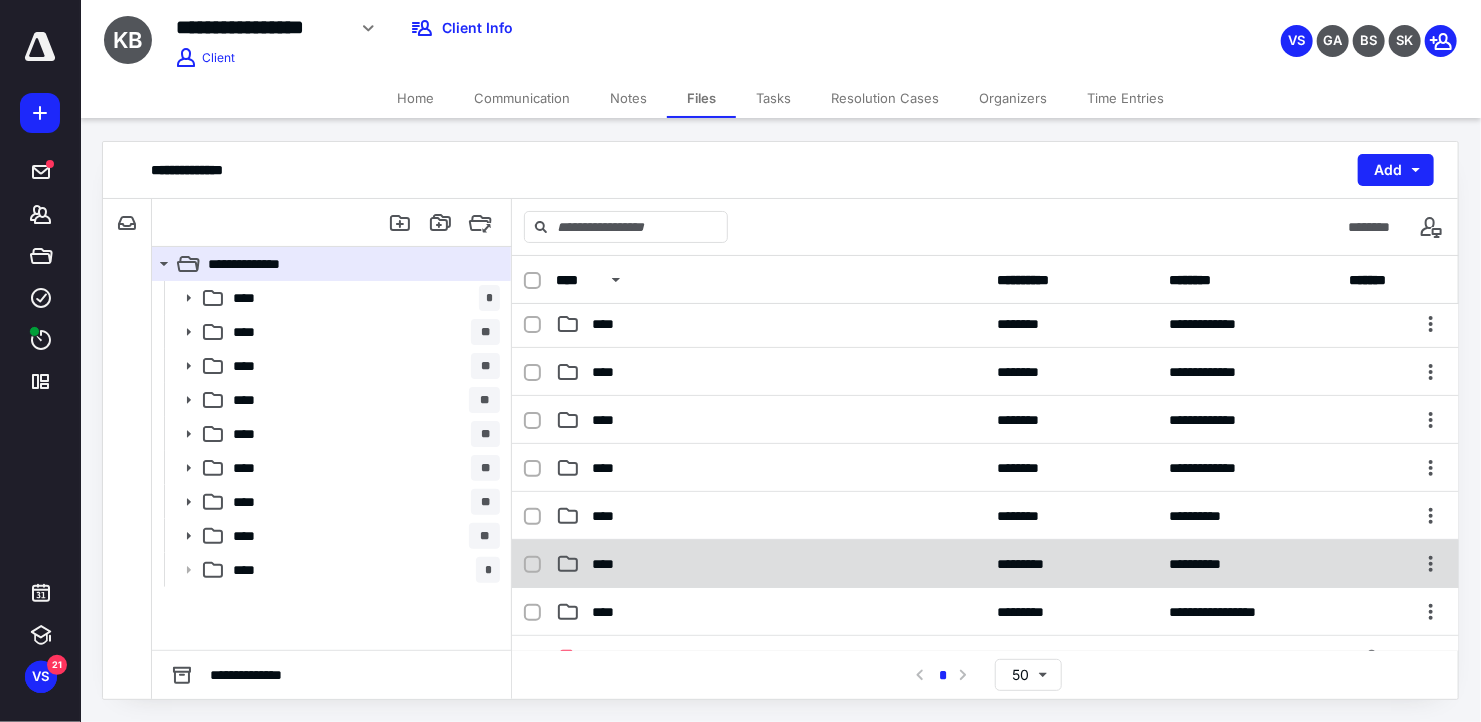 click on "****" at bounding box center (771, 564) 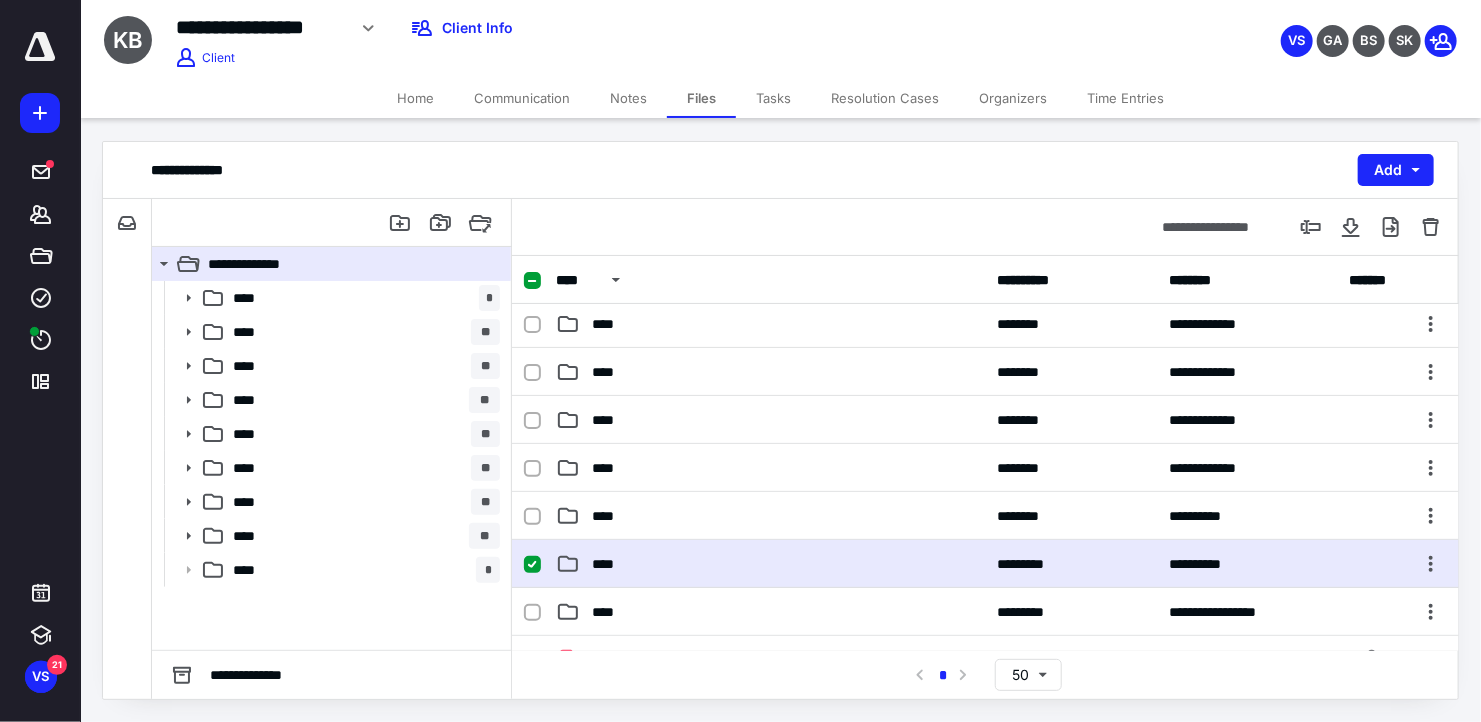 click on "****" at bounding box center [771, 564] 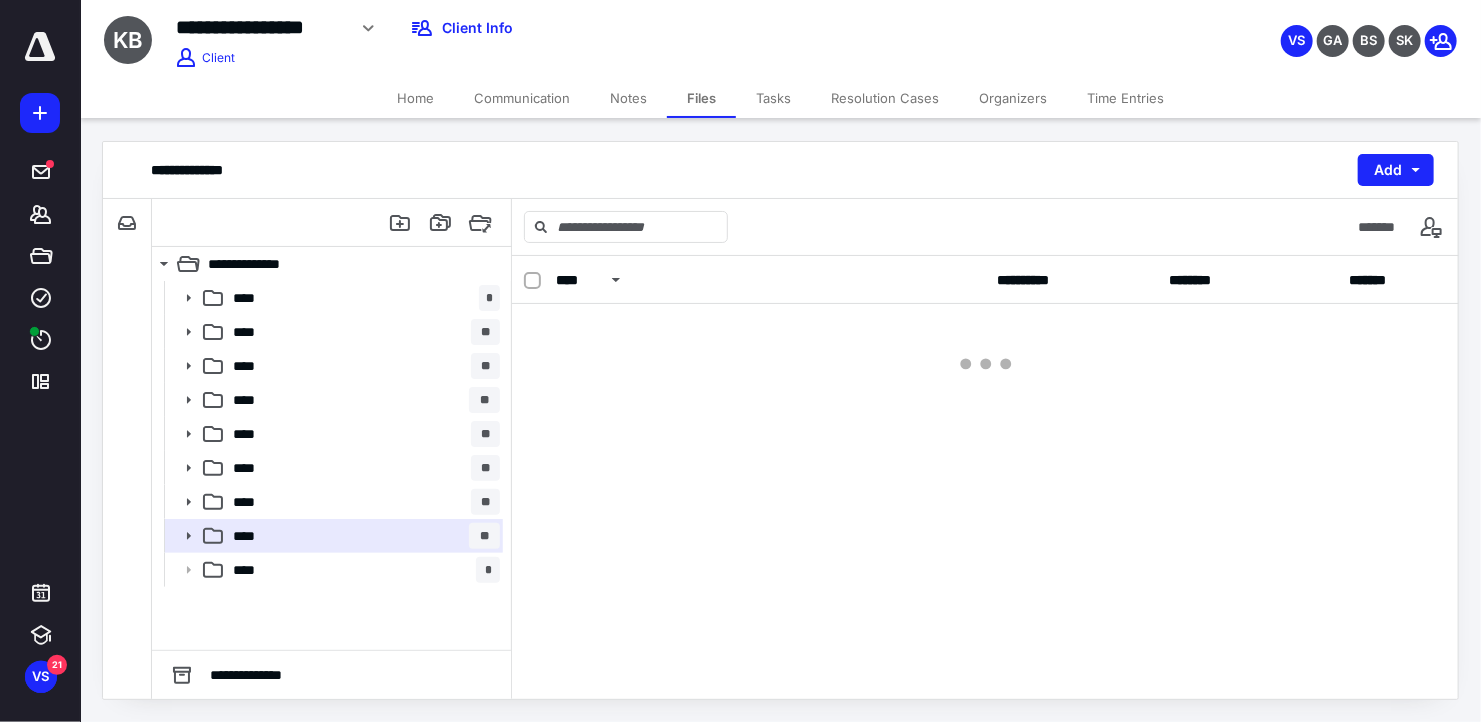 scroll, scrollTop: 0, scrollLeft: 0, axis: both 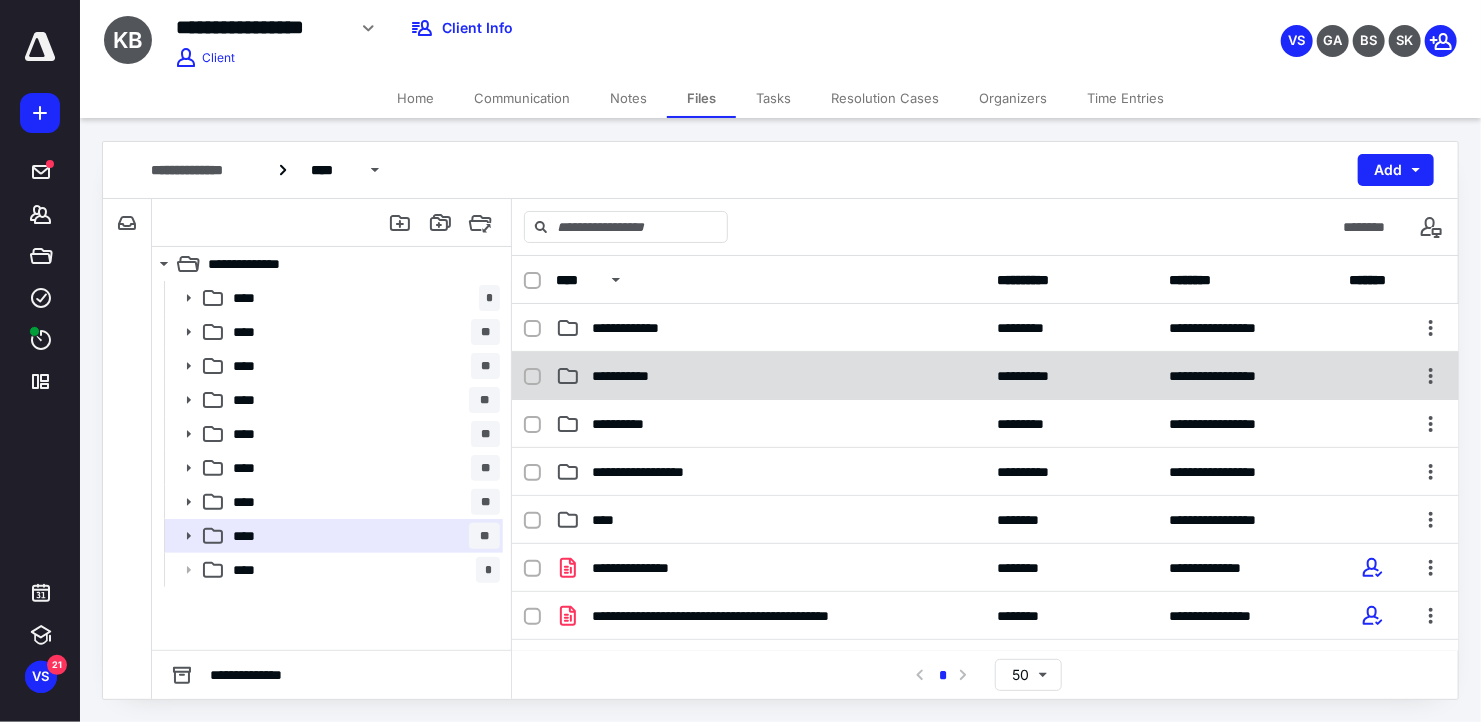 click on "**********" at bounding box center (771, 376) 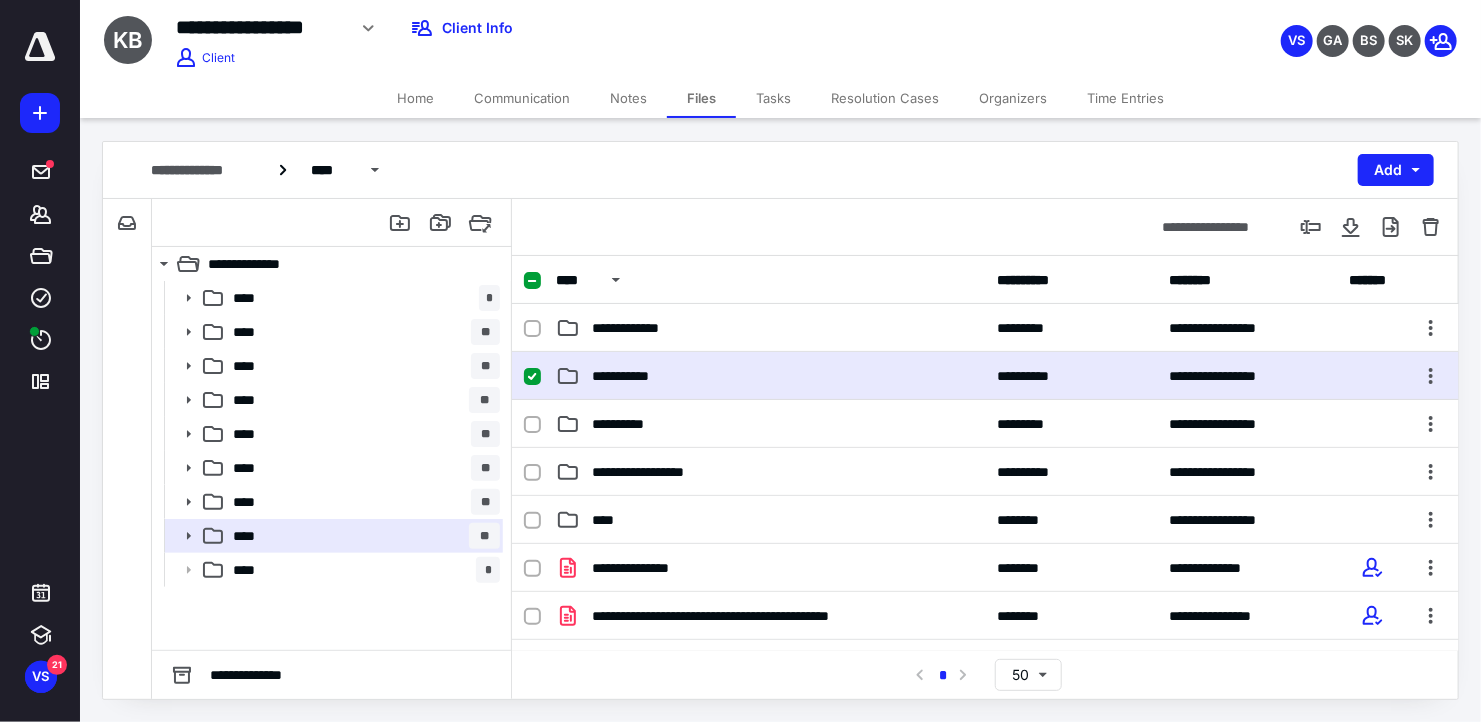 click on "**********" at bounding box center (771, 376) 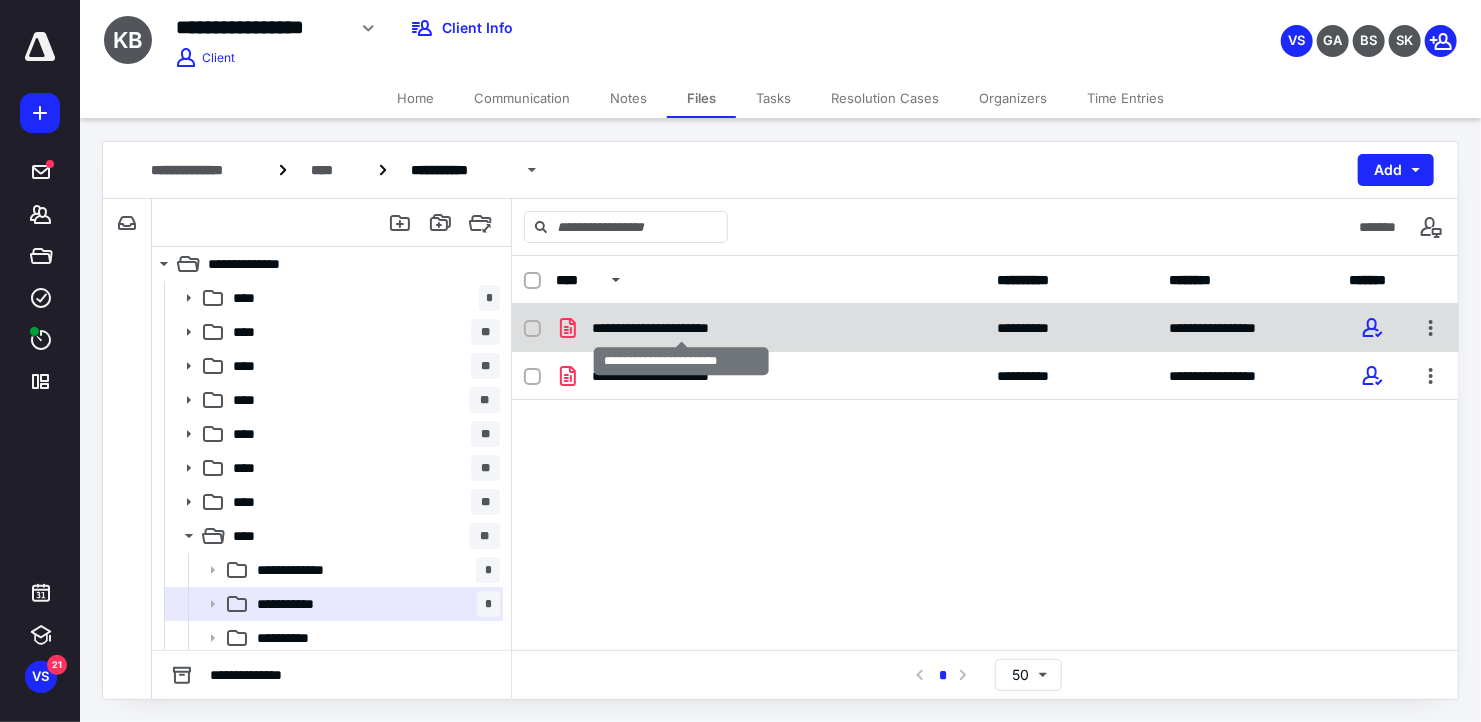 click on "**********" at bounding box center [682, 328] 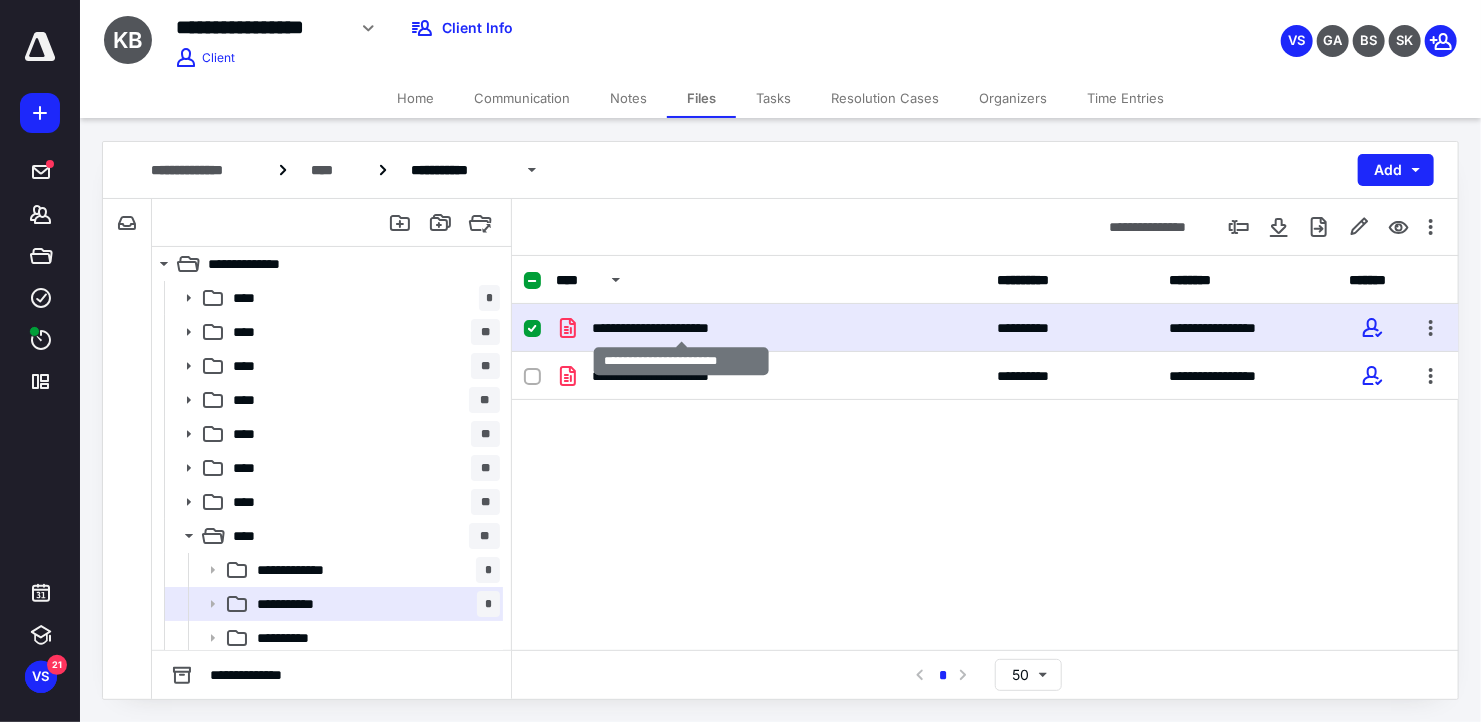 click on "**********" at bounding box center [682, 328] 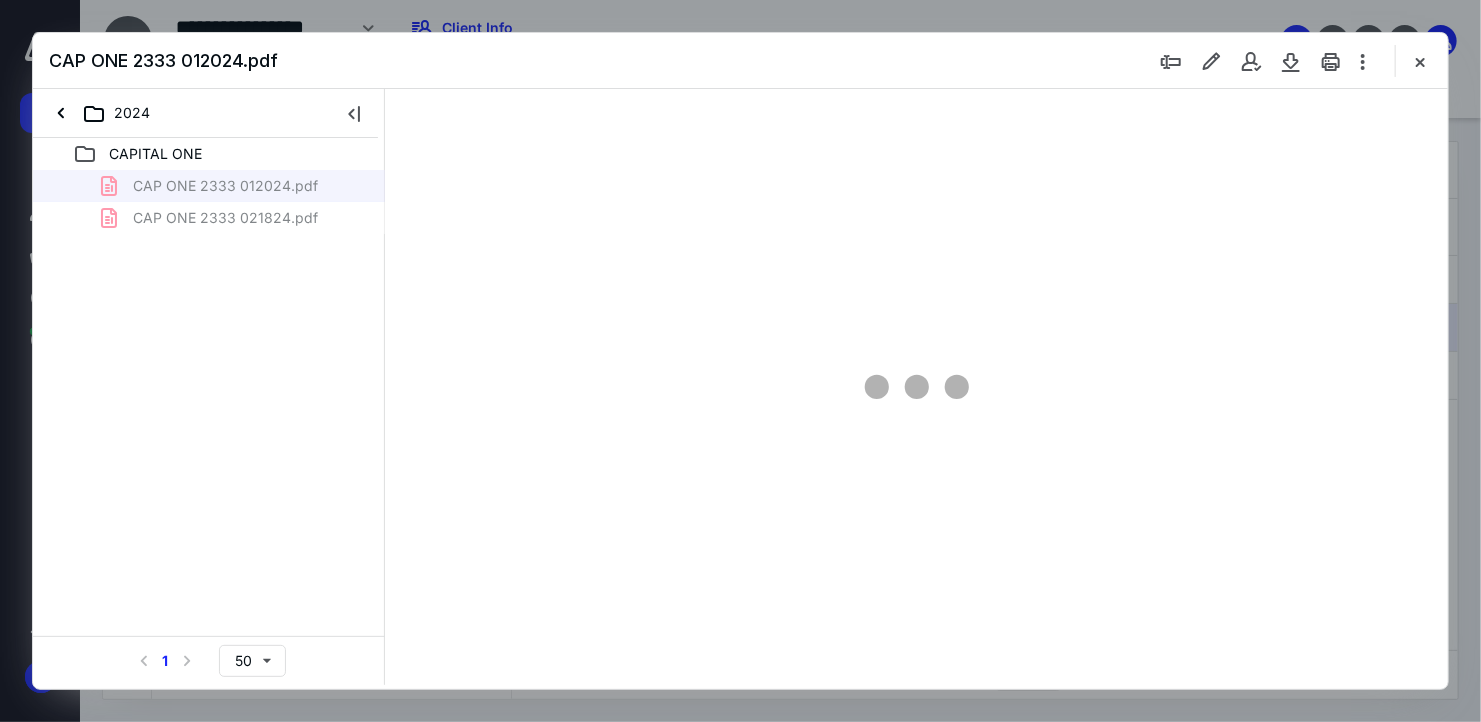 scroll, scrollTop: 0, scrollLeft: 0, axis: both 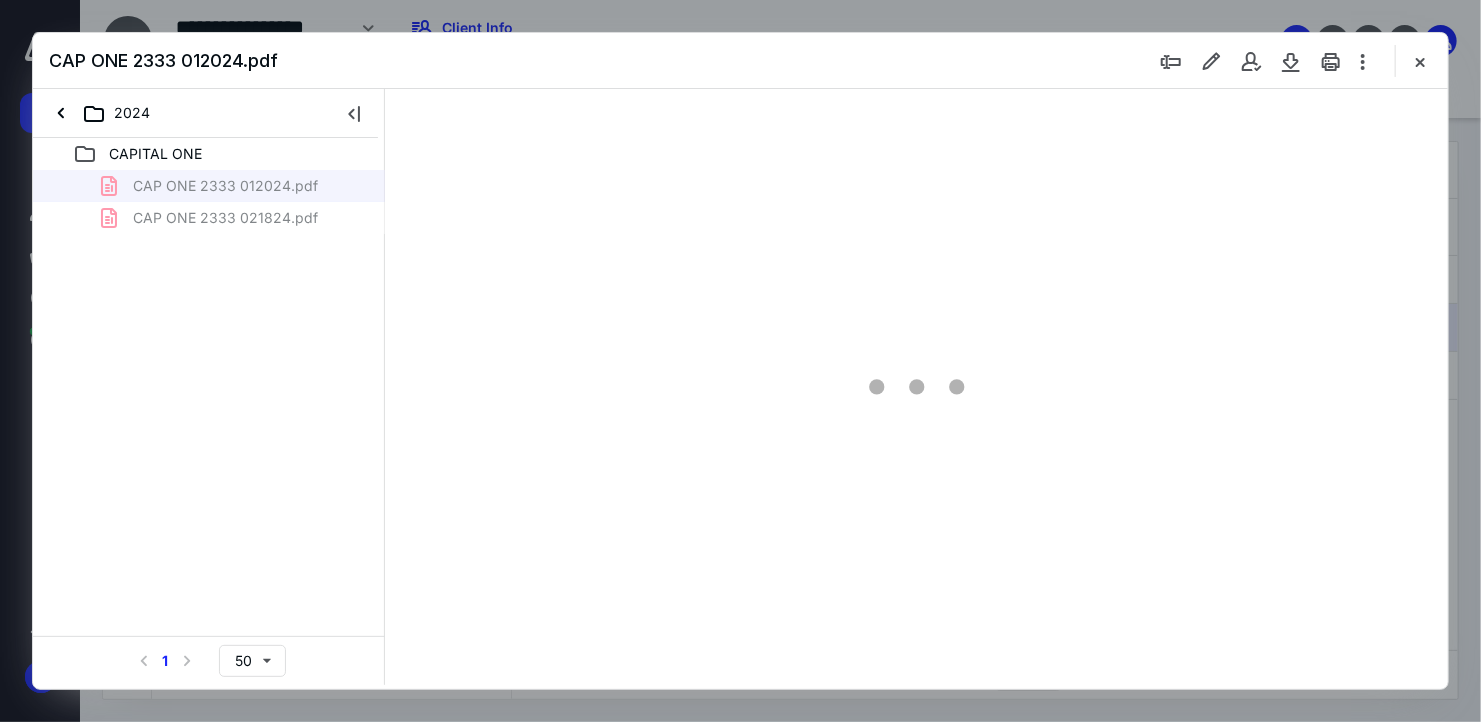type on "66" 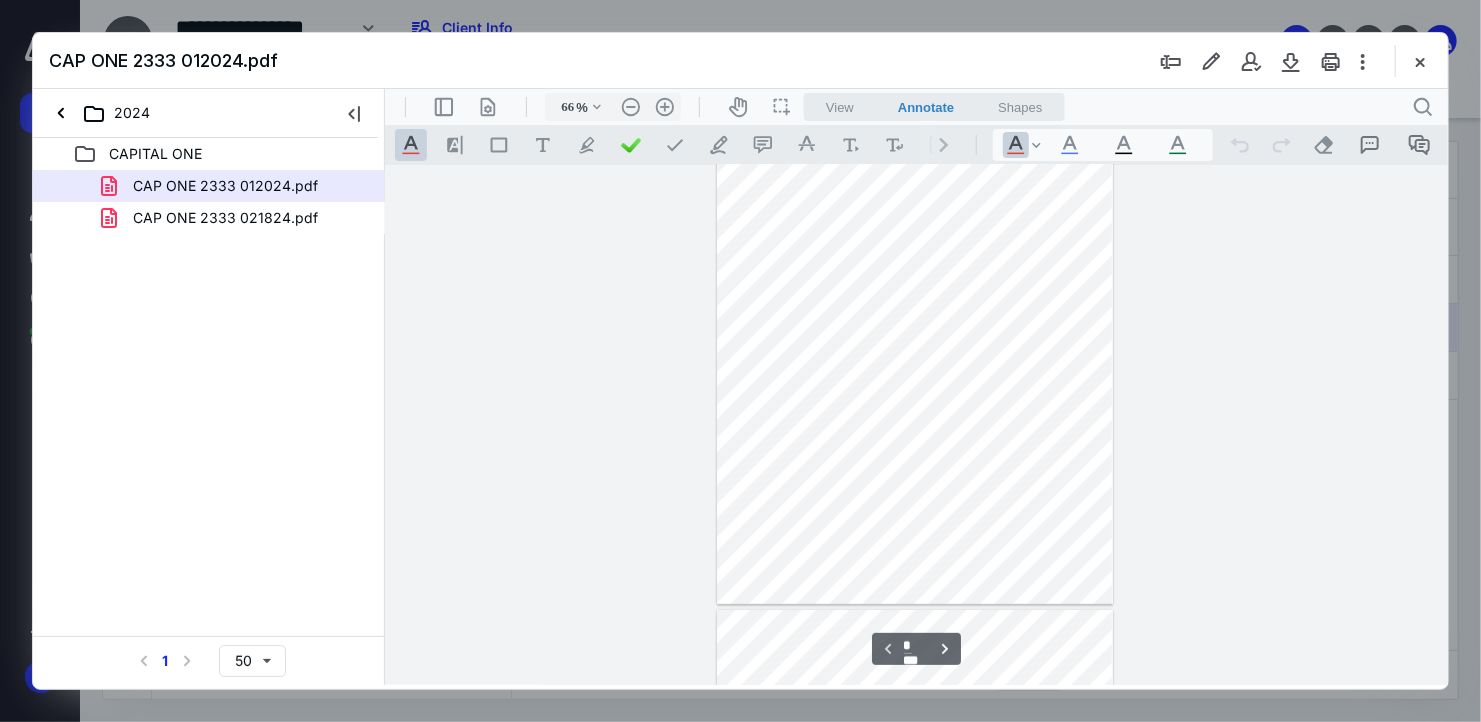 scroll, scrollTop: 0, scrollLeft: 0, axis: both 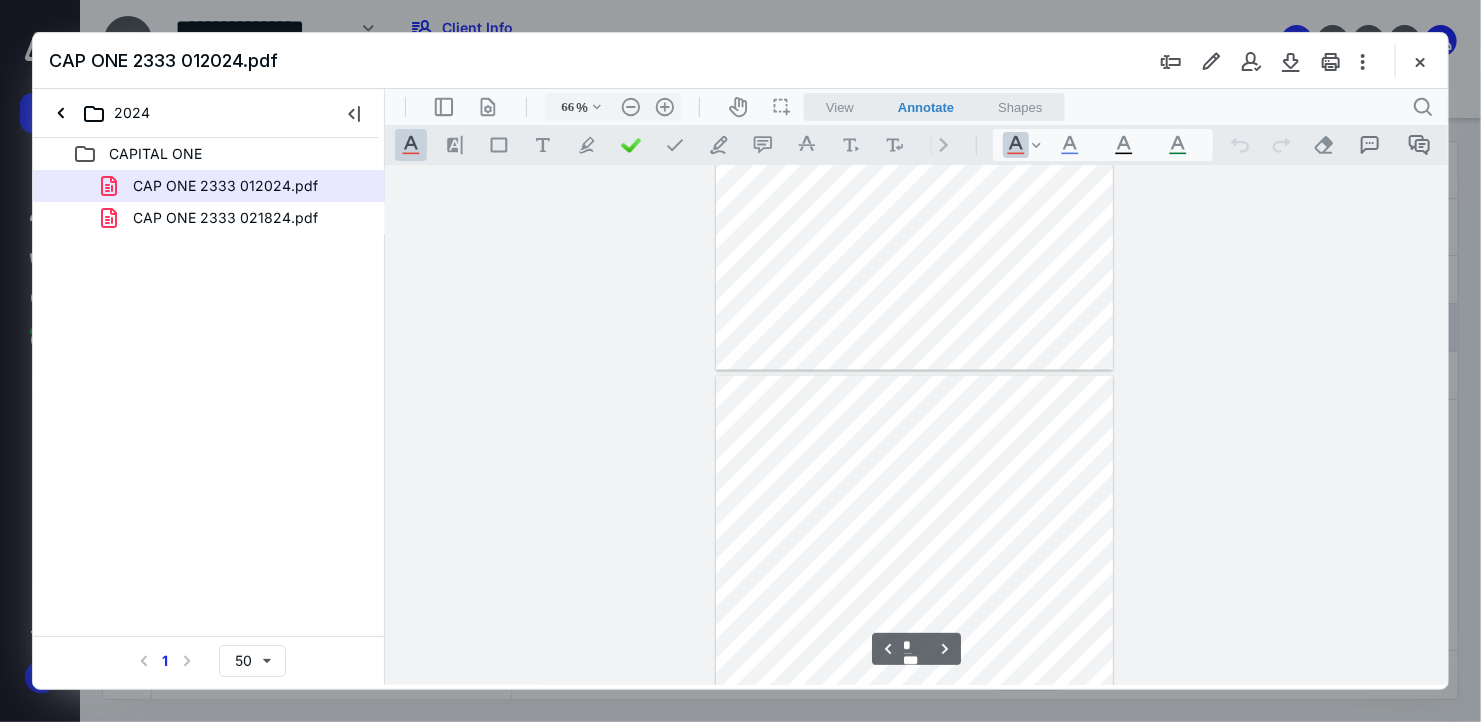 type on "*" 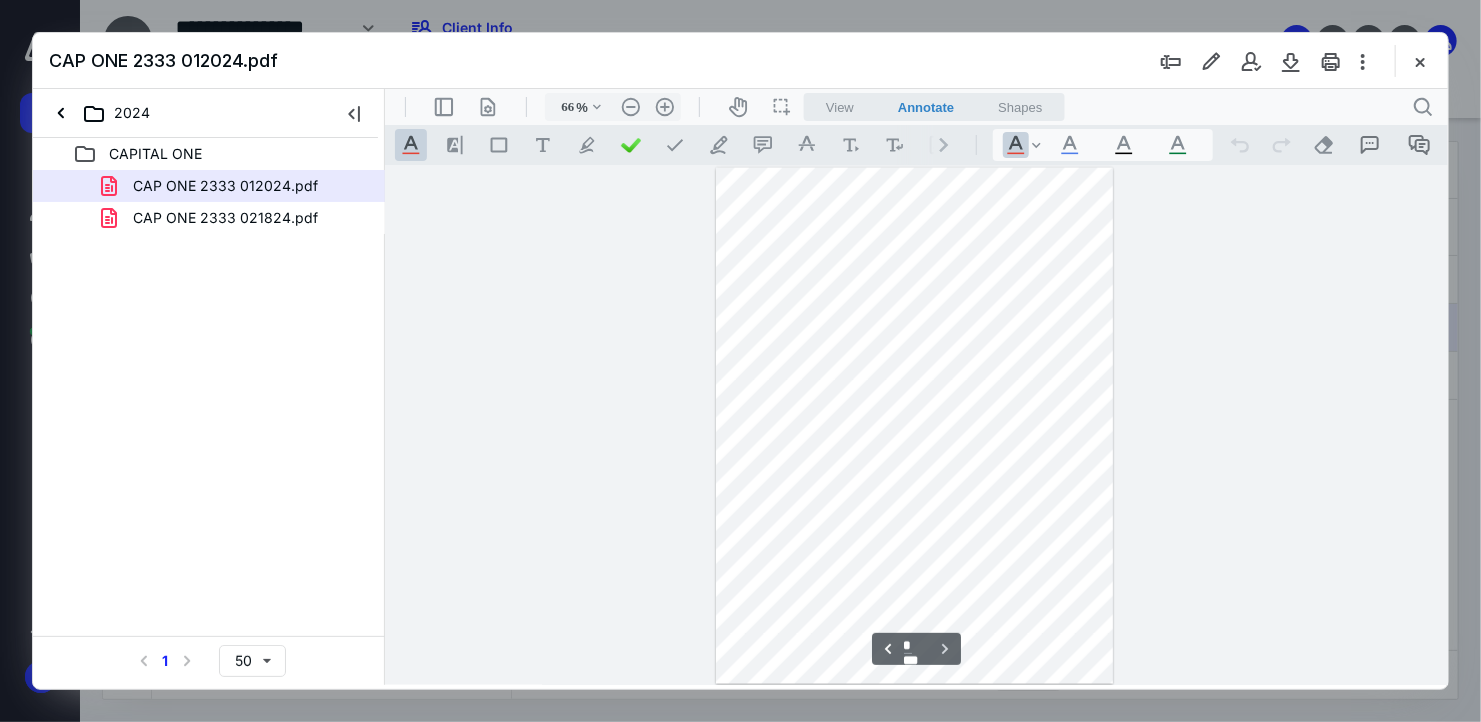 scroll, scrollTop: 1565, scrollLeft: 0, axis: vertical 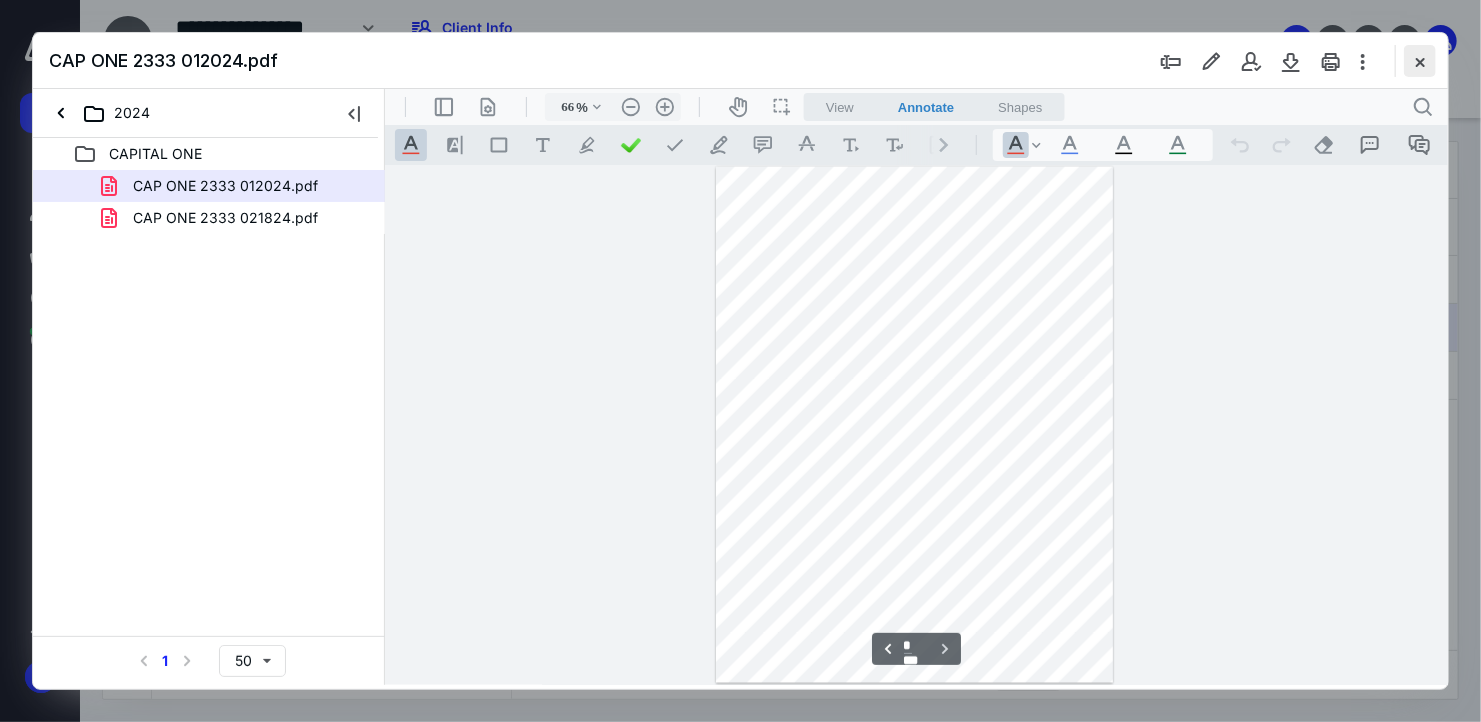 click at bounding box center [1420, 61] 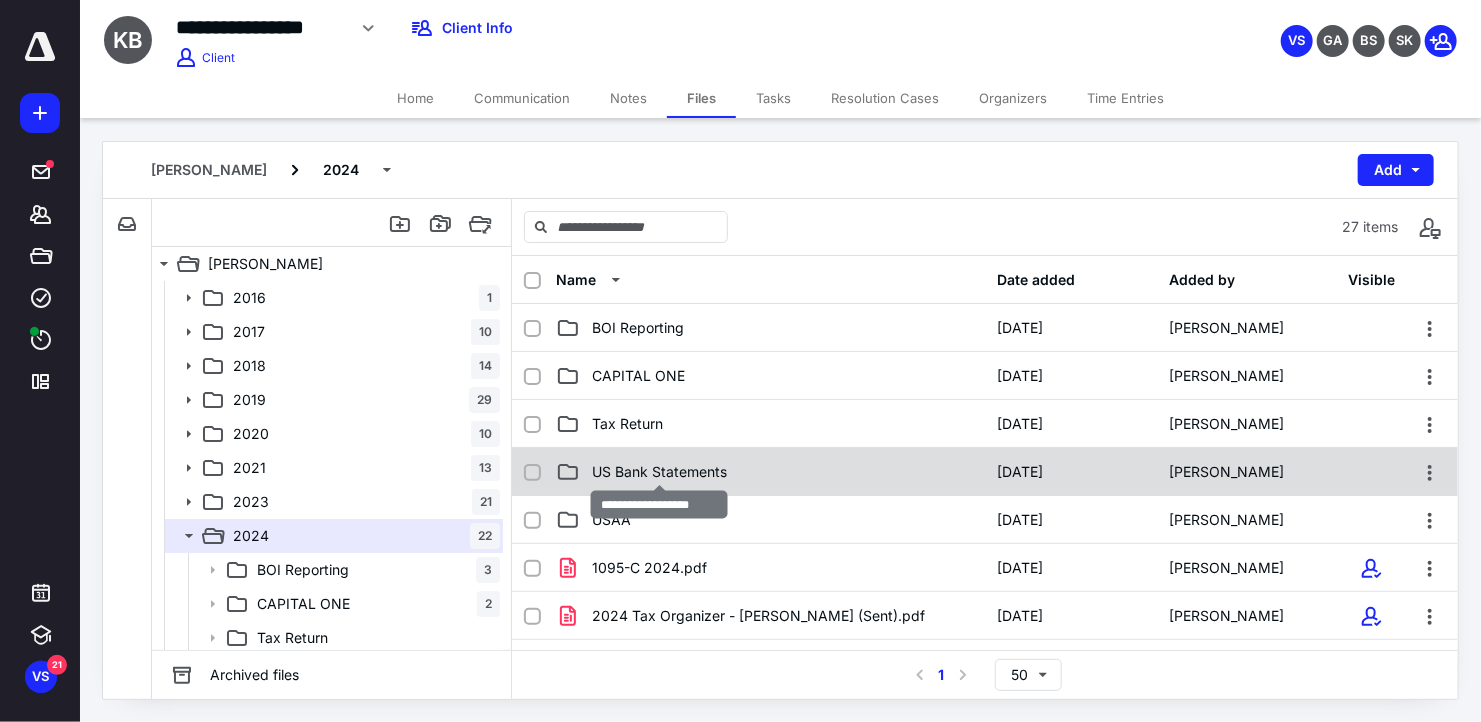 click on "US Bank Statements" at bounding box center [659, 472] 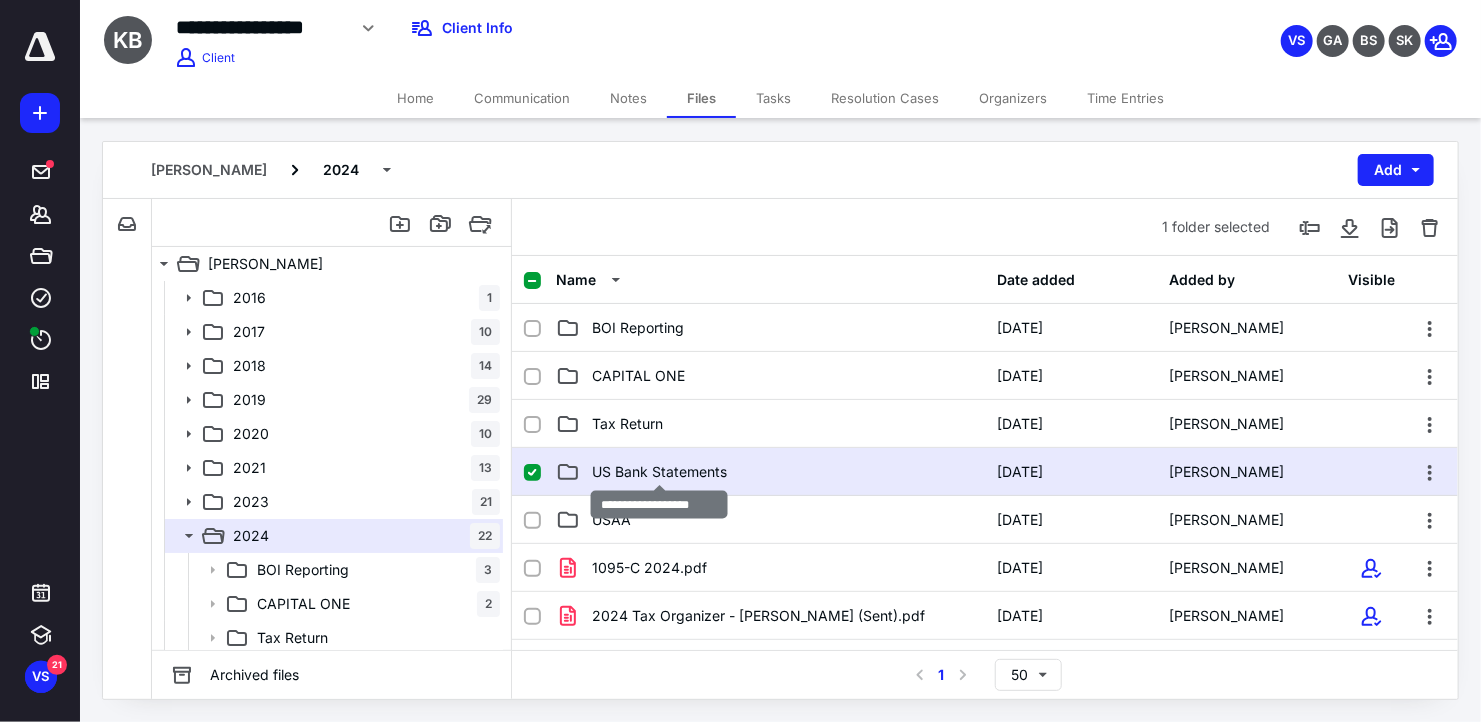 click on "US Bank Statements" at bounding box center [659, 472] 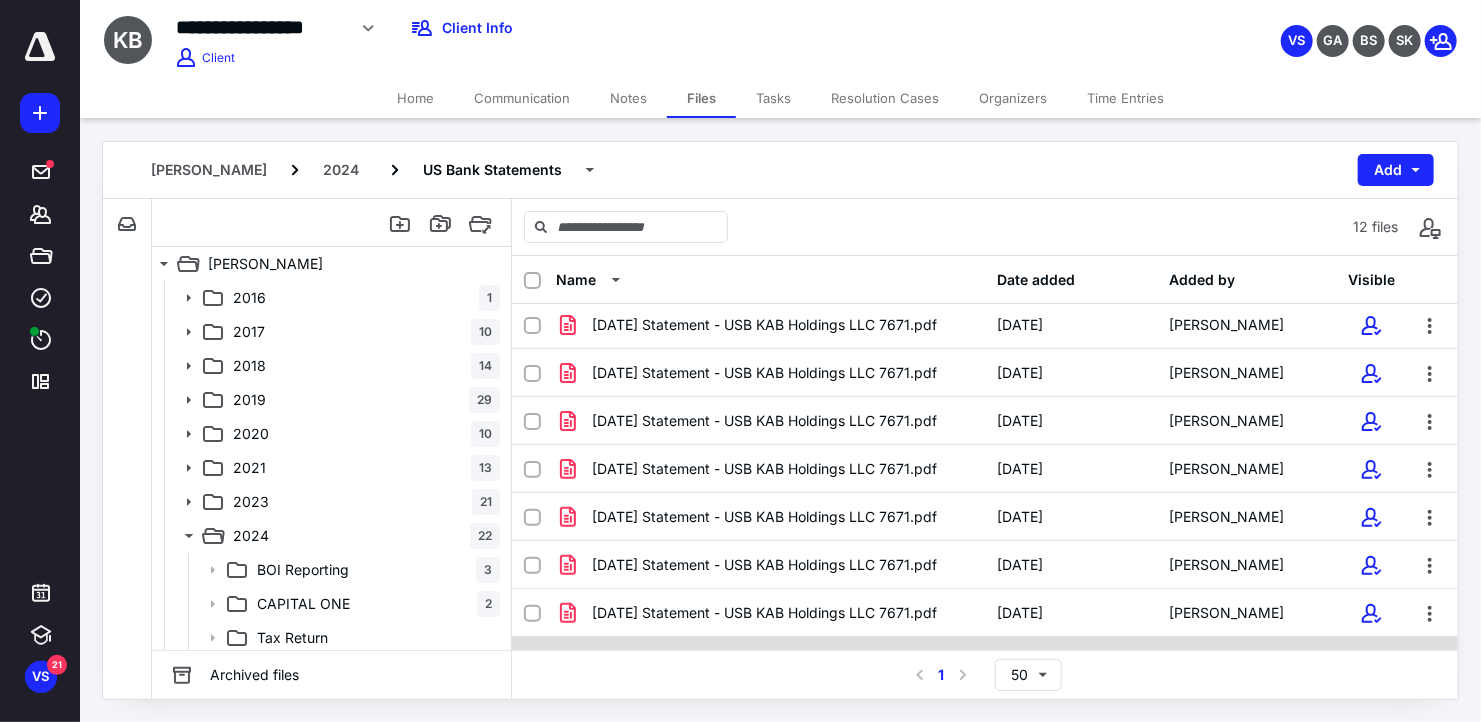 scroll, scrollTop: 0, scrollLeft: 0, axis: both 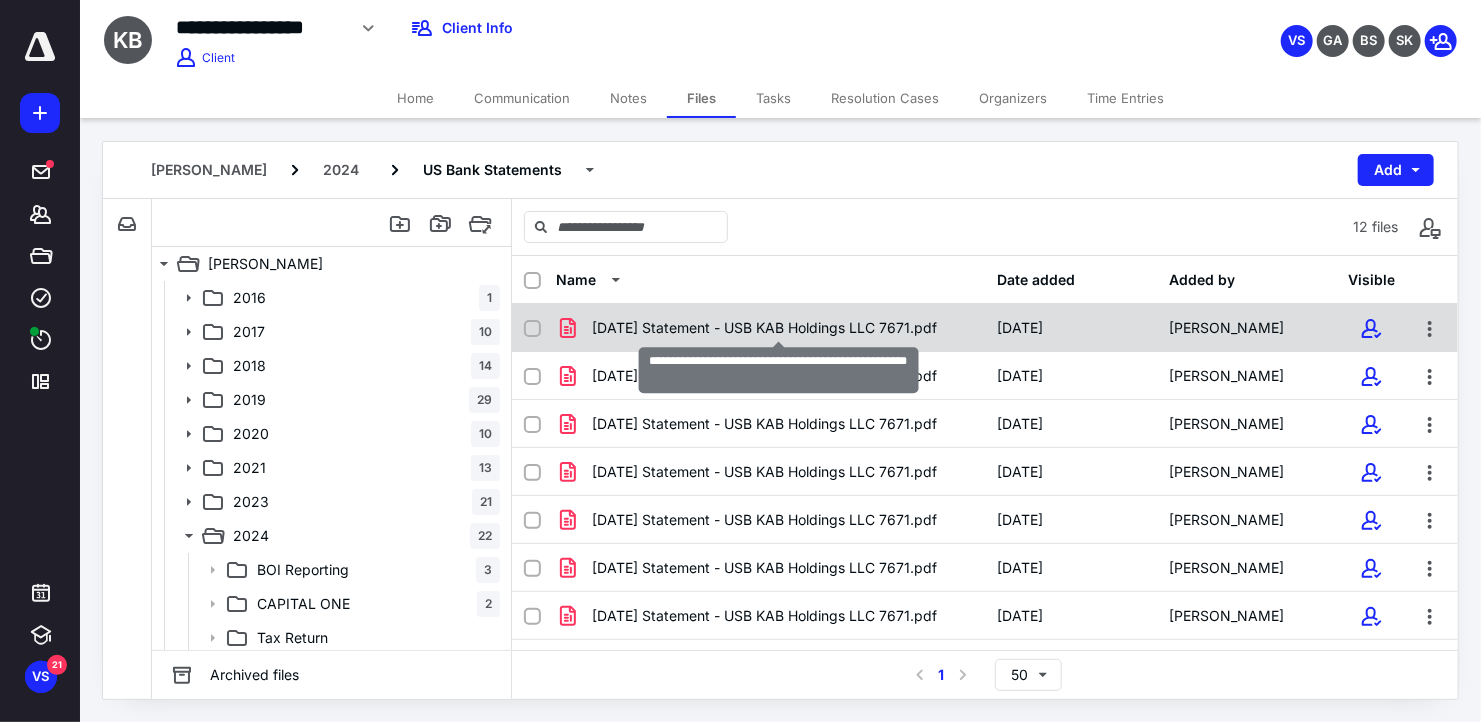 click on "[DATE] Statement - USB KAB Holdings LLC 7671.pdf" at bounding box center (764, 328) 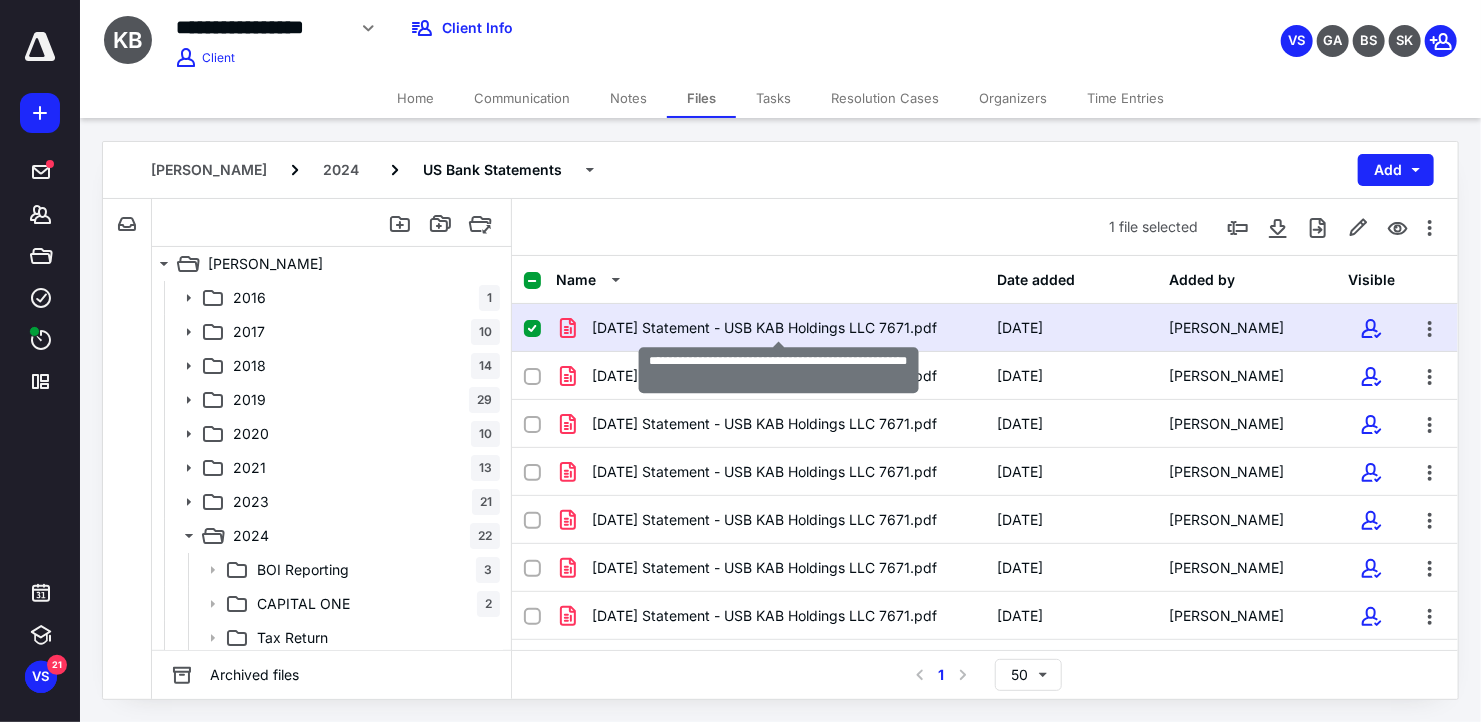 click on "[DATE] Statement - USB KAB Holdings LLC 7671.pdf" at bounding box center [764, 328] 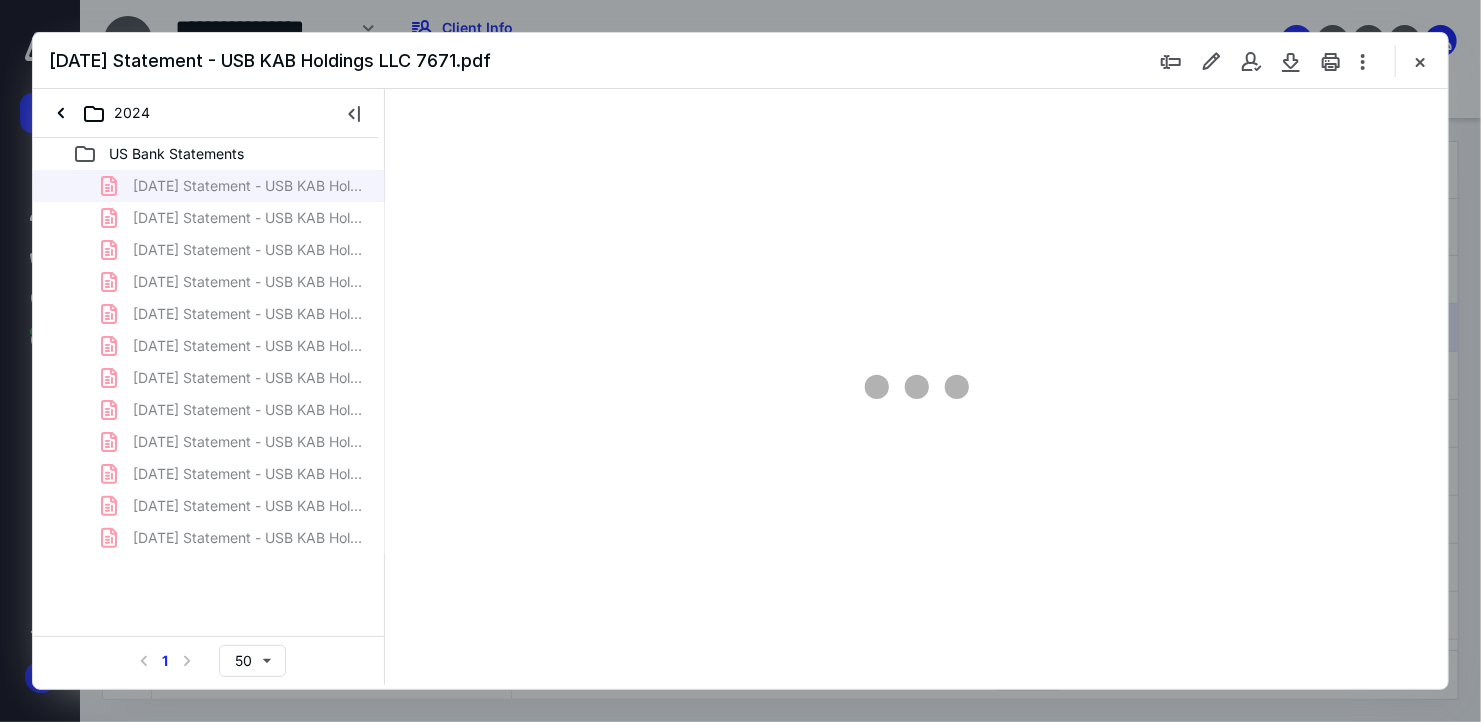 scroll, scrollTop: 0, scrollLeft: 0, axis: both 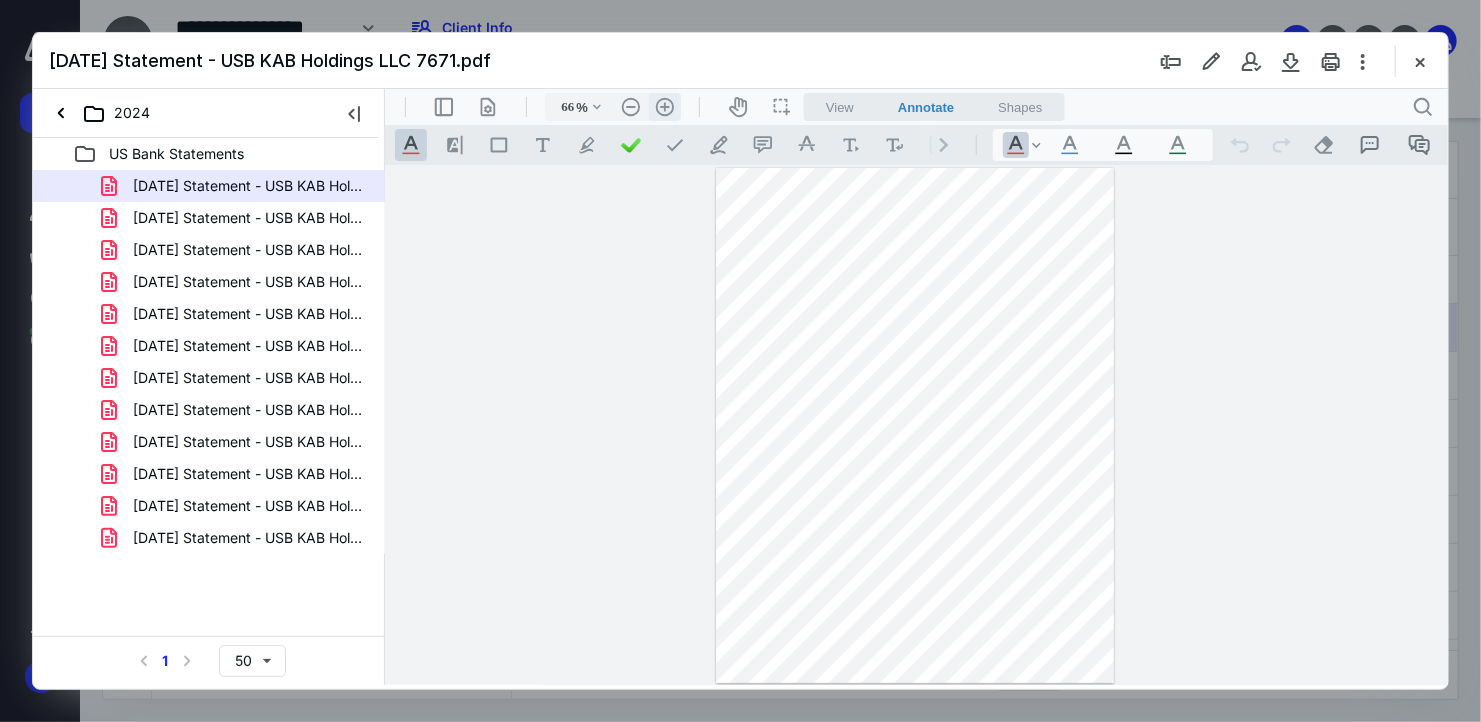 click on ".cls-1{fill:#abb0c4;} icon - header - zoom - in - line" at bounding box center (664, 106) 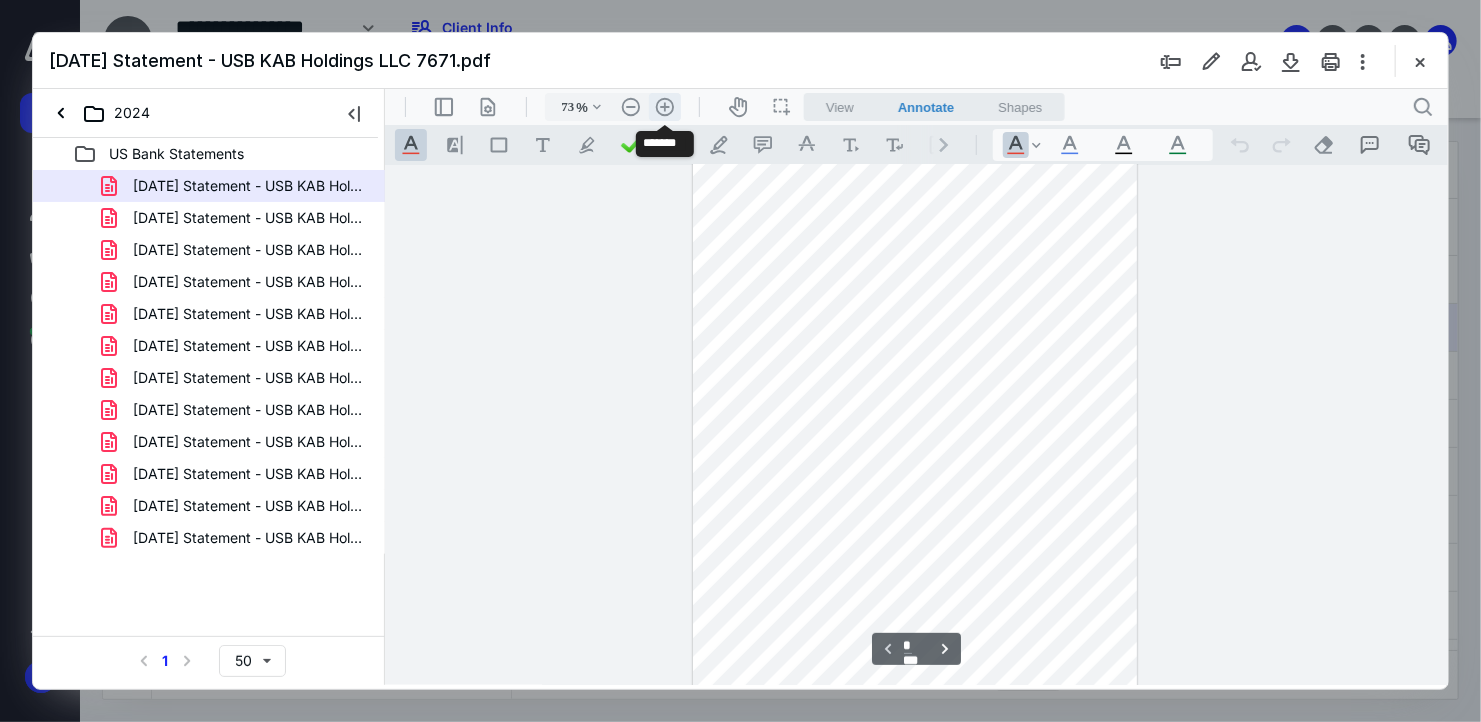 click on ".cls-1{fill:#abb0c4;} icon - header - zoom - in - line" at bounding box center [664, 106] 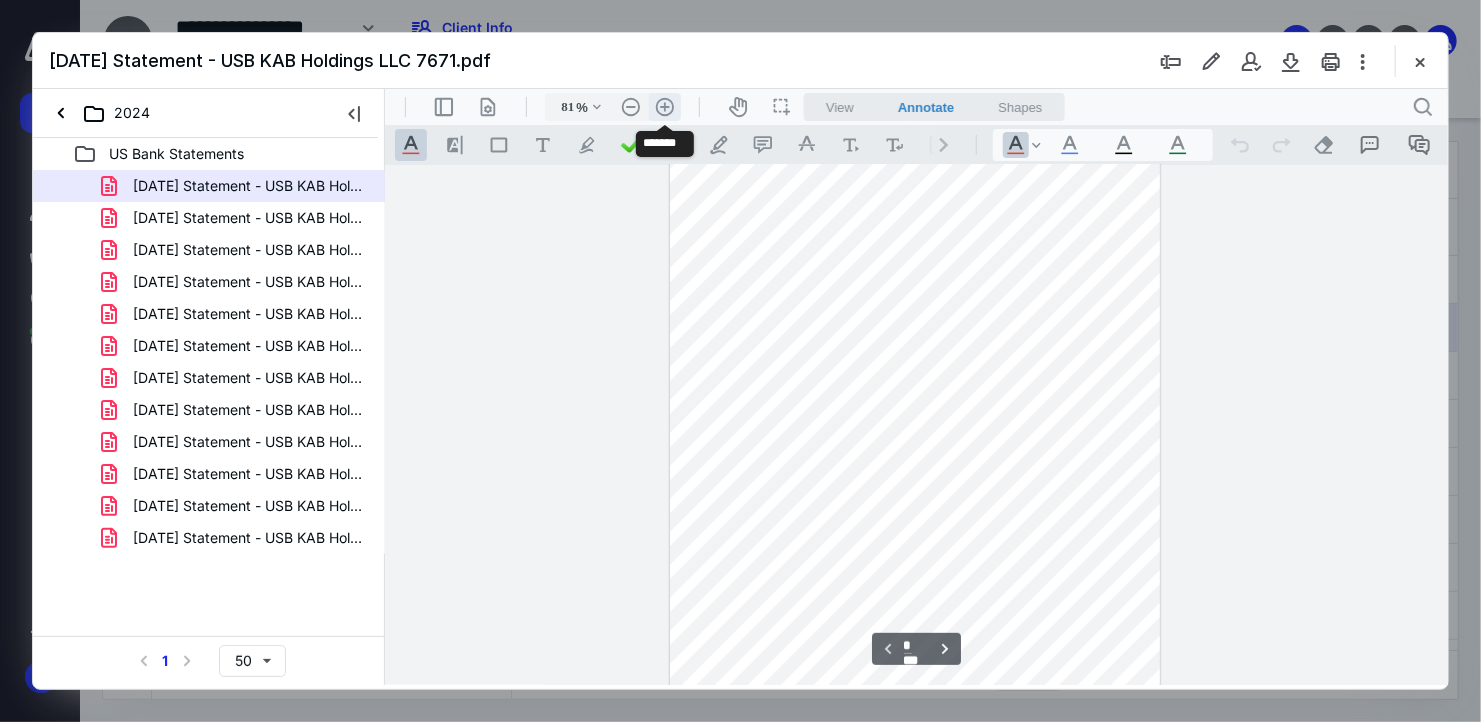 click on ".cls-1{fill:#abb0c4;} icon - header - zoom - in - line" at bounding box center [664, 106] 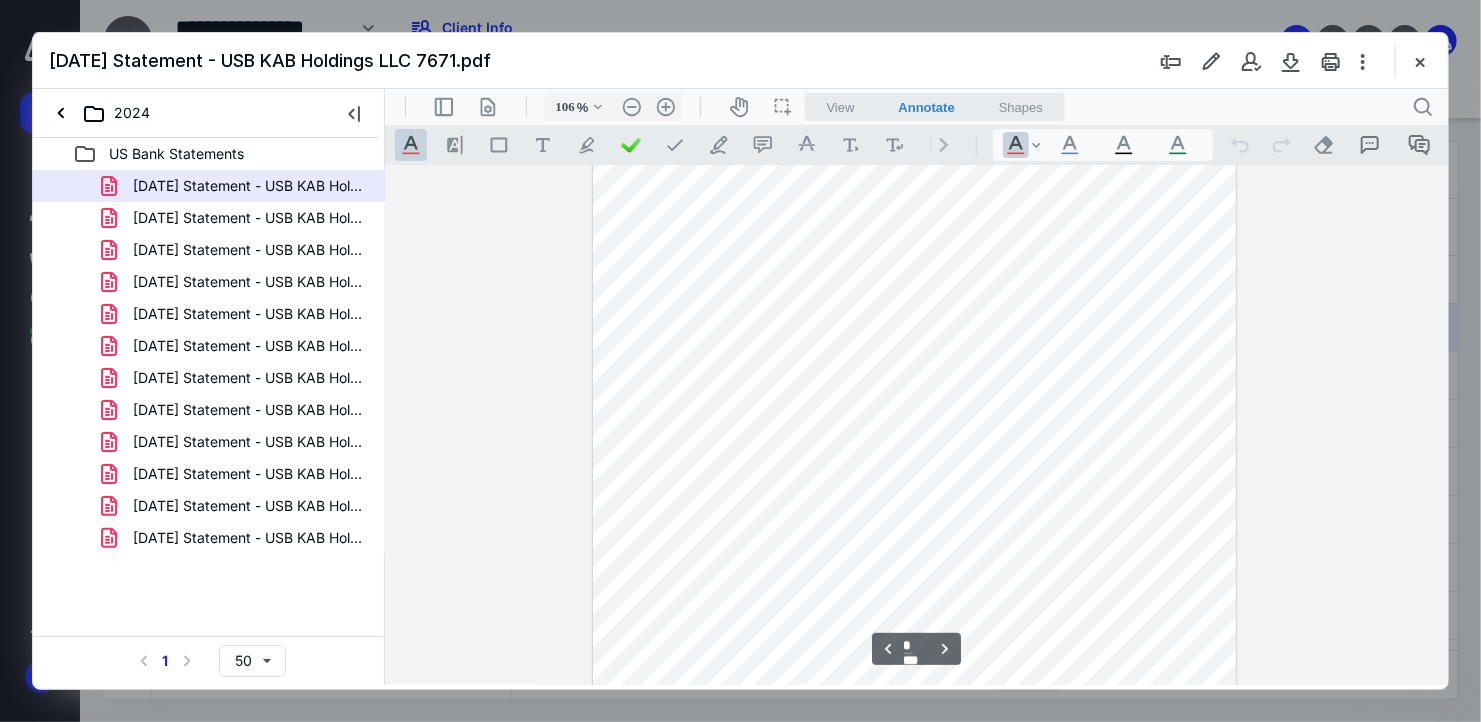 scroll, scrollTop: 1800, scrollLeft: 0, axis: vertical 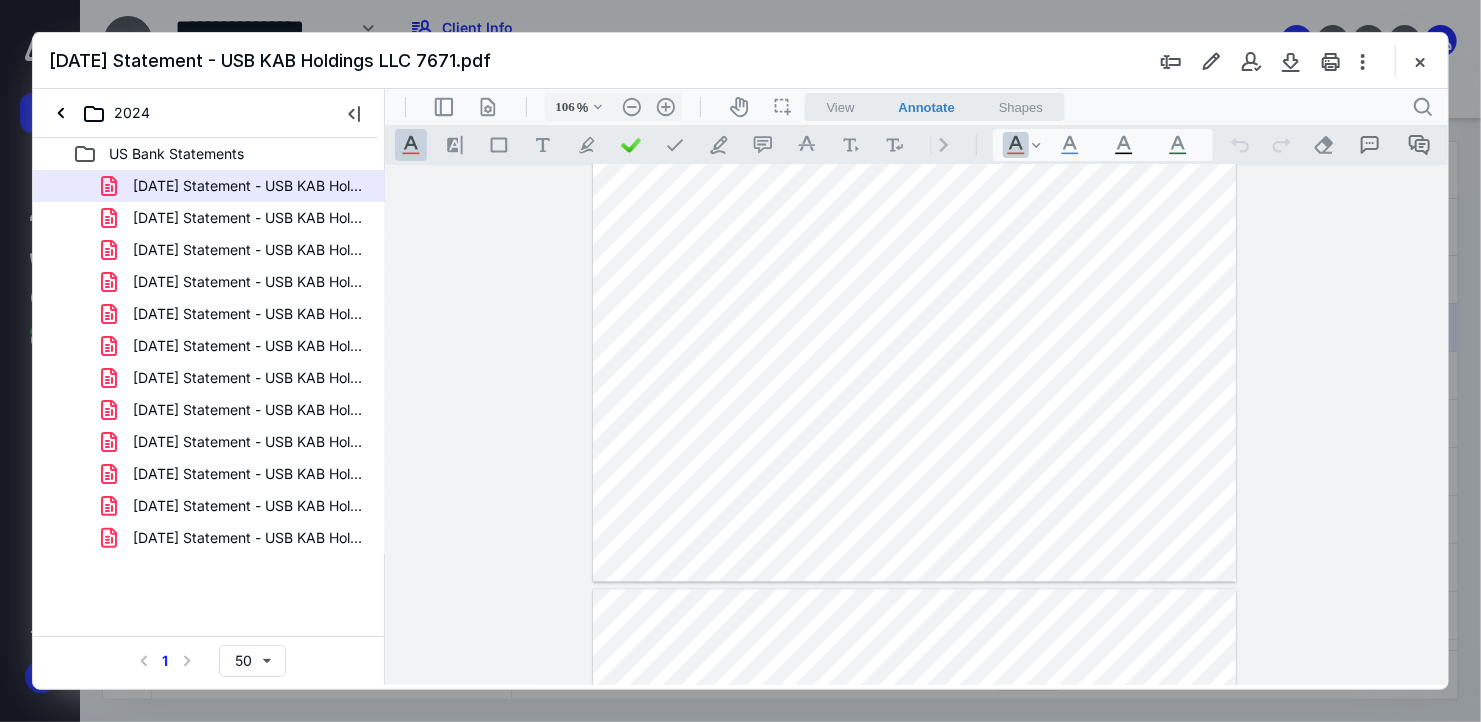 click at bounding box center (913, 164) 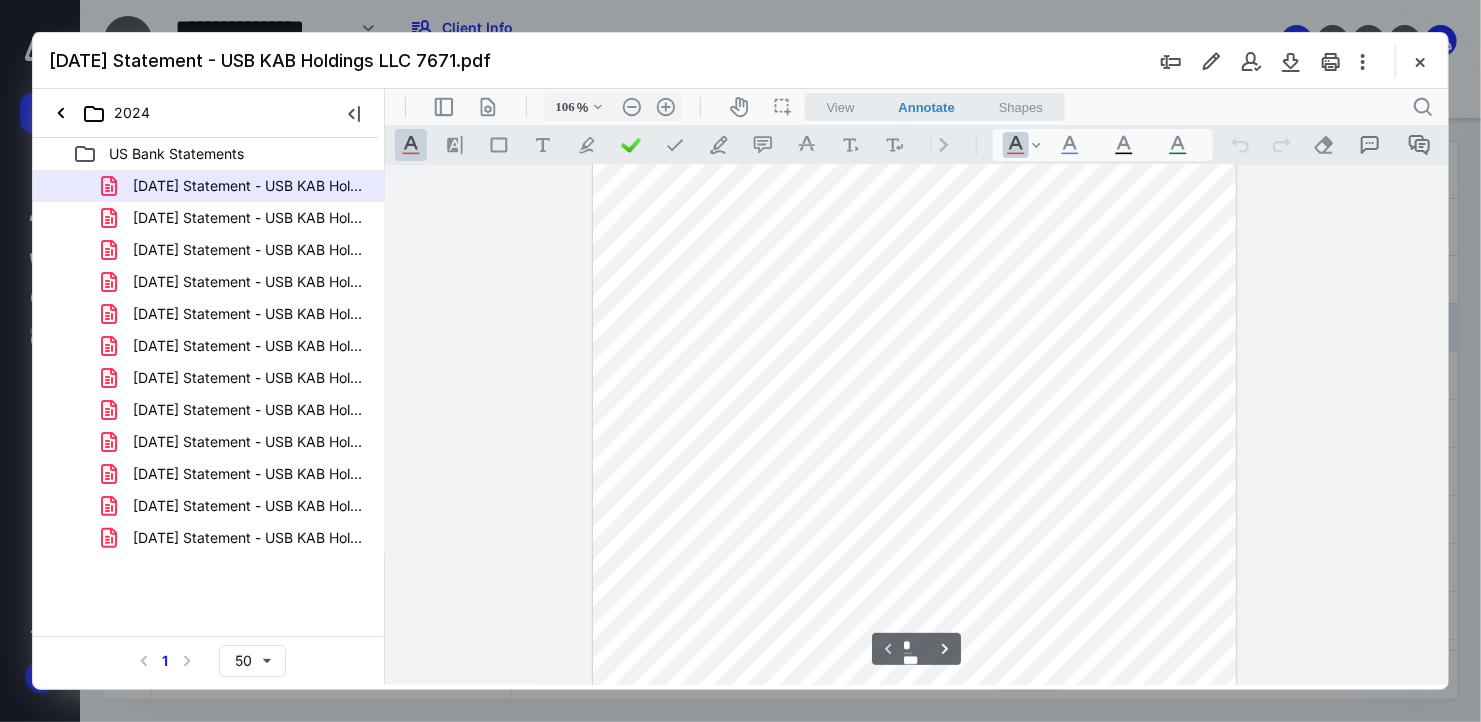 scroll, scrollTop: 0, scrollLeft: 0, axis: both 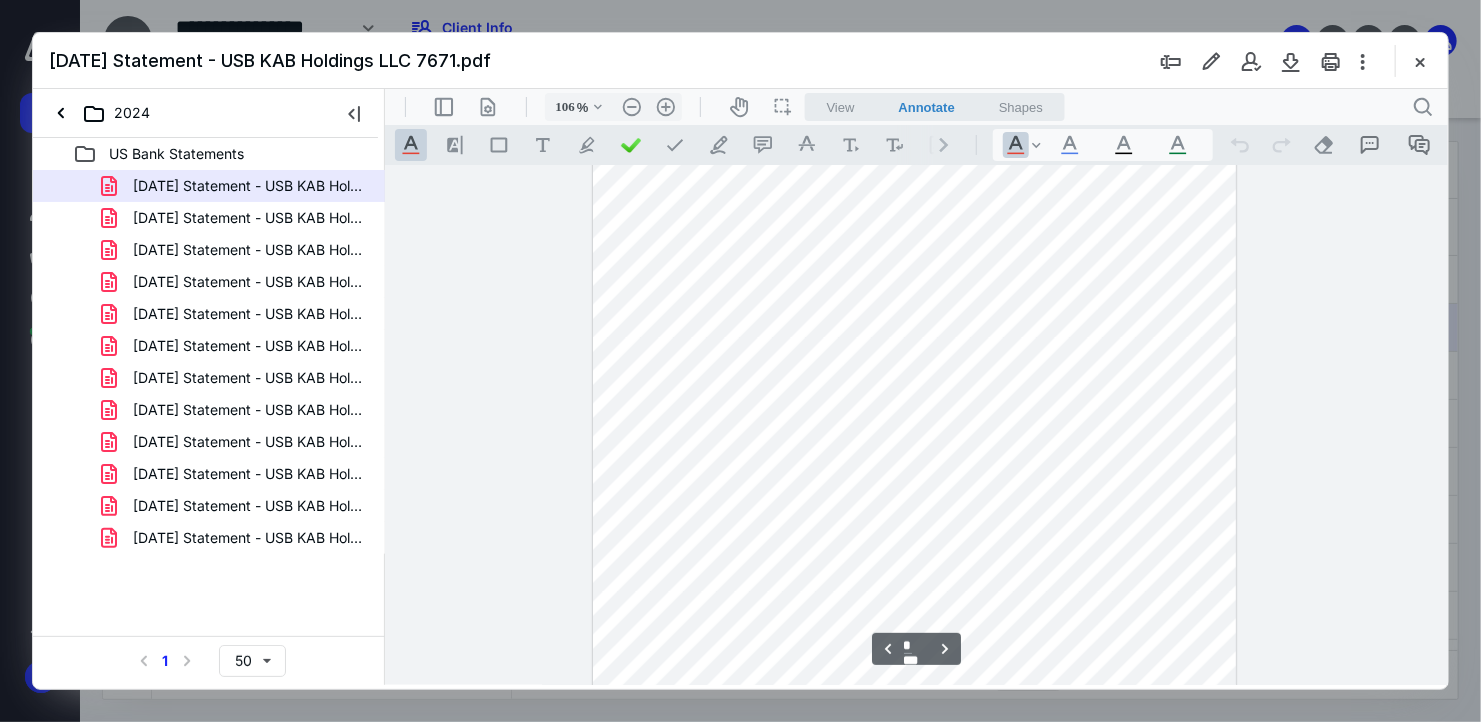type on "*" 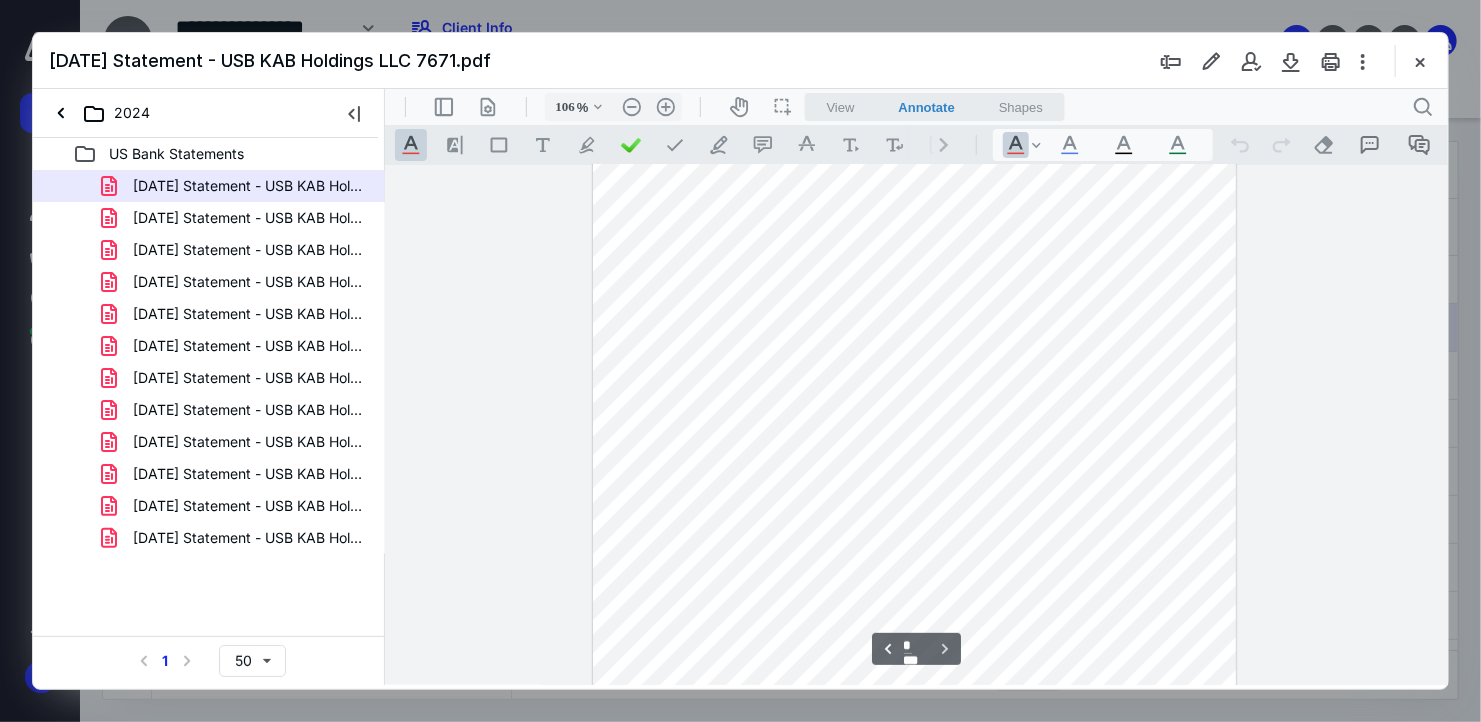 scroll, scrollTop: 2600, scrollLeft: 0, axis: vertical 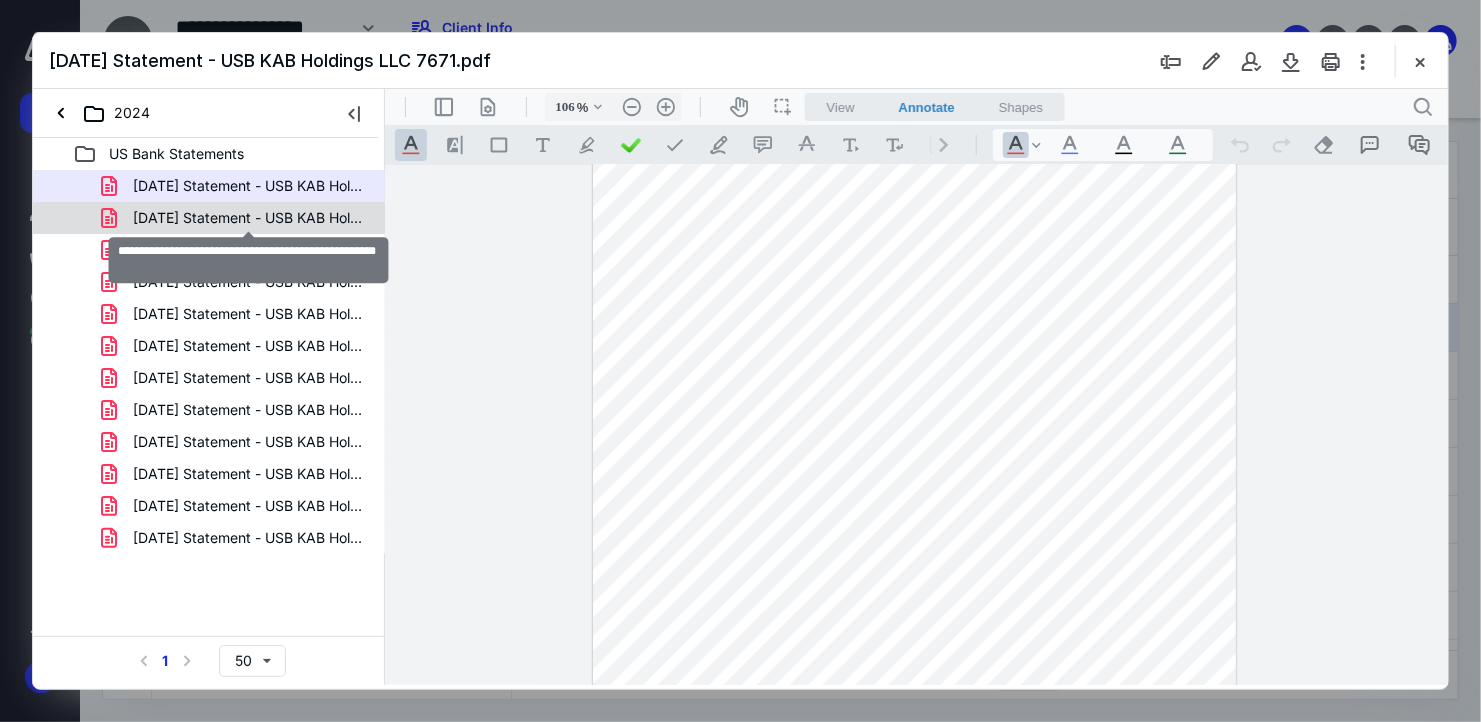 click on "[DATE] Statement - USB KAB Holdings LLC 7671.pdf" at bounding box center [249, 218] 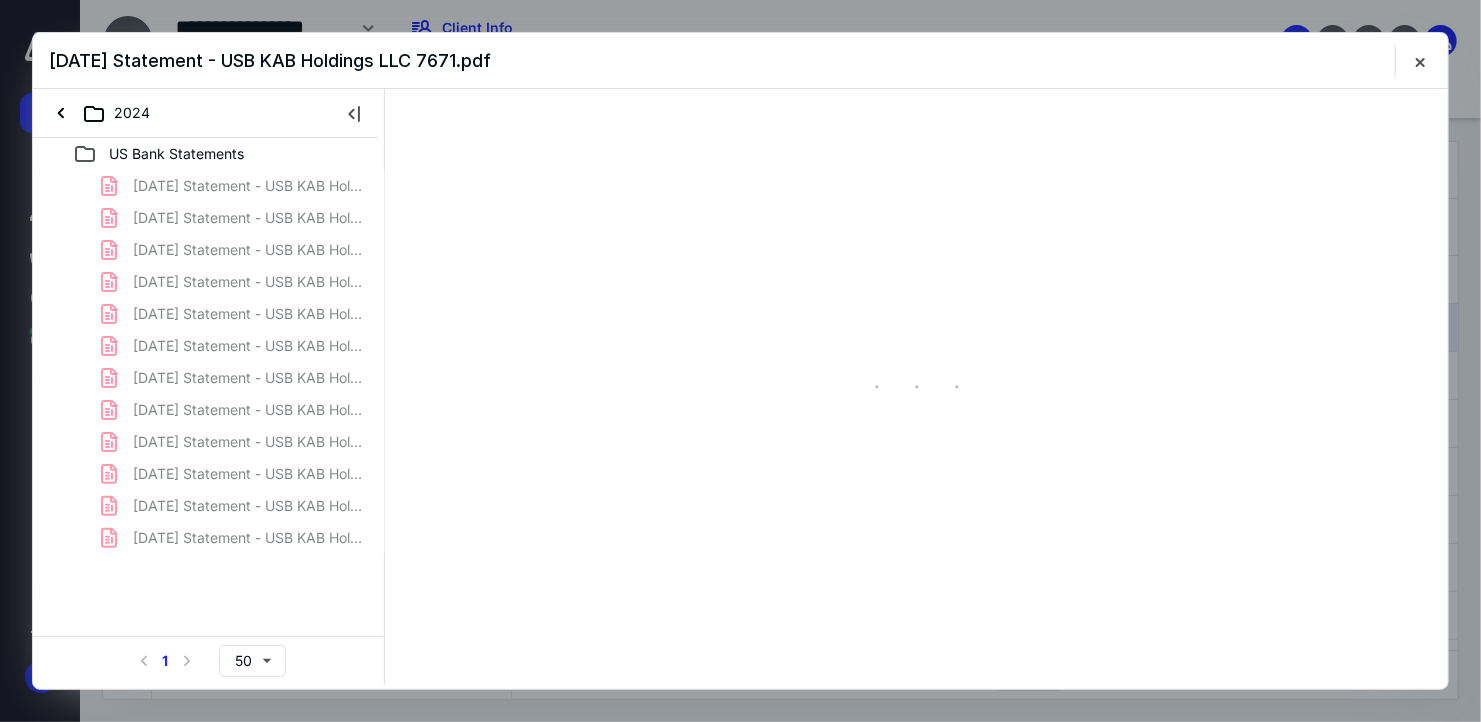 click on "[DATE] Statement - USB KAB Holdings LLC 7671.pdf [DATE] Statement - USB KAB Holdings LLC 7671.pdf [DATE] Statement - USB KAB Holdings LLC 7671.pdf [DATE] Statement - USB KAB Holdings LLC 7671.pdf [DATE] Statement - USB KAB Holdings LLC 7671.pdf [DATE] Statement - USB KAB Holdings LLC 7671.pdf [DATE] Statement - USB KAB Holdings LLC 7671.pdf [DATE] Statement - USB KAB Holdings LLC 7671.pdf [DATE] Statement - USB KAB Holdings LLC 7671.pdf [DATE] Statement - USB KAB Holdings LLC 7671.pdf [DATE] Statement - USB KAB Holdings LLC 7671.pdf [DATE] Statement - USB KAB Holdings LLC 7671.pdf" at bounding box center (209, 362) 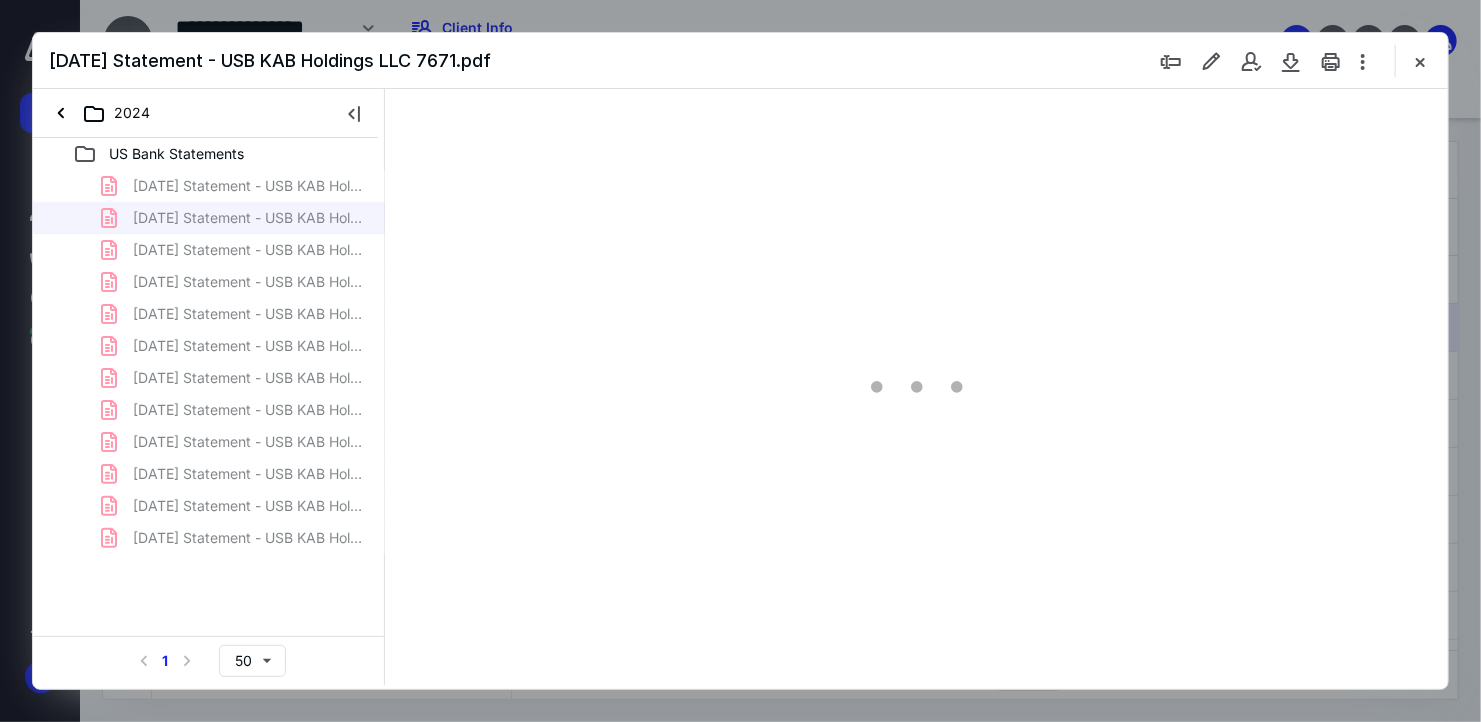 scroll, scrollTop: 79, scrollLeft: 0, axis: vertical 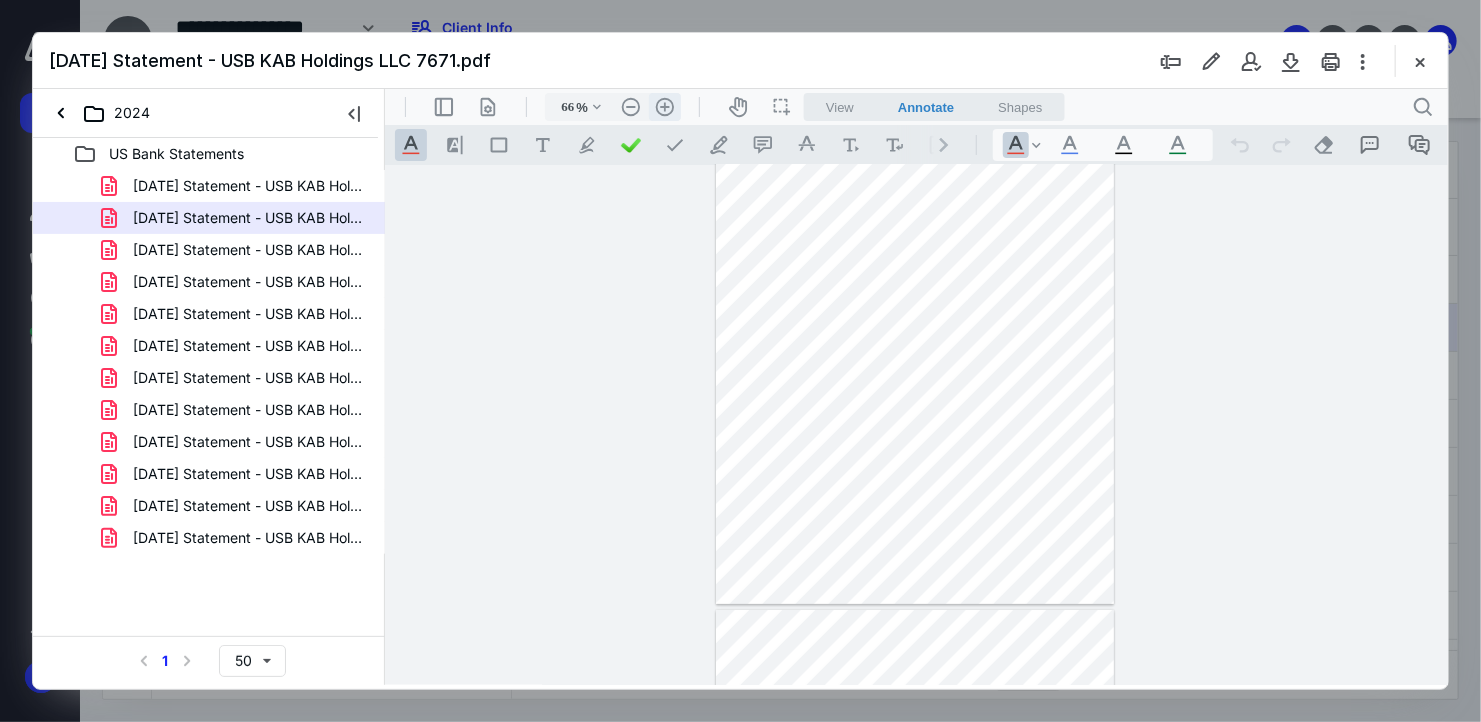 click on ".cls-1{fill:#abb0c4;} icon - header - zoom - in - line" at bounding box center (664, 106) 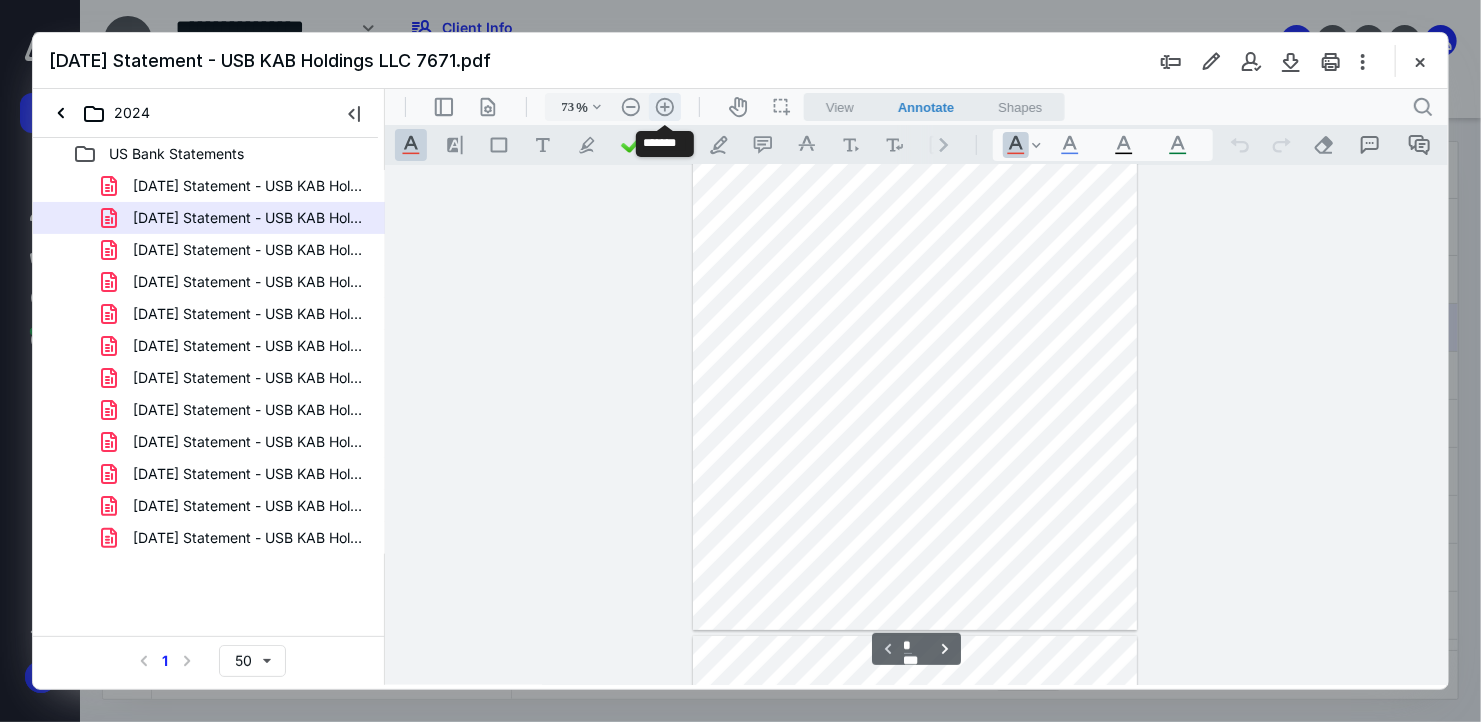 click on ".cls-1{fill:#abb0c4;} icon - header - zoom - in - line" at bounding box center [664, 106] 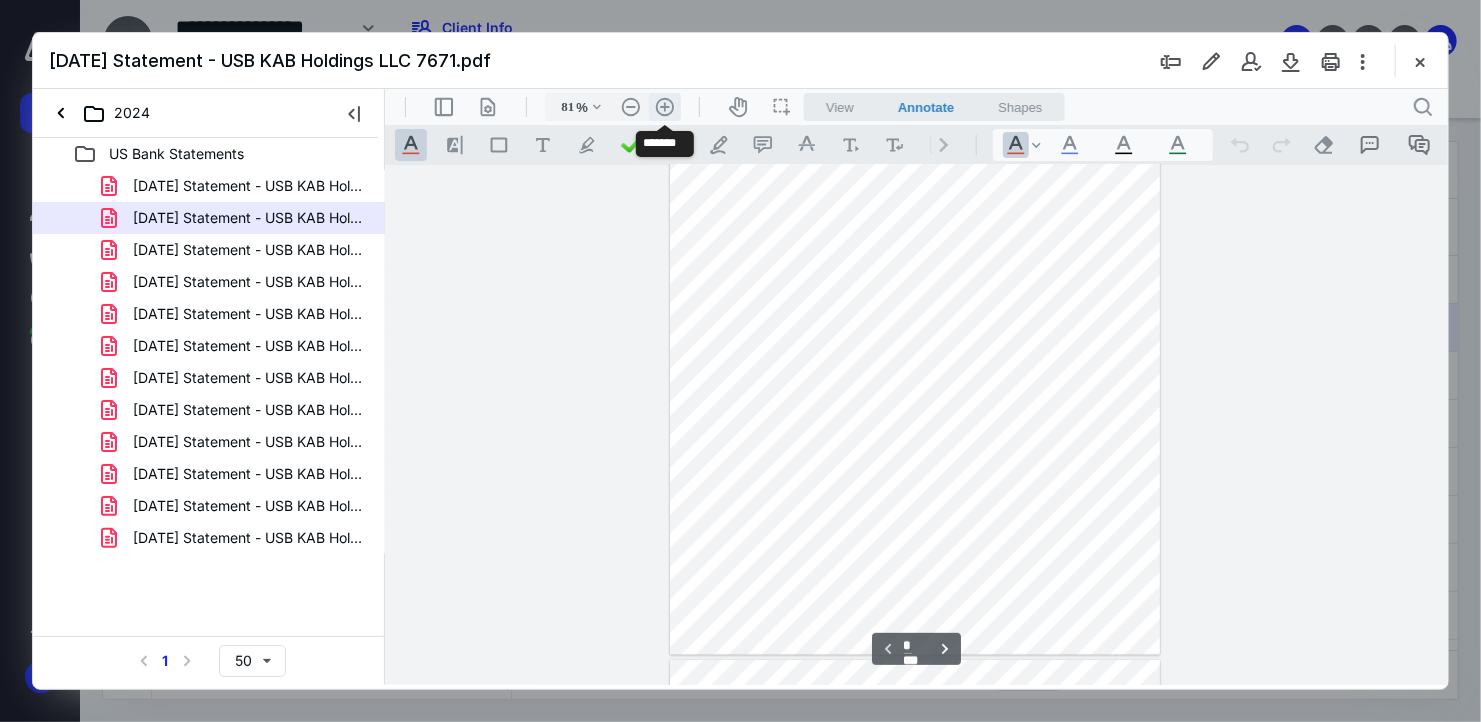 click on ".cls-1{fill:#abb0c4;} icon - header - zoom - in - line" at bounding box center (664, 106) 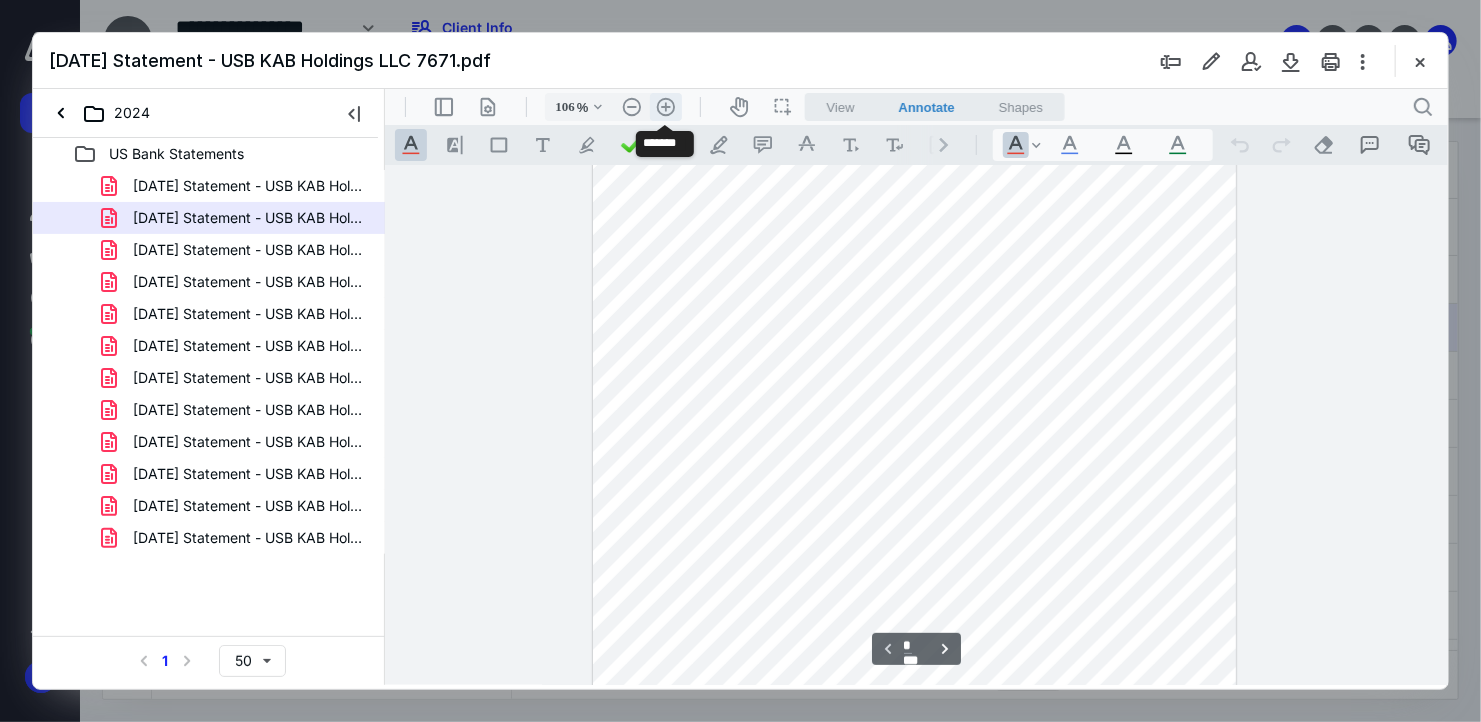click on ".cls-1{fill:#abb0c4;} icon - header - zoom - in - line" at bounding box center [665, 106] 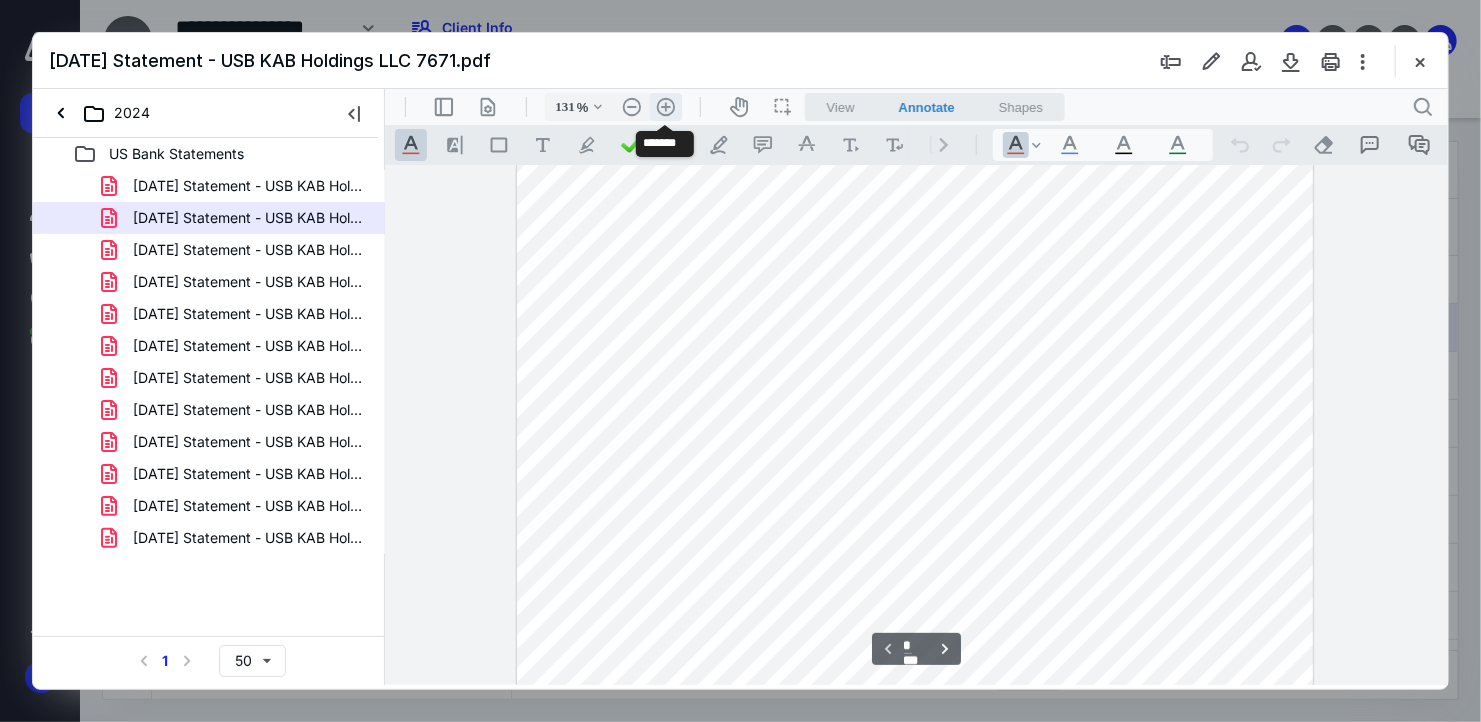 click on ".cls-1{fill:#abb0c4;} icon - header - zoom - in - line" at bounding box center [665, 106] 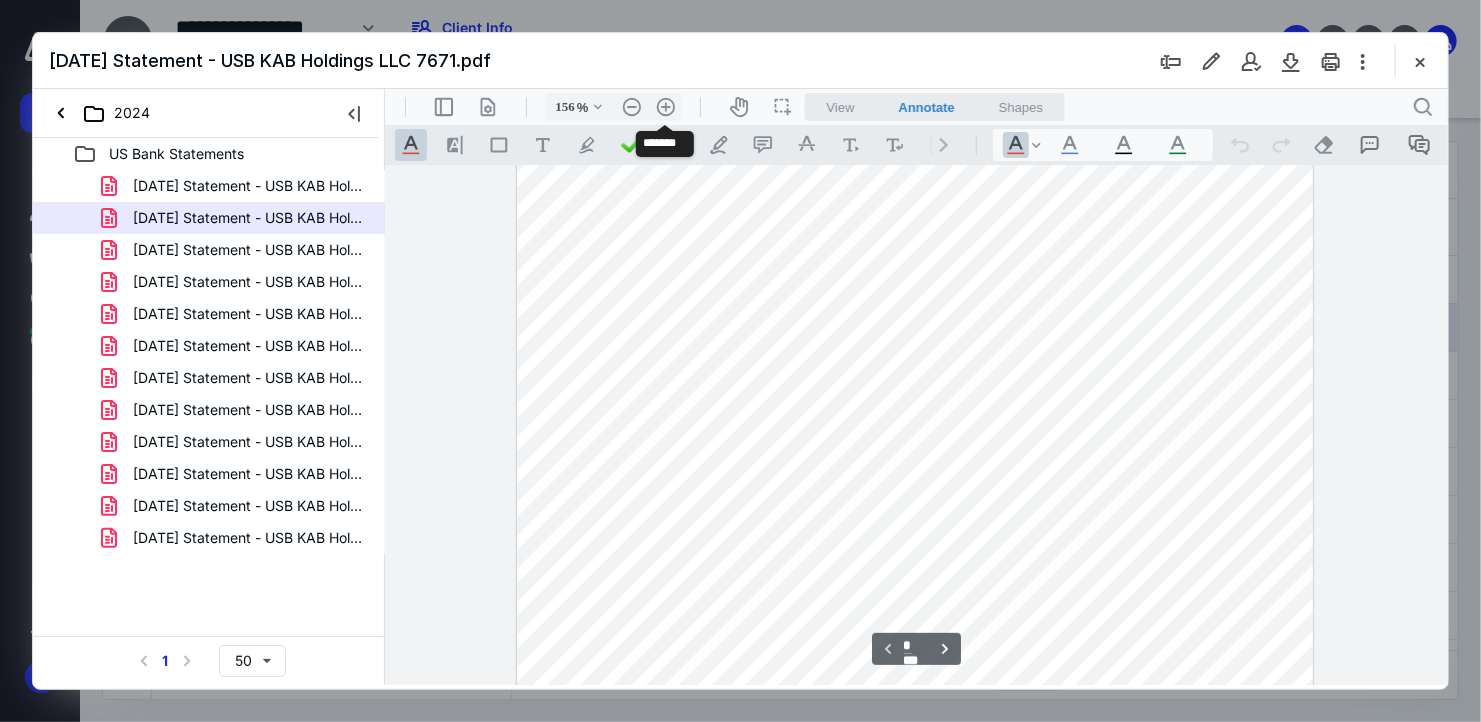 scroll, scrollTop: 495, scrollLeft: 0, axis: vertical 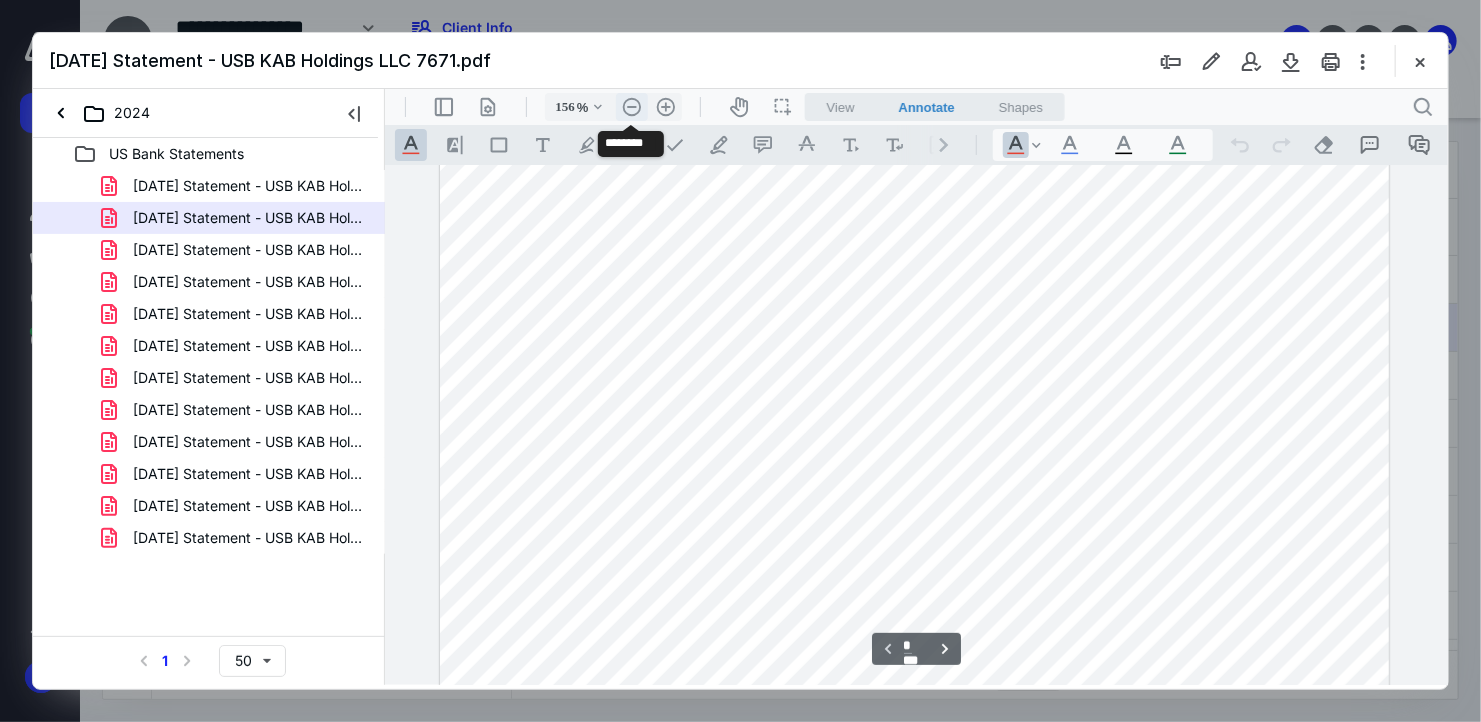 click on ".cls-1{fill:#abb0c4;} icon - header - zoom - out - line" at bounding box center [631, 106] 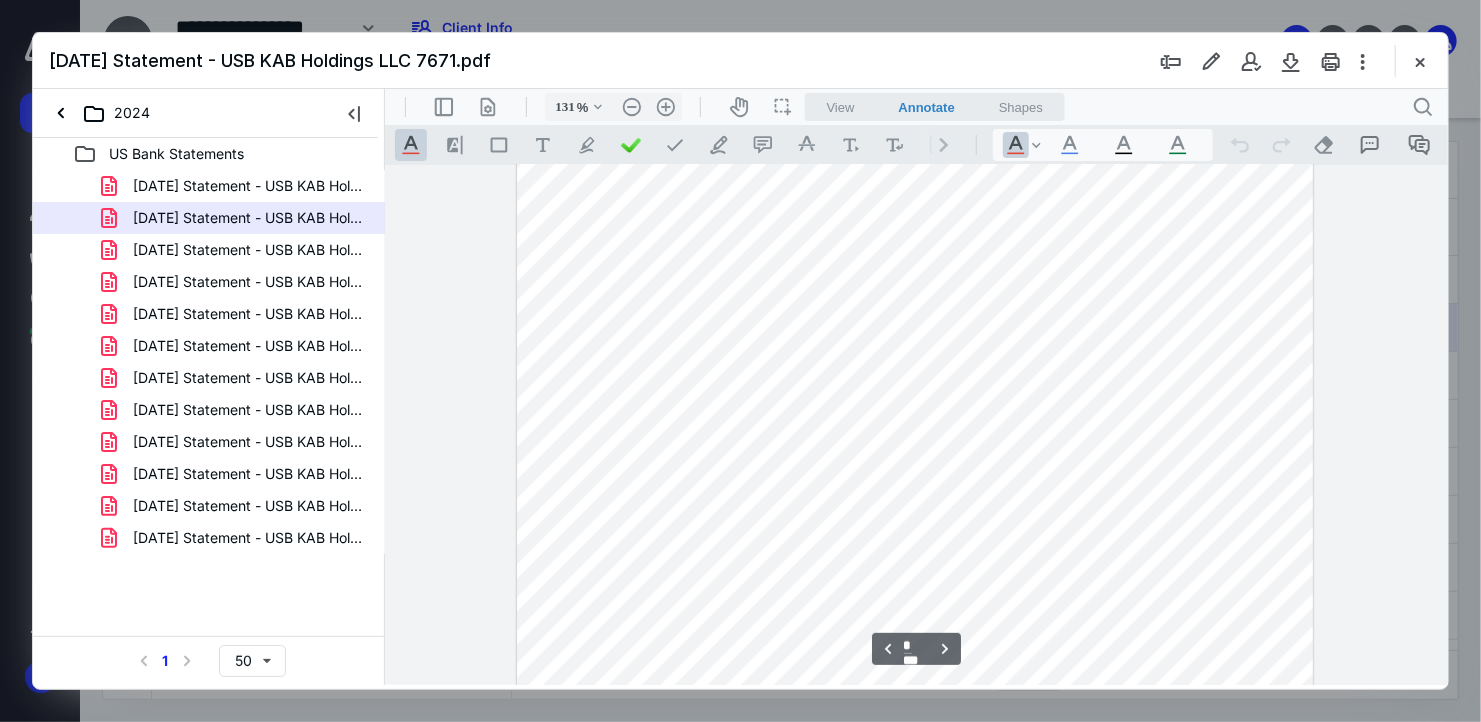 scroll, scrollTop: 2300, scrollLeft: 0, axis: vertical 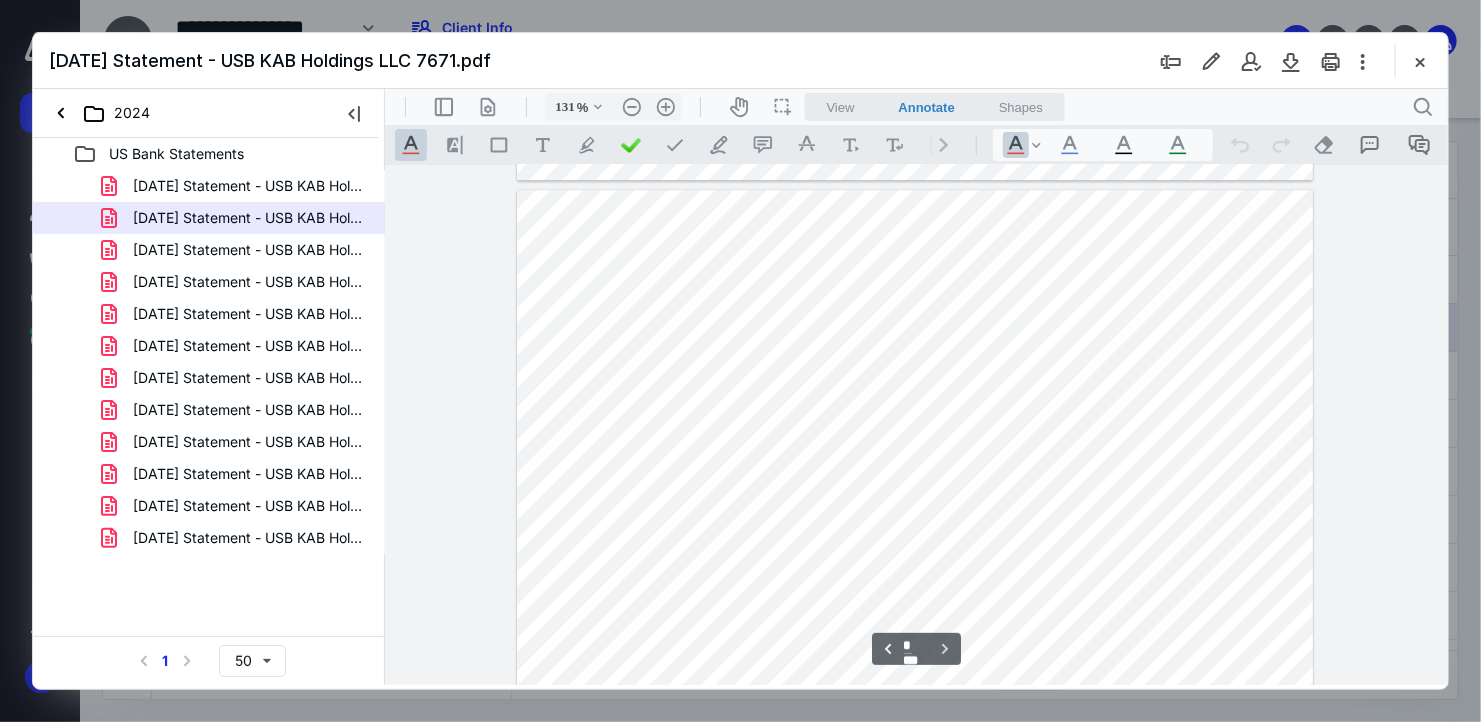 type on "*" 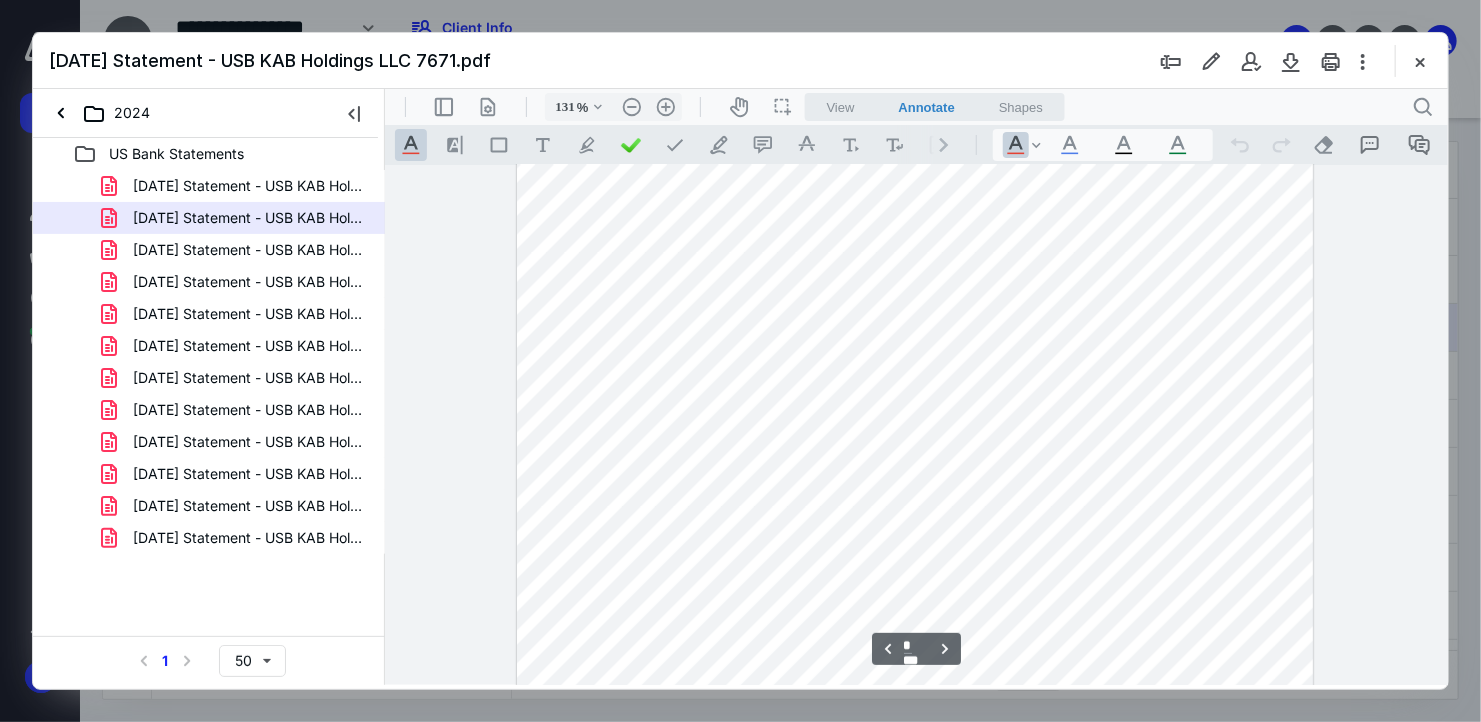 scroll, scrollTop: 2200, scrollLeft: 0, axis: vertical 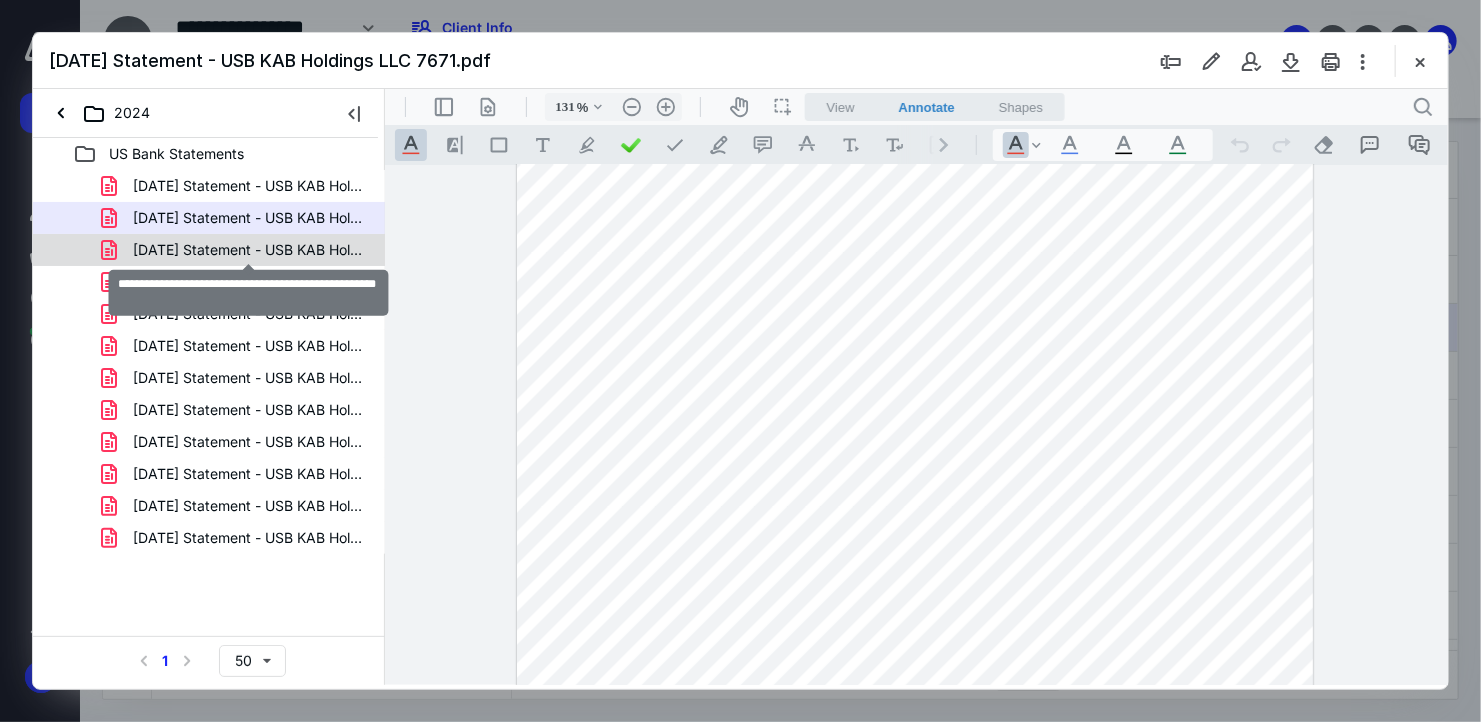 click on "[DATE] Statement - USB KAB Holdings LLC 7671.pdf" at bounding box center (249, 250) 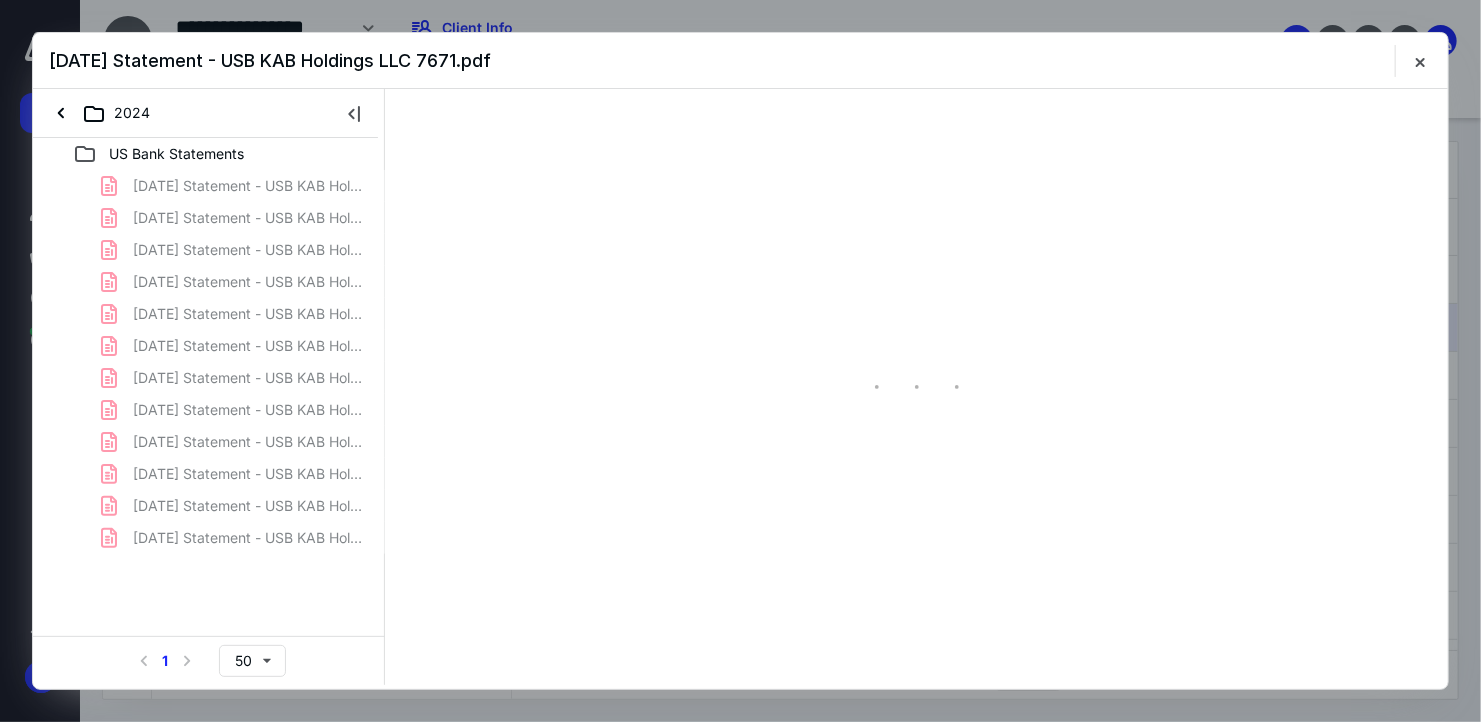 click on "[DATE] Statement - USB KAB Holdings LLC 7671.pdf [DATE] Statement - USB KAB Holdings LLC 7671.pdf [DATE] Statement - USB KAB Holdings LLC 7671.pdf [DATE] Statement - USB KAB Holdings LLC 7671.pdf [DATE] Statement - USB KAB Holdings LLC 7671.pdf [DATE] Statement - USB KAB Holdings LLC 7671.pdf [DATE] Statement - USB KAB Holdings LLC 7671.pdf [DATE] Statement - USB KAB Holdings LLC 7671.pdf [DATE] Statement - USB KAB Holdings LLC 7671.pdf [DATE] Statement - USB KAB Holdings LLC 7671.pdf [DATE] Statement - USB KAB Holdings LLC 7671.pdf [DATE] Statement - USB KAB Holdings LLC 7671.pdf" at bounding box center [209, 362] 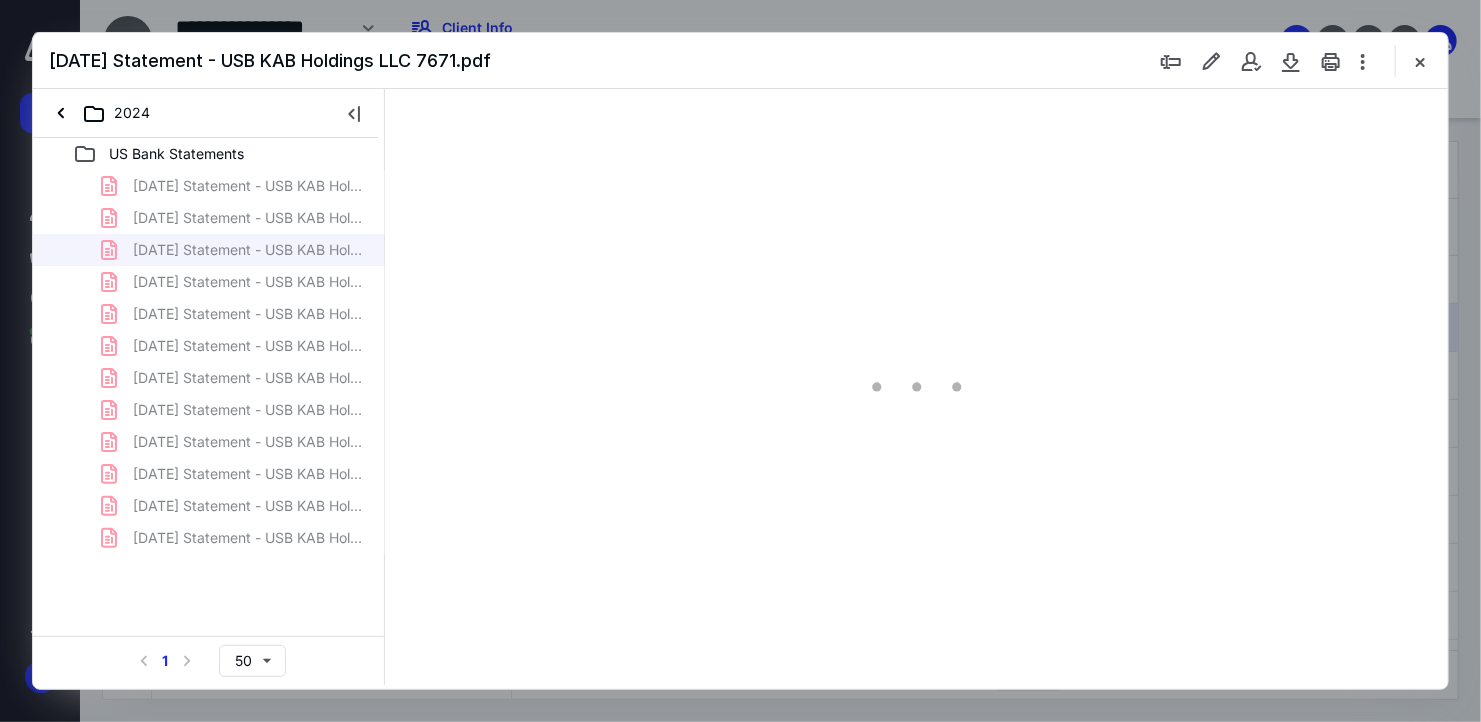 scroll, scrollTop: 79, scrollLeft: 0, axis: vertical 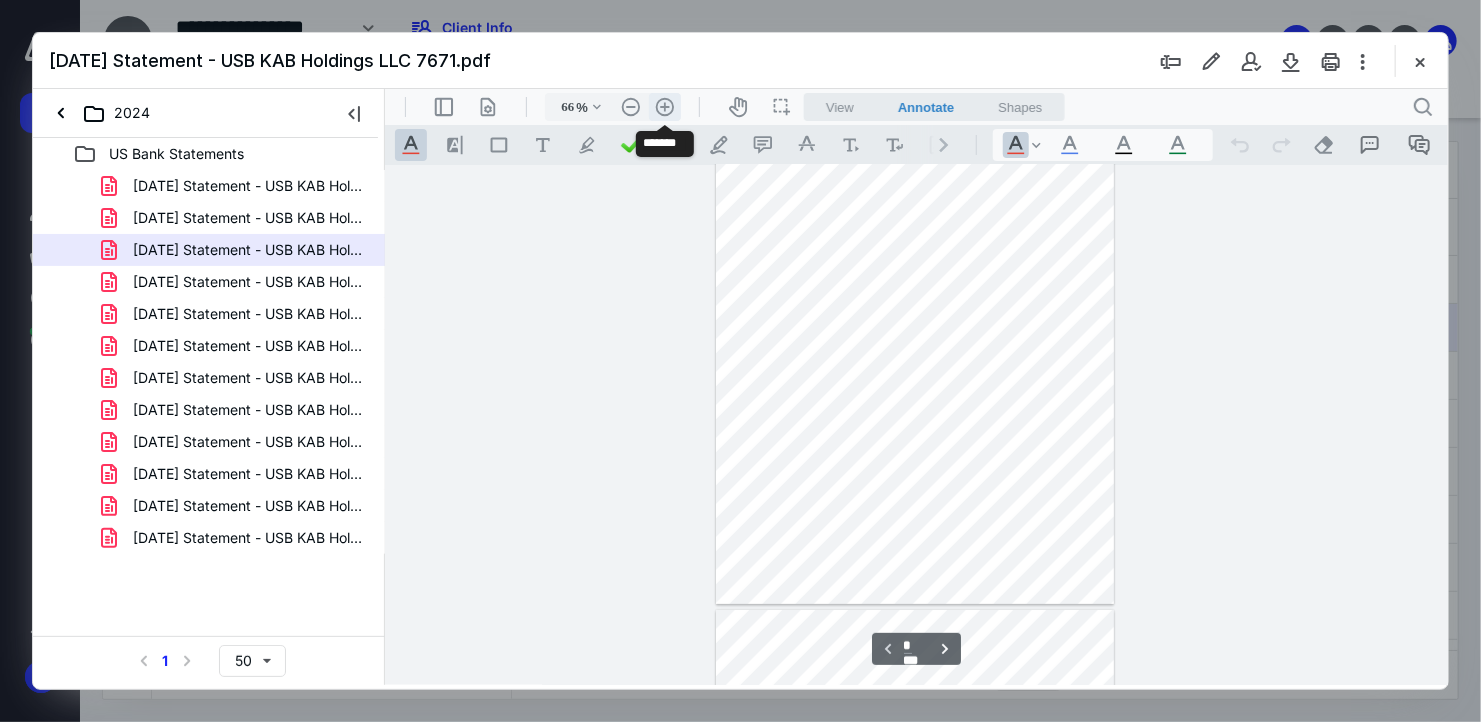 click on ".cls-1{fill:#abb0c4;} icon - header - zoom - in - line" at bounding box center [664, 106] 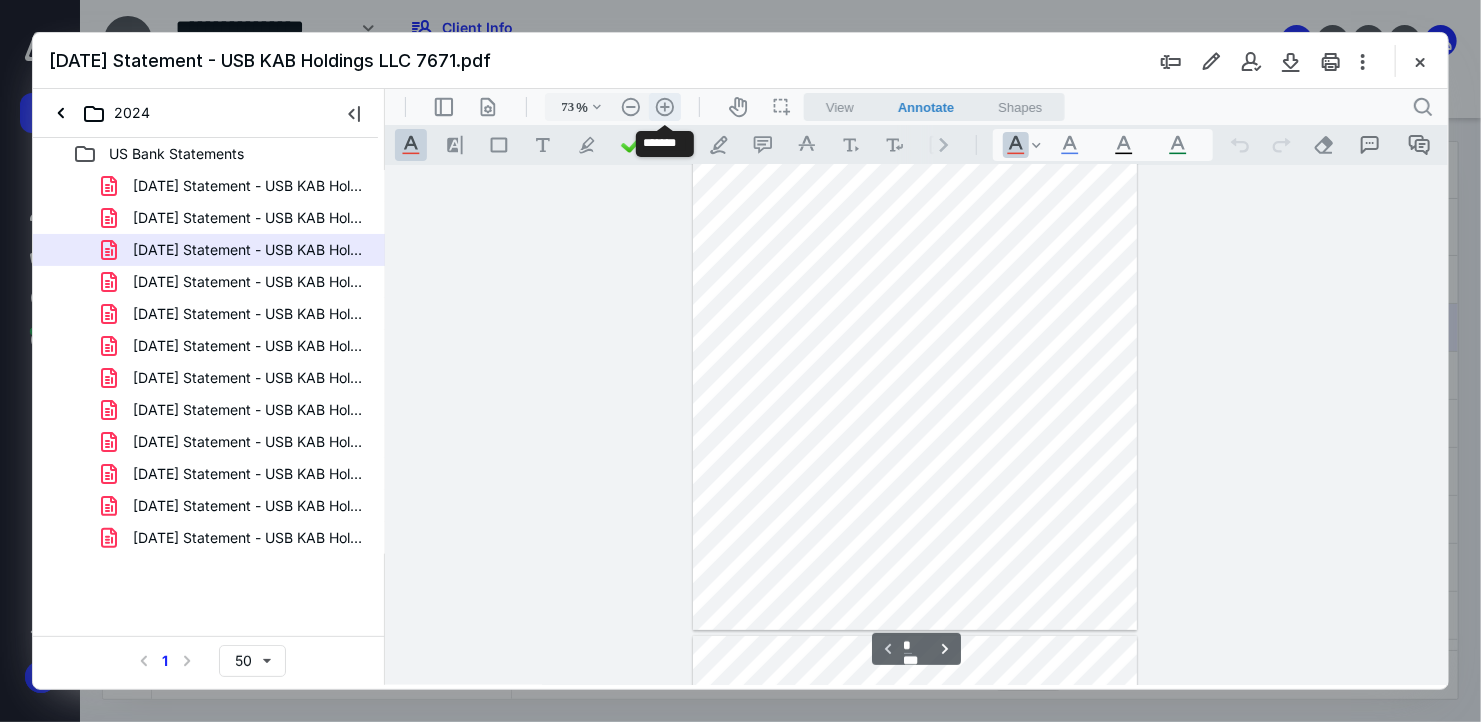 click on ".cls-1{fill:#abb0c4;} icon - header - zoom - in - line" at bounding box center (664, 106) 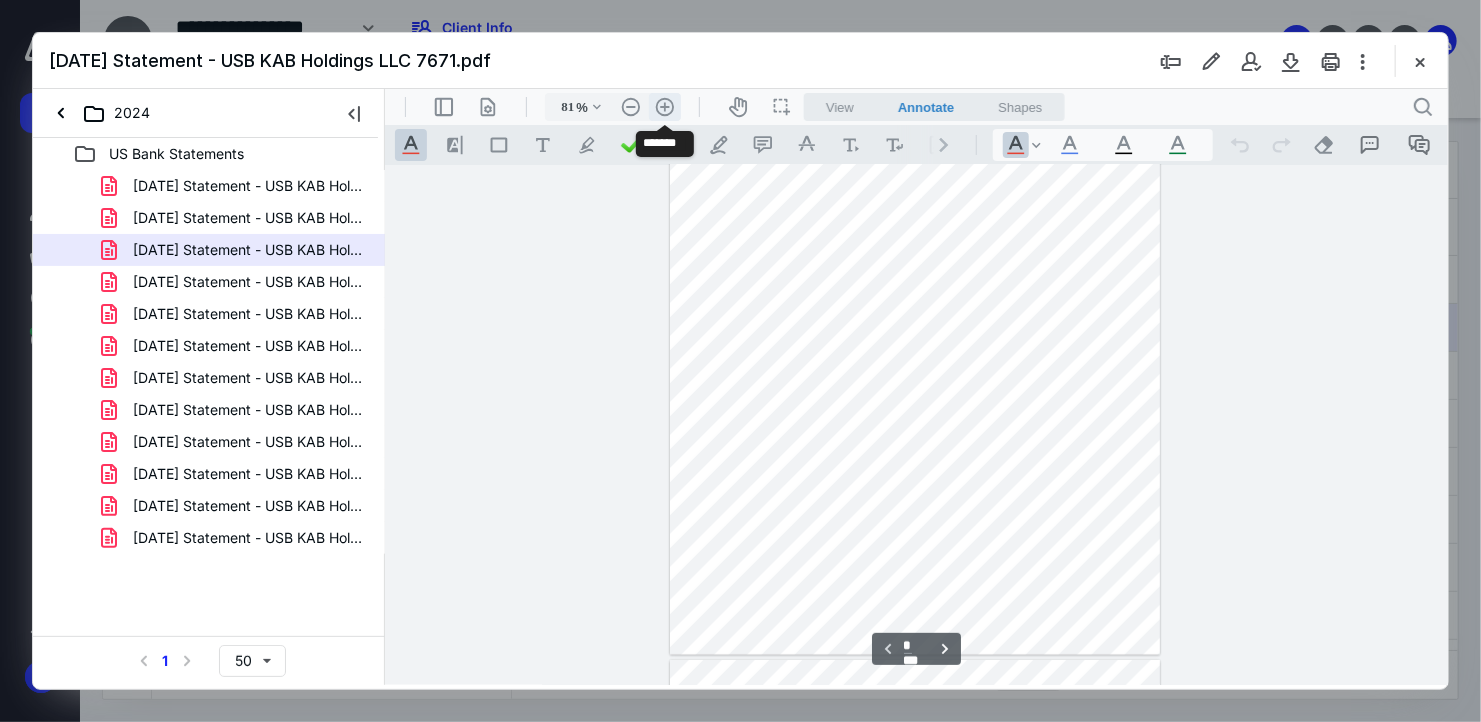 click on ".cls-1{fill:#abb0c4;} icon - header - zoom - in - line" at bounding box center [664, 106] 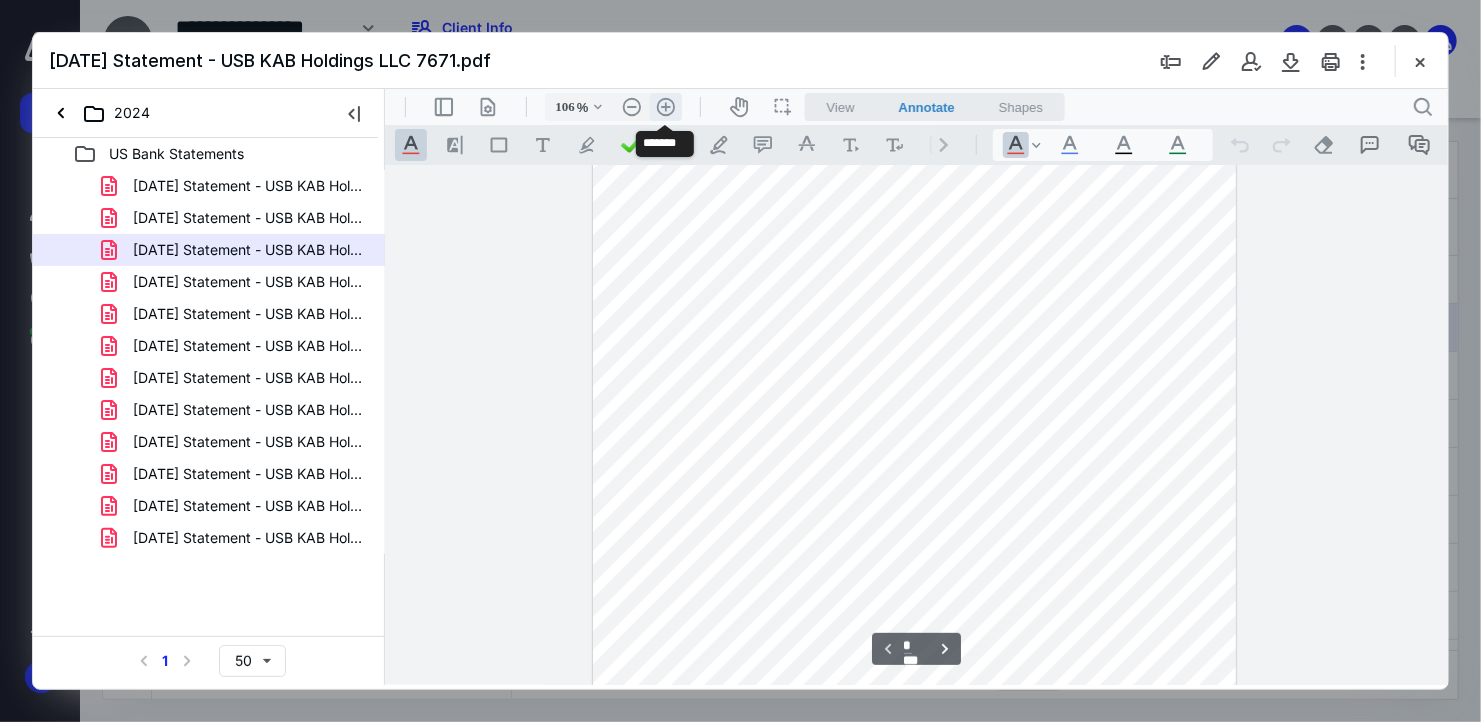 click on ".cls-1{fill:#abb0c4;} icon - header - zoom - in - line" at bounding box center [665, 106] 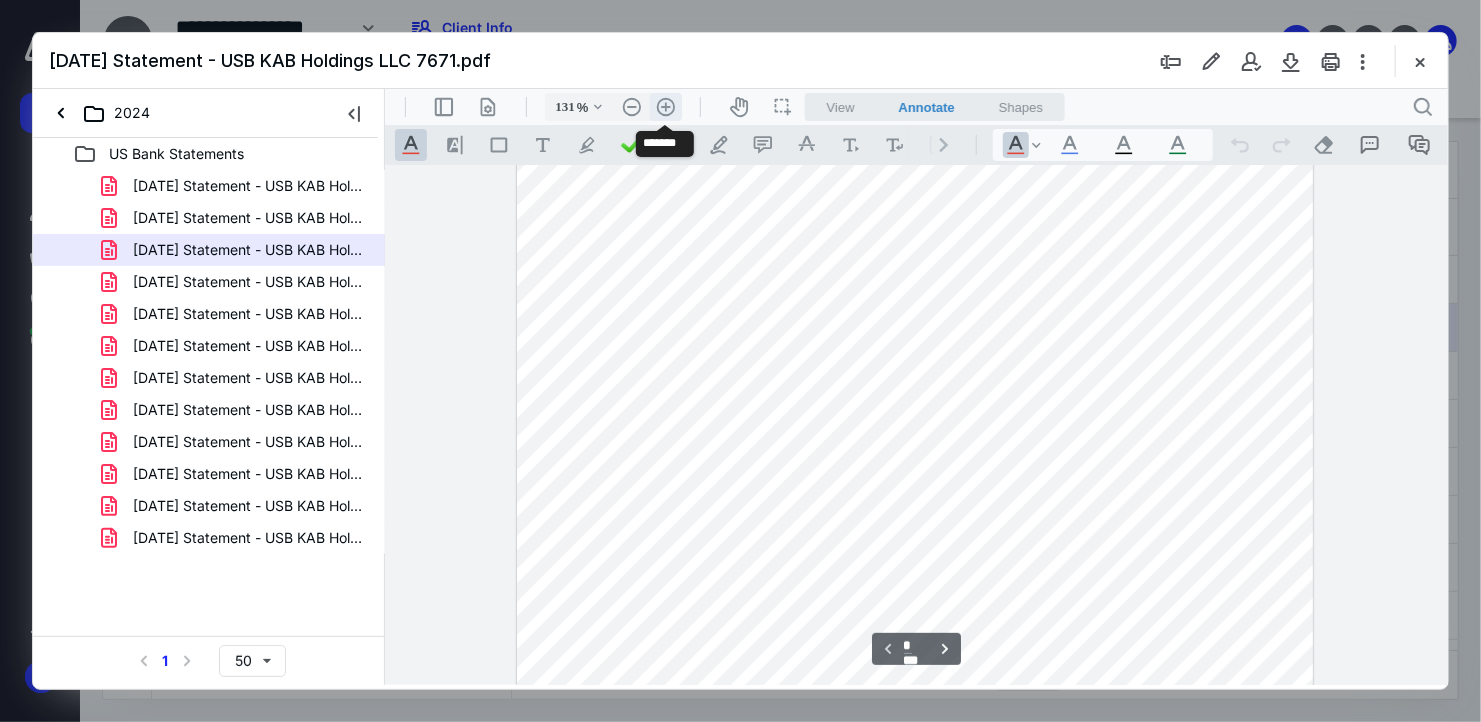 click on ".cls-1{fill:#abb0c4;} icon - header - zoom - in - line" at bounding box center (665, 106) 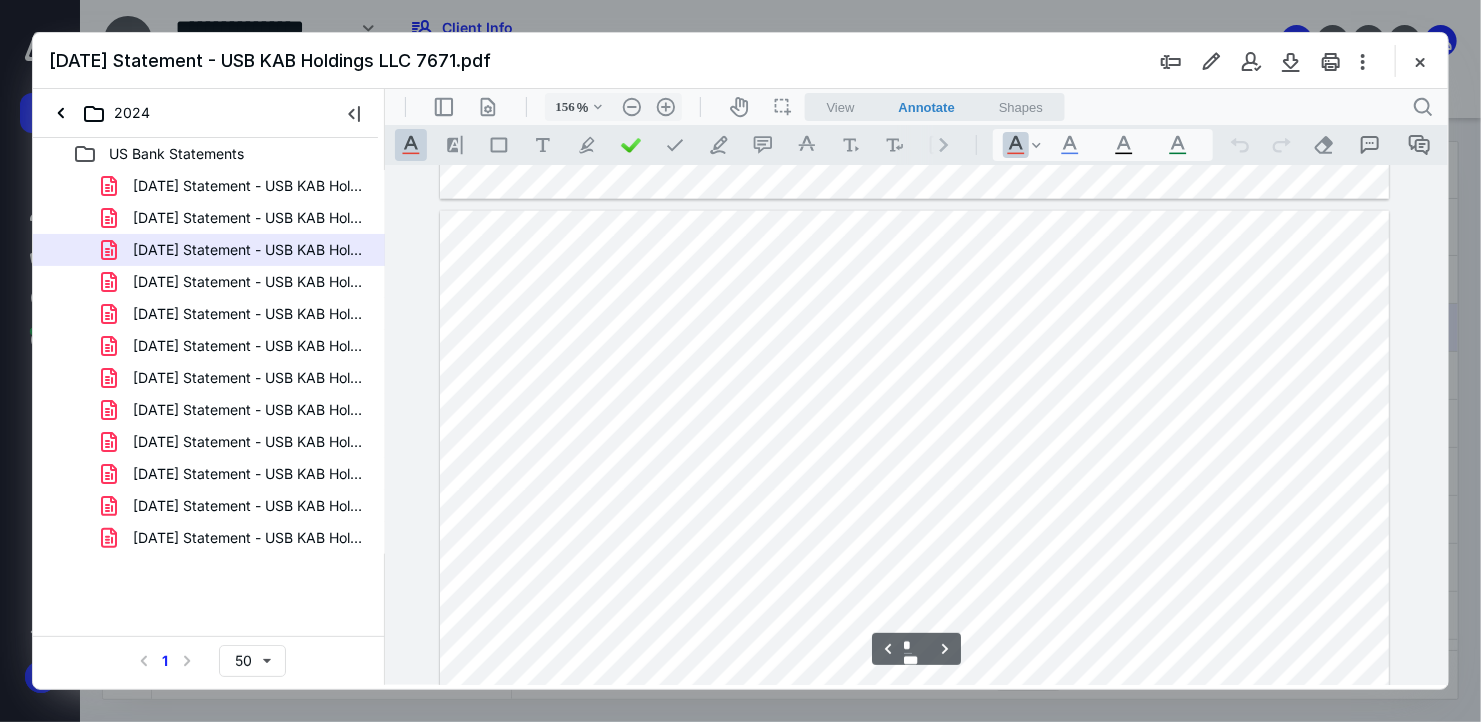 scroll, scrollTop: 1500, scrollLeft: 0, axis: vertical 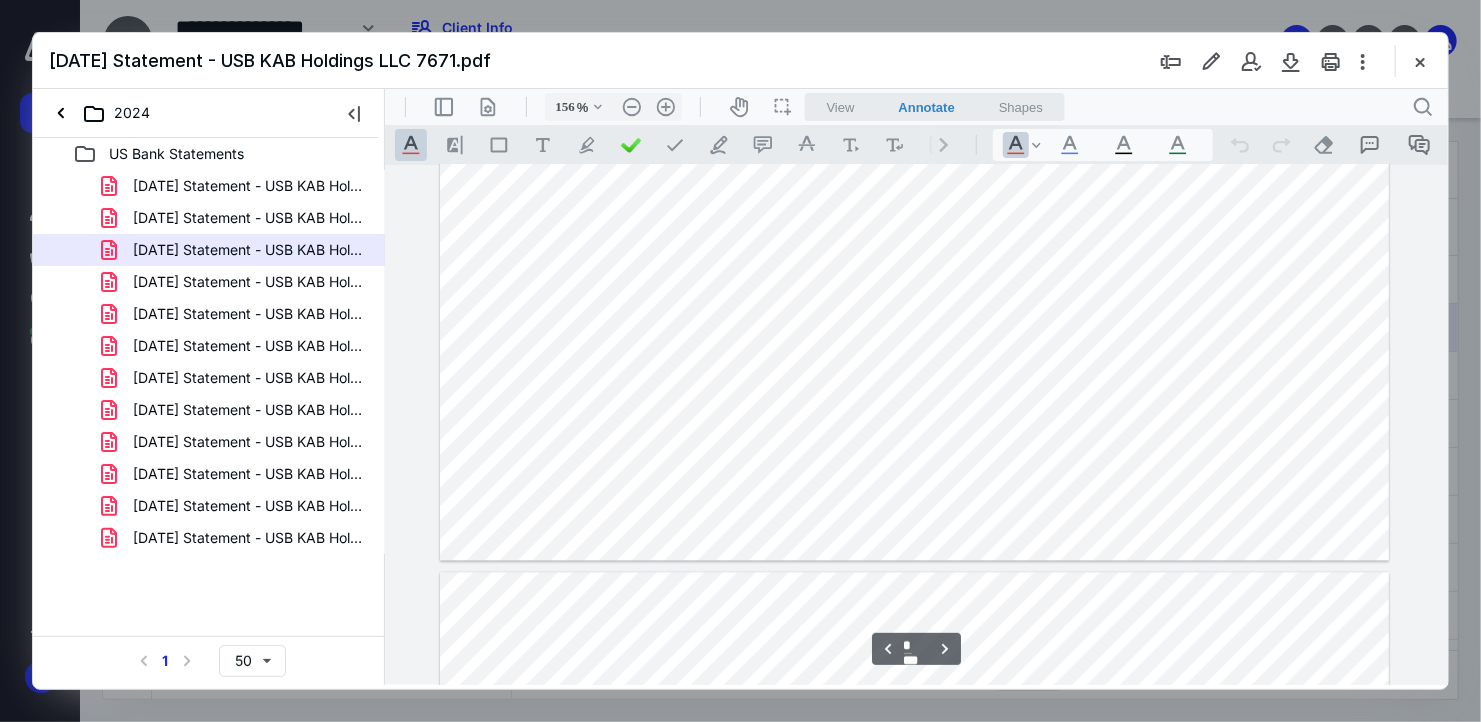 type on "*" 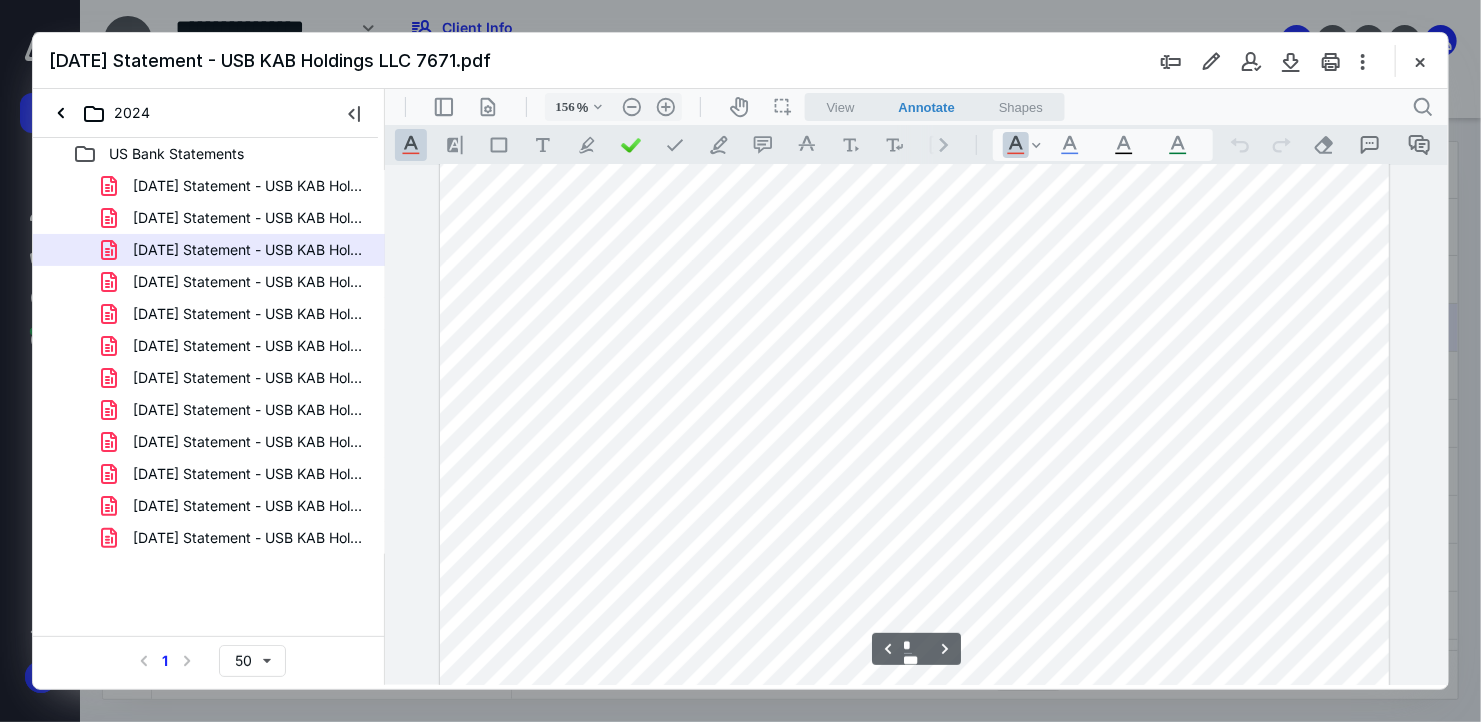 scroll, scrollTop: 3000, scrollLeft: 0, axis: vertical 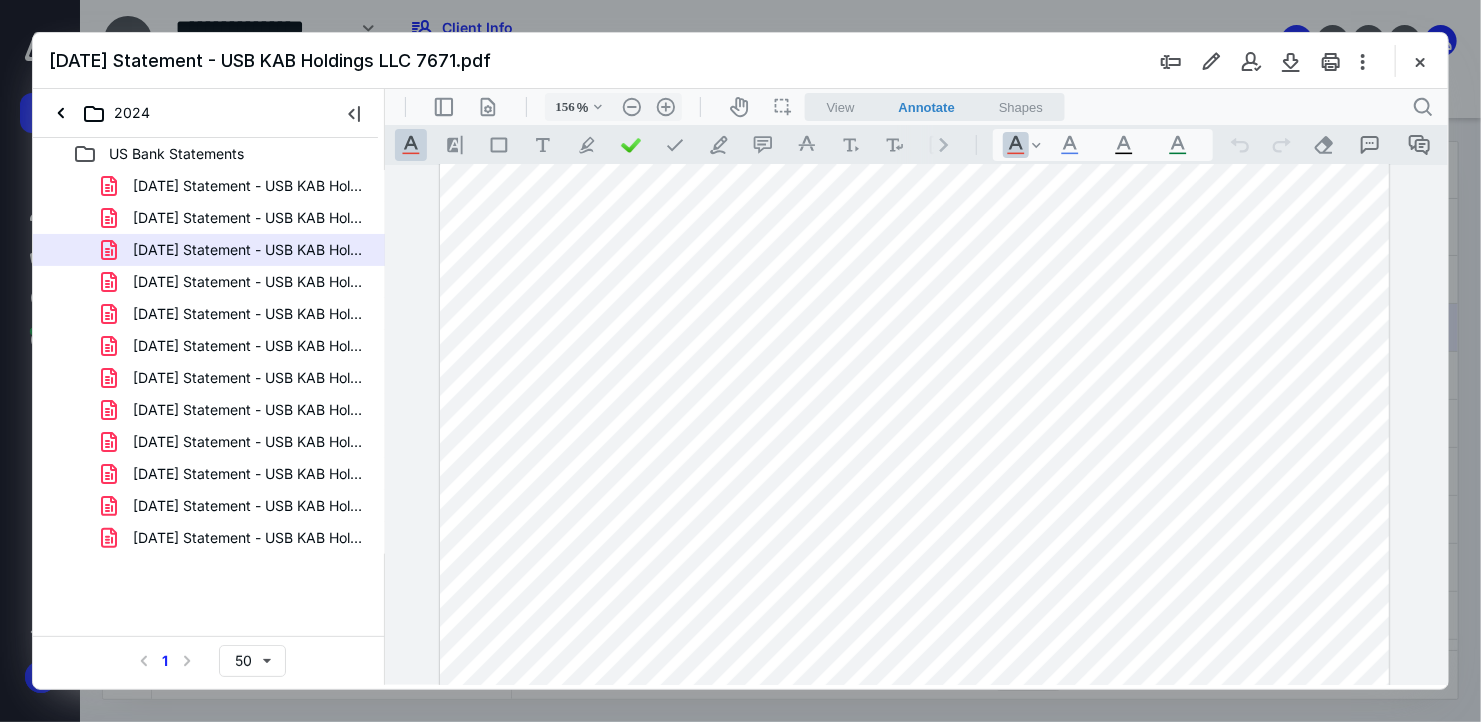drag, startPoint x: 901, startPoint y: 494, endPoint x: 815, endPoint y: 491, distance: 86.05231 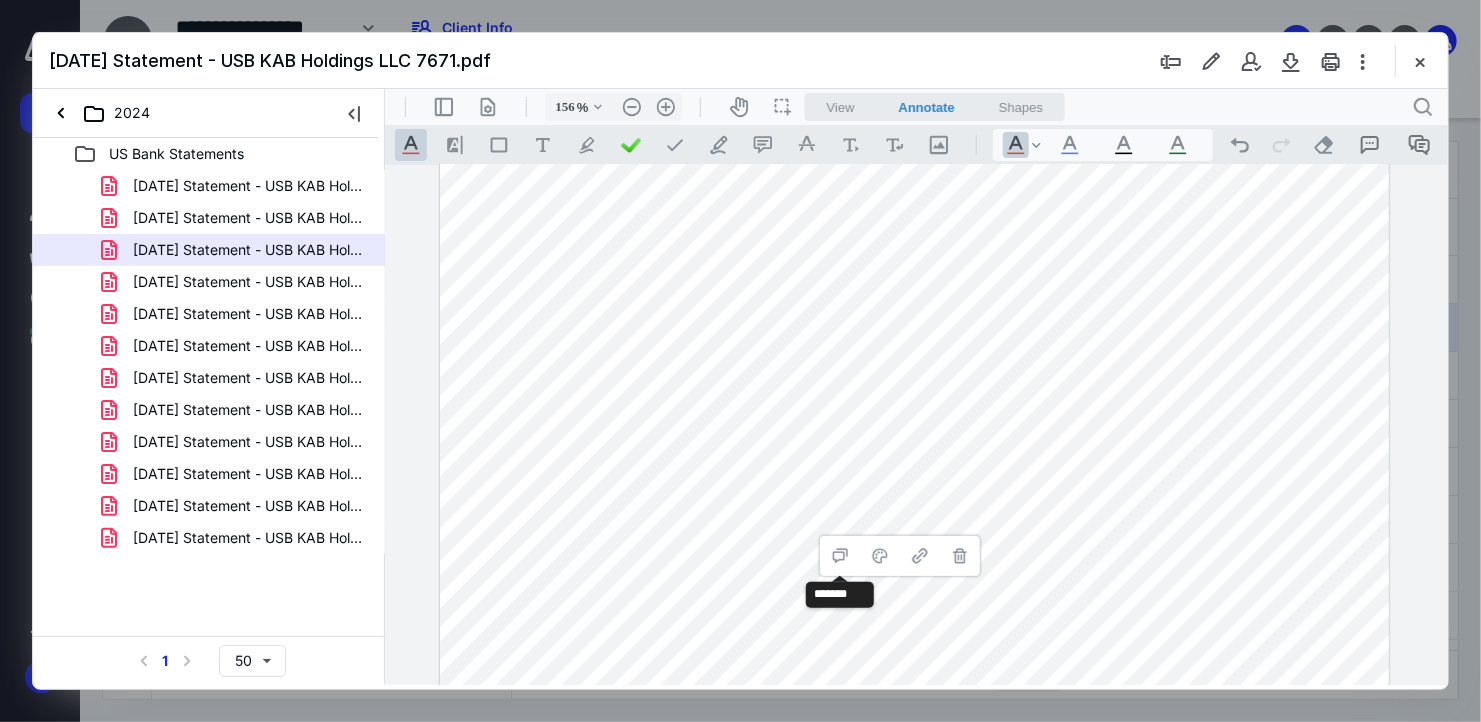click at bounding box center (913, 264) 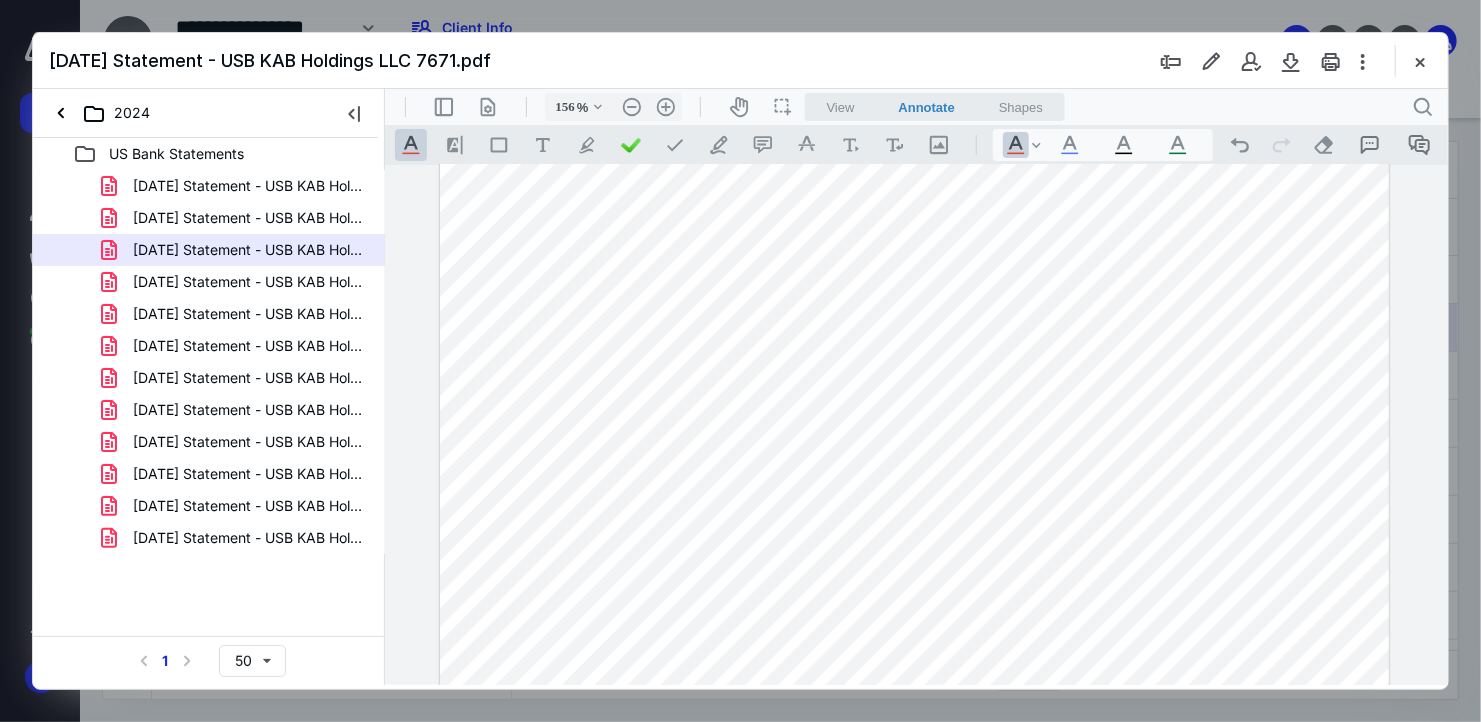 click at bounding box center (916, 424) 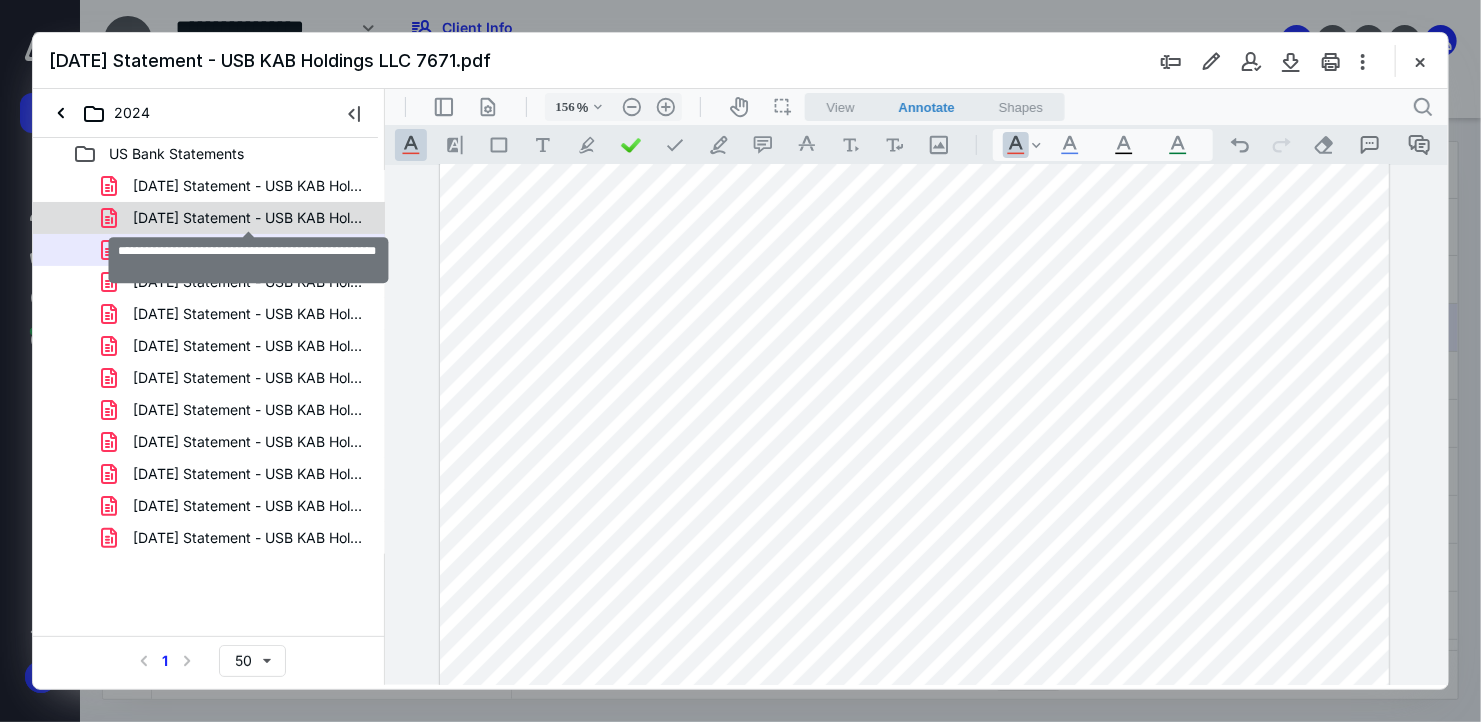 click on "[DATE] Statement - USB KAB Holdings LLC 7671.pdf" at bounding box center (249, 218) 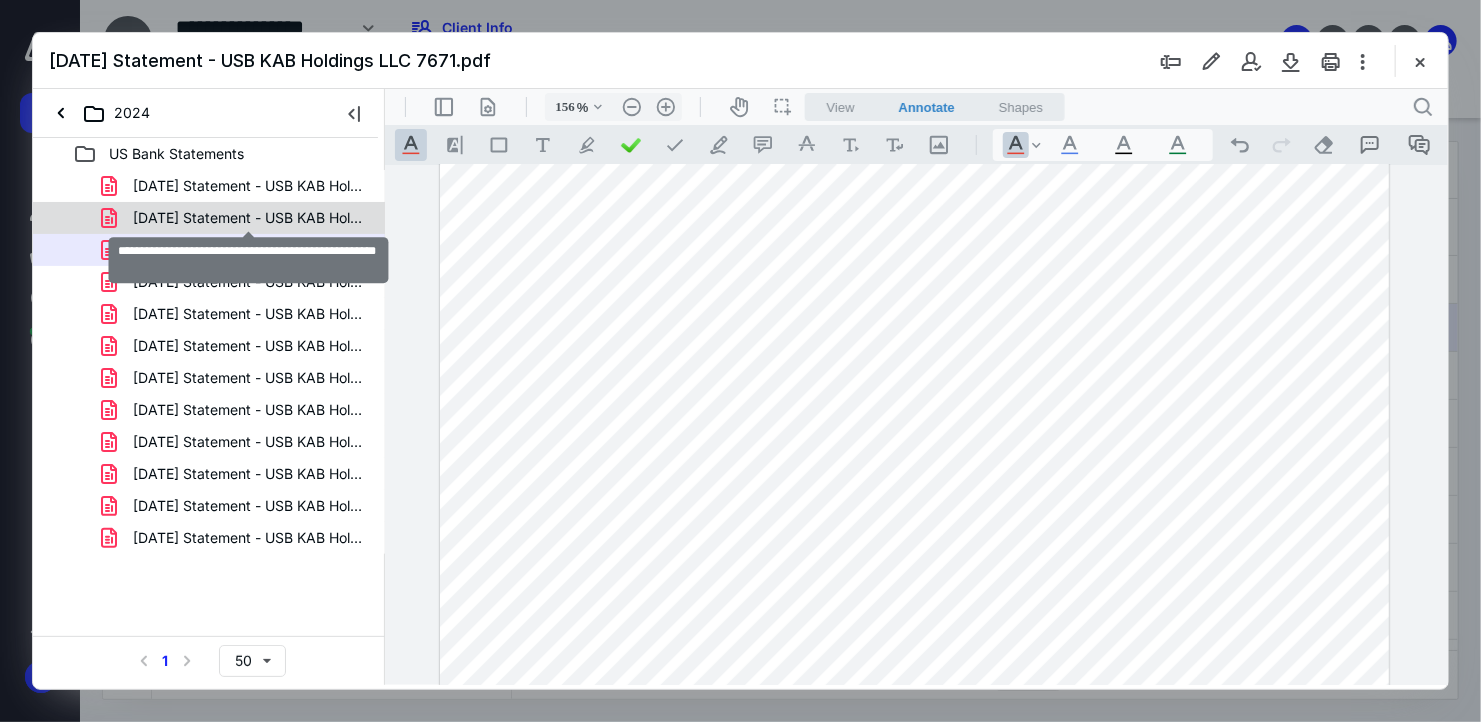click on "[DATE] Statement - USB KAB Holdings LLC 7671.pdf [DATE] Statement - USB KAB Holdings LLC 7671.pdf [DATE] Statement - USB KAB Holdings LLC 7671.pdf [DATE] Statement - USB KAB Holdings LLC 7671.pdf [DATE] Statement - USB KAB Holdings LLC 7671.pdf [DATE] Statement - USB KAB Holdings LLC 7671.pdf [DATE] Statement - USB KAB Holdings LLC 7671.pdf [DATE] Statement - USB KAB Holdings LLC 7671.pdf [DATE] Statement - USB KAB Holdings LLC 7671.pdf [DATE] Statement - USB KAB Holdings LLC 7671.pdf [DATE] Statement - USB KAB Holdings LLC 7671.pdf [DATE] Statement - USB KAB Holdings LLC 7671.pdf" at bounding box center (209, 362) 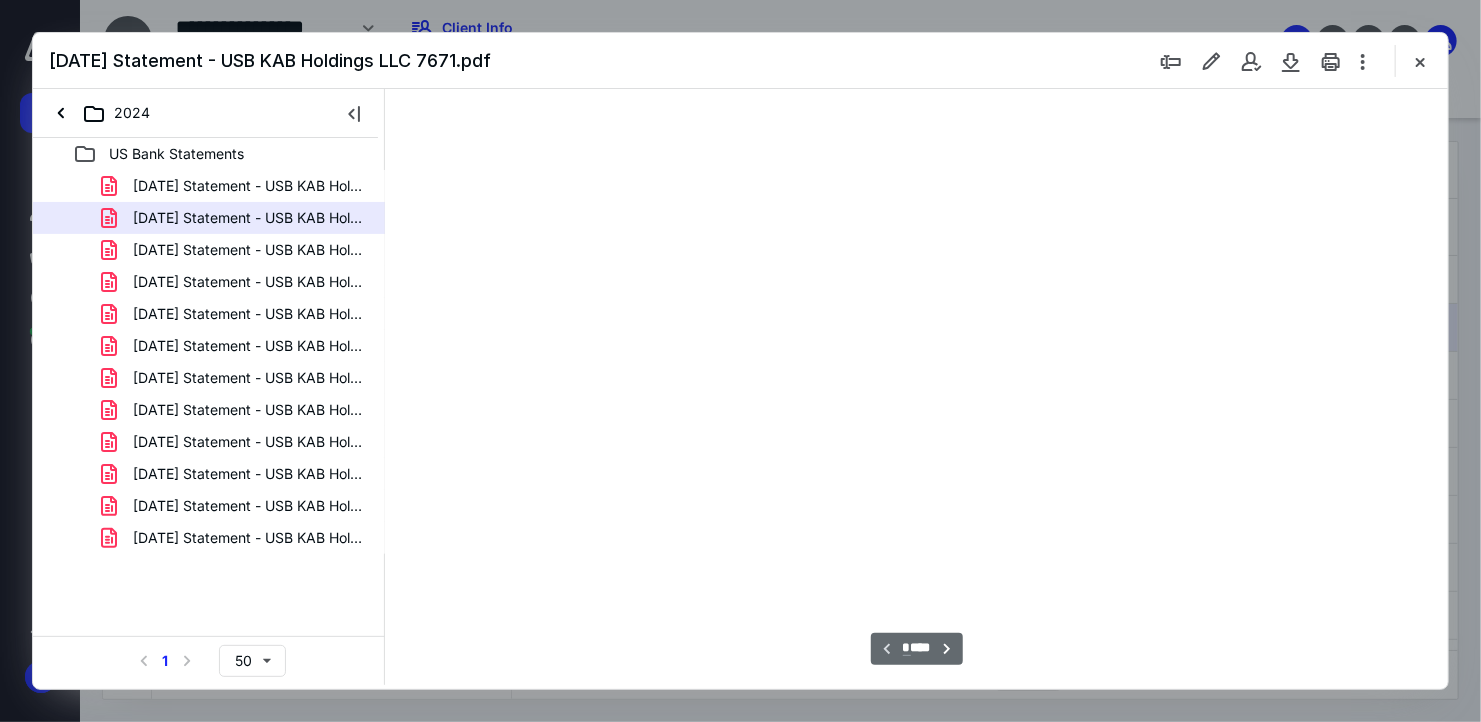 scroll, scrollTop: 79, scrollLeft: 0, axis: vertical 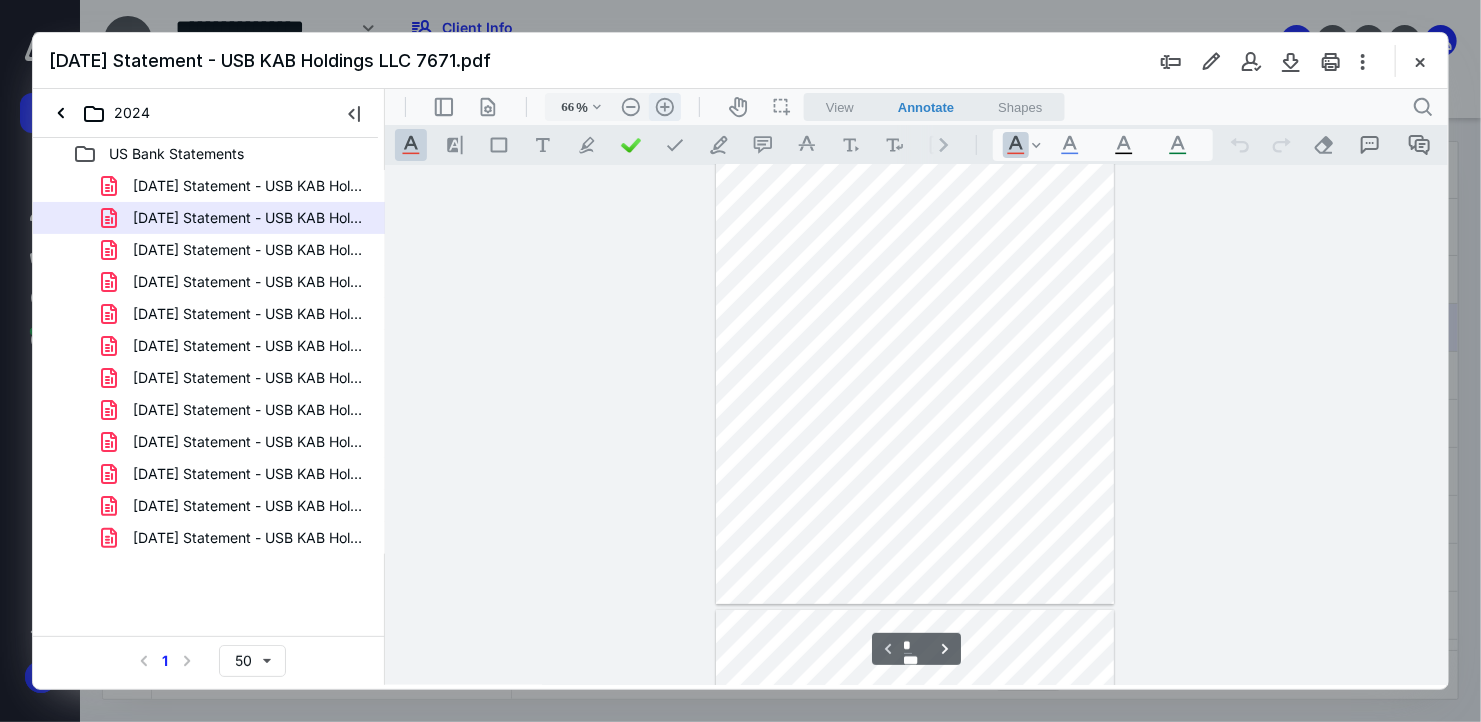 click on ".cls-1{fill:#abb0c4;} icon - header - zoom - in - line" at bounding box center [664, 106] 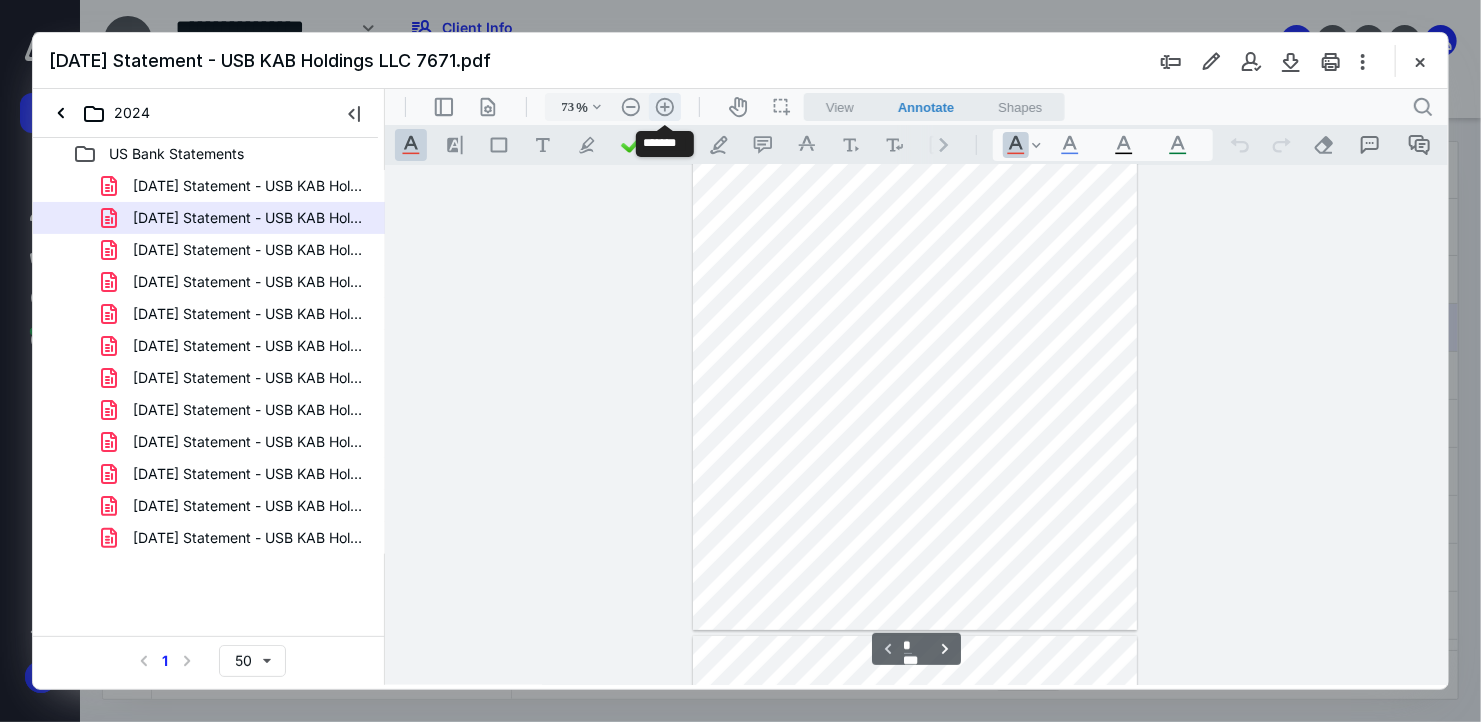 click on ".cls-1{fill:#abb0c4;} icon - header - zoom - in - line" at bounding box center [664, 106] 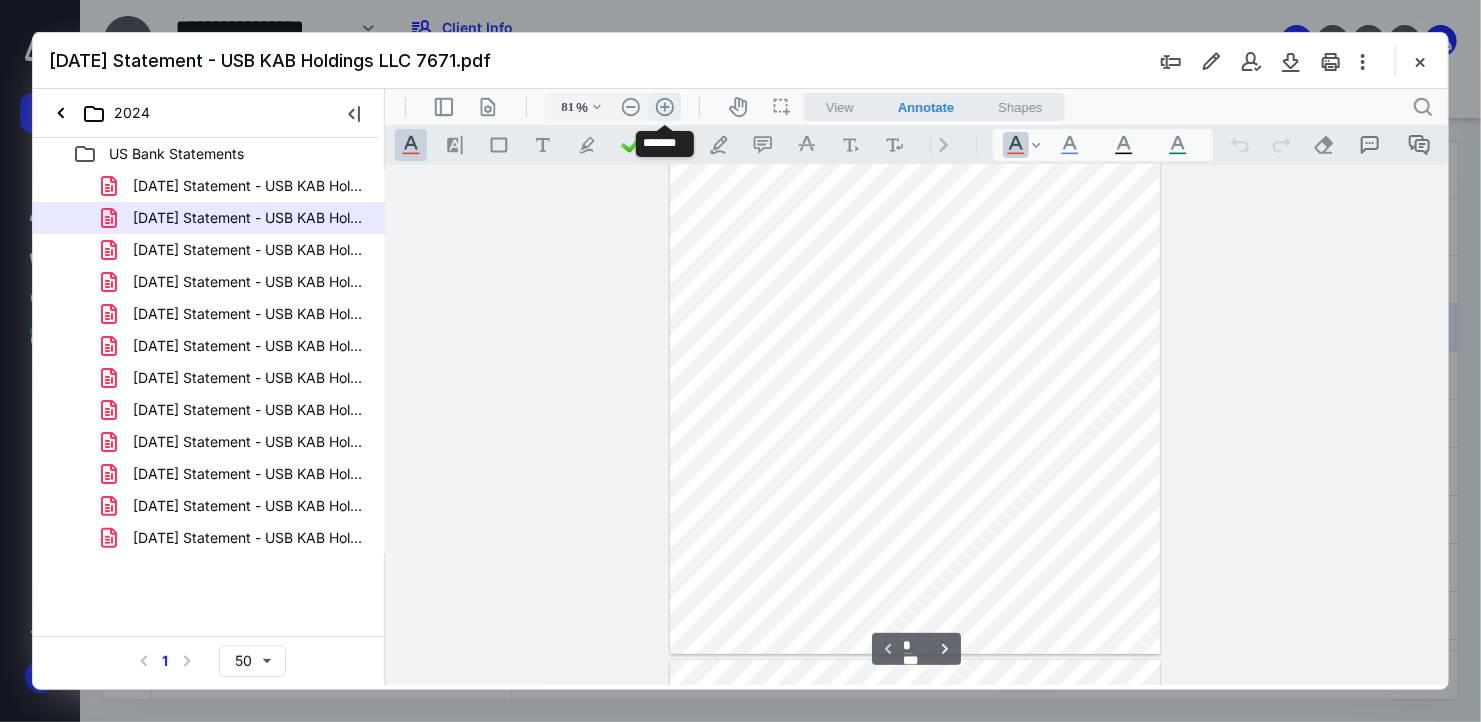 click on ".cls-1{fill:#abb0c4;} icon - header - zoom - in - line" at bounding box center [664, 106] 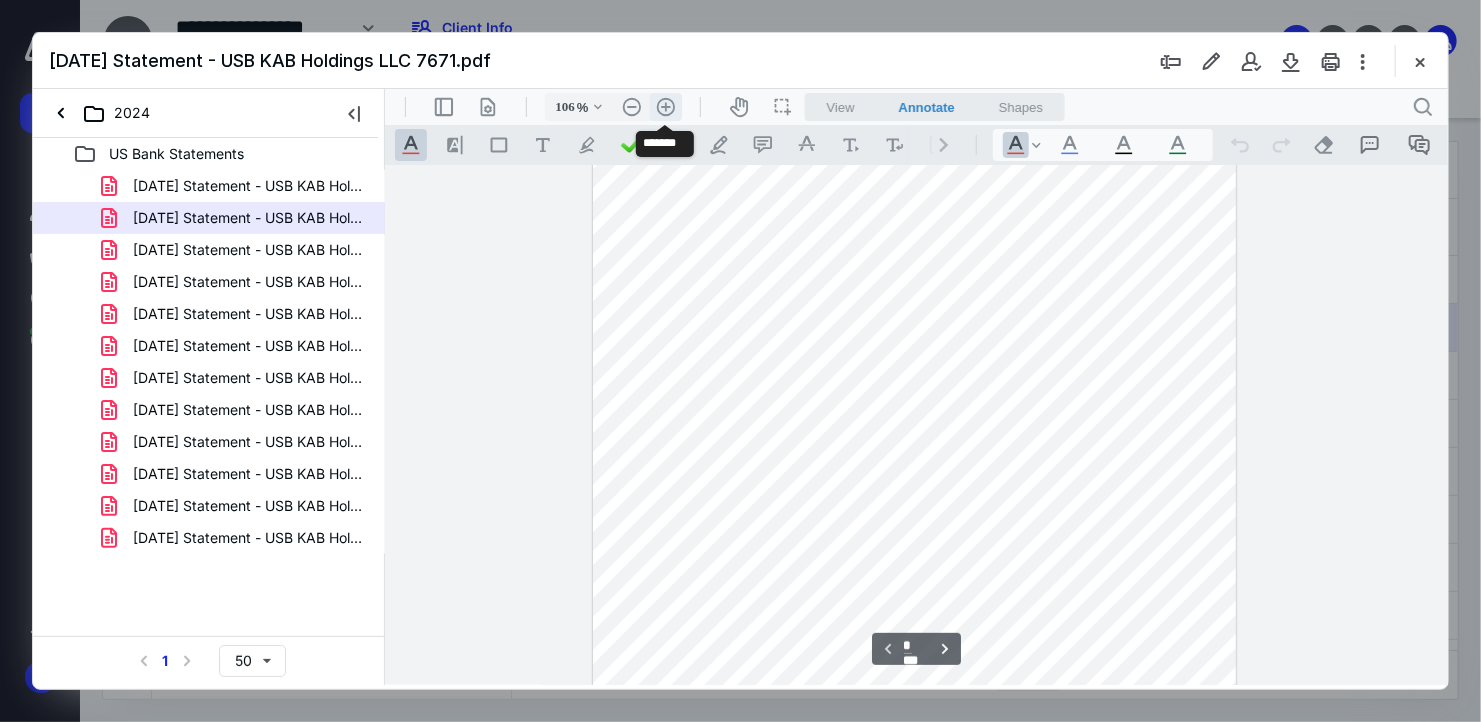 click on ".cls-1{fill:#abb0c4;} icon - header - zoom - in - line" at bounding box center [665, 106] 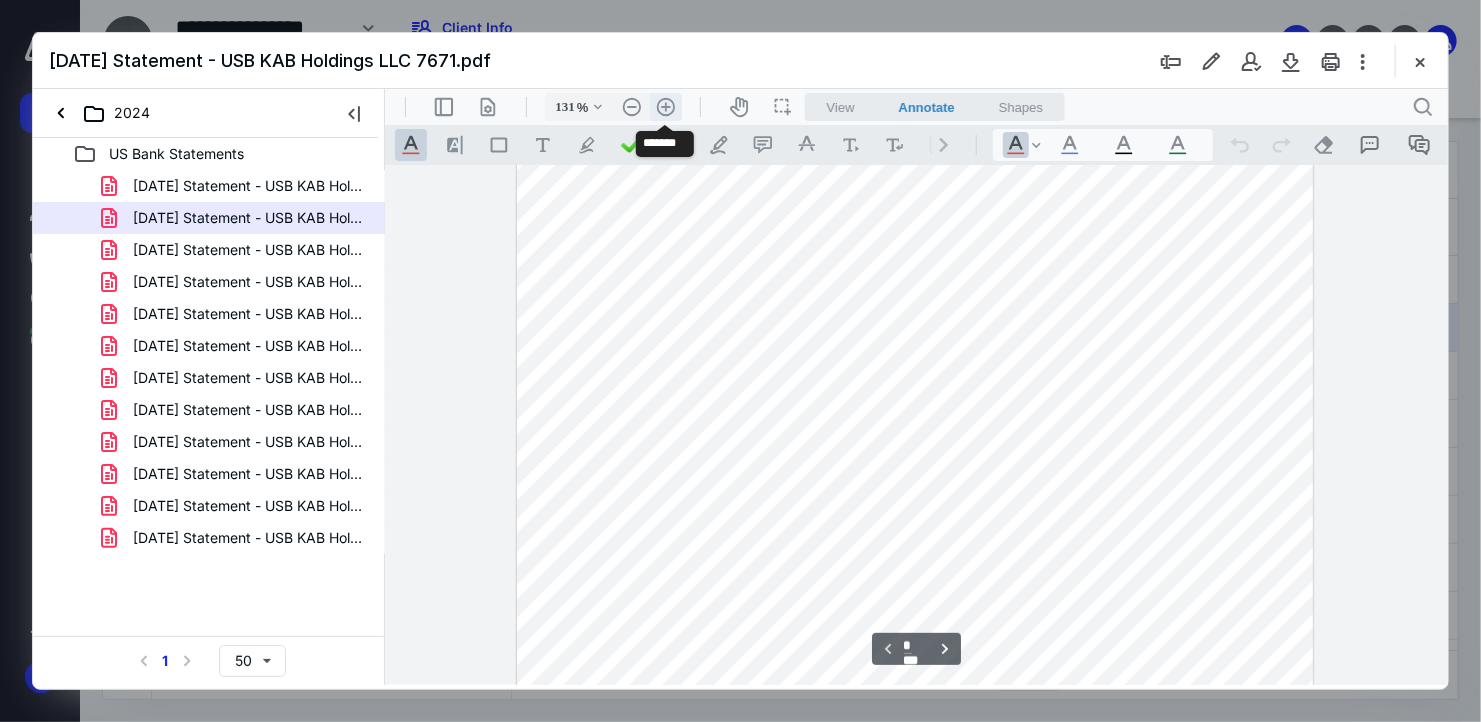 scroll, scrollTop: 379, scrollLeft: 0, axis: vertical 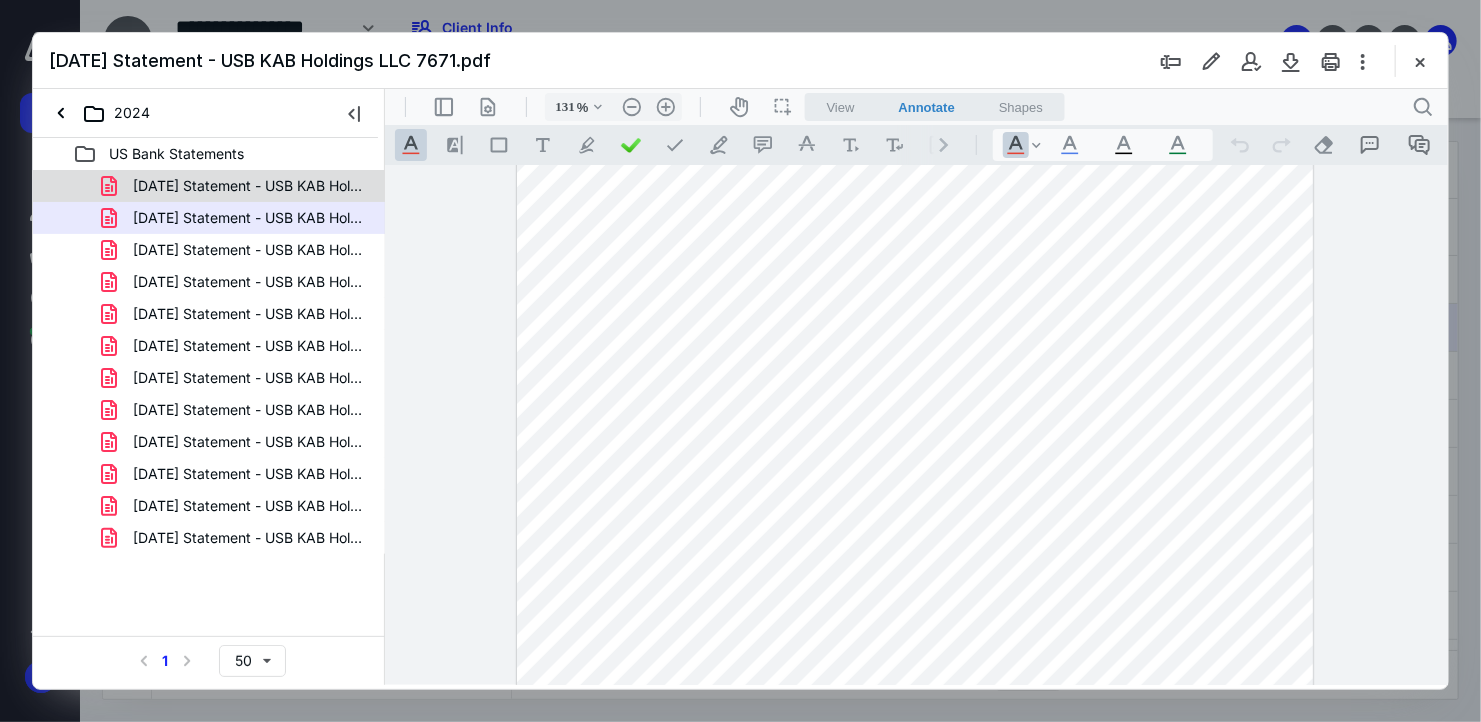 click on "[DATE] Statement - USB KAB Holdings LLC 7671.pdf" at bounding box center (249, 186) 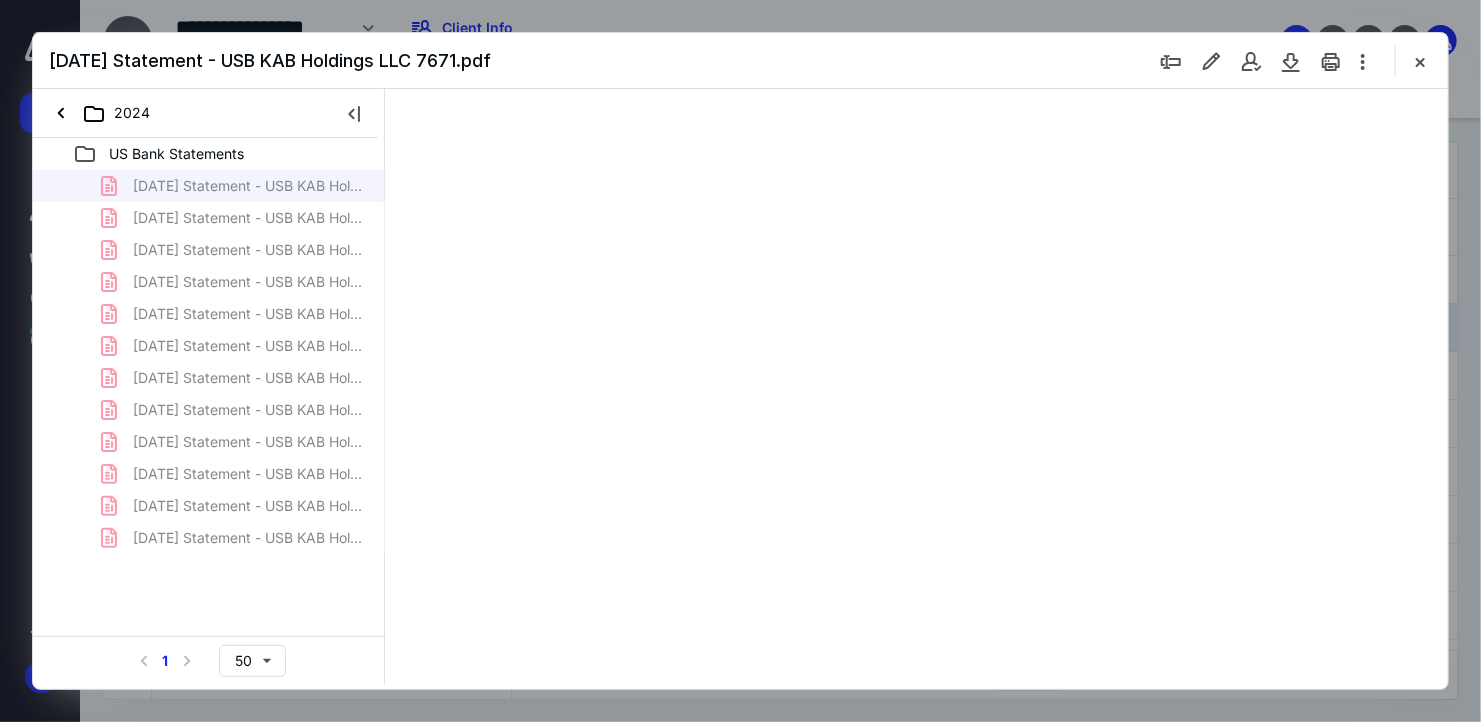 click on "[DATE] Statement - USB KAB Holdings LLC 7671.pdf [DATE] Statement - USB KAB Holdings LLC 7671.pdf [DATE] Statement - USB KAB Holdings LLC 7671.pdf [DATE] Statement - USB KAB Holdings LLC 7671.pdf [DATE] Statement - USB KAB Holdings LLC 7671.pdf [DATE] Statement - USB KAB Holdings LLC 7671.pdf [DATE] Statement - USB KAB Holdings LLC 7671.pdf [DATE] Statement - USB KAB Holdings LLC 7671.pdf [DATE] Statement - USB KAB Holdings LLC 7671.pdf [DATE] Statement - USB KAB Holdings LLC 7671.pdf [DATE] Statement - USB KAB Holdings LLC 7671.pdf [DATE] Statement - USB KAB Holdings LLC 7671.pdf" at bounding box center (209, 362) 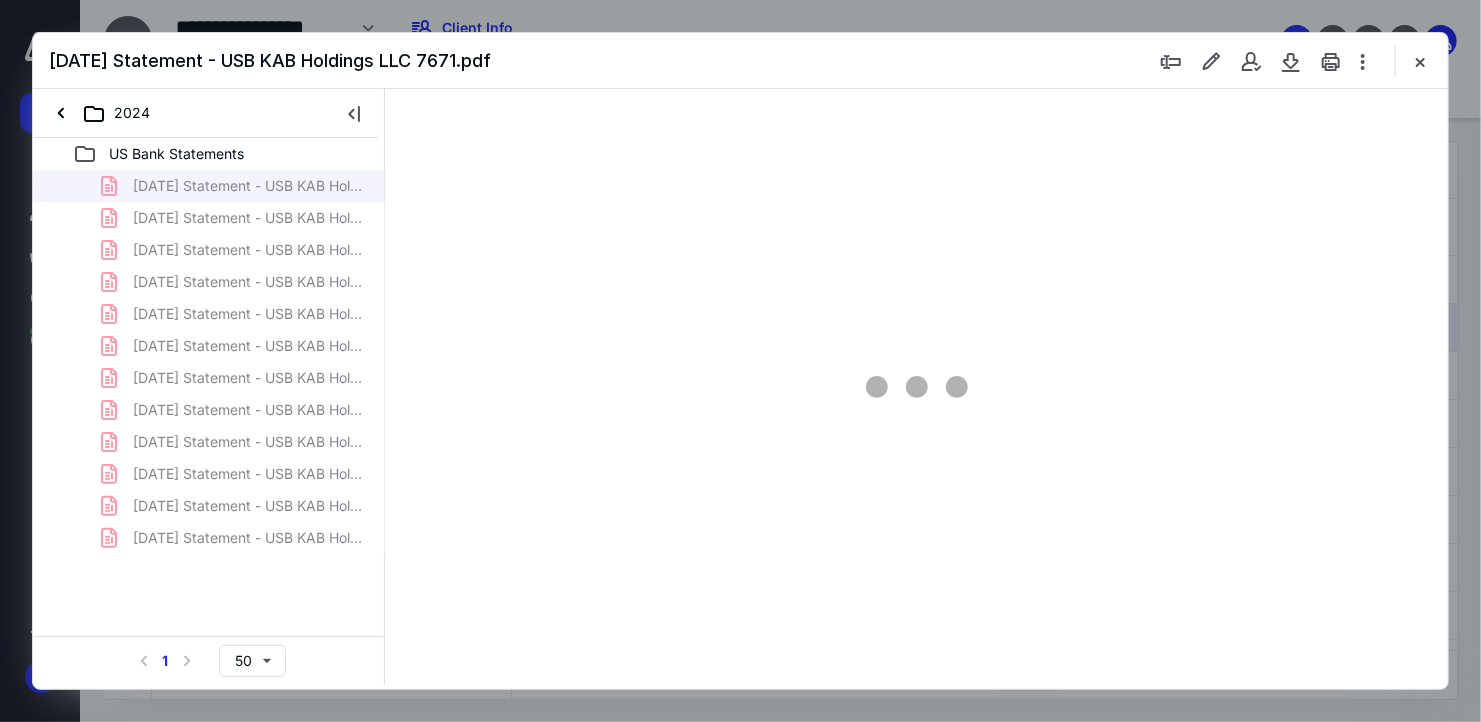 type on "66" 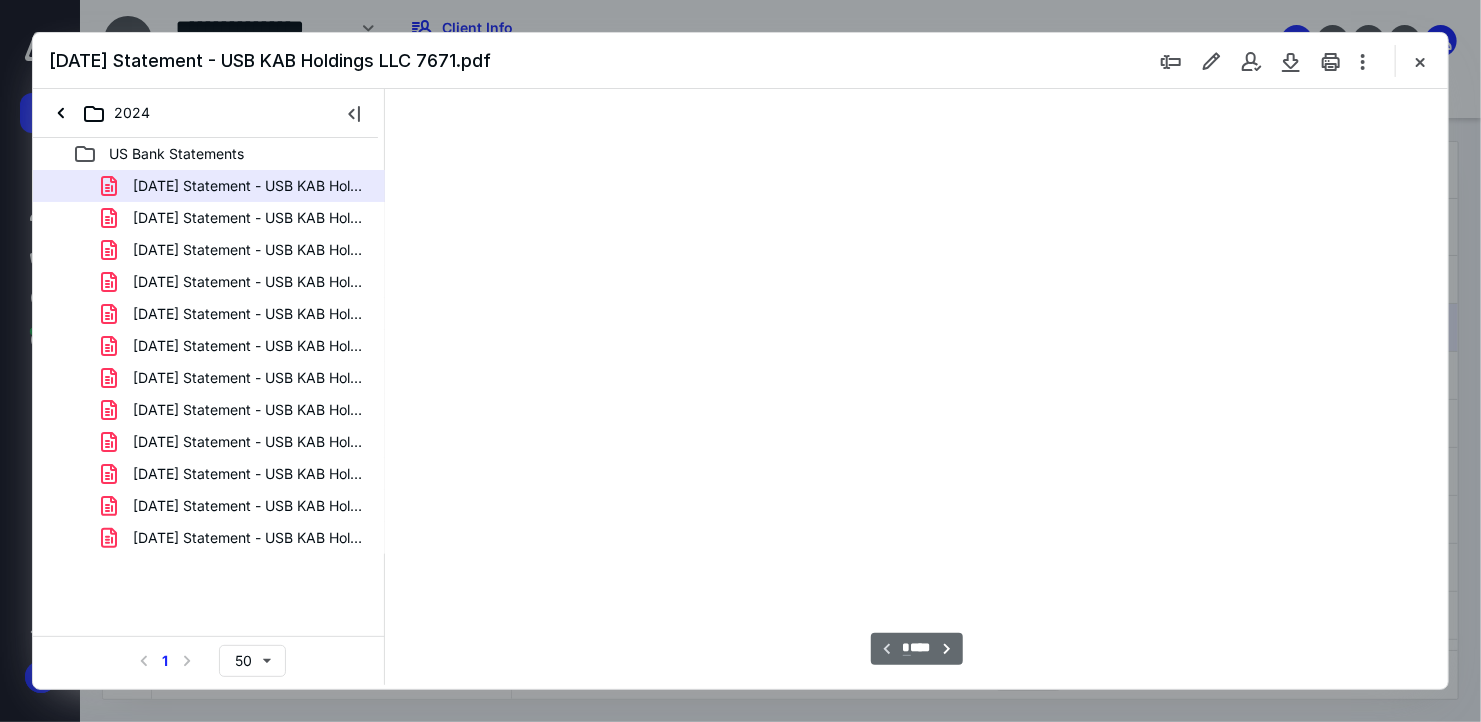 scroll, scrollTop: 79, scrollLeft: 0, axis: vertical 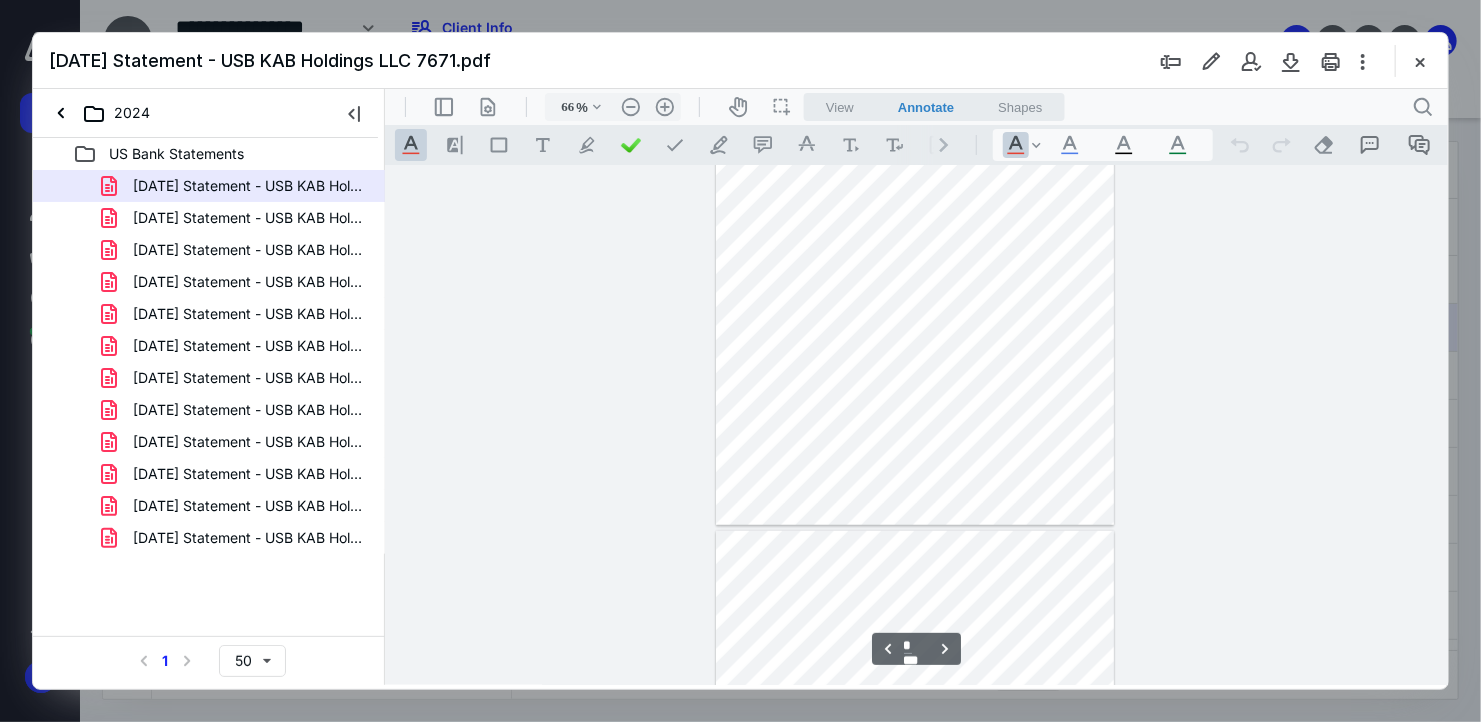 type on "*" 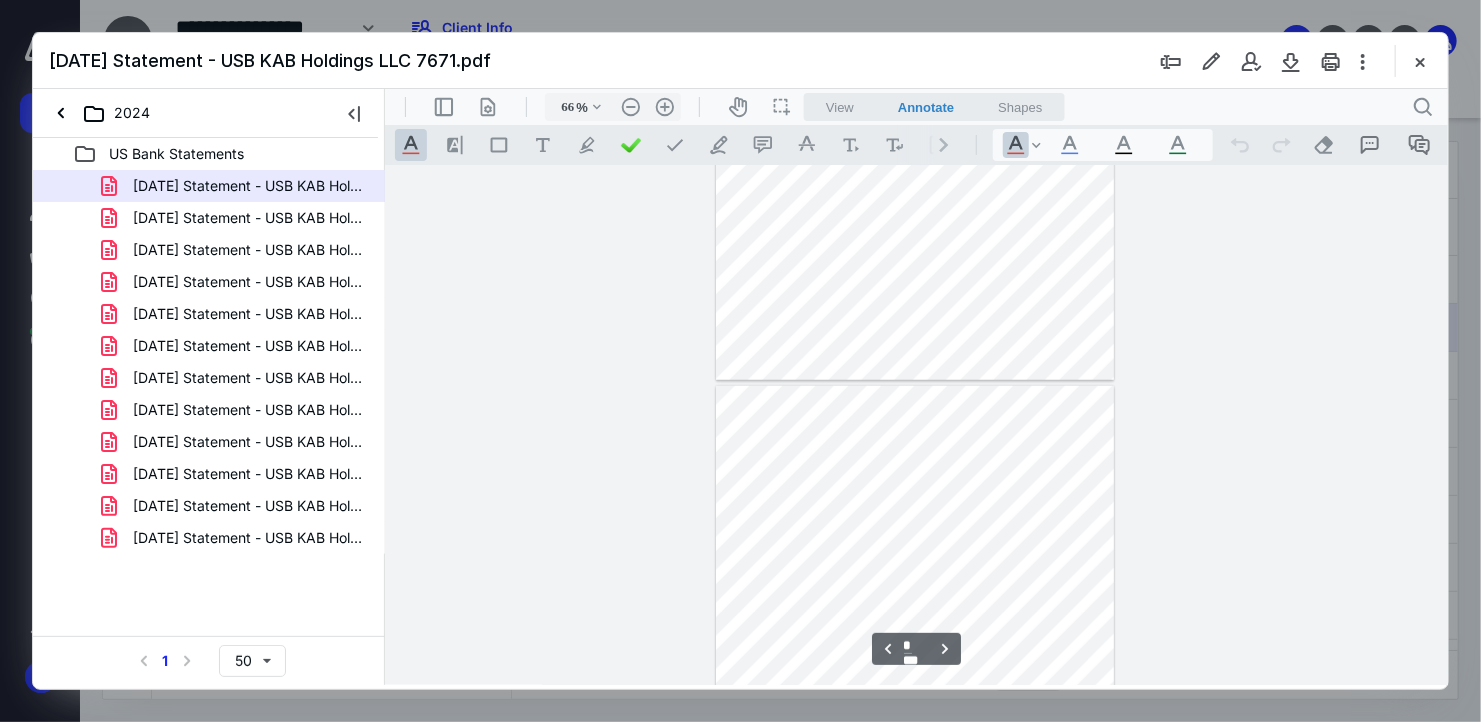 scroll, scrollTop: 979, scrollLeft: 0, axis: vertical 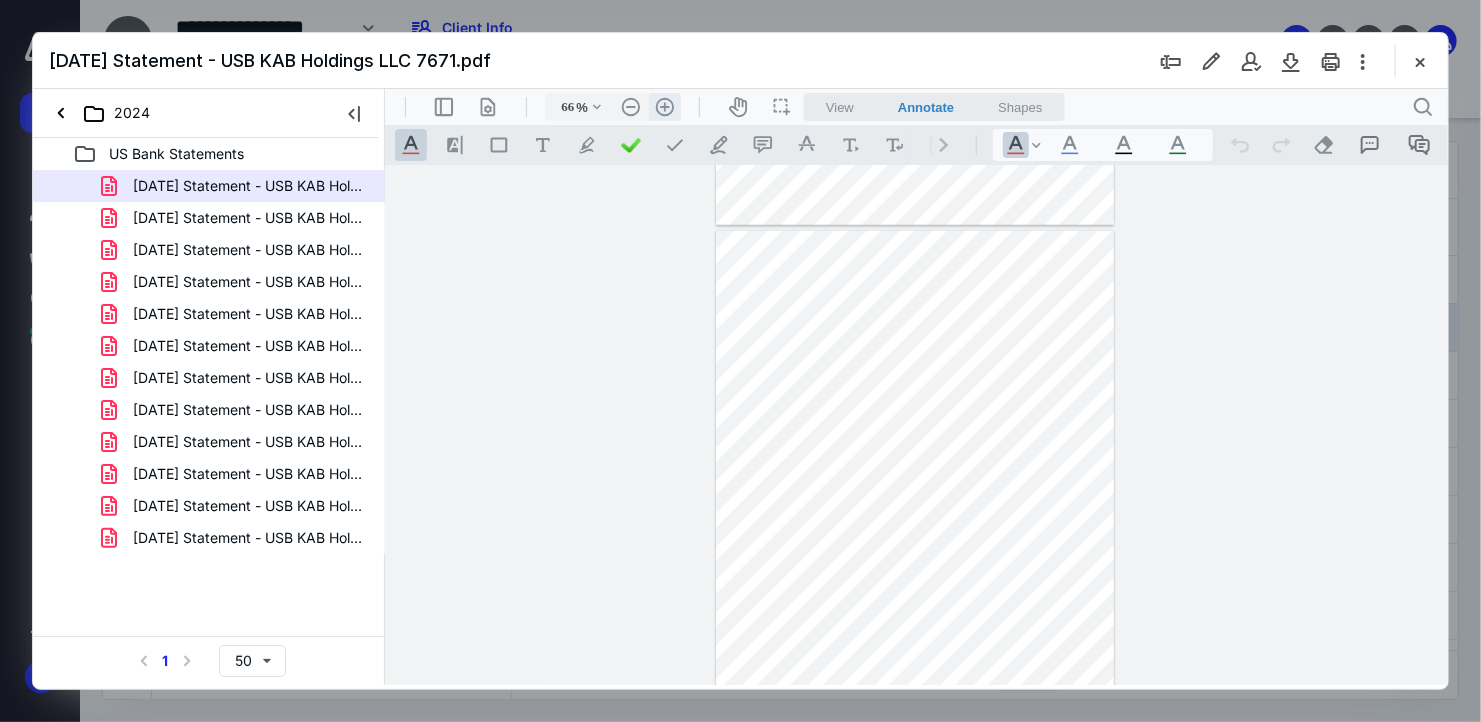 click on ".cls-1{fill:#abb0c4;} icon - header - zoom - in - line" at bounding box center (664, 106) 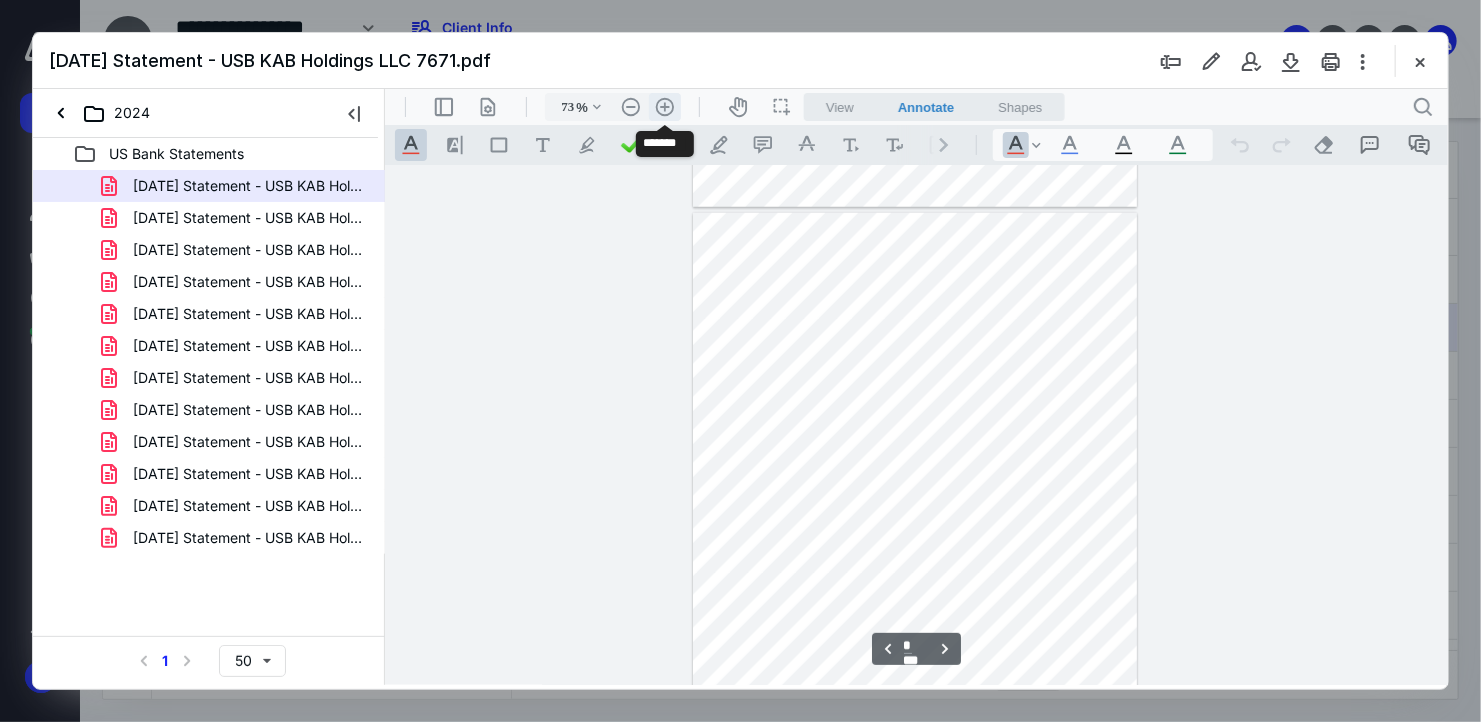 click on ".cls-1{fill:#abb0c4;} icon - header - zoom - in - line" at bounding box center [664, 106] 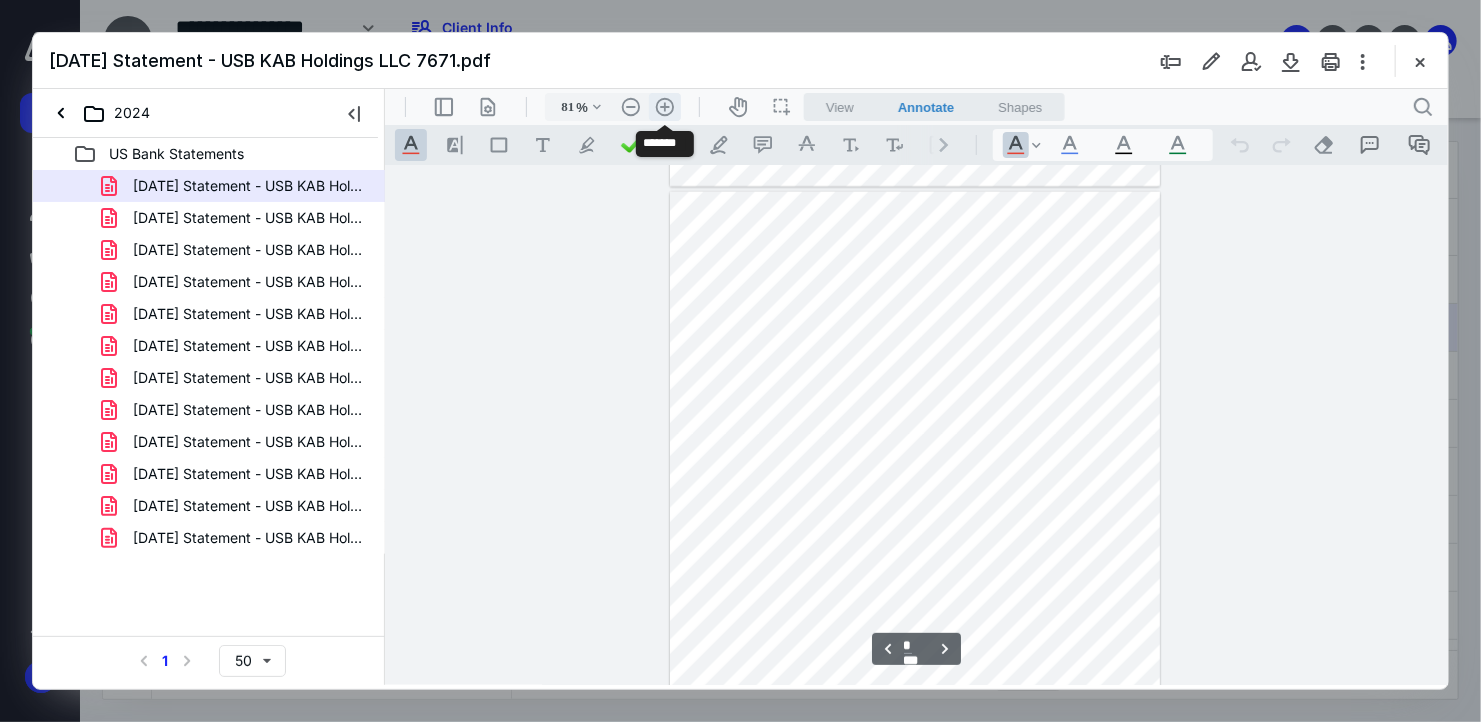 click on ".cls-1{fill:#abb0c4;} icon - header - zoom - in - line" at bounding box center [664, 106] 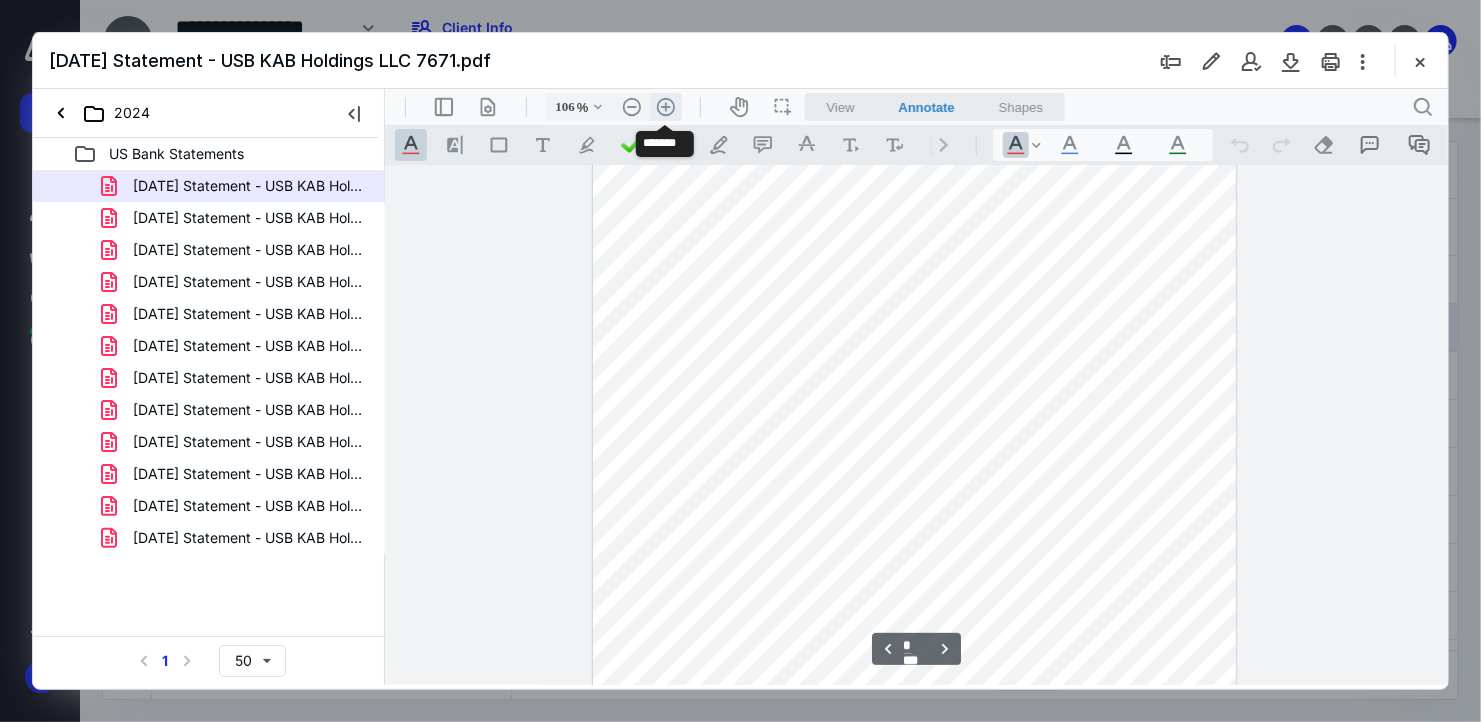 click on ".cls-1{fill:#abb0c4;} icon - header - zoom - in - line" at bounding box center [665, 106] 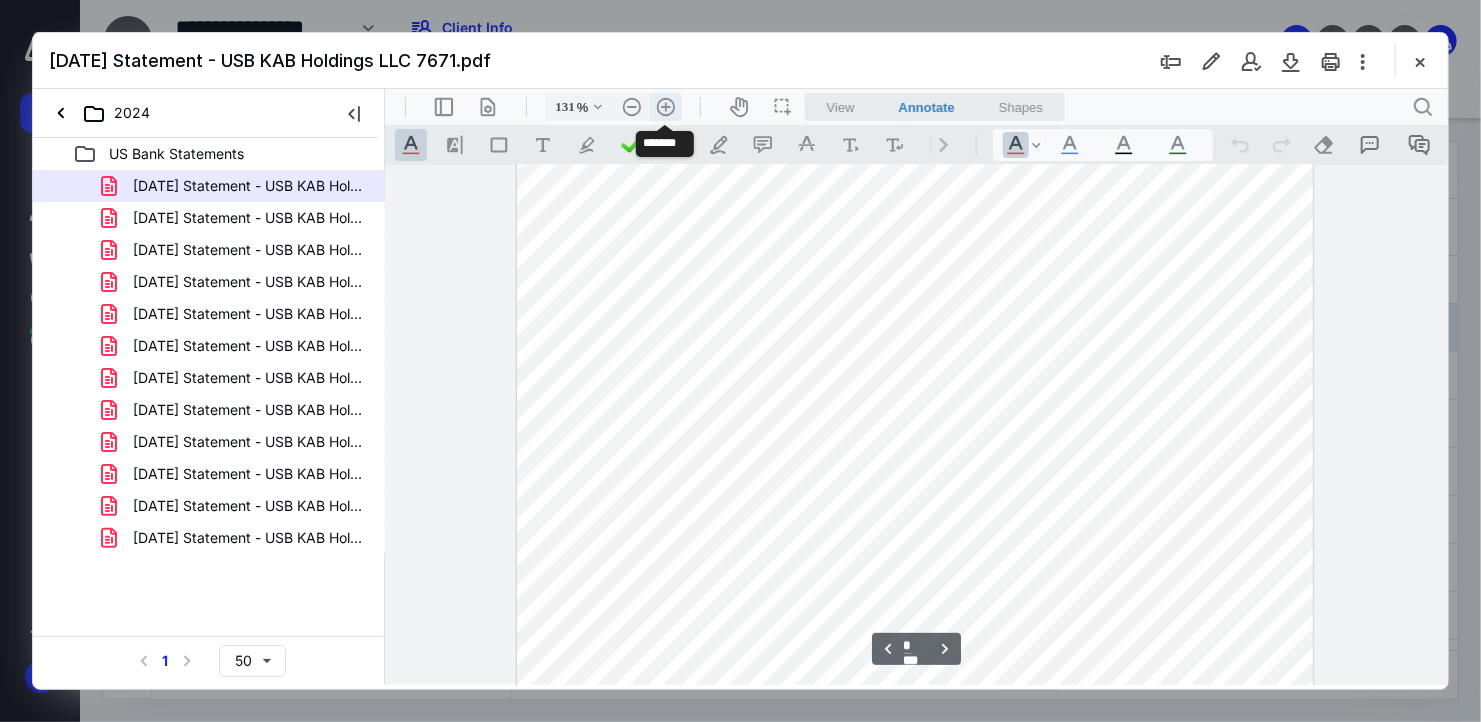 click on ".cls-1{fill:#abb0c4;} icon - header - zoom - in - line" at bounding box center [665, 106] 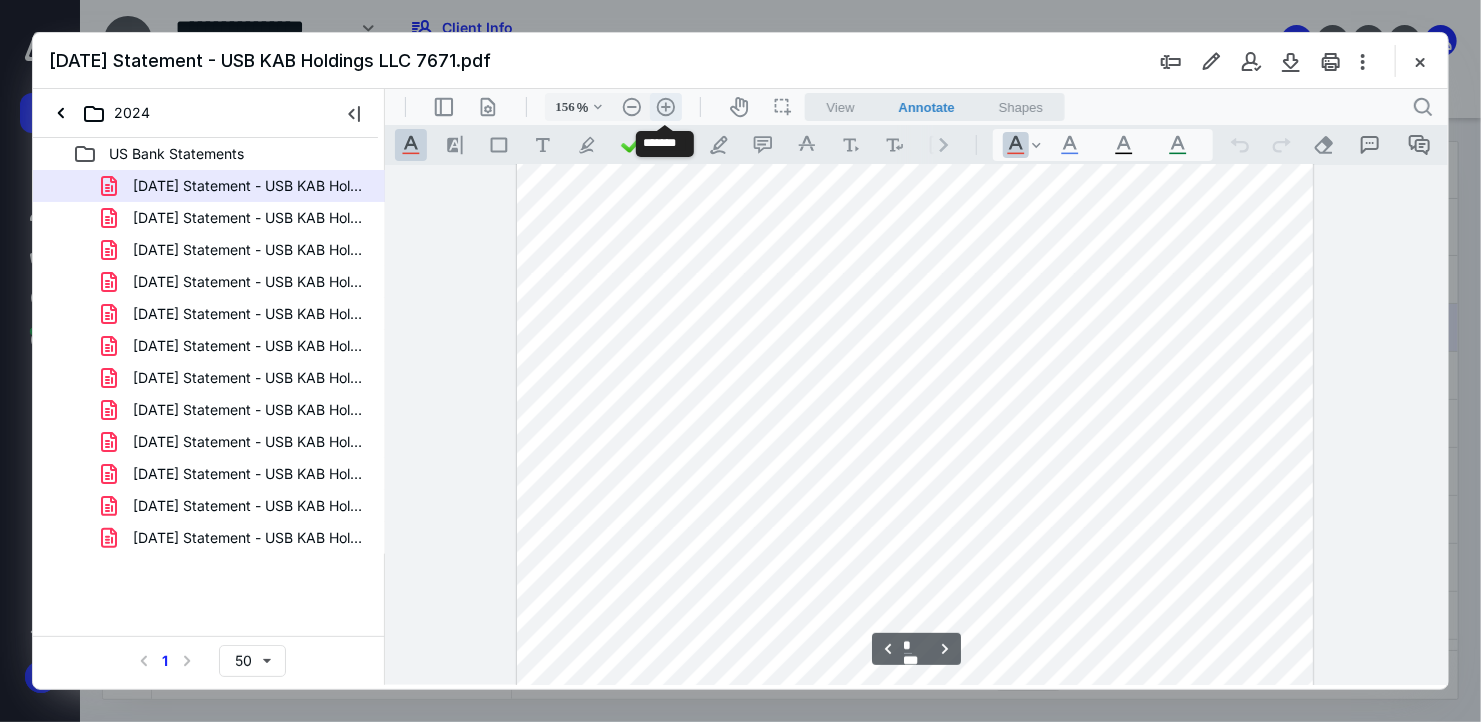 scroll, scrollTop: 2640, scrollLeft: 0, axis: vertical 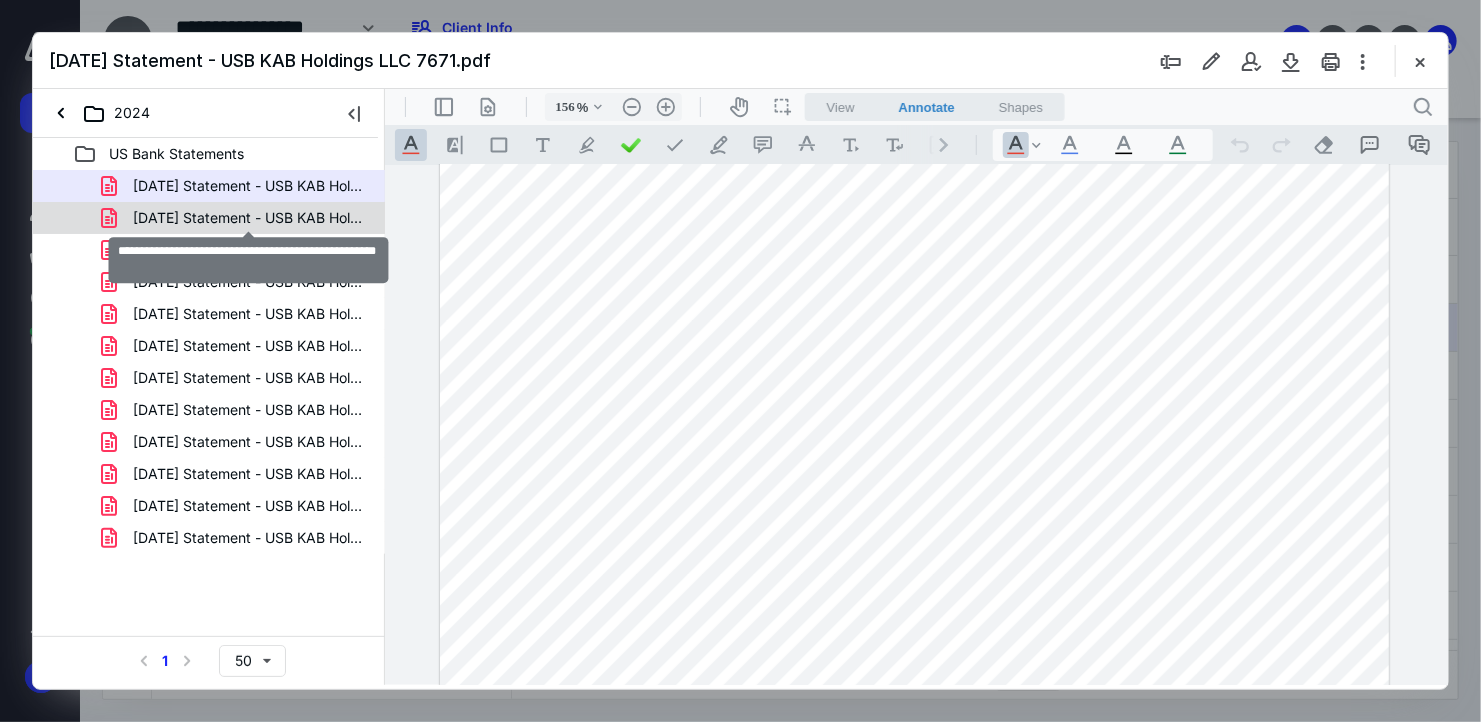 click on "[DATE] Statement - USB KAB Holdings LLC 7671.pdf" at bounding box center (249, 218) 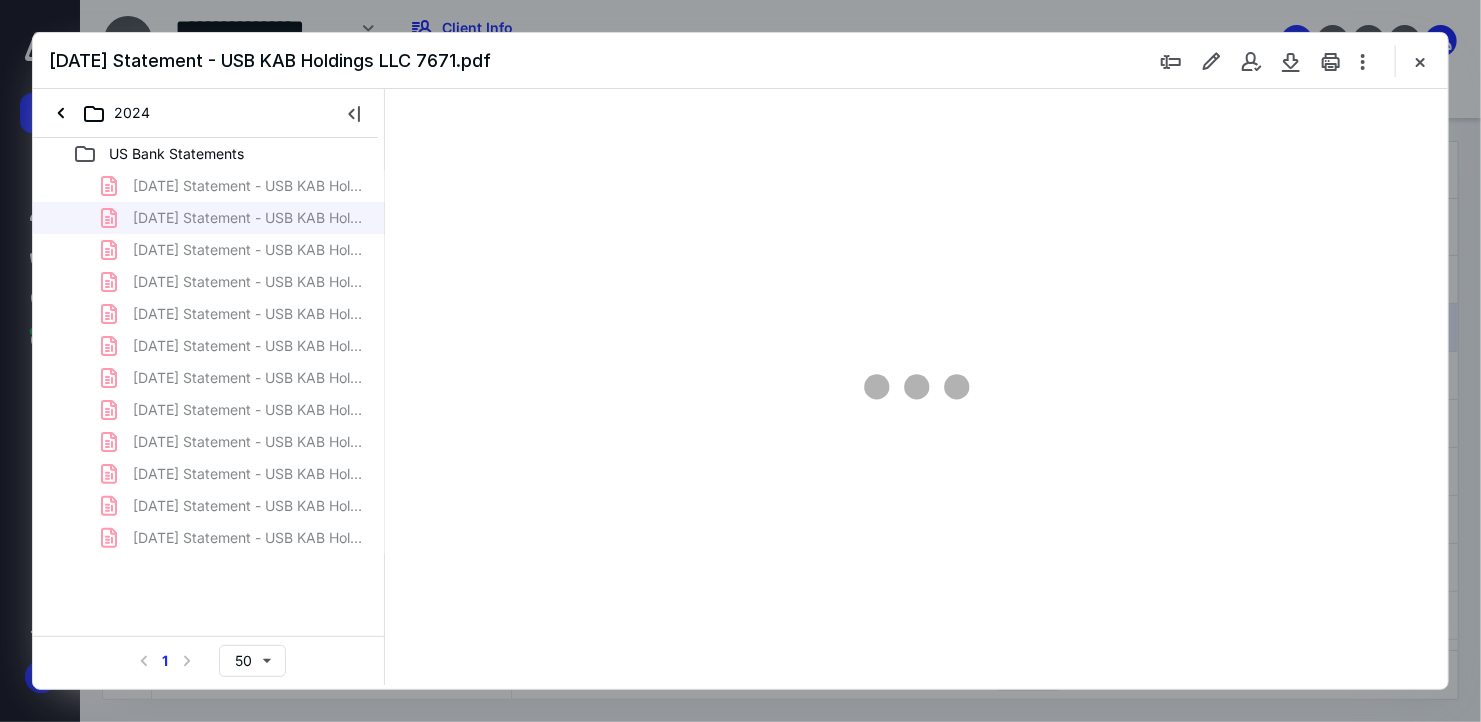 scroll, scrollTop: 79, scrollLeft: 0, axis: vertical 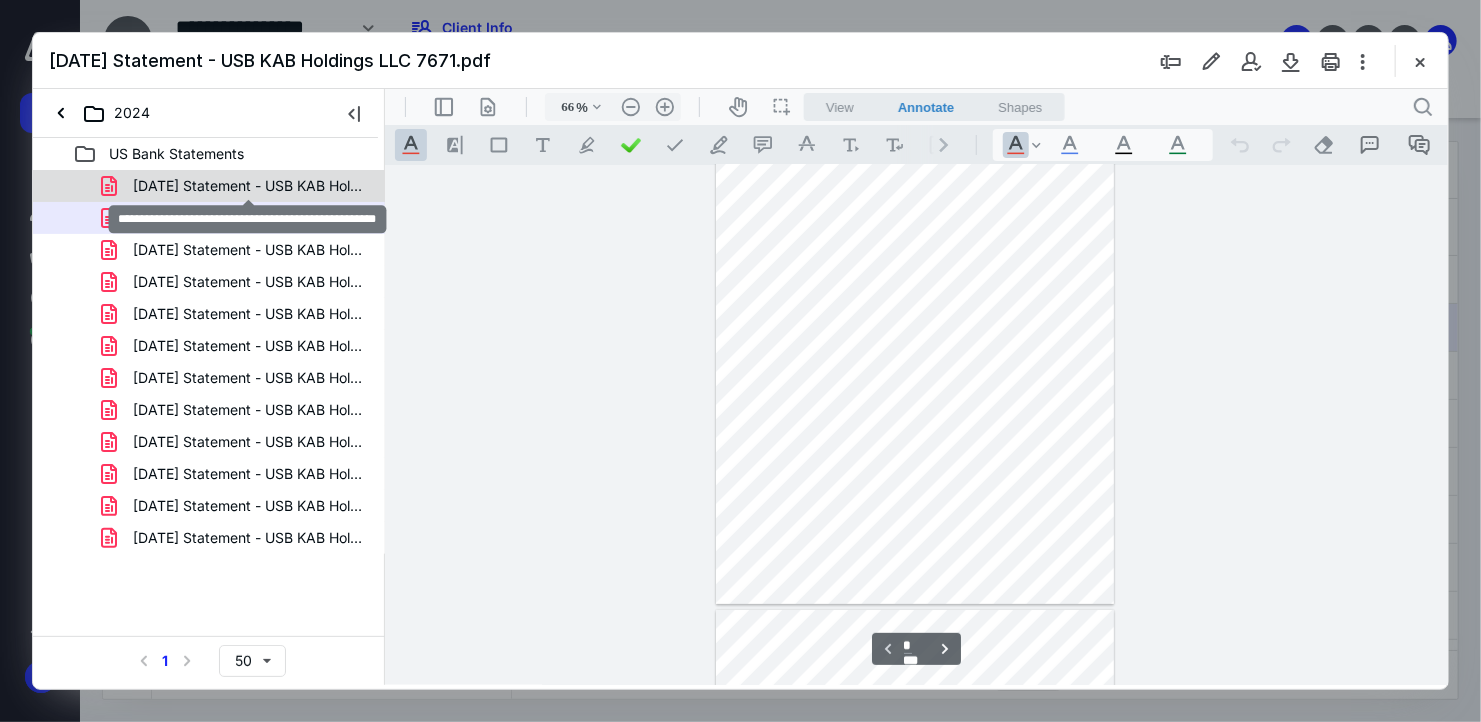 click on "[DATE] Statement - USB KAB Holdings LLC 7671.pdf" at bounding box center [249, 186] 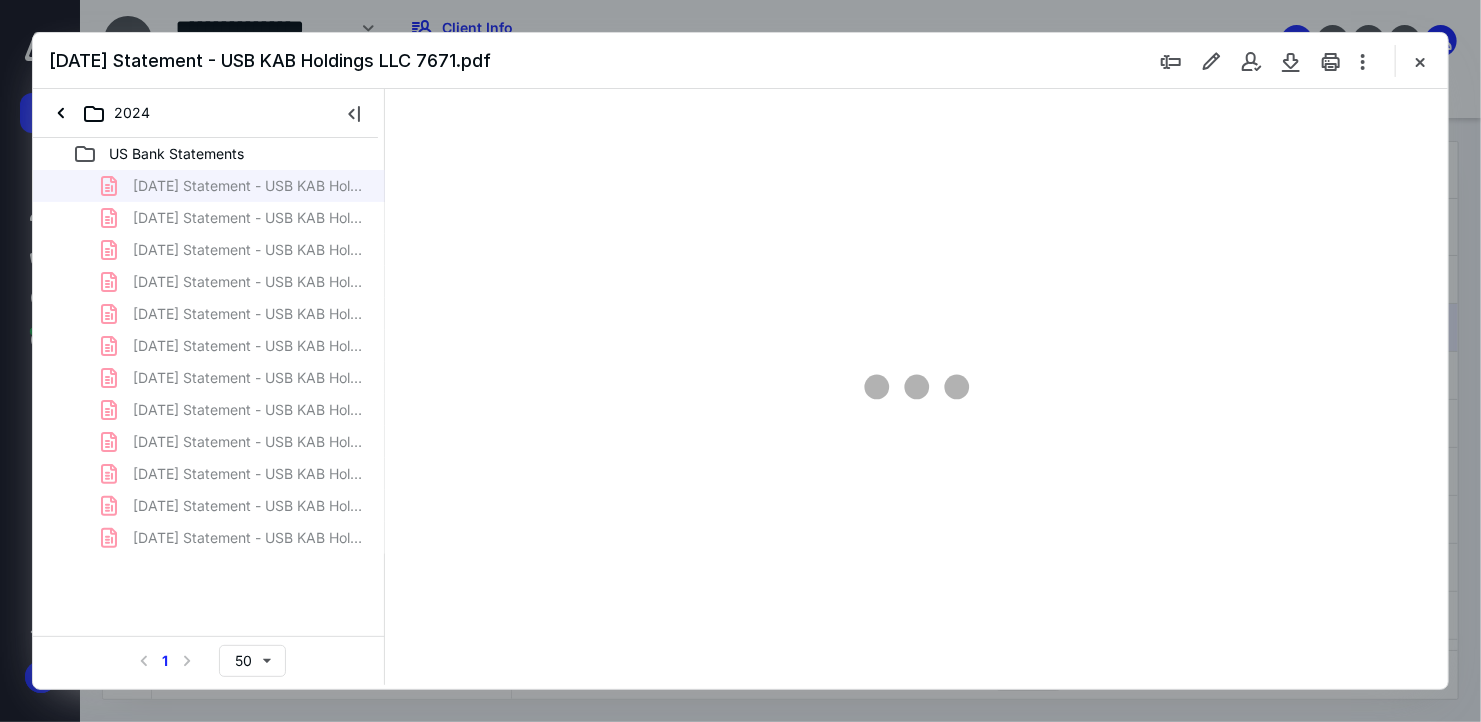type on "66" 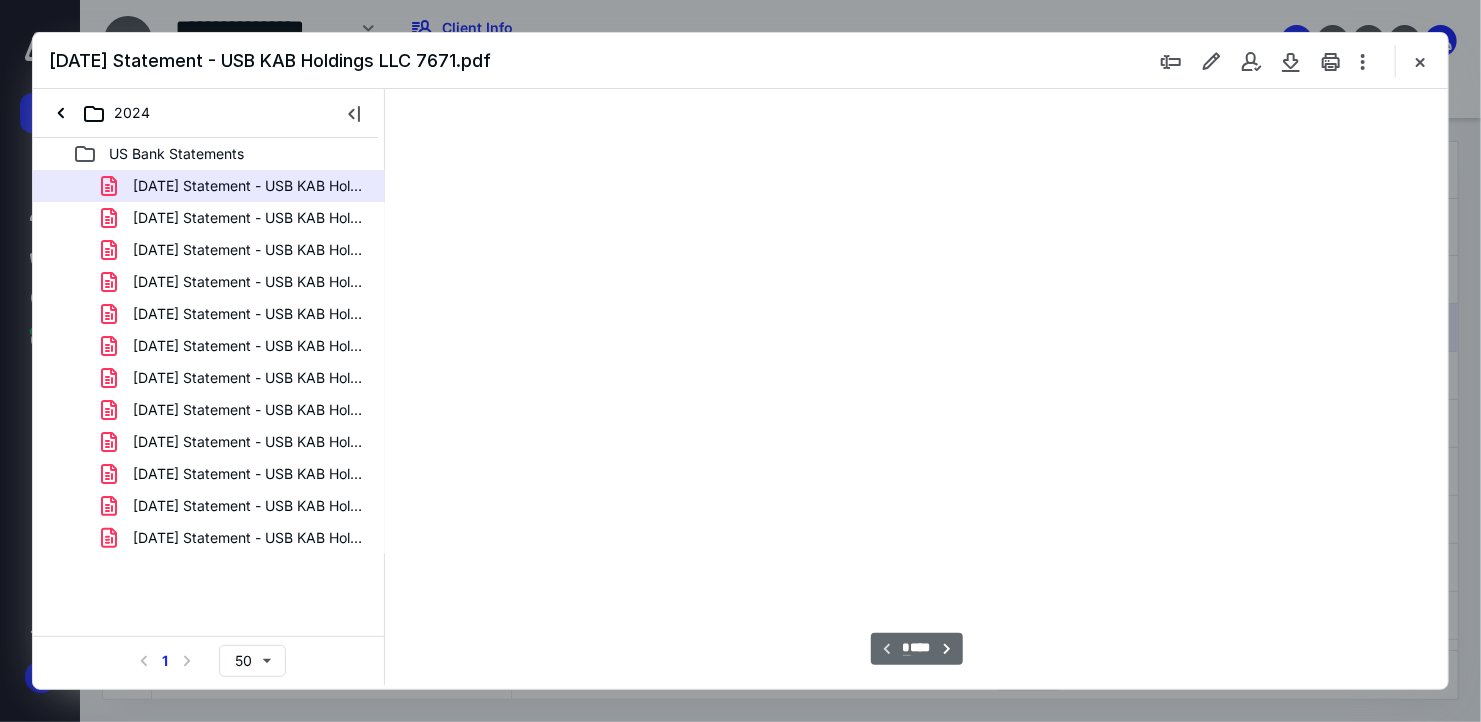 scroll, scrollTop: 79, scrollLeft: 0, axis: vertical 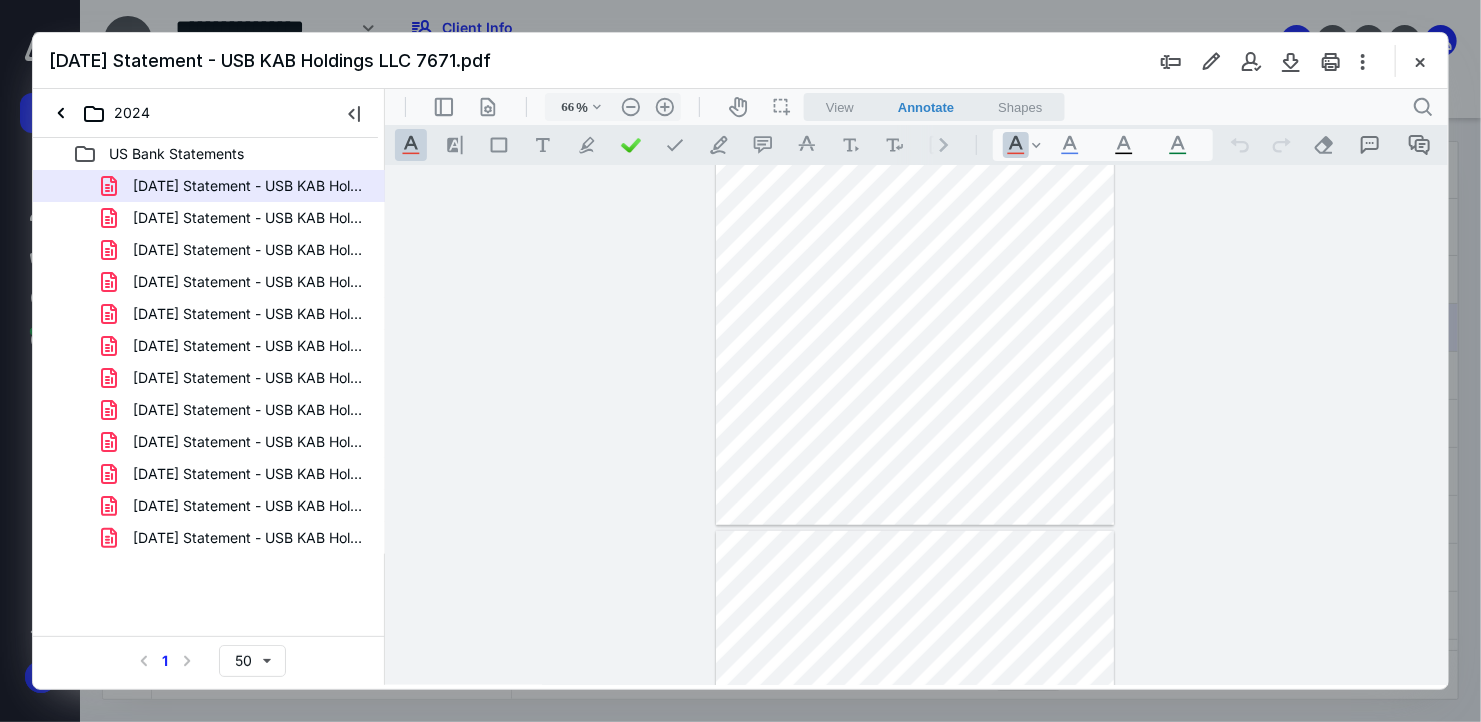 type on "*" 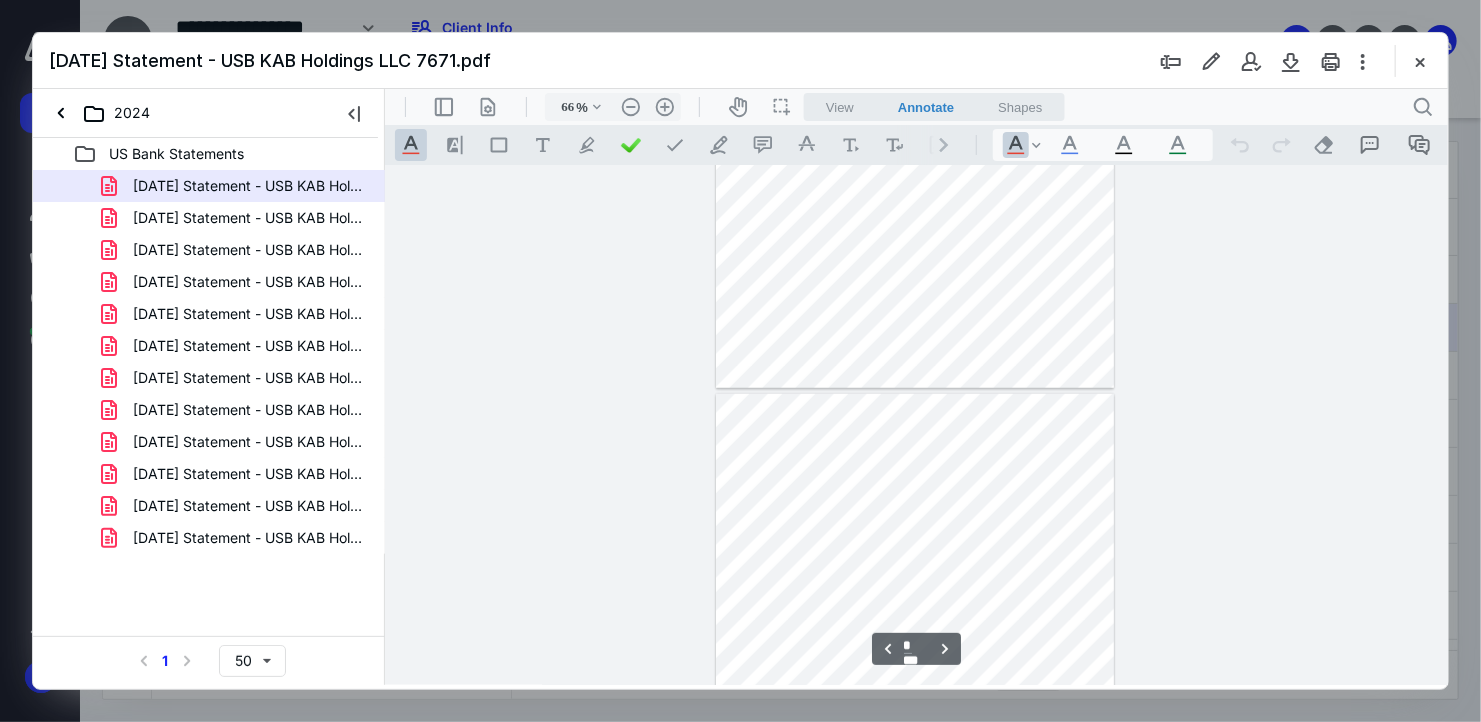 scroll, scrollTop: 979, scrollLeft: 0, axis: vertical 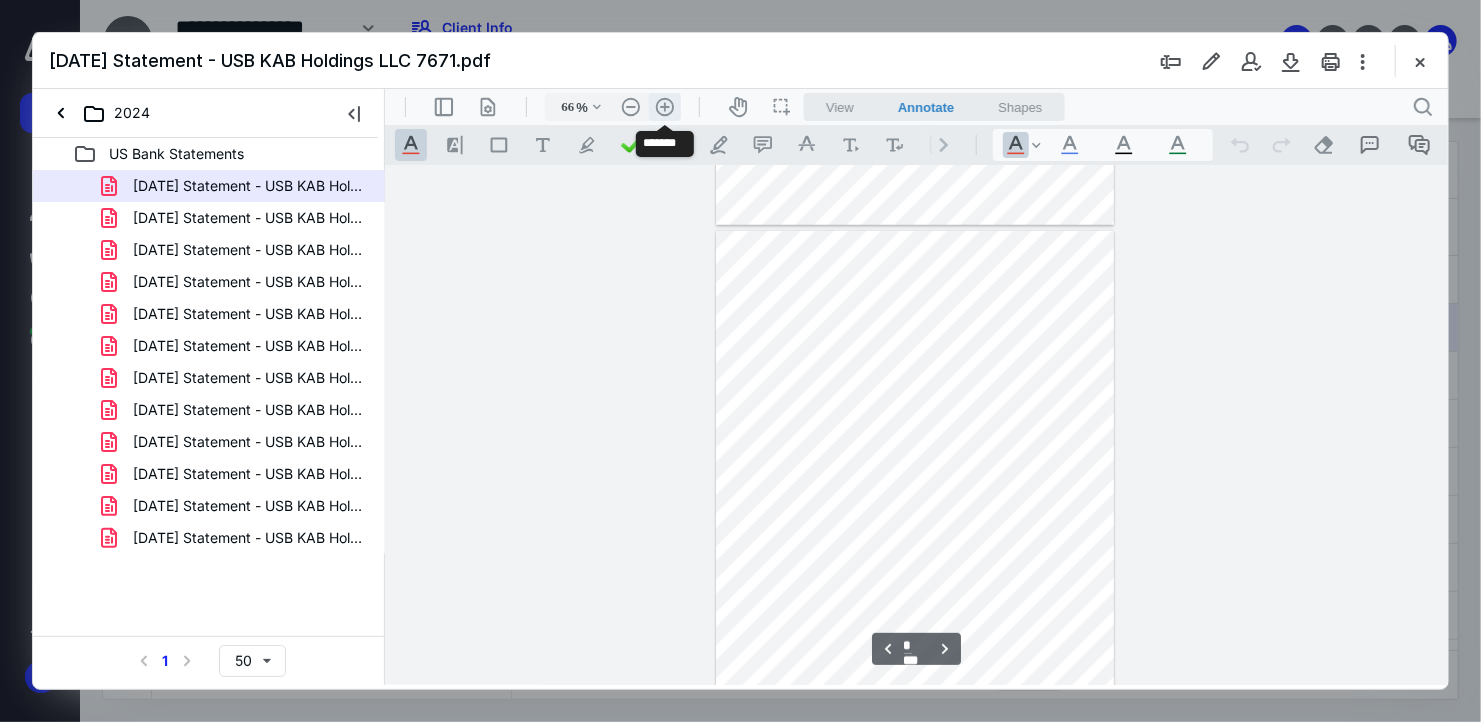 click on ".cls-1{fill:#abb0c4;} icon - header - zoom - in - line" at bounding box center [664, 106] 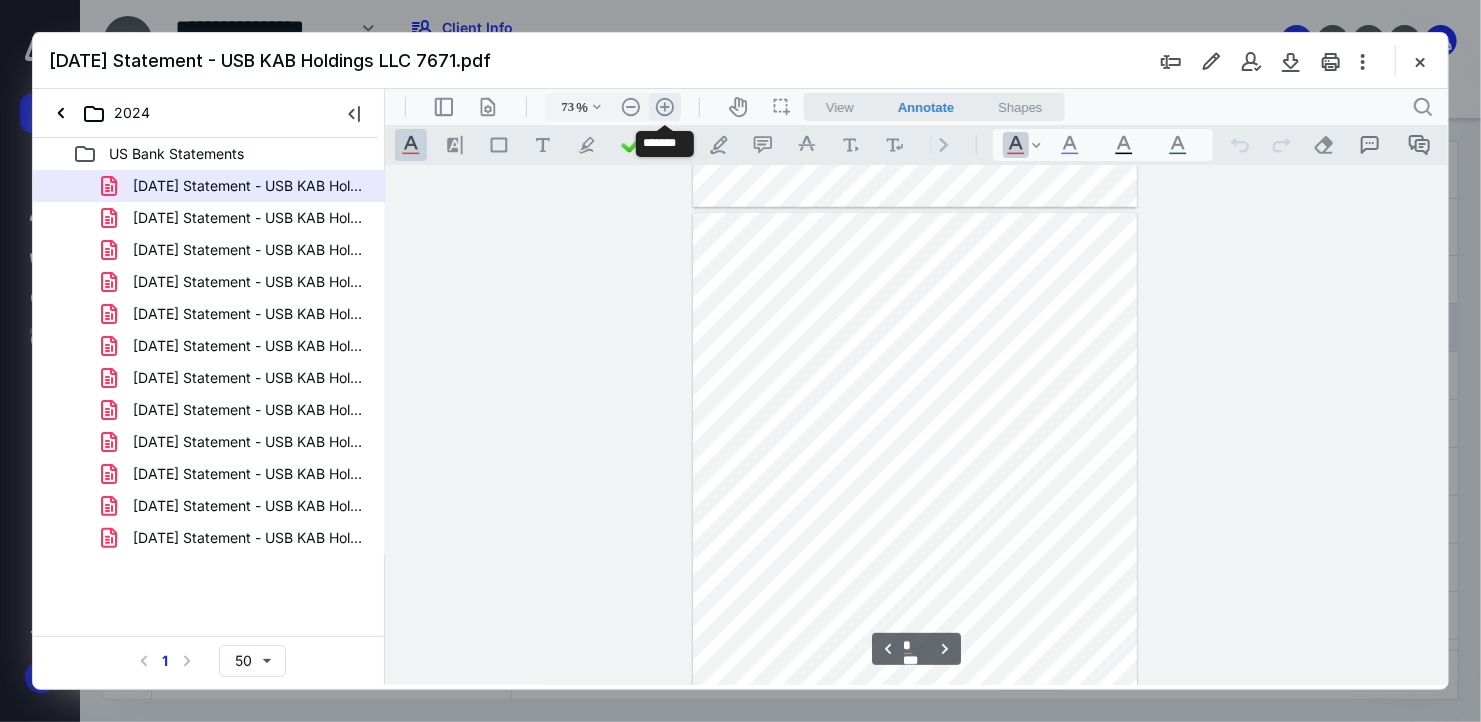 click on ".cls-1{fill:#abb0c4;} icon - header - zoom - in - line" at bounding box center [664, 106] 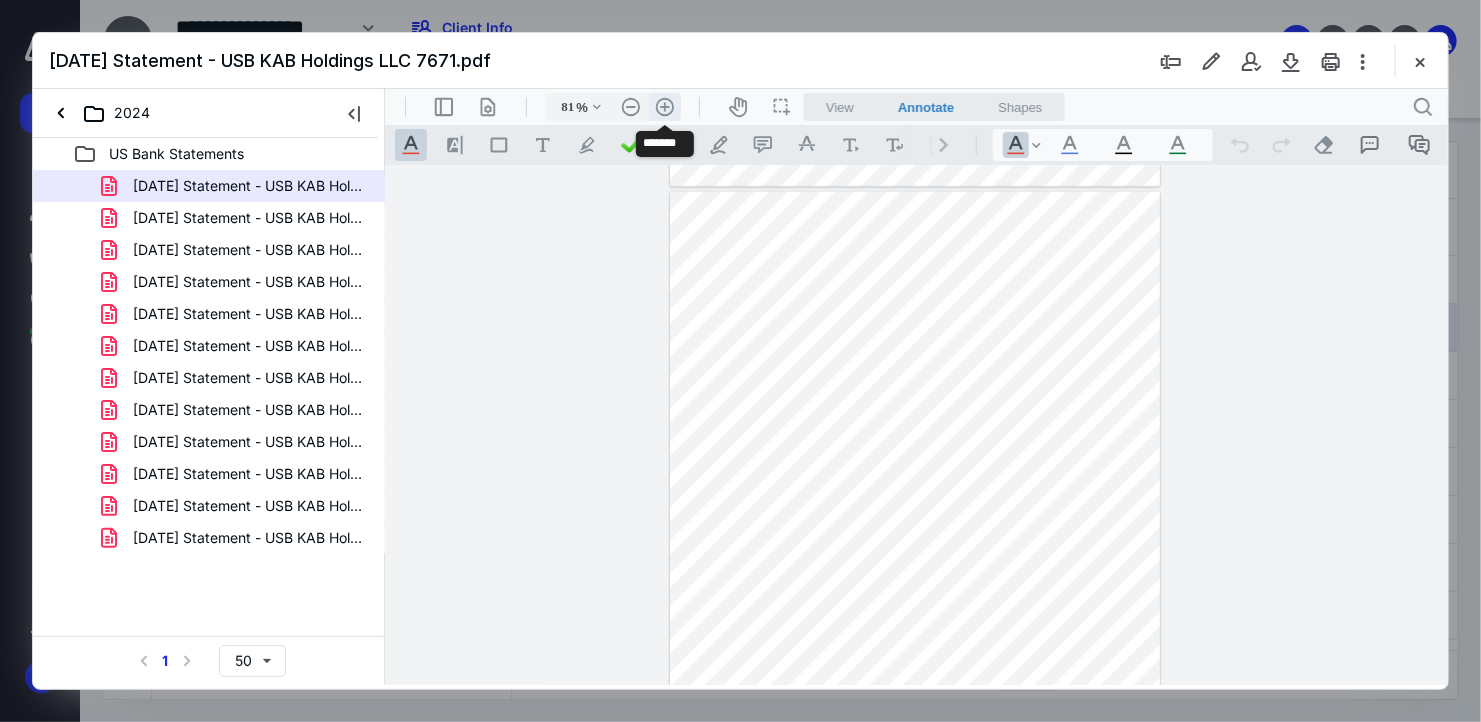 click on ".cls-1{fill:#abb0c4;} icon - header - zoom - in - line" at bounding box center [664, 106] 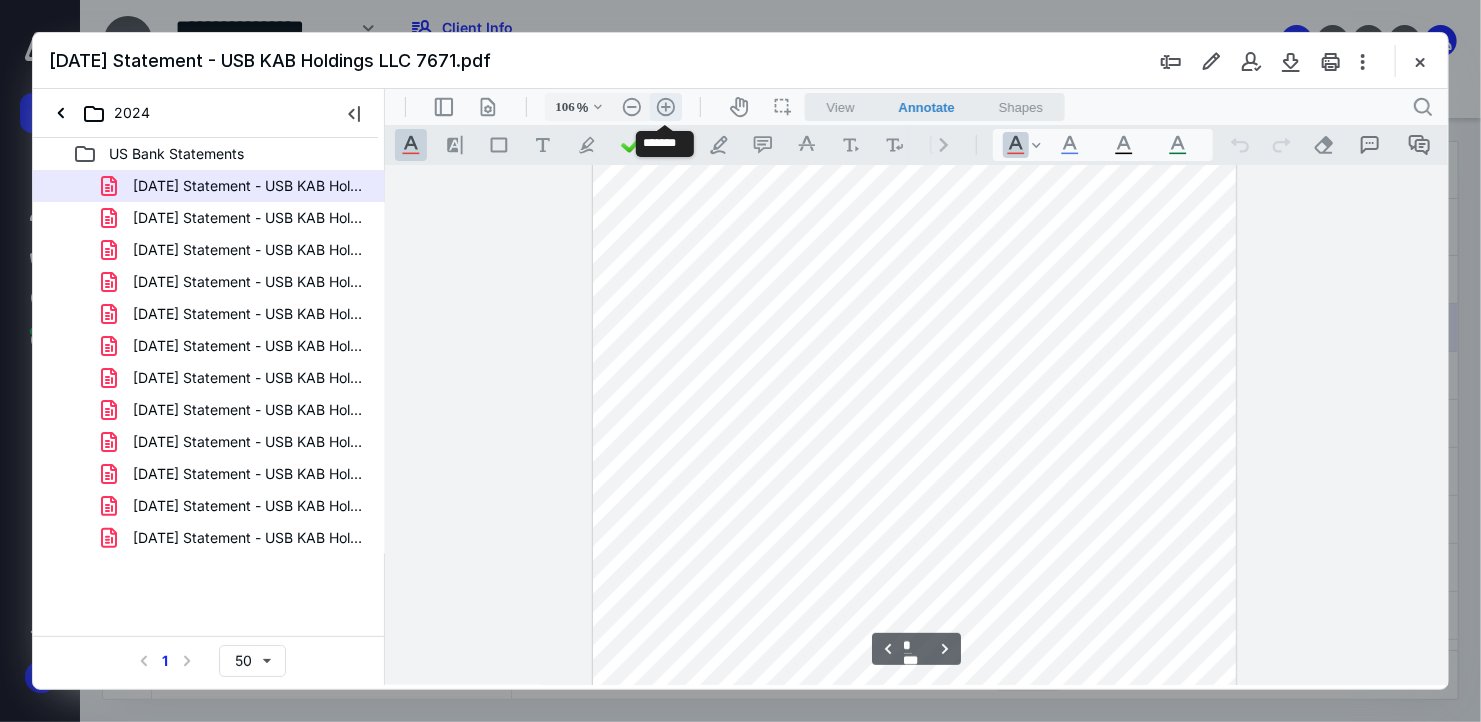 click on ".cls-1{fill:#abb0c4;} icon - header - zoom - in - line" at bounding box center [665, 106] 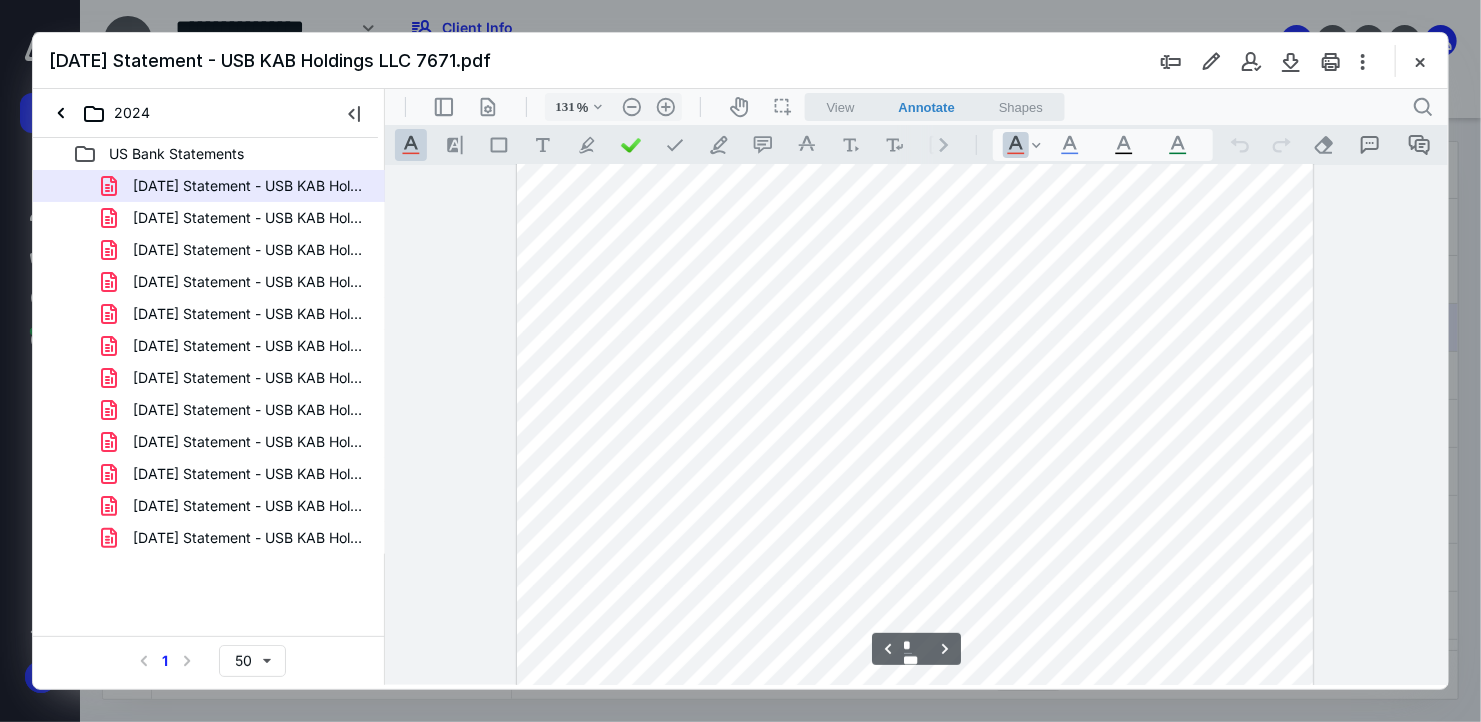 scroll, scrollTop: 2379, scrollLeft: 0, axis: vertical 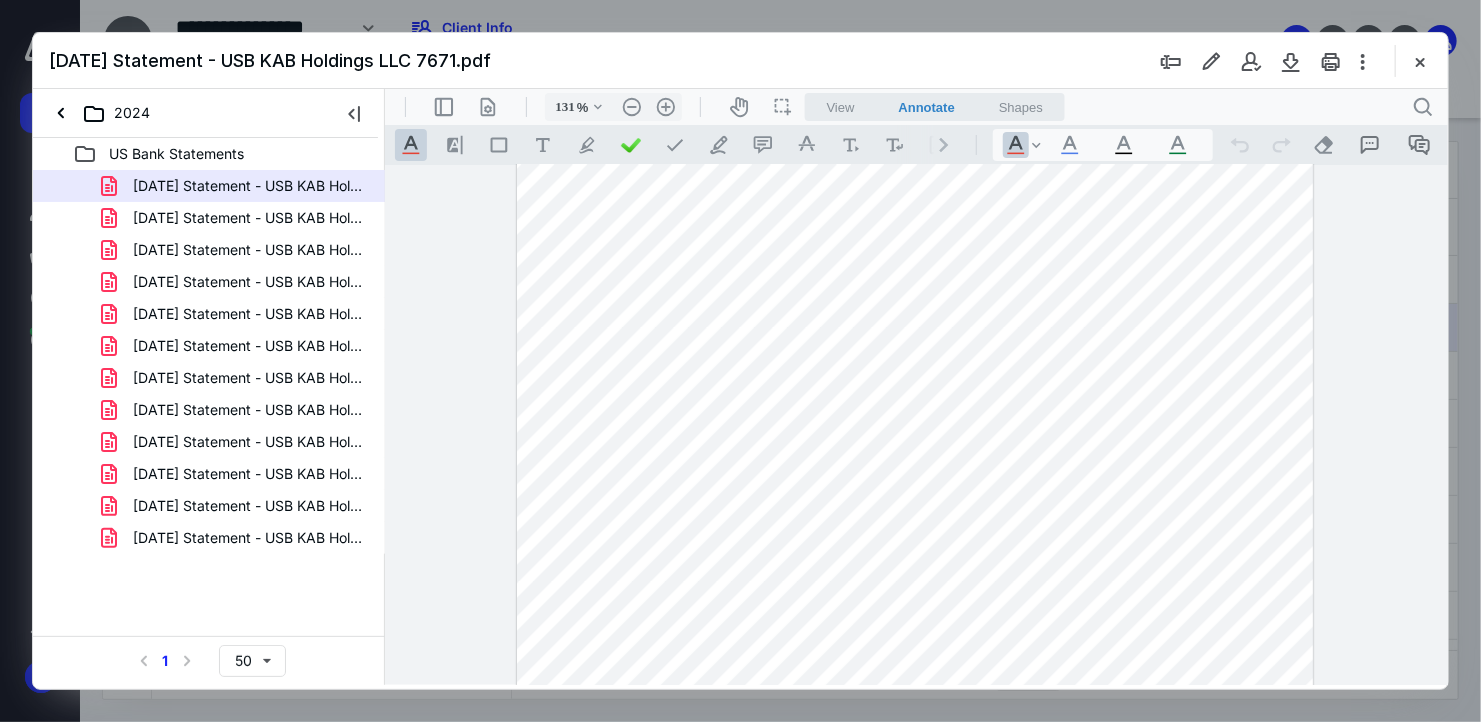 click on "[DATE] Statement - USB KAB Holdings LLC 7671.pdf" at bounding box center [249, 250] 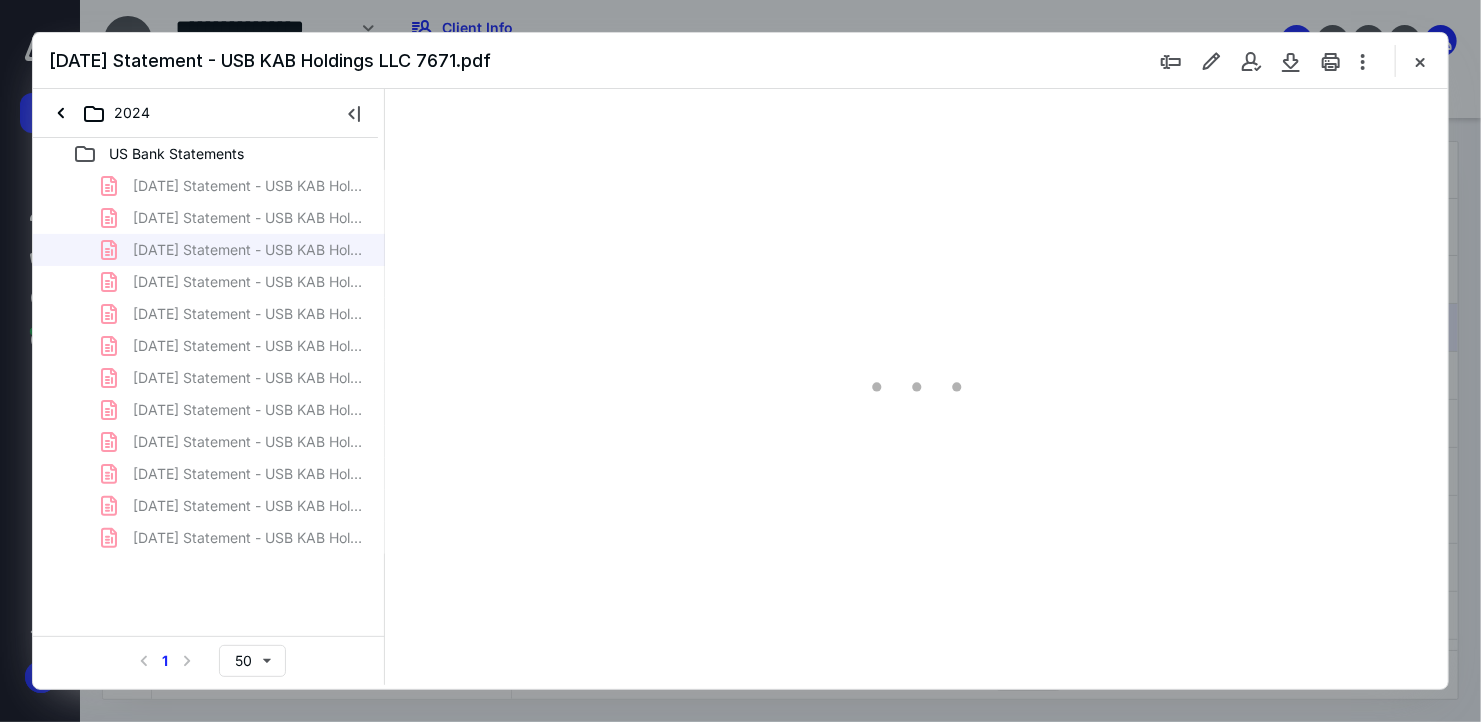 scroll, scrollTop: 79, scrollLeft: 0, axis: vertical 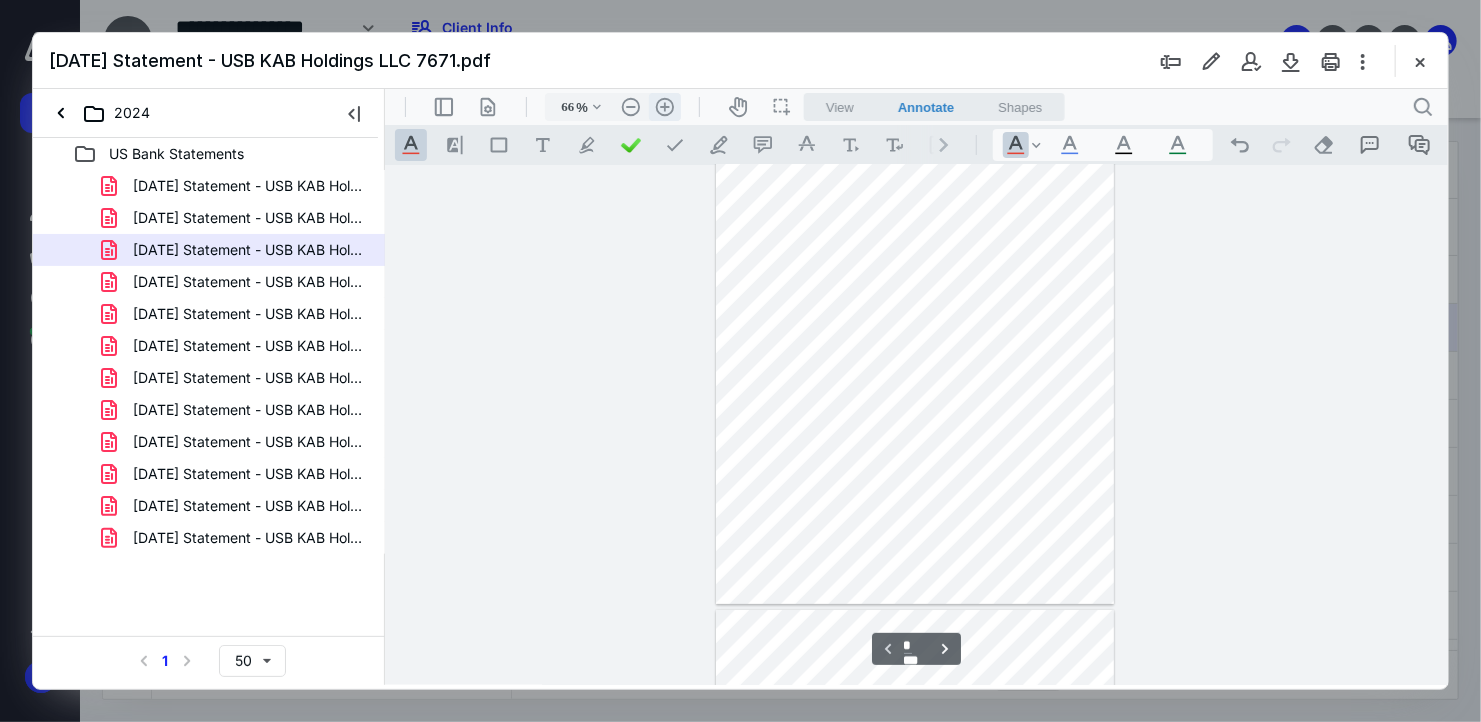 click on ".cls-1{fill:#abb0c4;} icon - header - zoom - in - line" at bounding box center (664, 106) 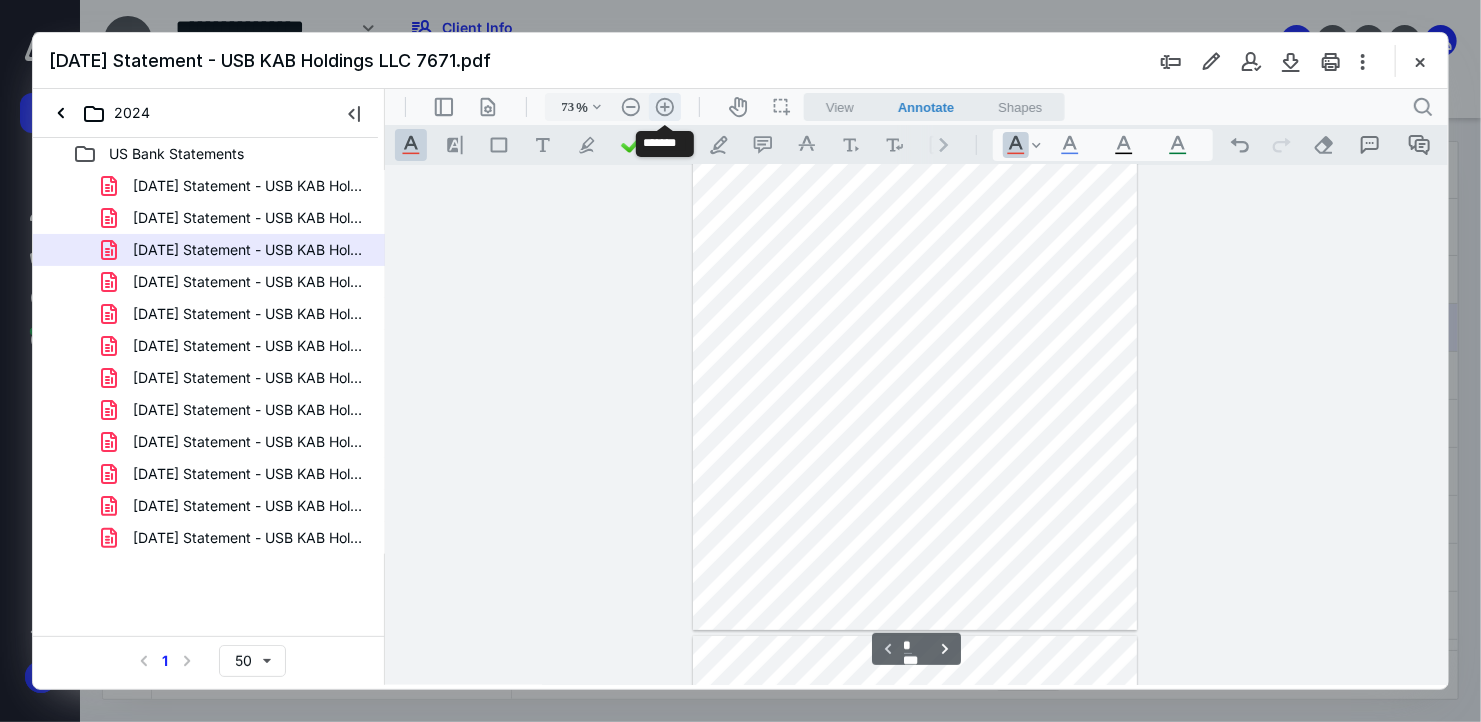 click on ".cls-1{fill:#abb0c4;} icon - header - zoom - in - line" at bounding box center [664, 106] 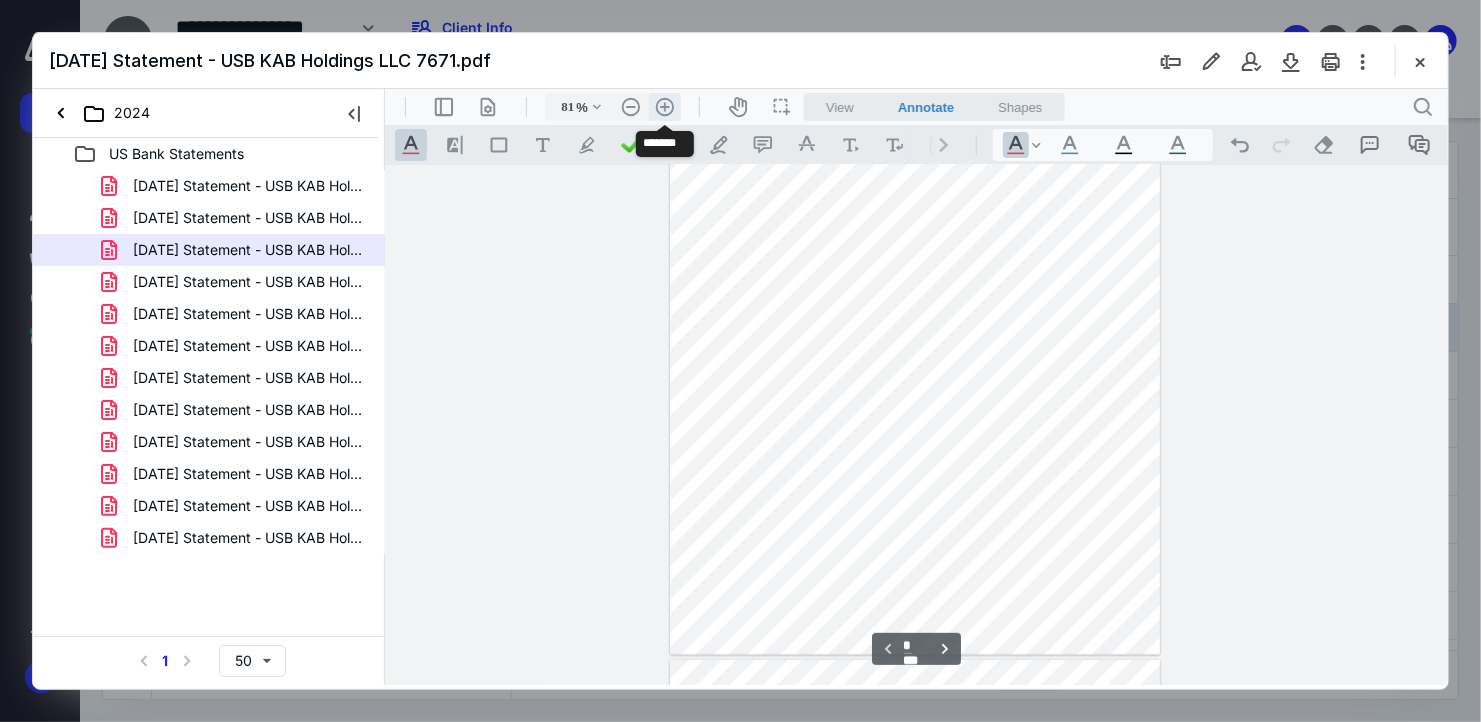 click on ".cls-1{fill:#abb0c4;} icon - header - zoom - in - line" at bounding box center (664, 106) 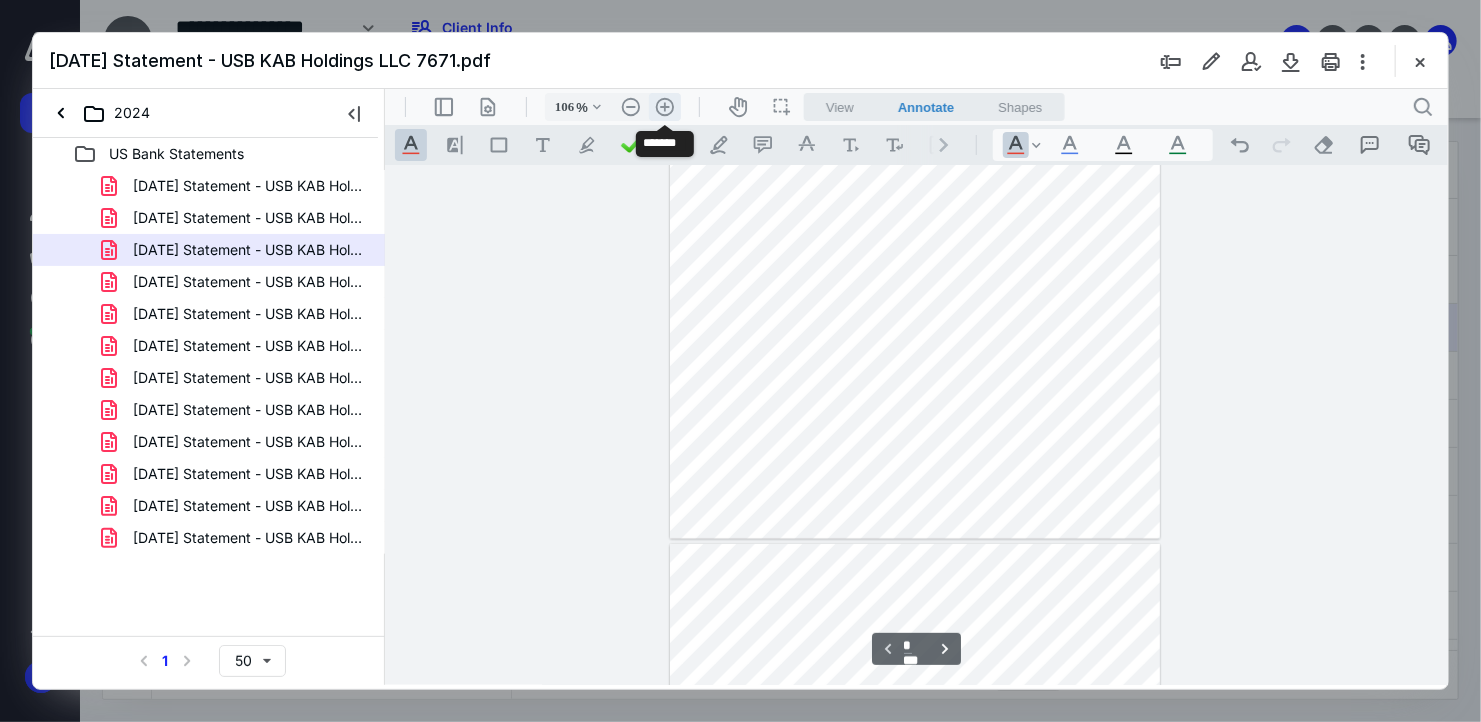 click on ".cls-1{fill:#abb0c4;} icon - header - zoom - in - line" at bounding box center [664, 106] 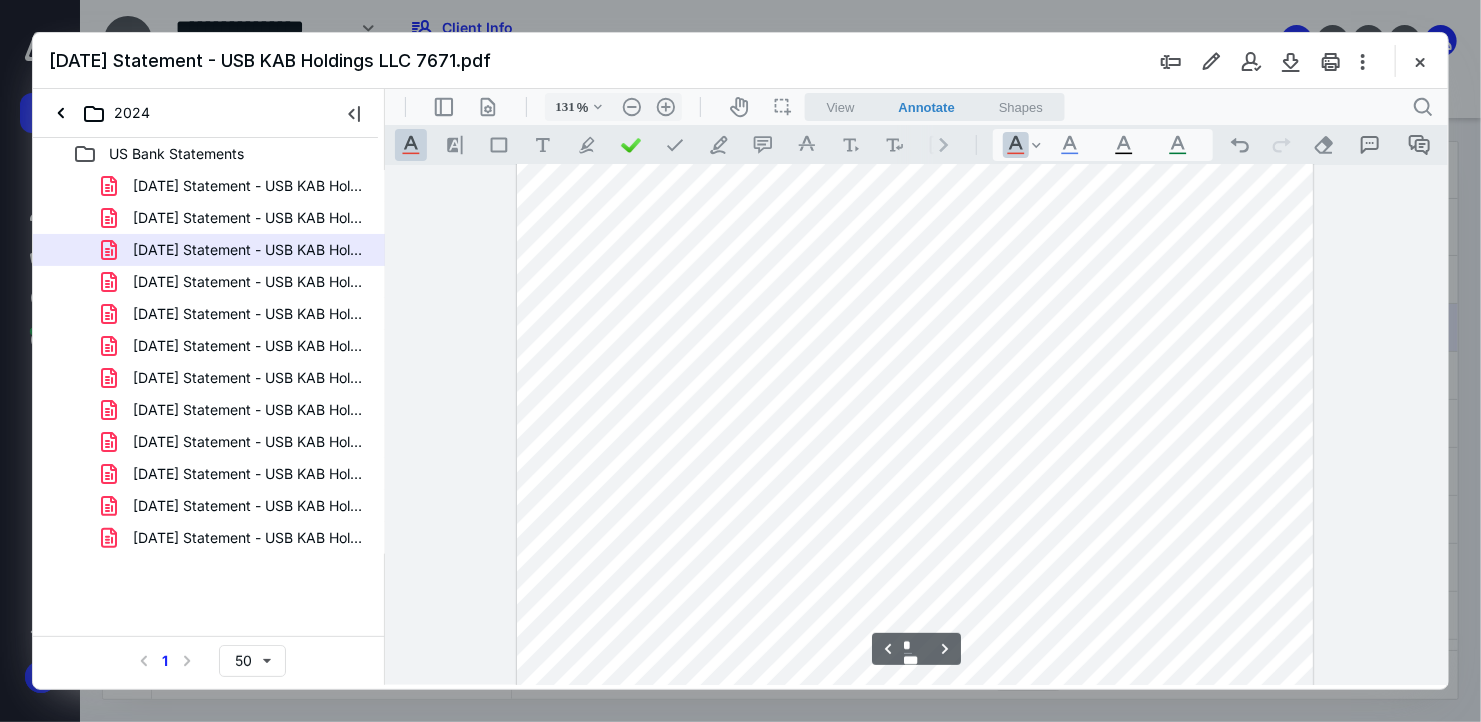 scroll, scrollTop: 3279, scrollLeft: 0, axis: vertical 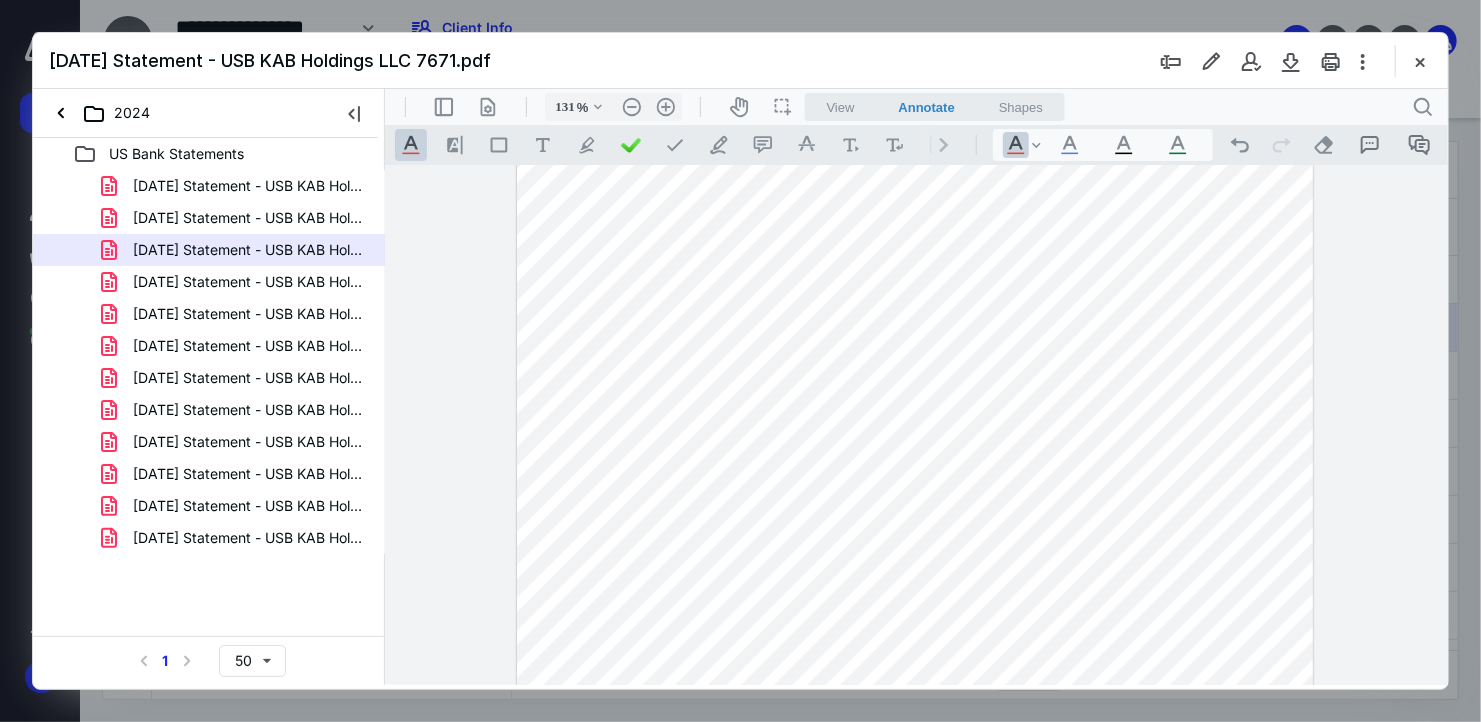 click at bounding box center (740, 361) 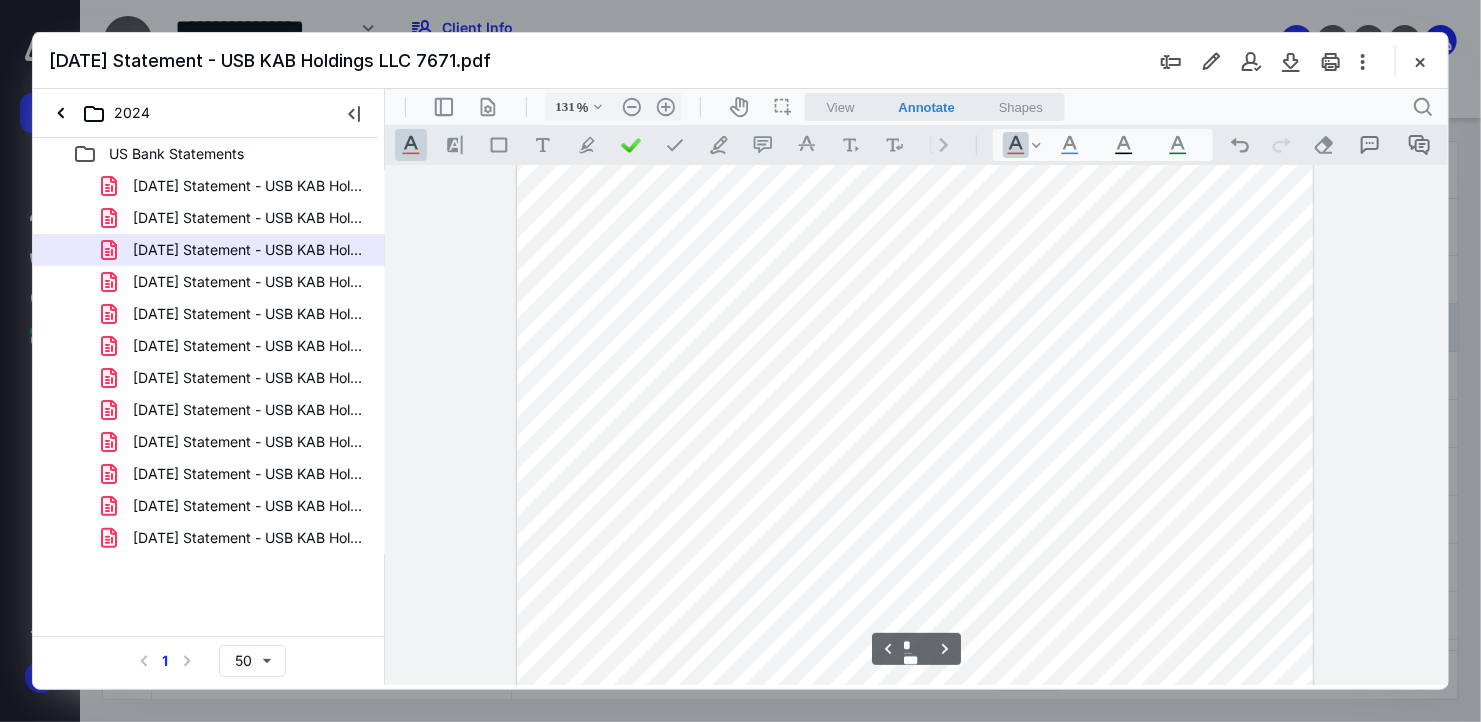 scroll, scrollTop: 4479, scrollLeft: 0, axis: vertical 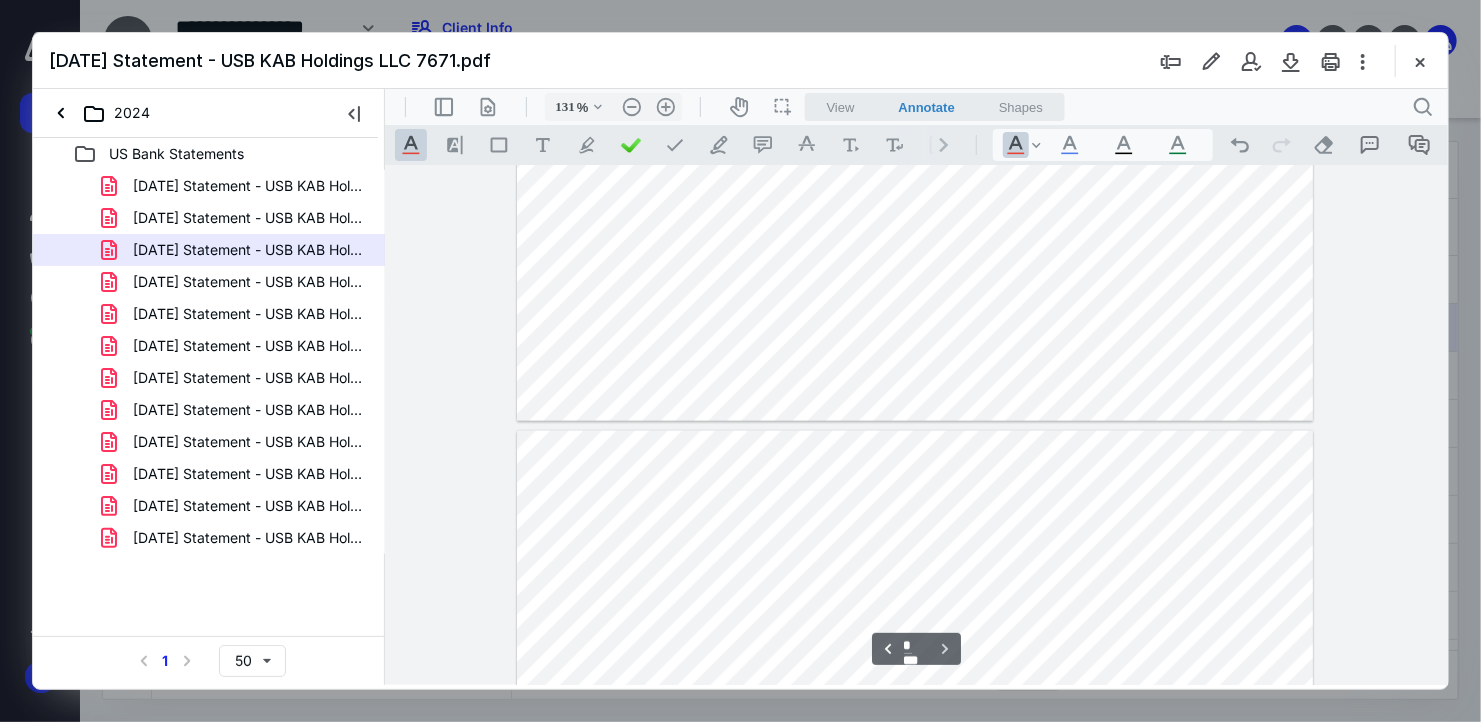 type on "*" 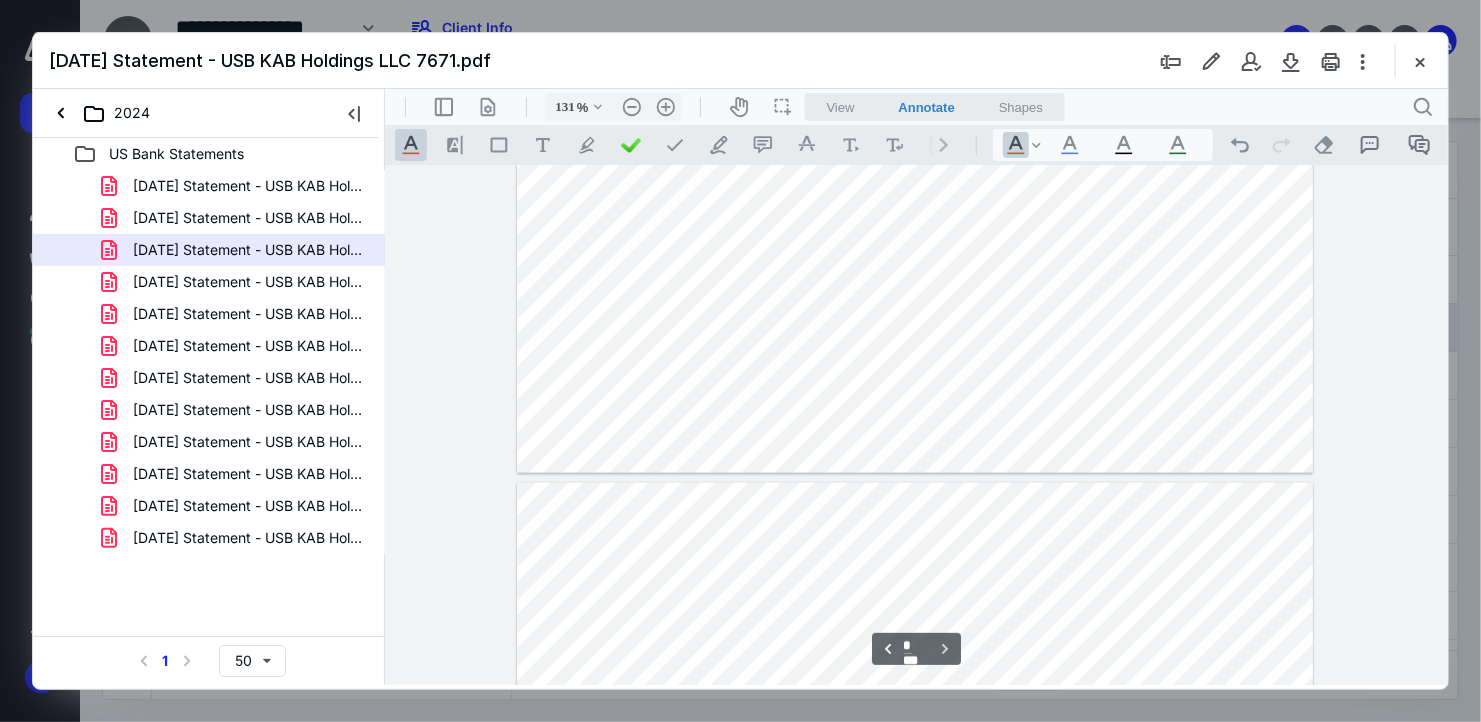 scroll, scrollTop: 4879, scrollLeft: 0, axis: vertical 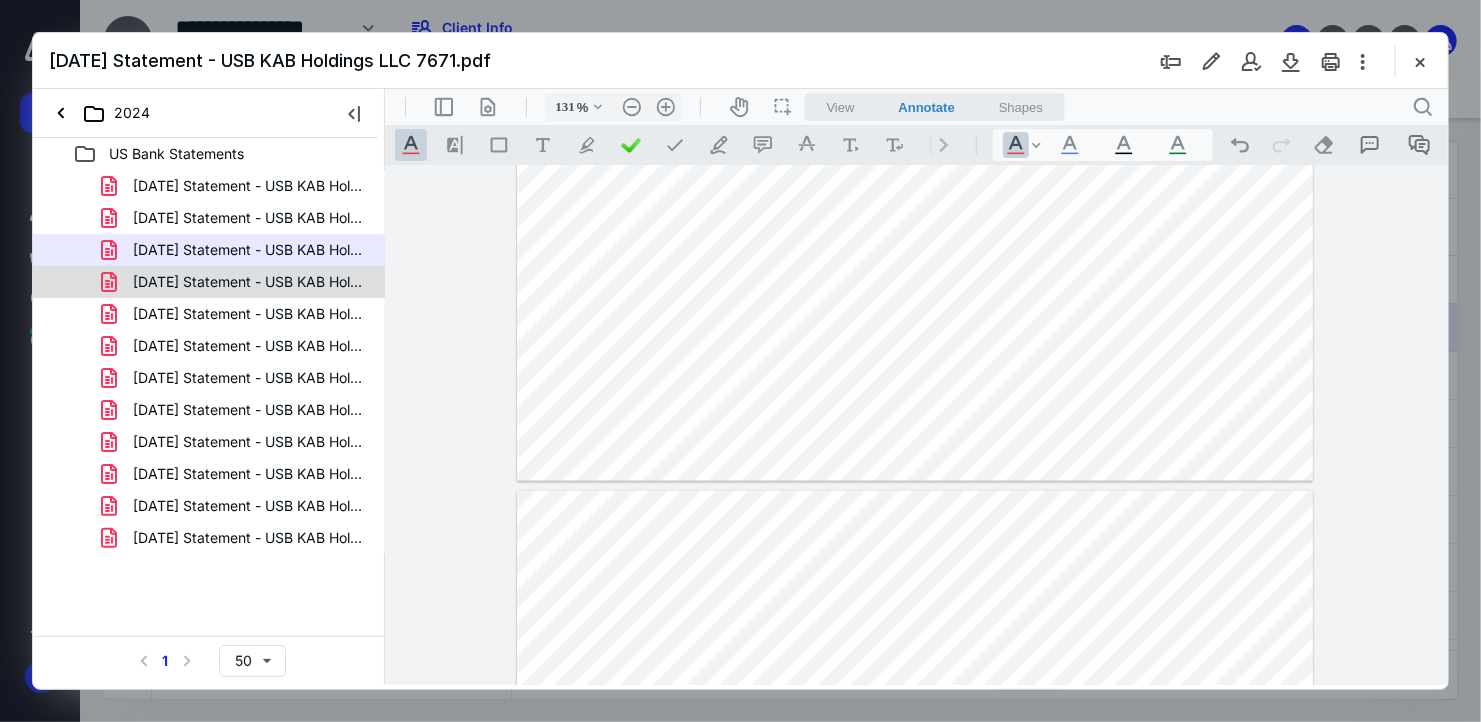click on "[DATE] Statement - USB KAB Holdings LLC 7671.pdf" at bounding box center (249, 282) 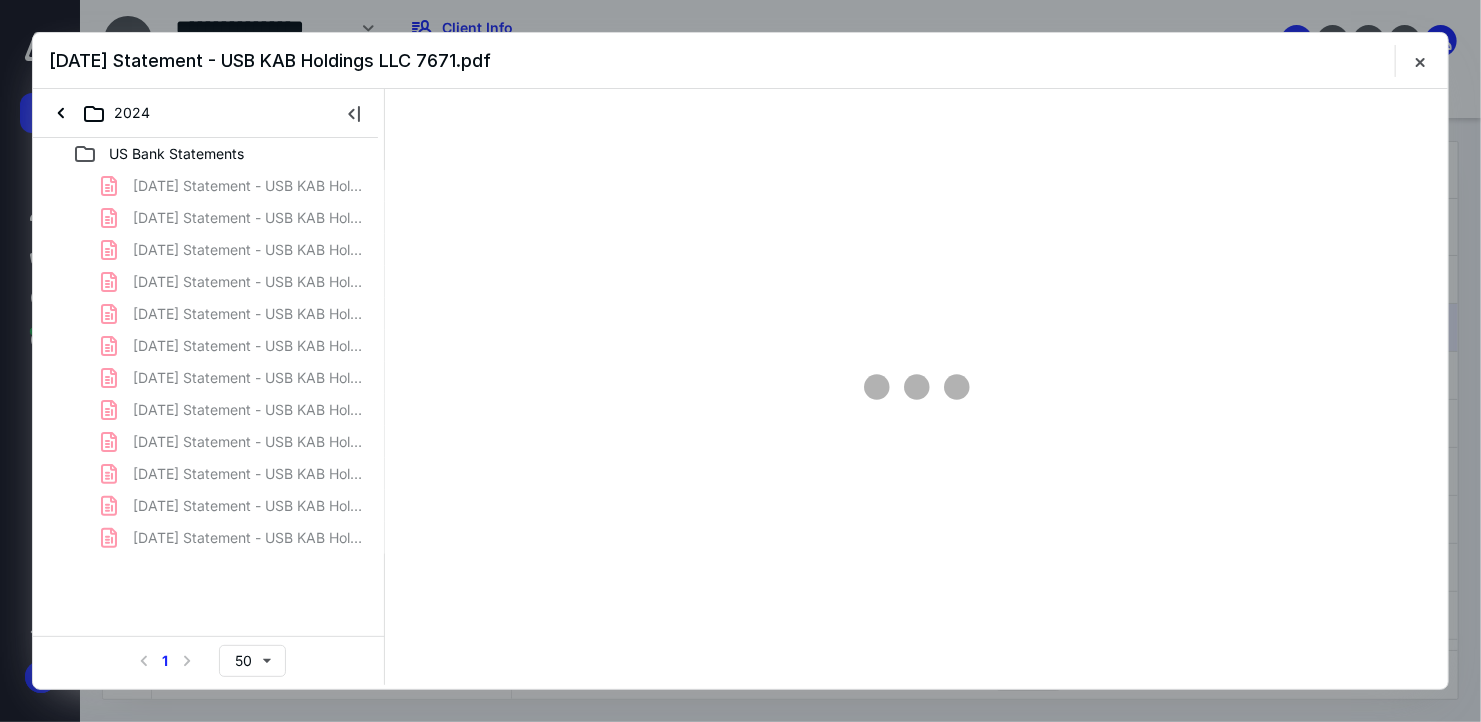 click on "[DATE] Statement - USB KAB Holdings LLC 7671.pdf [DATE] Statement - USB KAB Holdings LLC 7671.pdf [DATE] Statement - USB KAB Holdings LLC 7671.pdf [DATE] Statement - USB KAB Holdings LLC 7671.pdf [DATE] Statement - USB KAB Holdings LLC 7671.pdf [DATE] Statement - USB KAB Holdings LLC 7671.pdf [DATE] Statement - USB KAB Holdings LLC 7671.pdf [DATE] Statement - USB KAB Holdings LLC 7671.pdf [DATE] Statement - USB KAB Holdings LLC 7671.pdf [DATE] Statement - USB KAB Holdings LLC 7671.pdf [DATE] Statement - USB KAB Holdings LLC 7671.pdf [DATE] Statement - USB KAB Holdings LLC 7671.pdf" at bounding box center (209, 362) 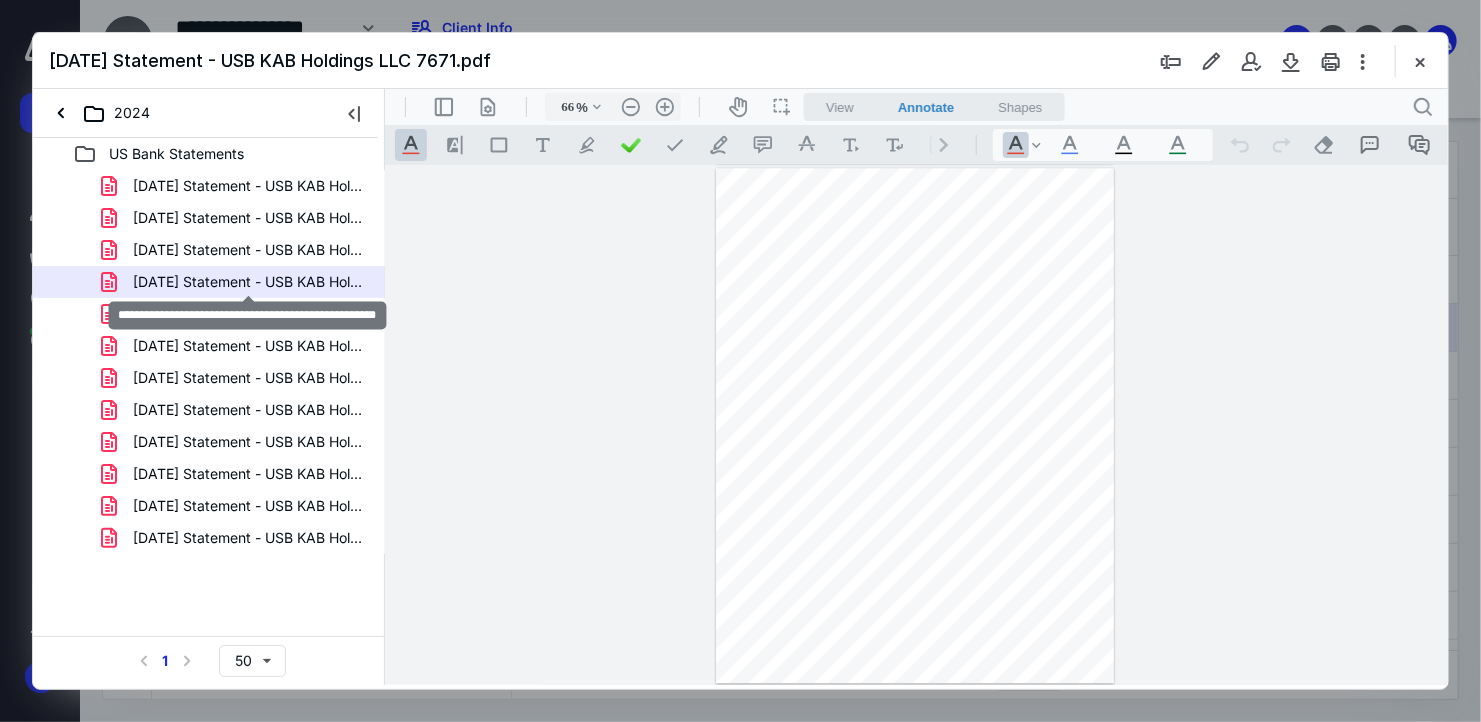 scroll, scrollTop: 79, scrollLeft: 0, axis: vertical 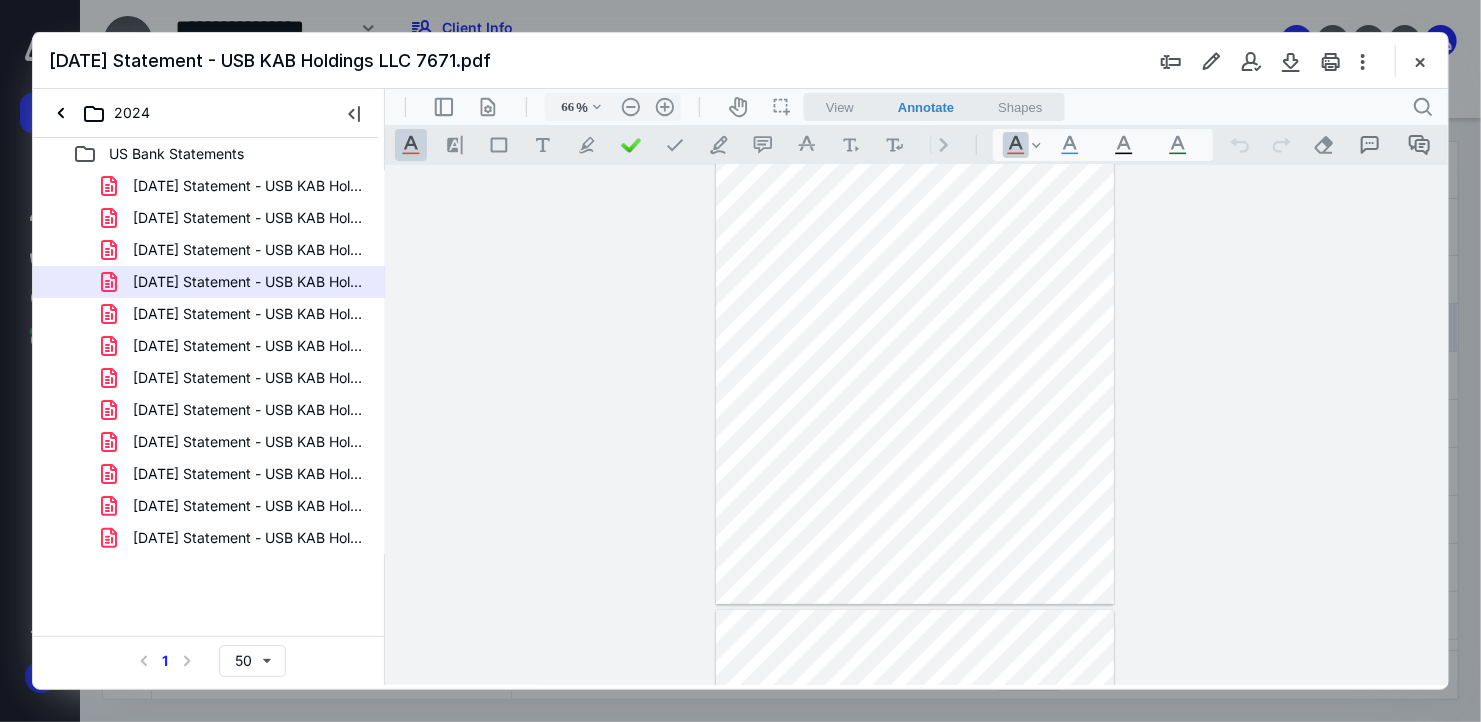 click at bounding box center (740, 361) 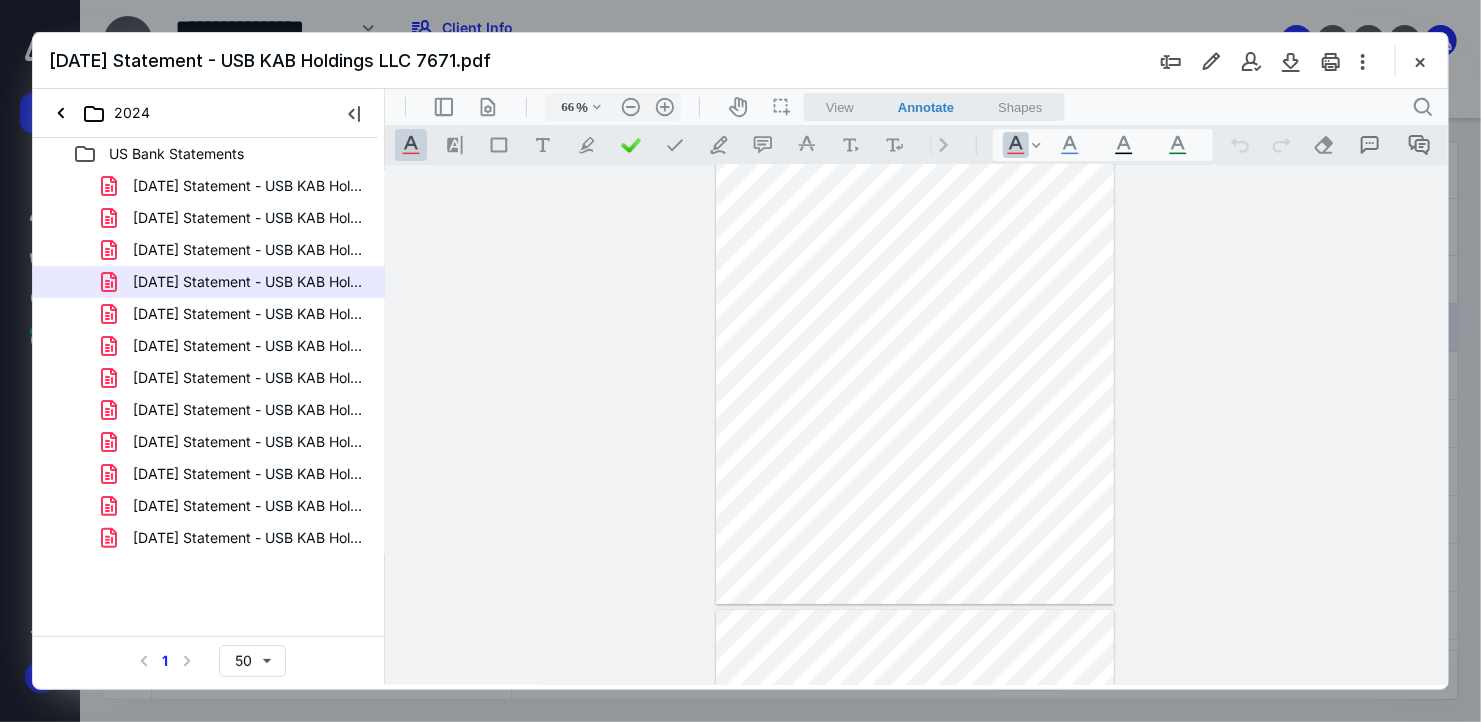 click at bounding box center (740, 361) 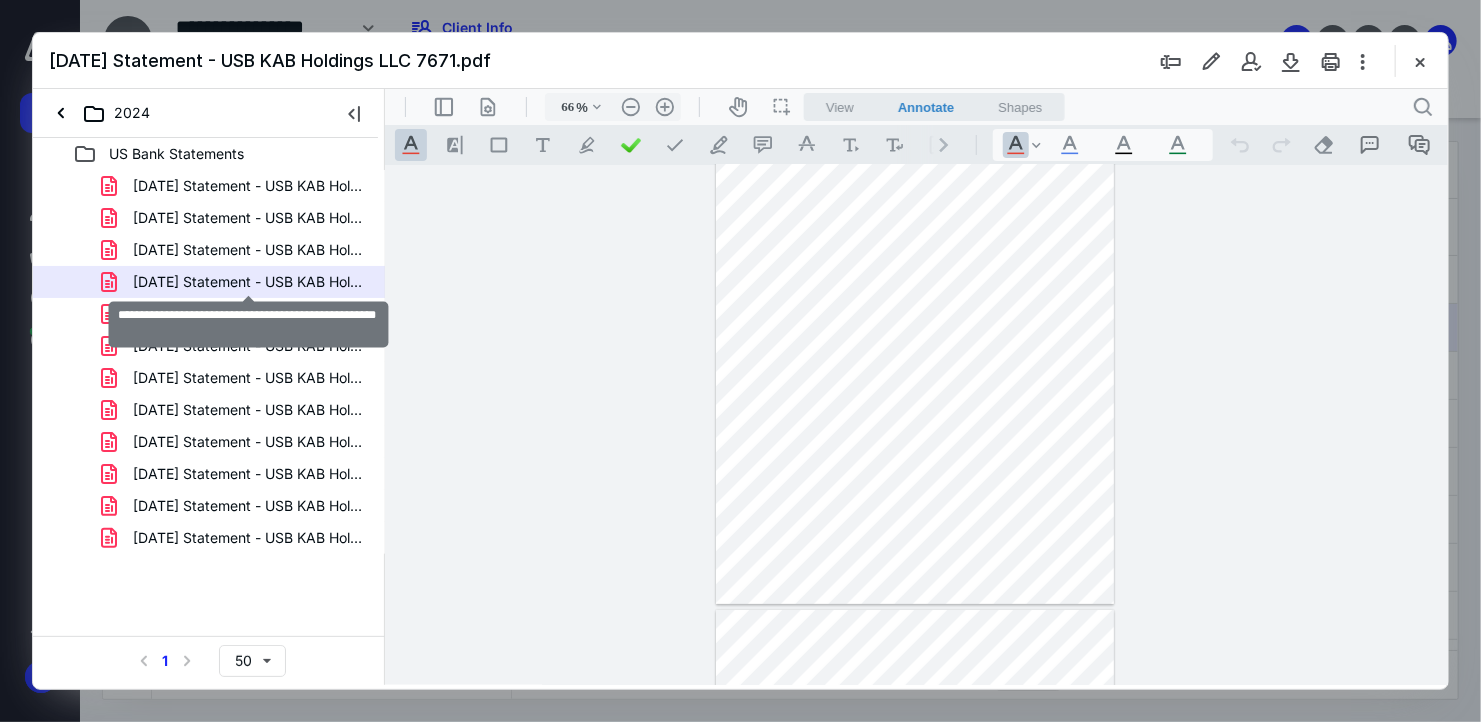 click on "[DATE] Statement - USB KAB Holdings LLC 7671.pdf" at bounding box center (249, 282) 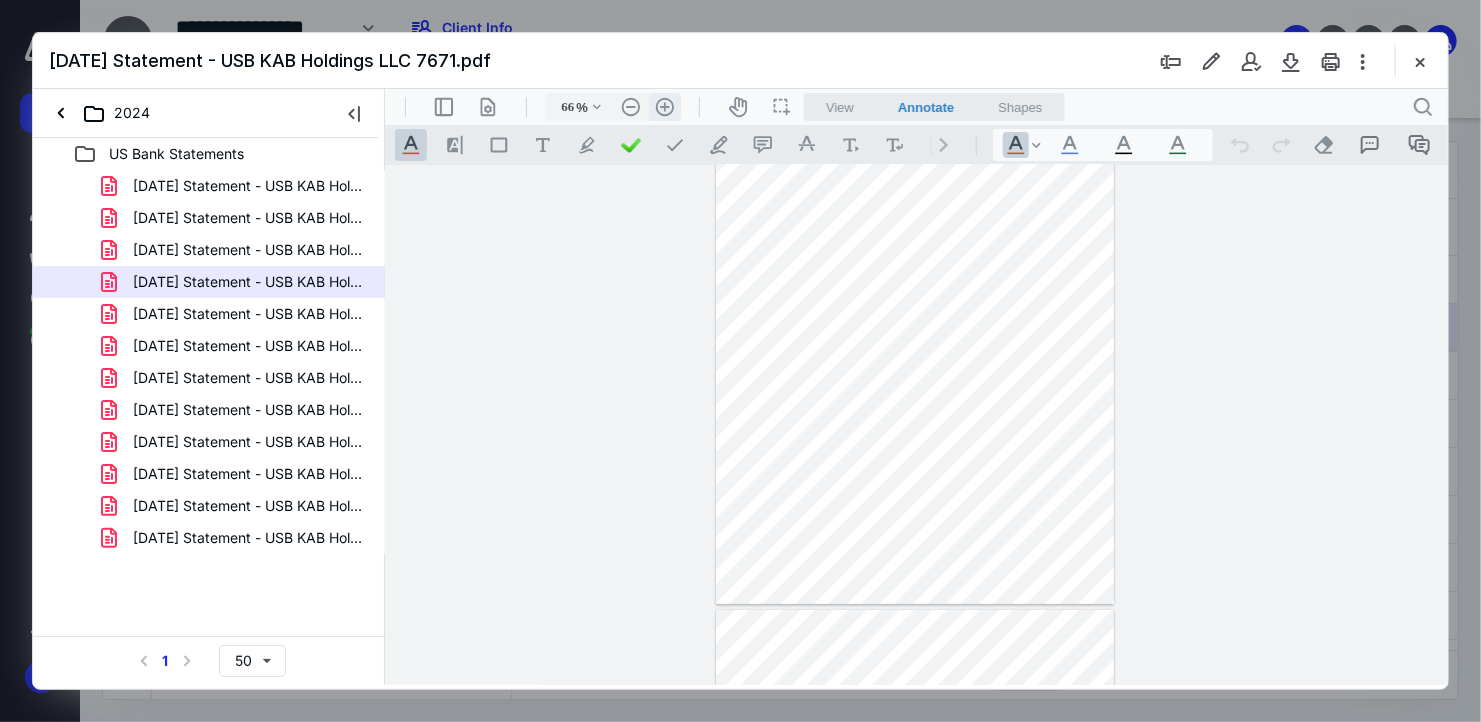 click on ".cls-1{fill:#abb0c4;} icon - header - zoom - in - line" at bounding box center (664, 106) 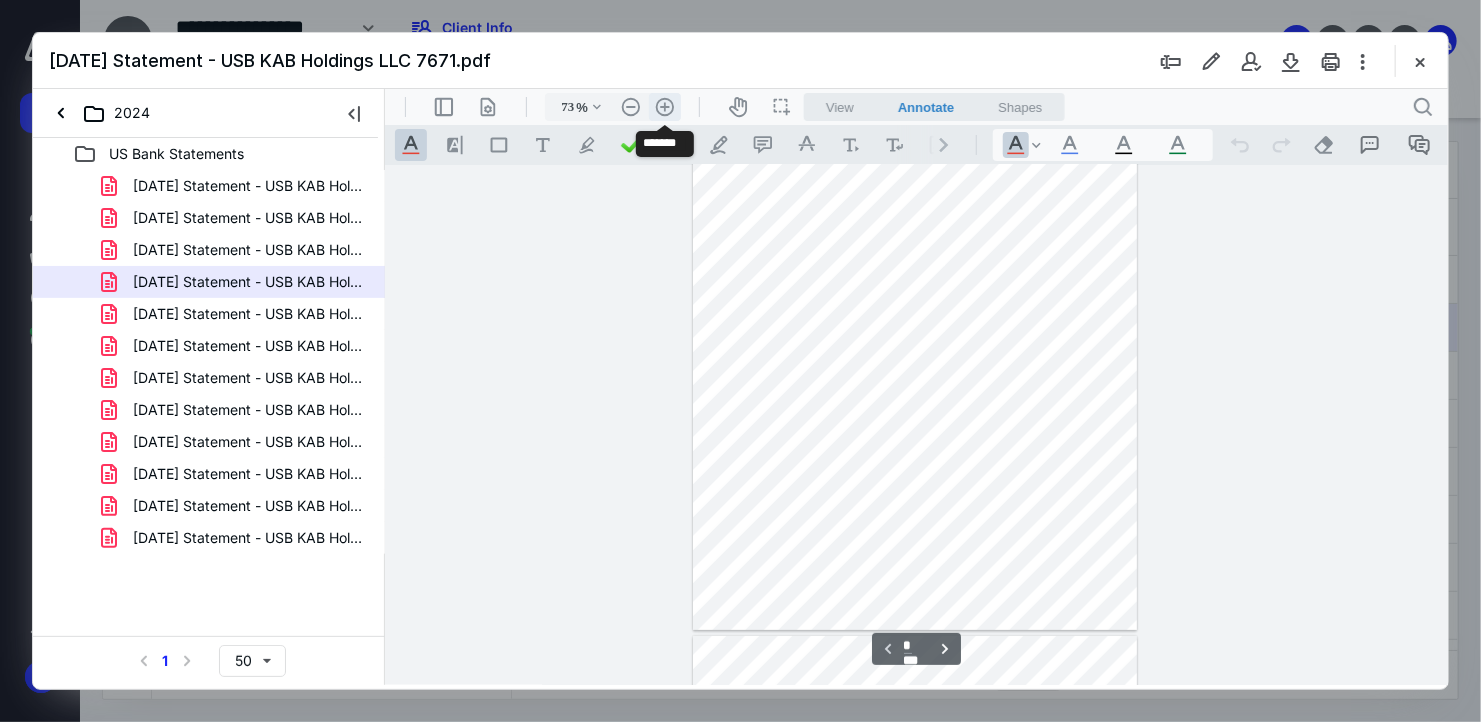 click on ".cls-1{fill:#abb0c4;} icon - header - zoom - in - line" at bounding box center [664, 106] 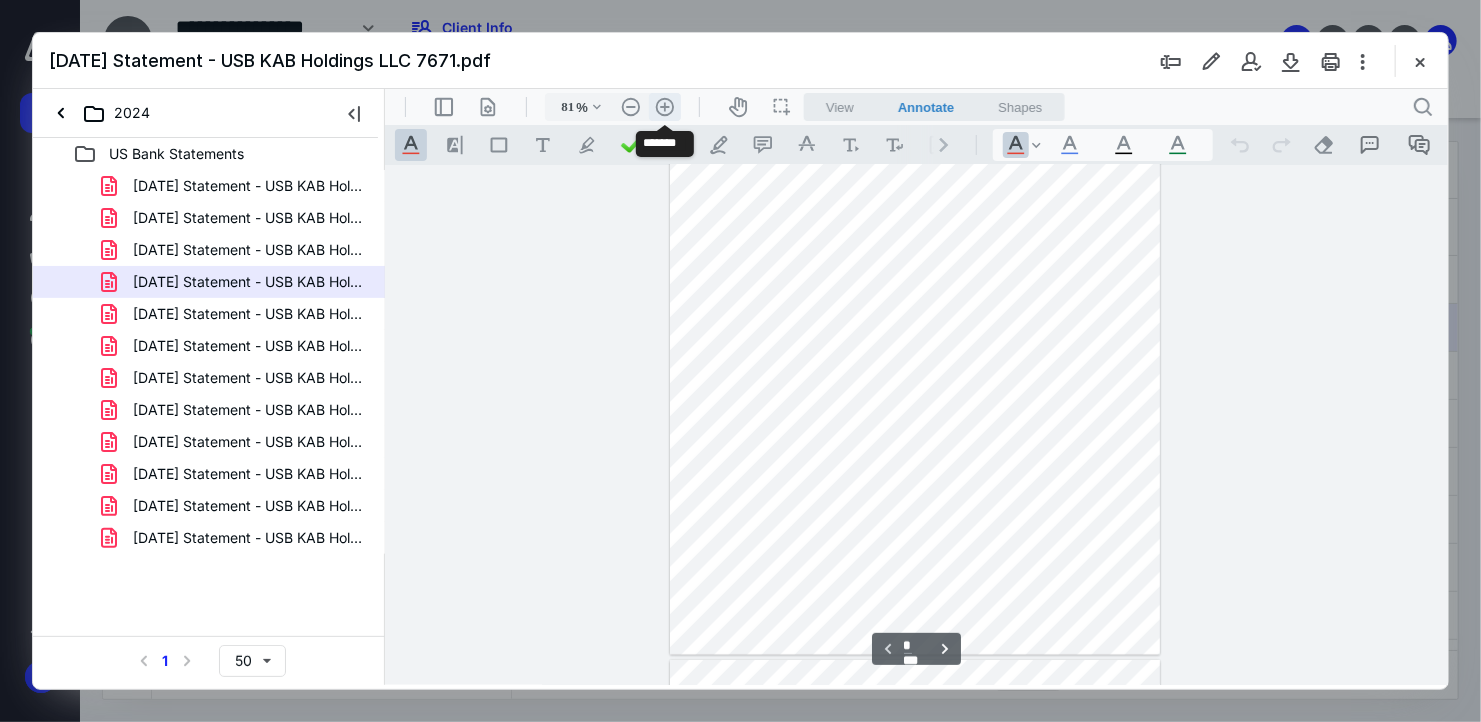 click on ".cls-1{fill:#abb0c4;} icon - header - zoom - in - line" at bounding box center [664, 106] 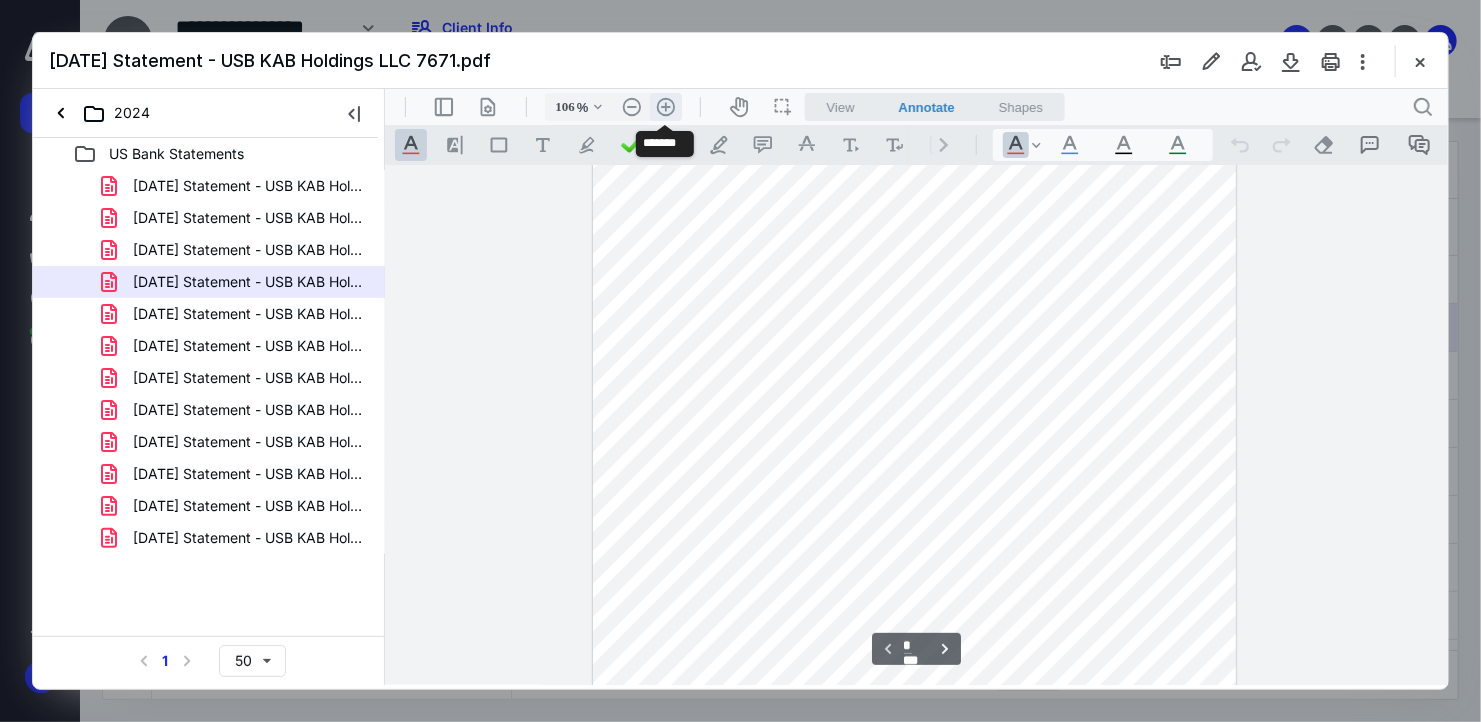 click on ".cls-1{fill:#abb0c4;} icon - header - zoom - in - line" at bounding box center [665, 106] 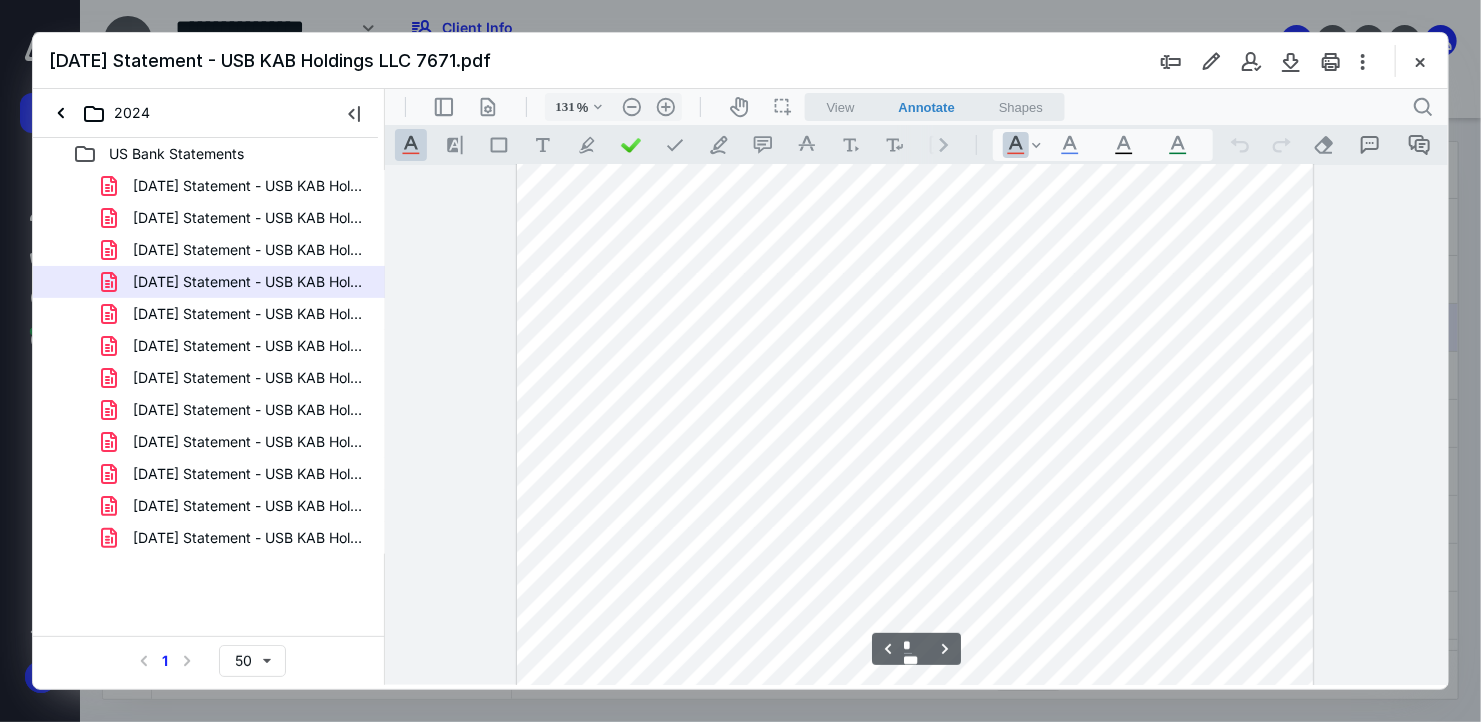 scroll, scrollTop: 2379, scrollLeft: 0, axis: vertical 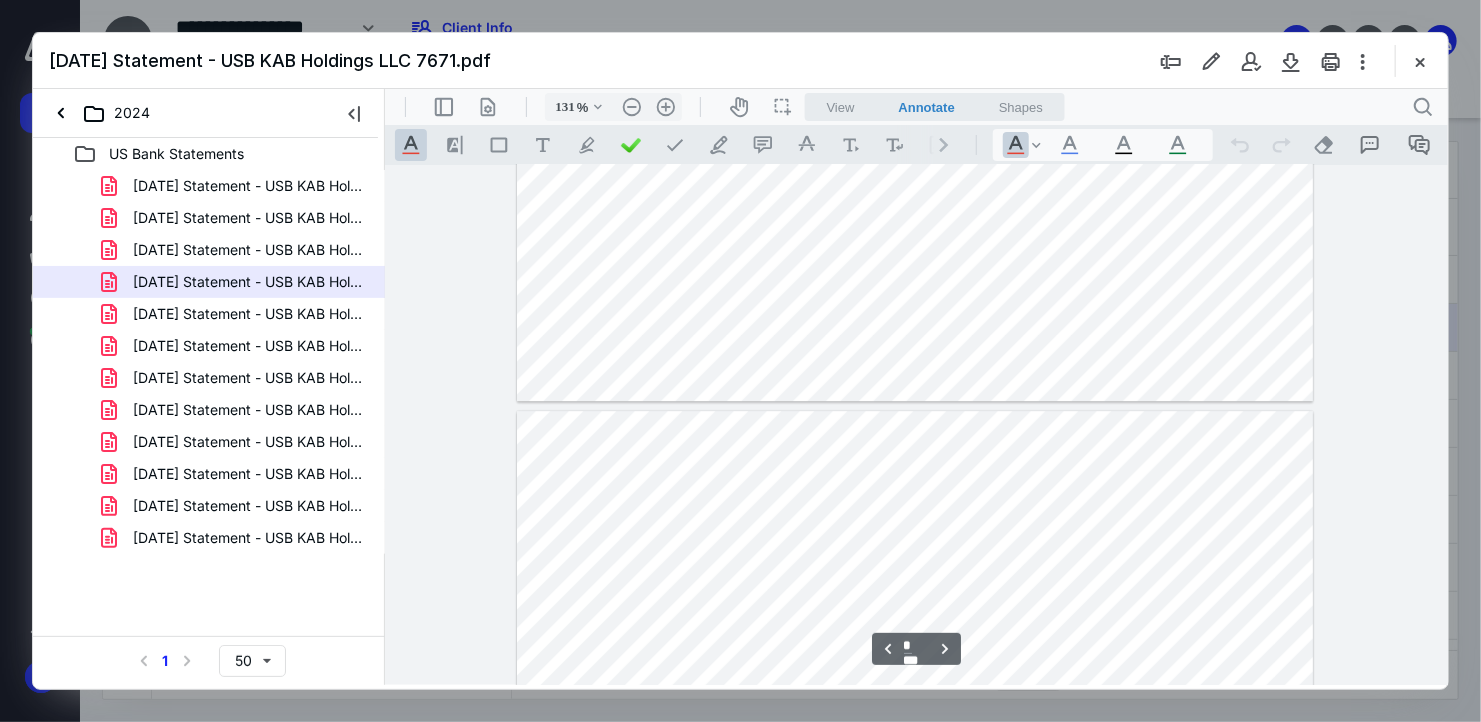 type on "*" 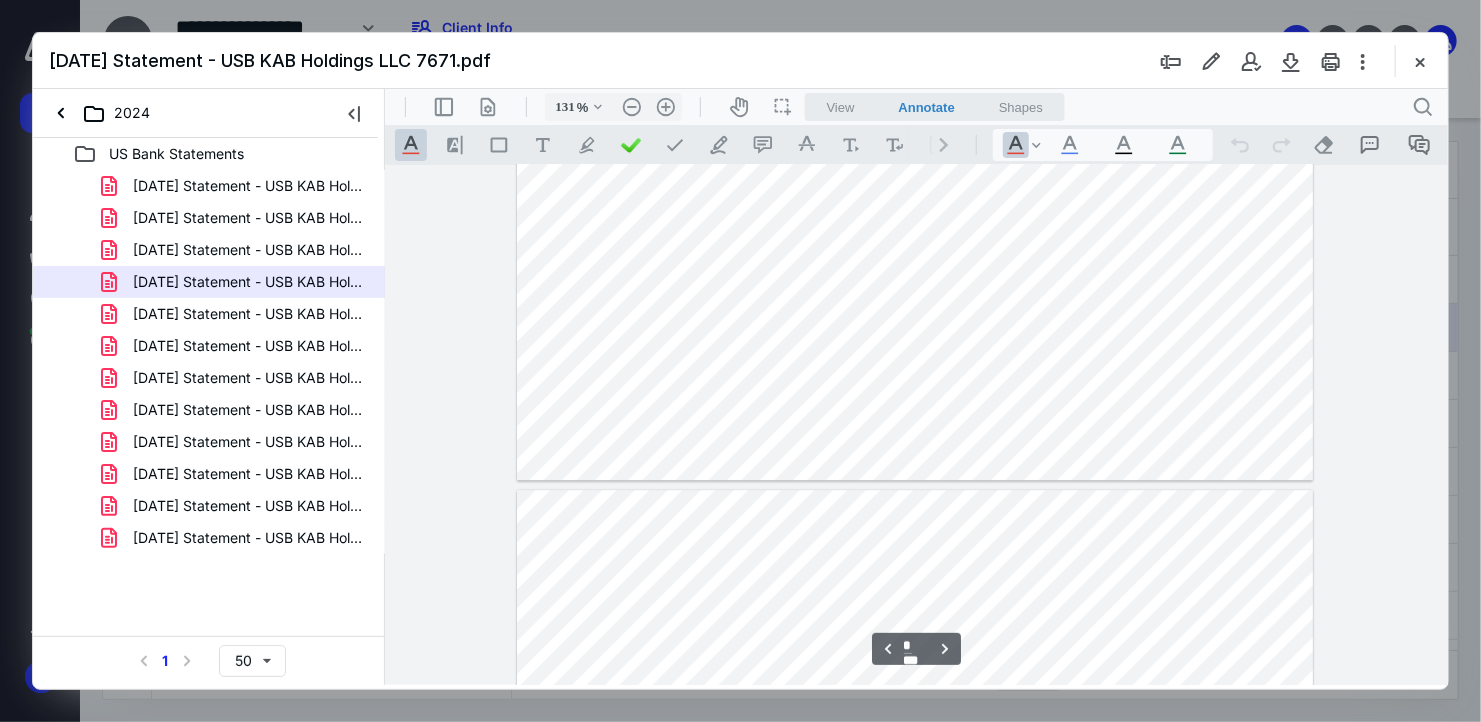 scroll, scrollTop: 2679, scrollLeft: 0, axis: vertical 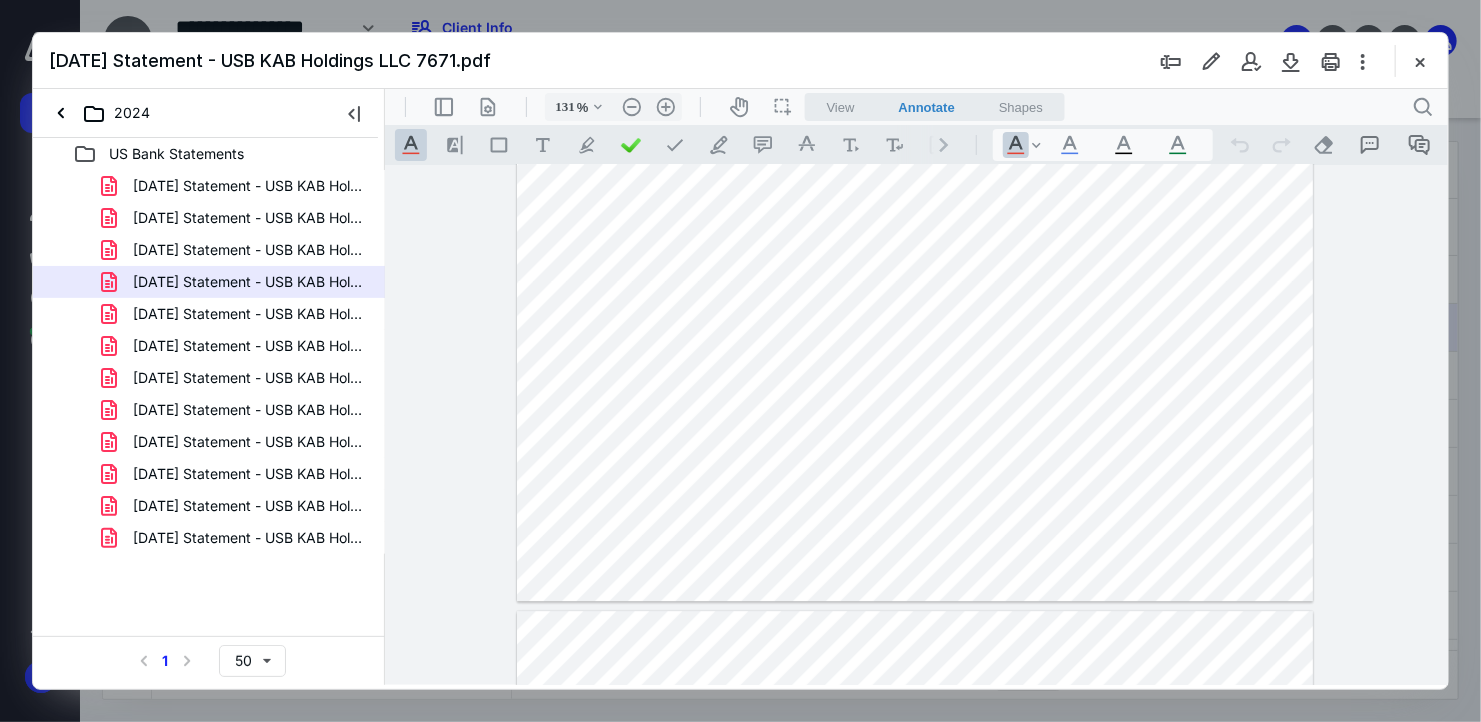 click at bounding box center (1420, 61) 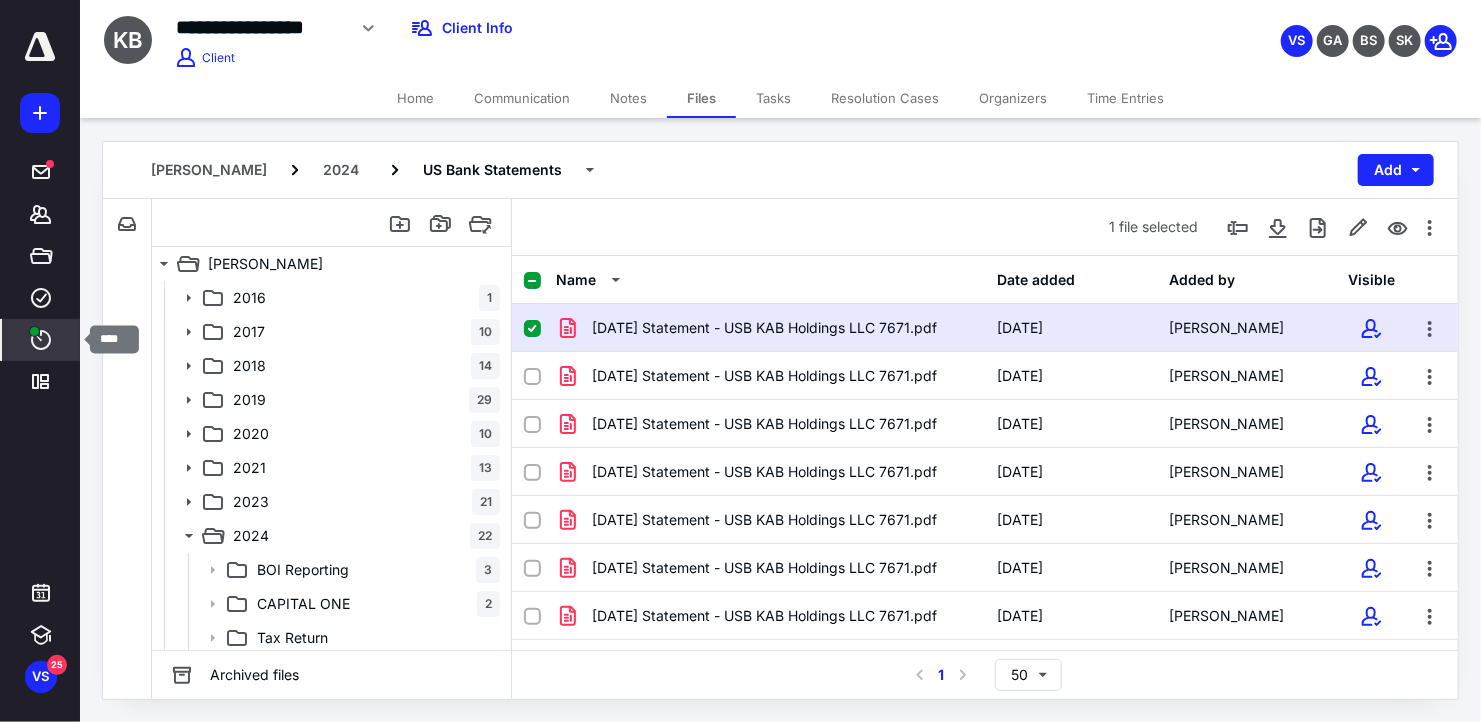 click 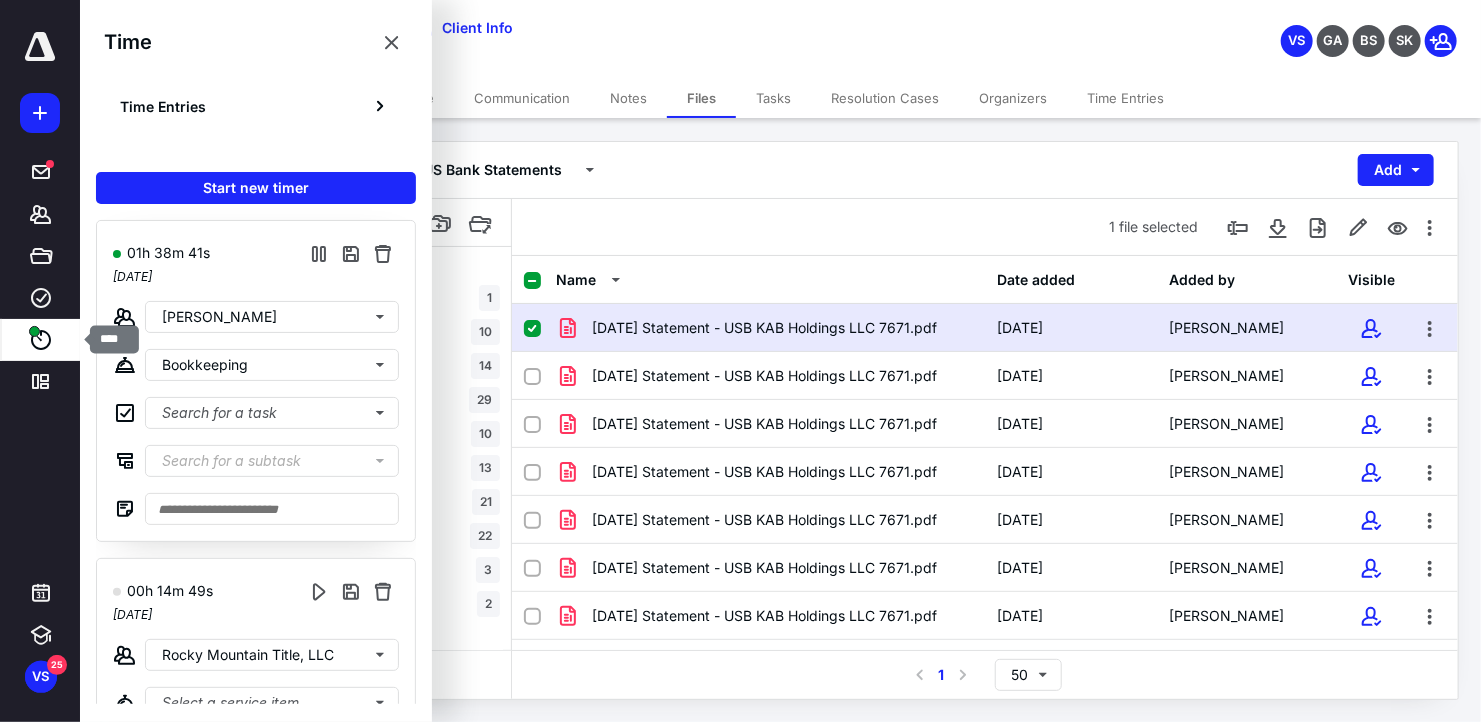 click 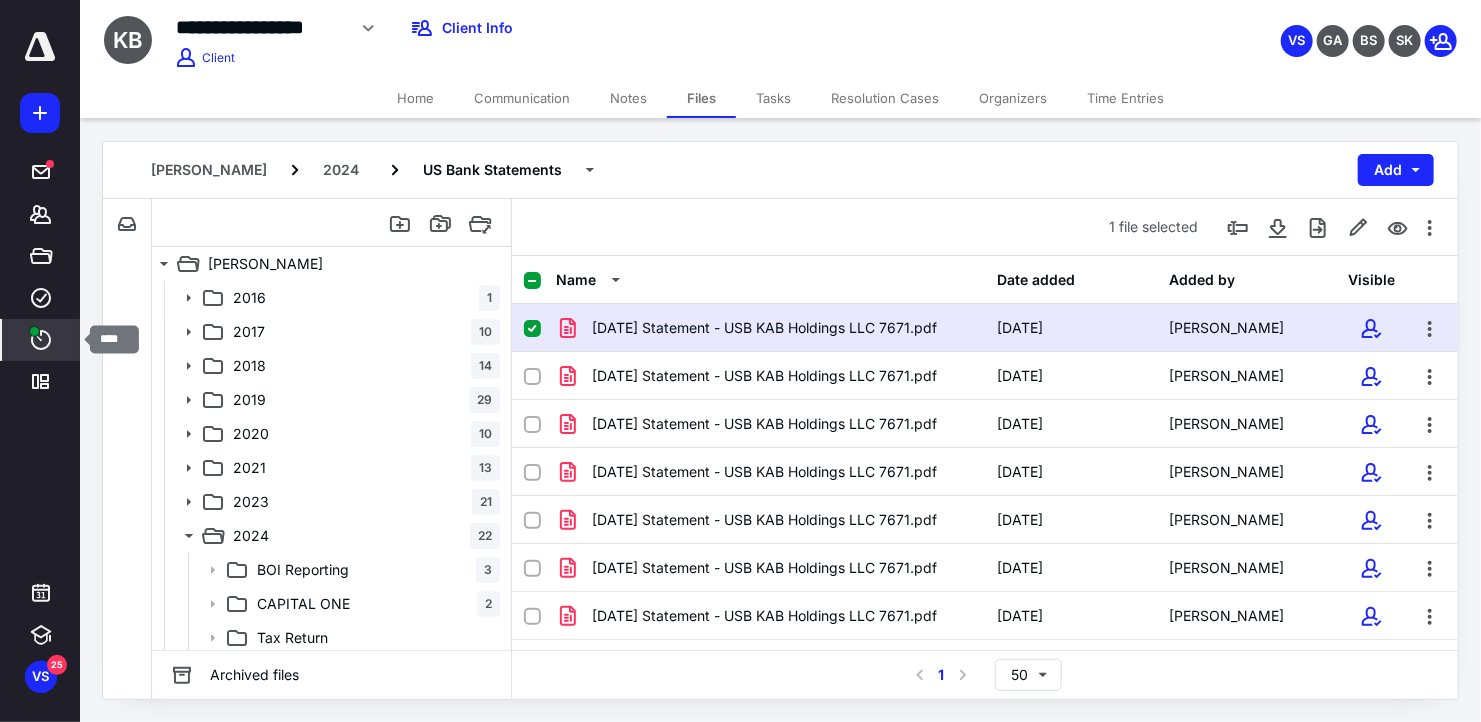 click 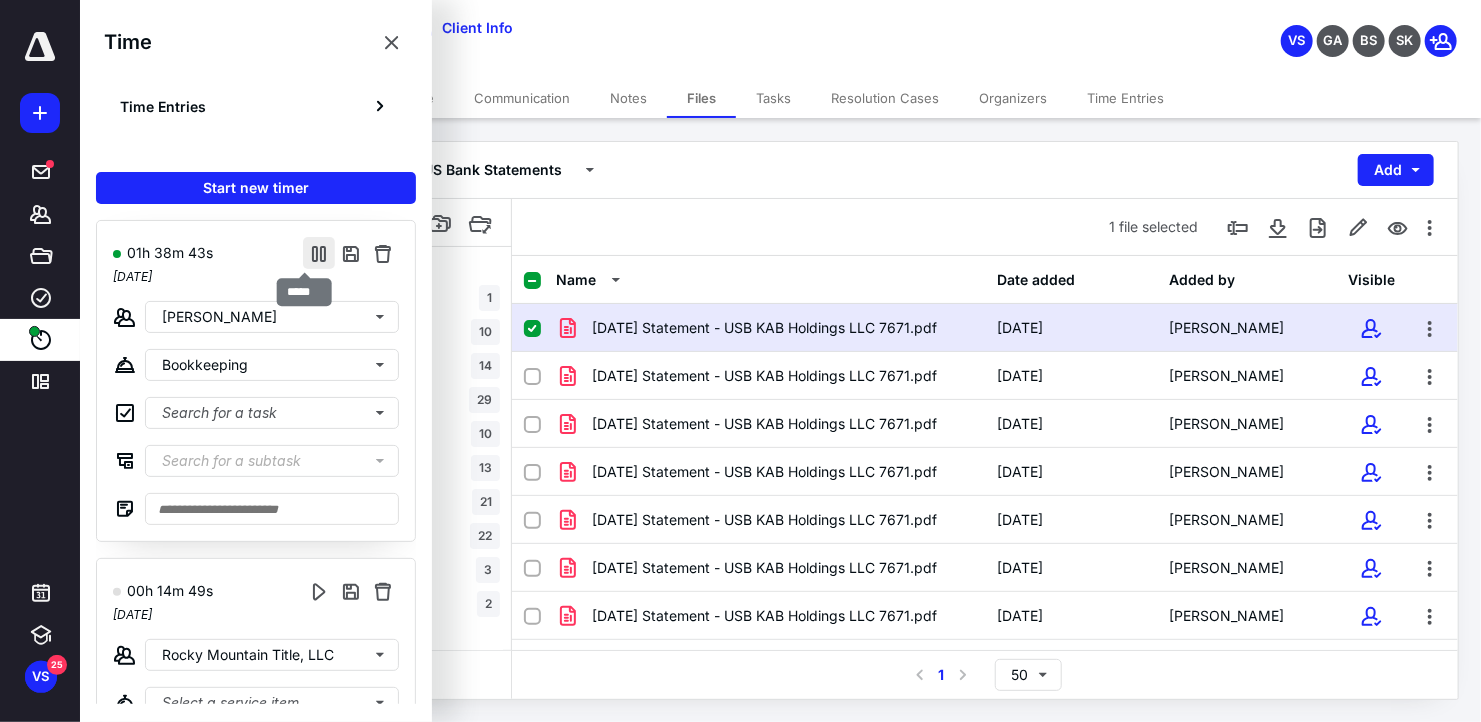 click at bounding box center [319, 253] 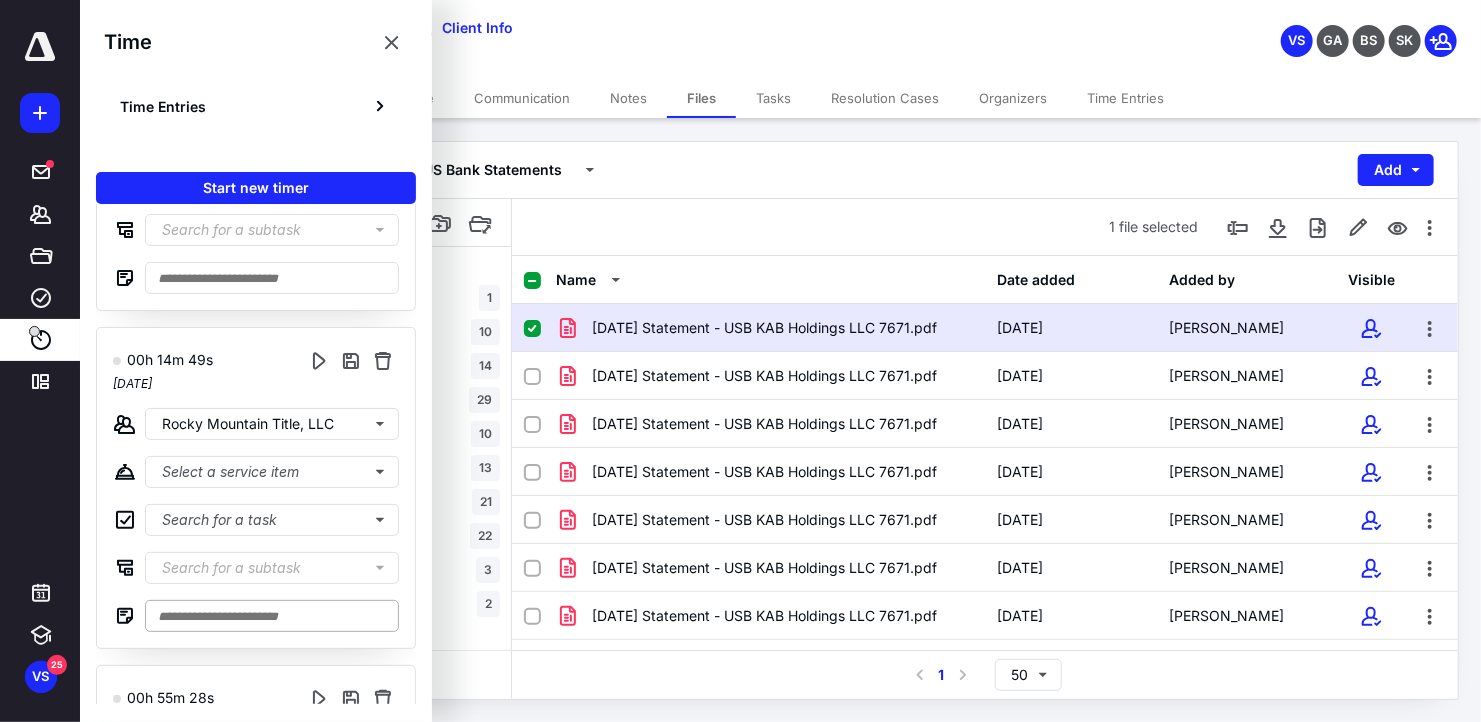 scroll, scrollTop: 512, scrollLeft: 0, axis: vertical 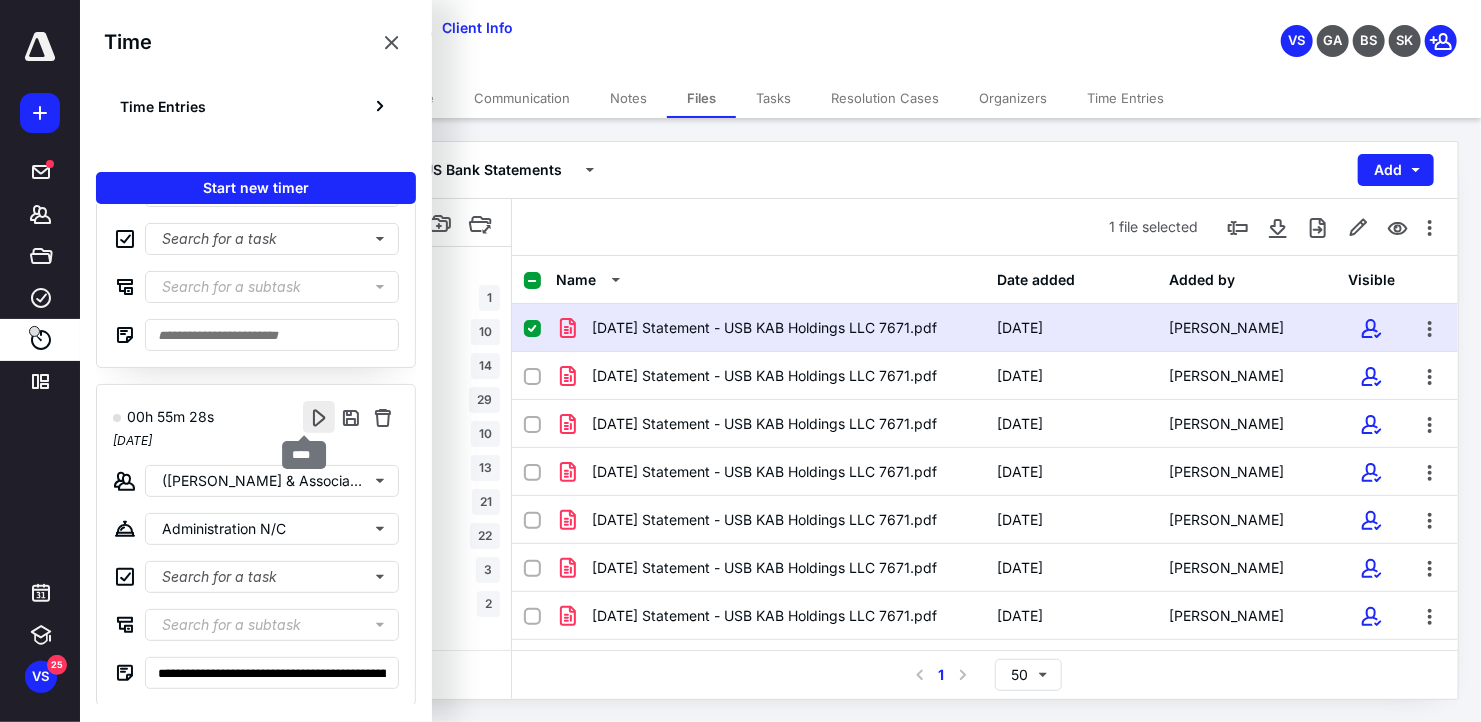 click at bounding box center (319, 417) 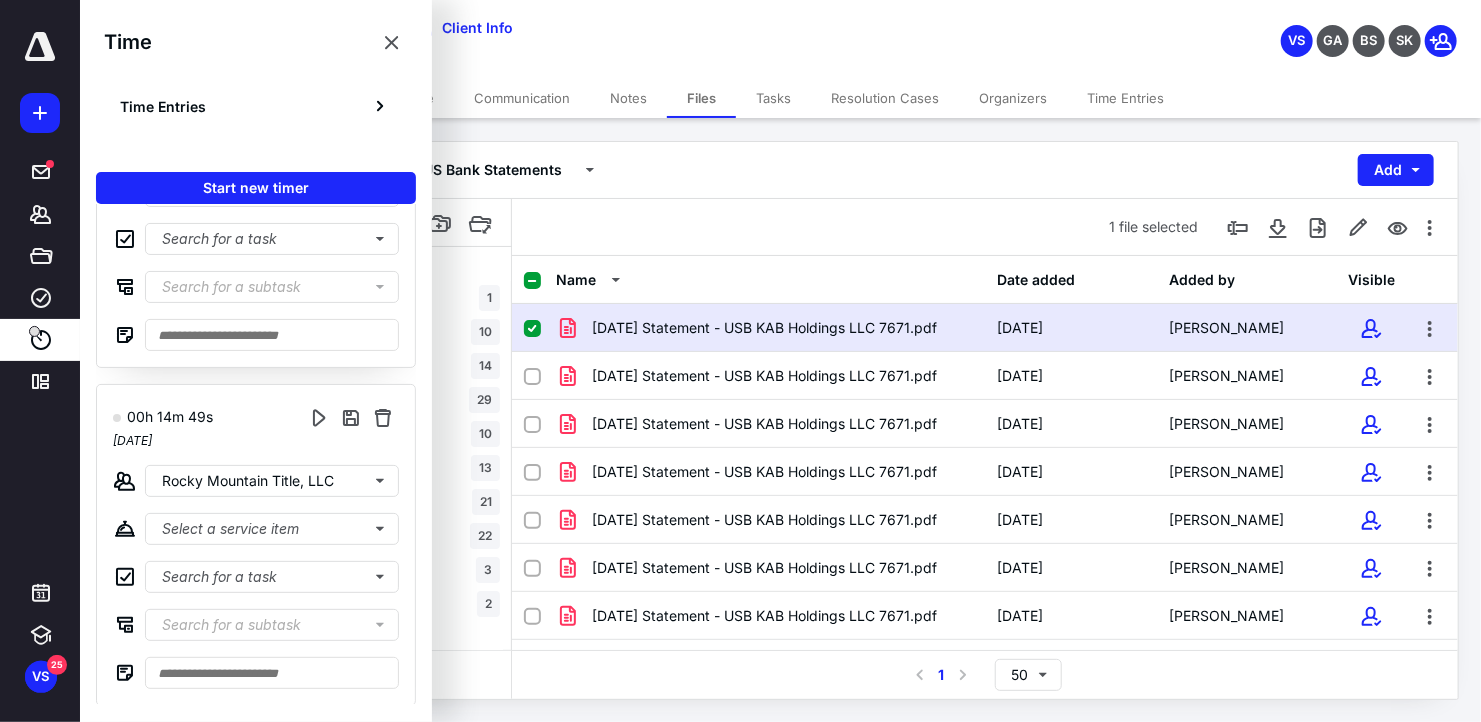scroll, scrollTop: 0, scrollLeft: 0, axis: both 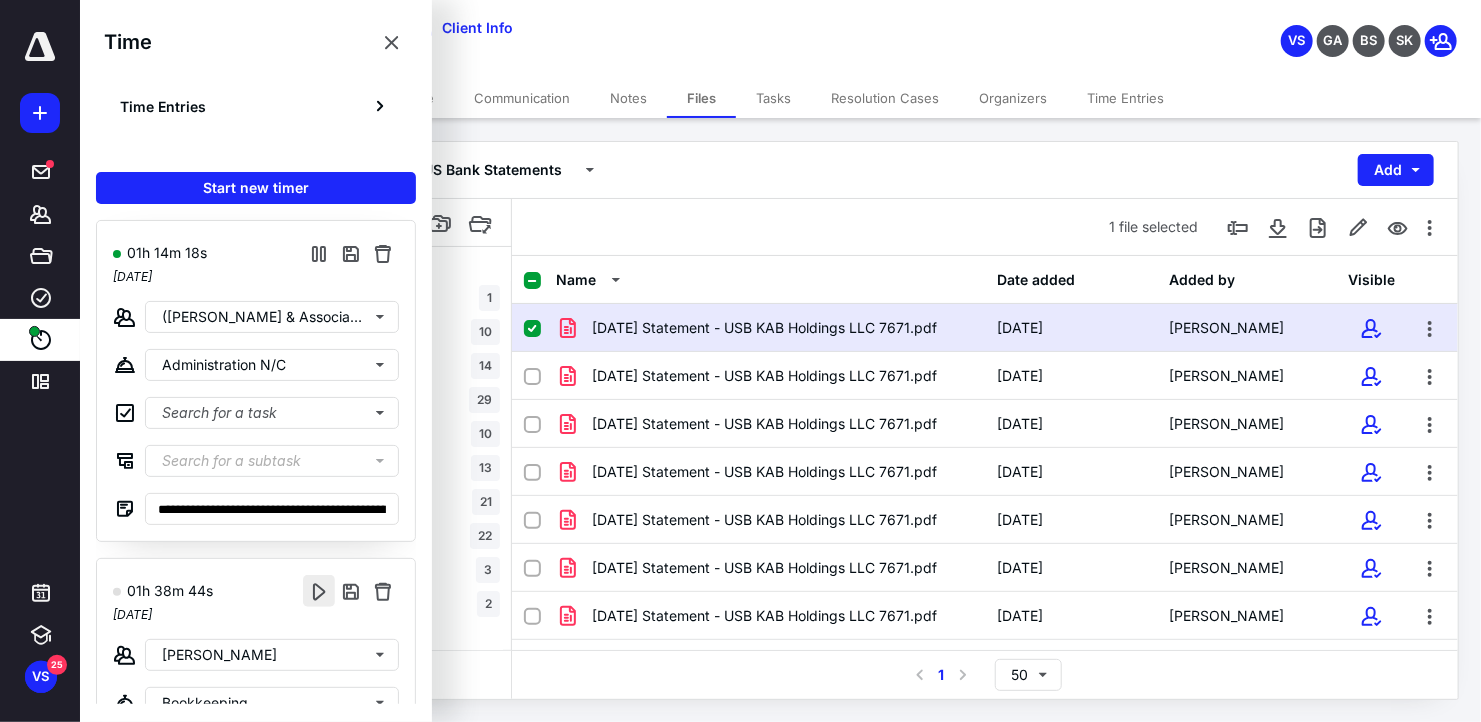 click at bounding box center (319, 591) 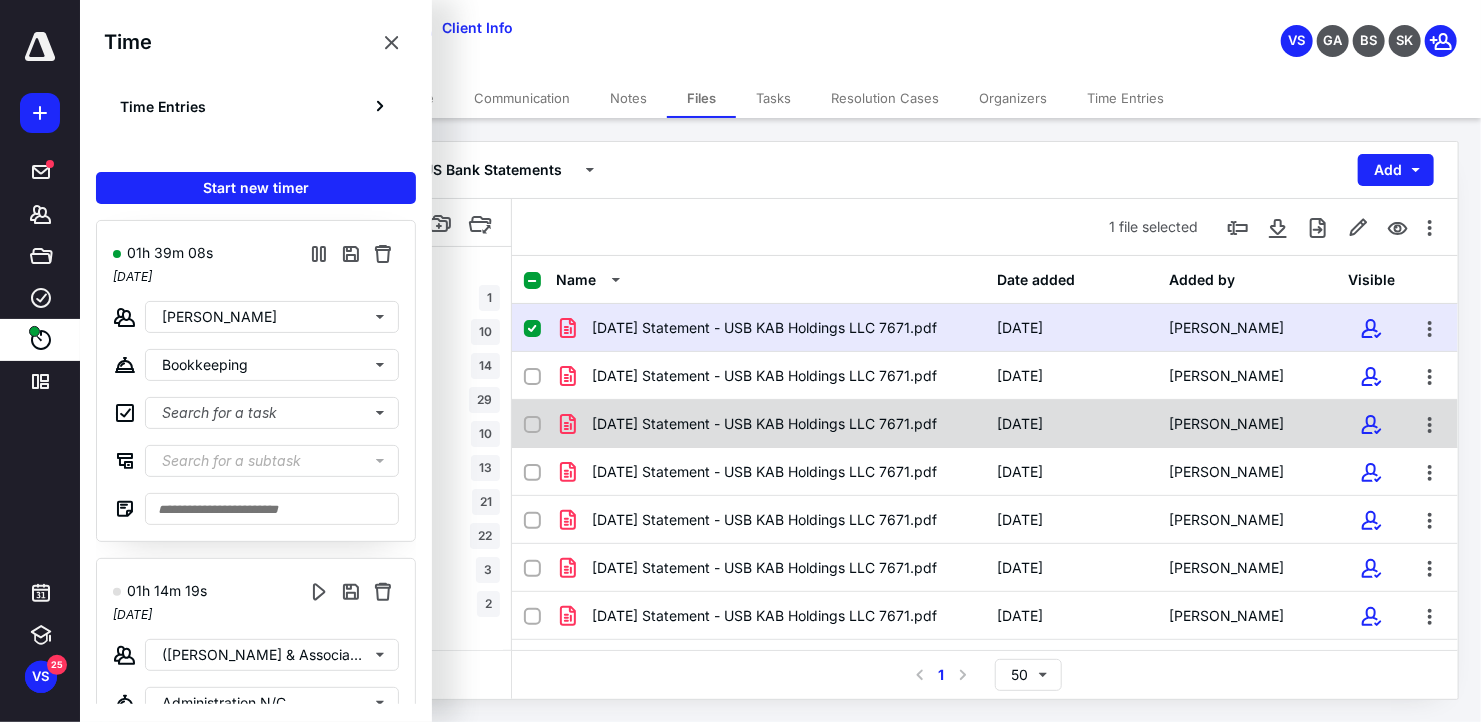 click on "[DATE] Statement - USB KAB Holdings LLC 7671.pdf" at bounding box center [770, 424] 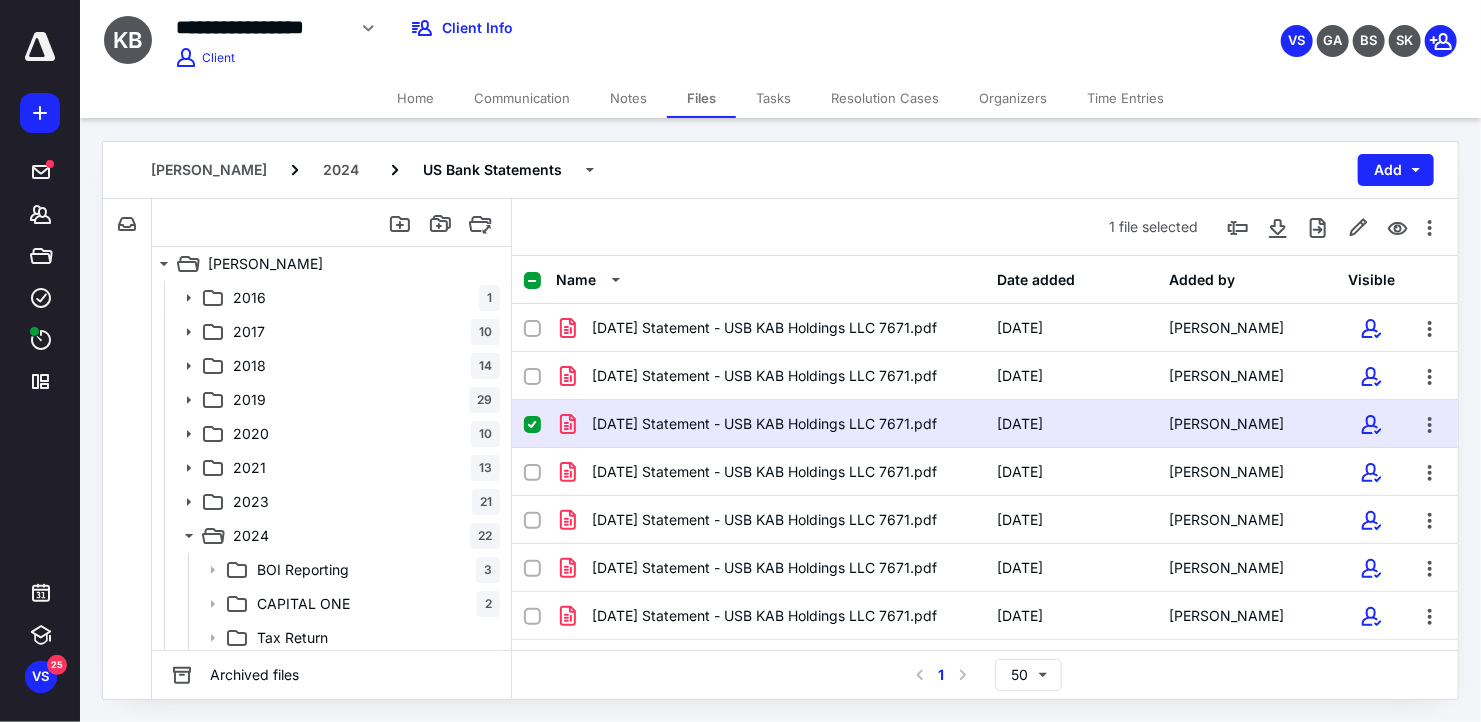 click on "[DATE] Statement - USB KAB Holdings LLC 7671.pdf" at bounding box center (770, 424) 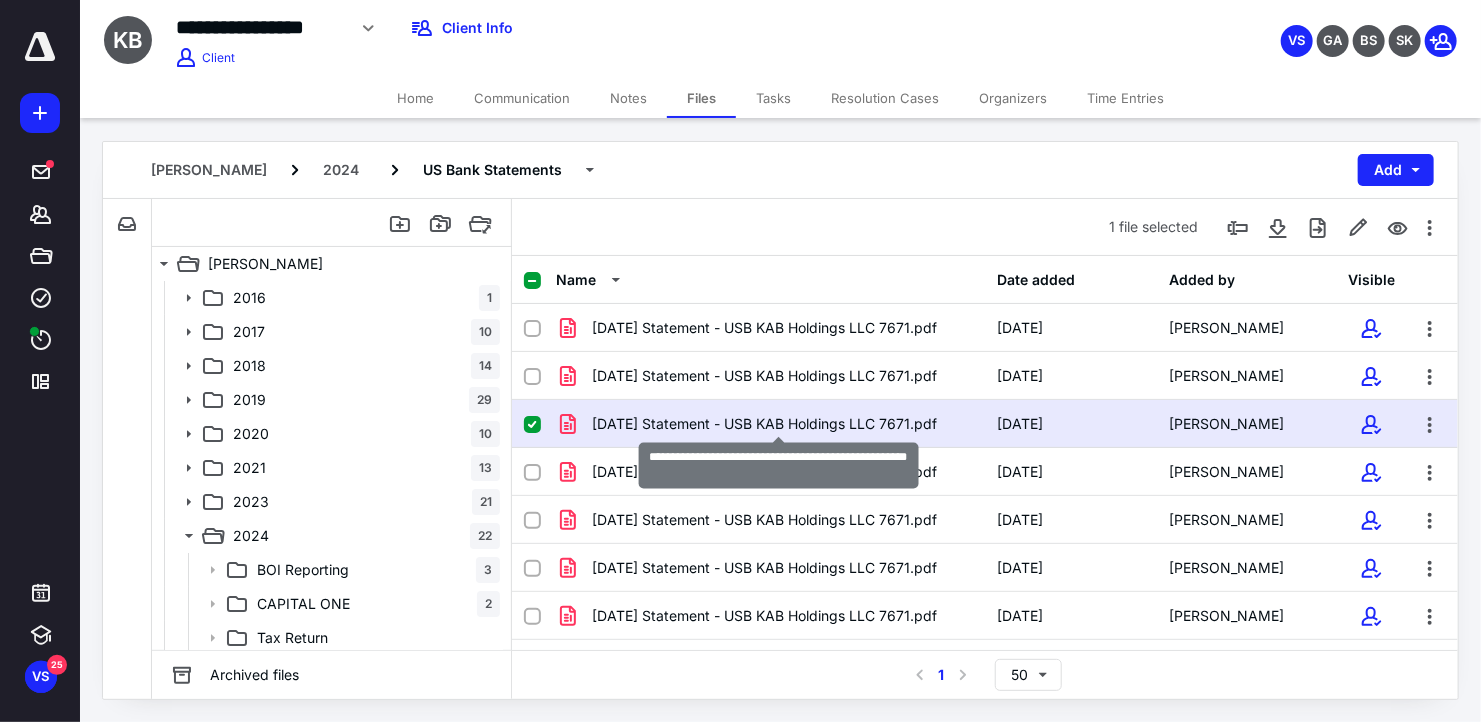 click on "[DATE] Statement - USB KAB Holdings LLC 7671.pdf" at bounding box center [764, 424] 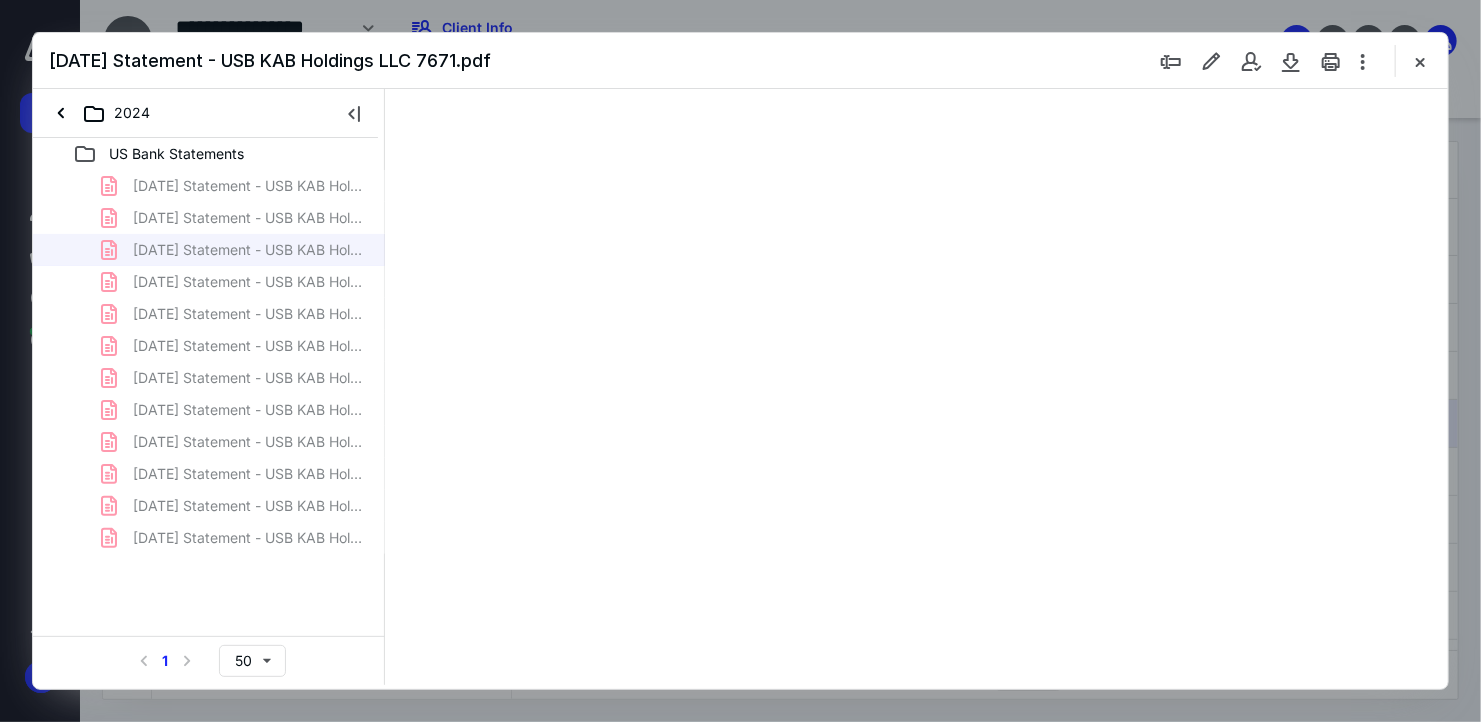scroll, scrollTop: 0, scrollLeft: 0, axis: both 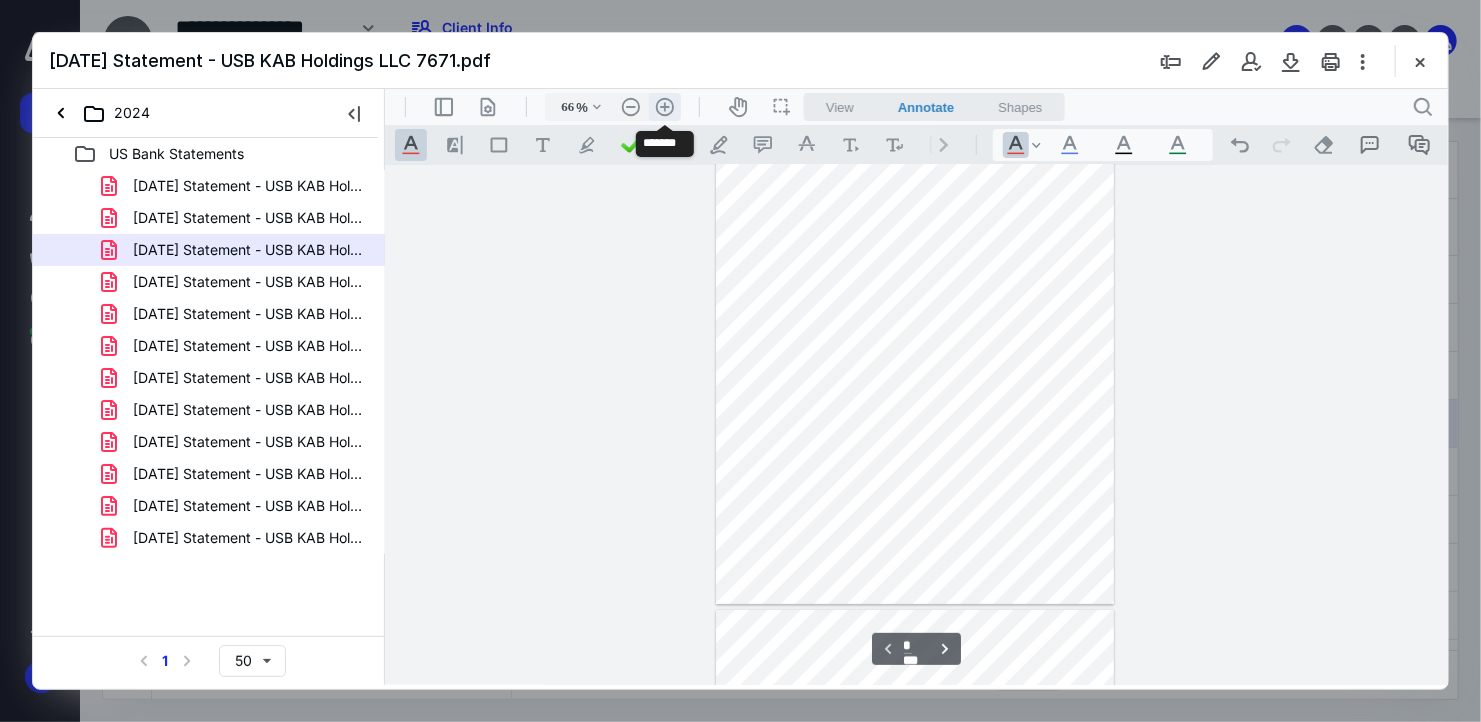 click on ".cls-1{fill:#abb0c4;} icon - header - zoom - in - line" at bounding box center [664, 106] 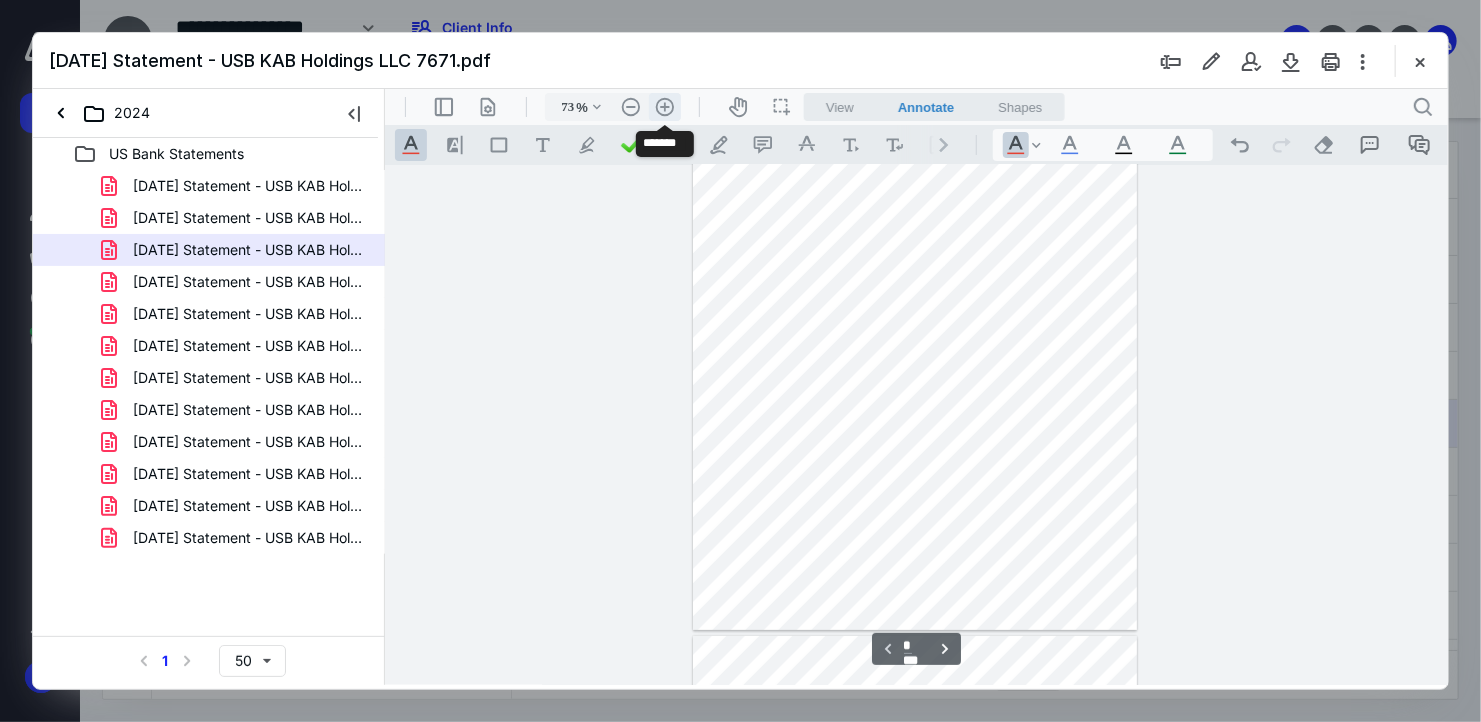 click on ".cls-1{fill:#abb0c4;} icon - header - zoom - in - line" at bounding box center (664, 106) 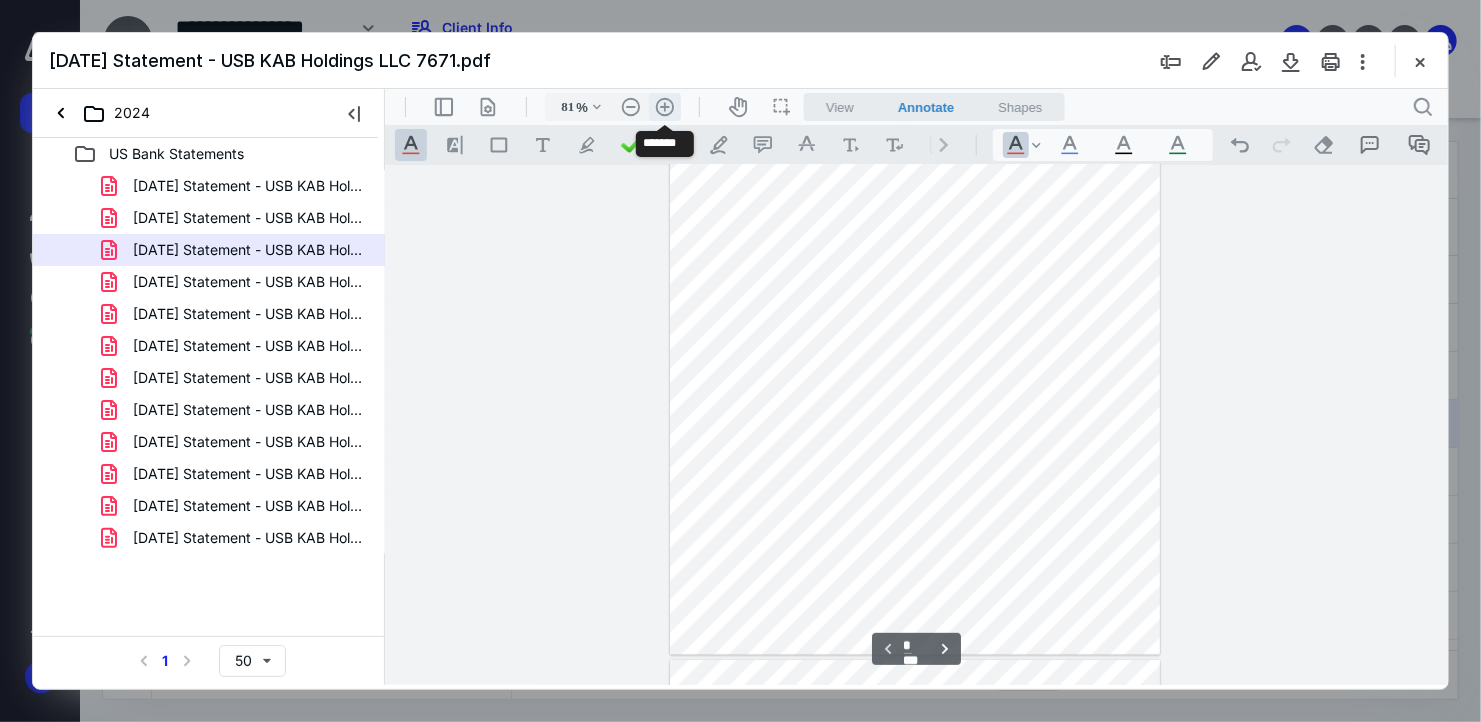 click on ".cls-1{fill:#abb0c4;} icon - header - zoom - in - line" at bounding box center [664, 106] 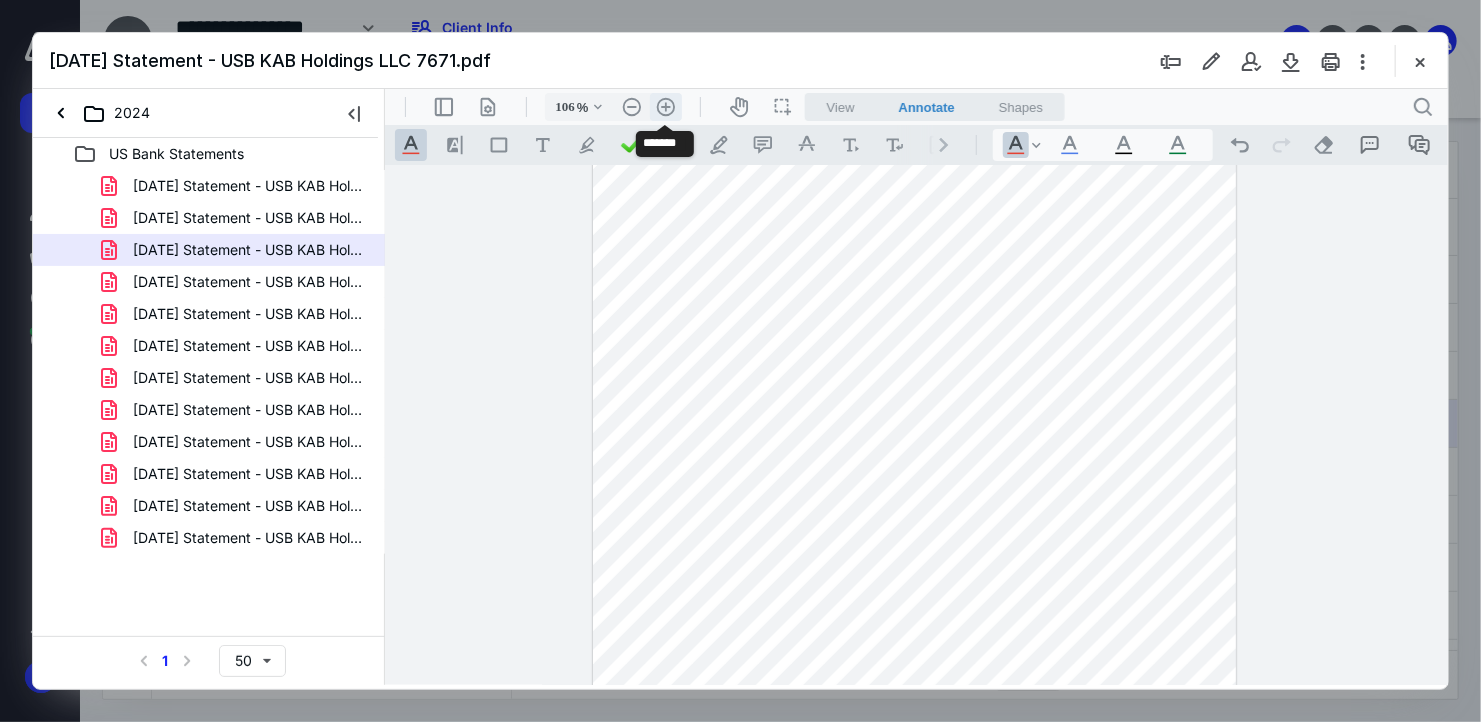 click on ".cls-1{fill:#abb0c4;} icon - header - zoom - in - line" at bounding box center (665, 106) 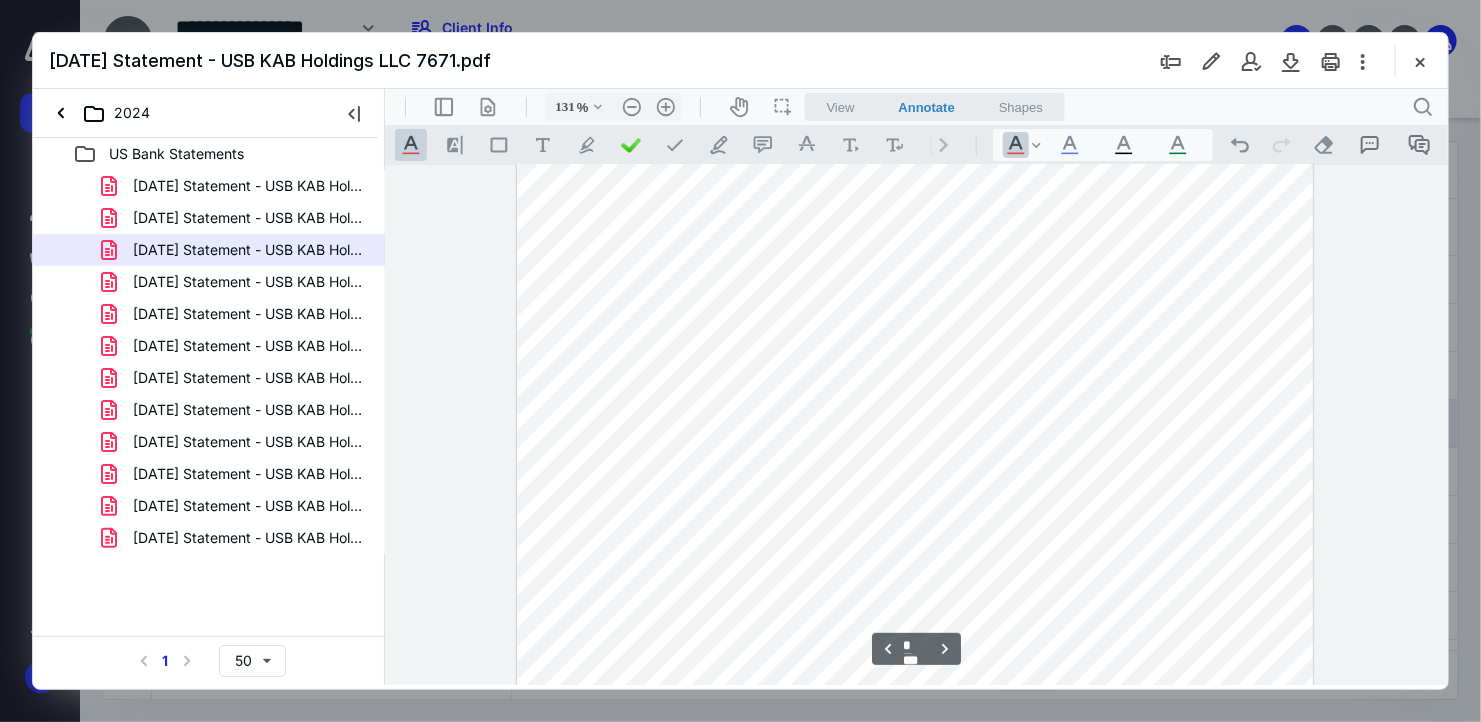 scroll, scrollTop: 2379, scrollLeft: 0, axis: vertical 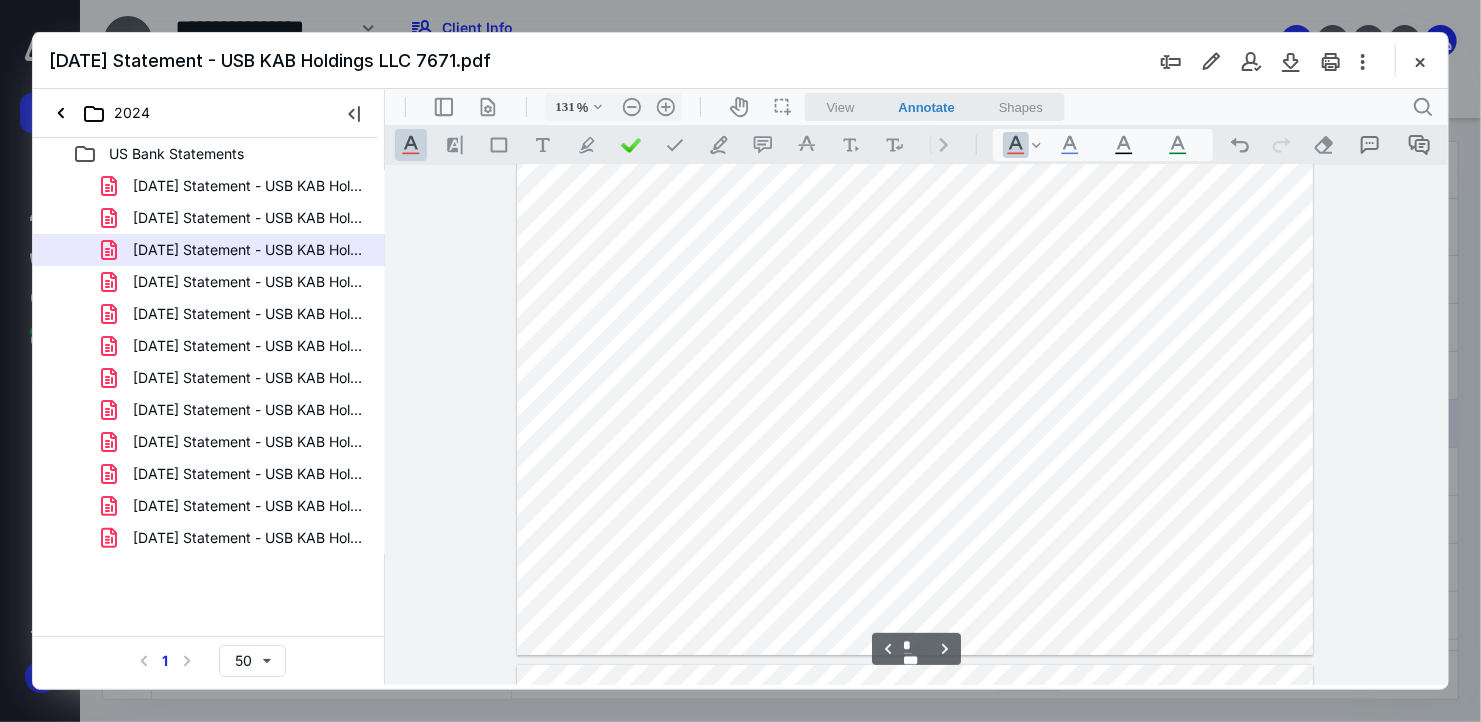 type on "*" 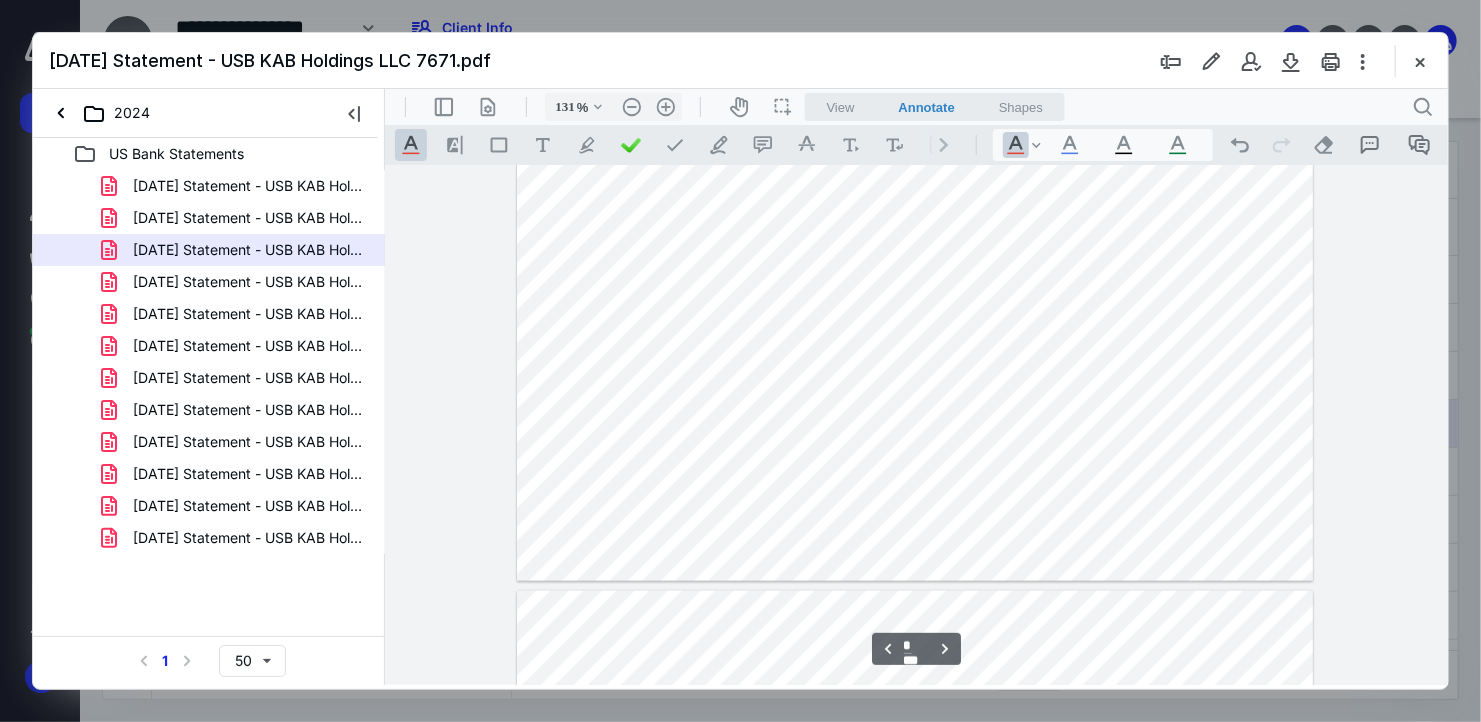 scroll, scrollTop: 4379, scrollLeft: 0, axis: vertical 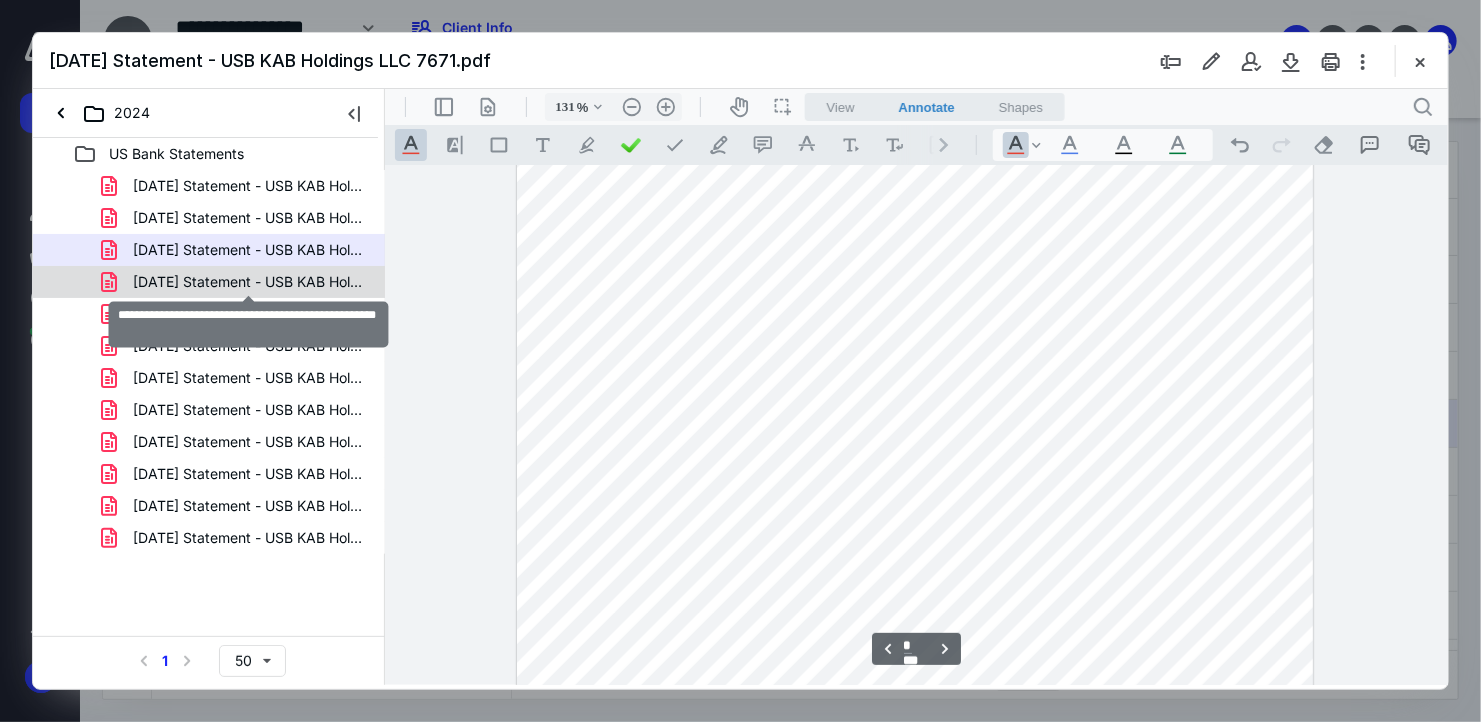 click on "[DATE] Statement - USB KAB Holdings LLC 7671.pdf" at bounding box center (249, 282) 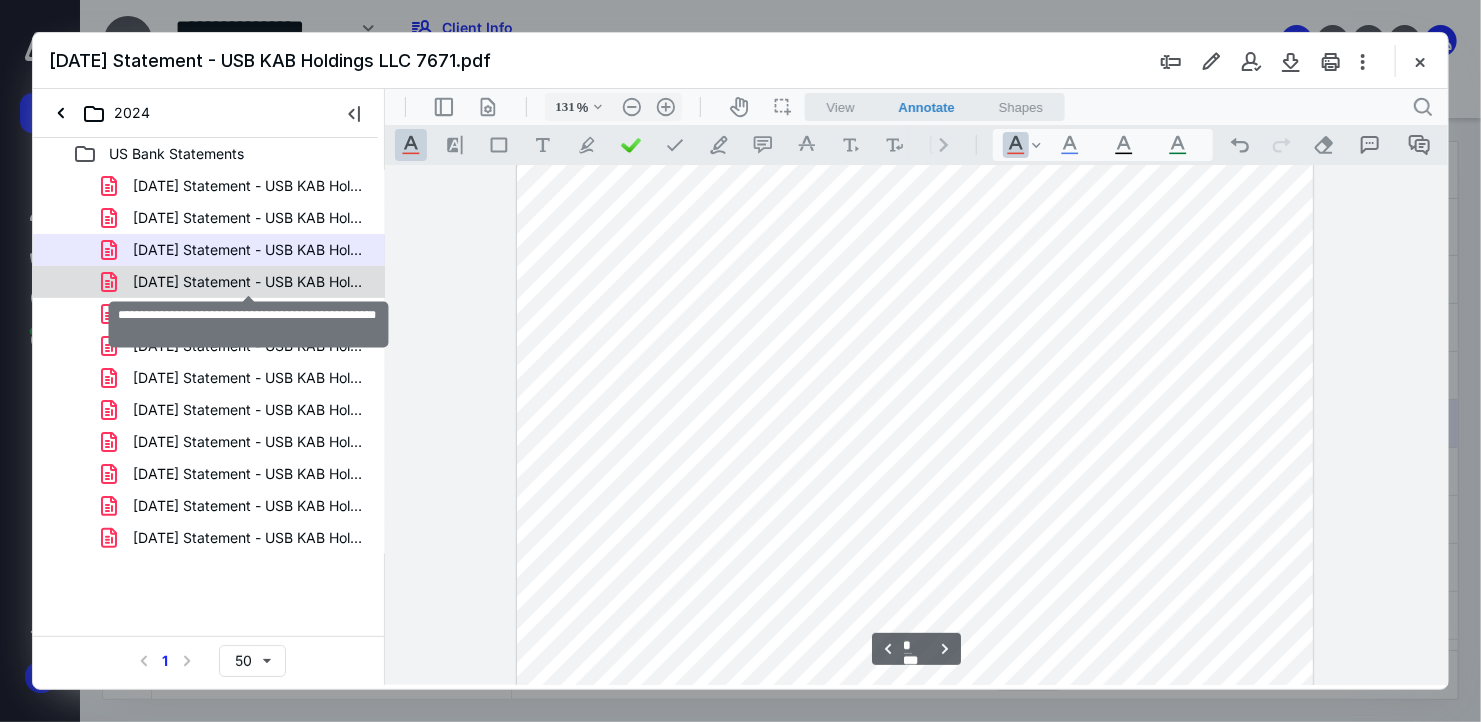 click on "[DATE] Statement - USB KAB Holdings LLC 7671.pdf [DATE] Statement - USB KAB Holdings LLC 7671.pdf [DATE] Statement - USB KAB Holdings LLC 7671.pdf [DATE] Statement - USB KAB Holdings LLC 7671.pdf [DATE] Statement - USB KAB Holdings LLC 7671.pdf [DATE] Statement - USB KAB Holdings LLC 7671.pdf [DATE] Statement - USB KAB Holdings LLC 7671.pdf [DATE] Statement - USB KAB Holdings LLC 7671.pdf [DATE] Statement - USB KAB Holdings LLC 7671.pdf [DATE] Statement - USB KAB Holdings LLC 7671.pdf [DATE] Statement - USB KAB Holdings LLC 7671.pdf [DATE] Statement - USB KAB Holdings LLC 7671.pdf" at bounding box center [209, 362] 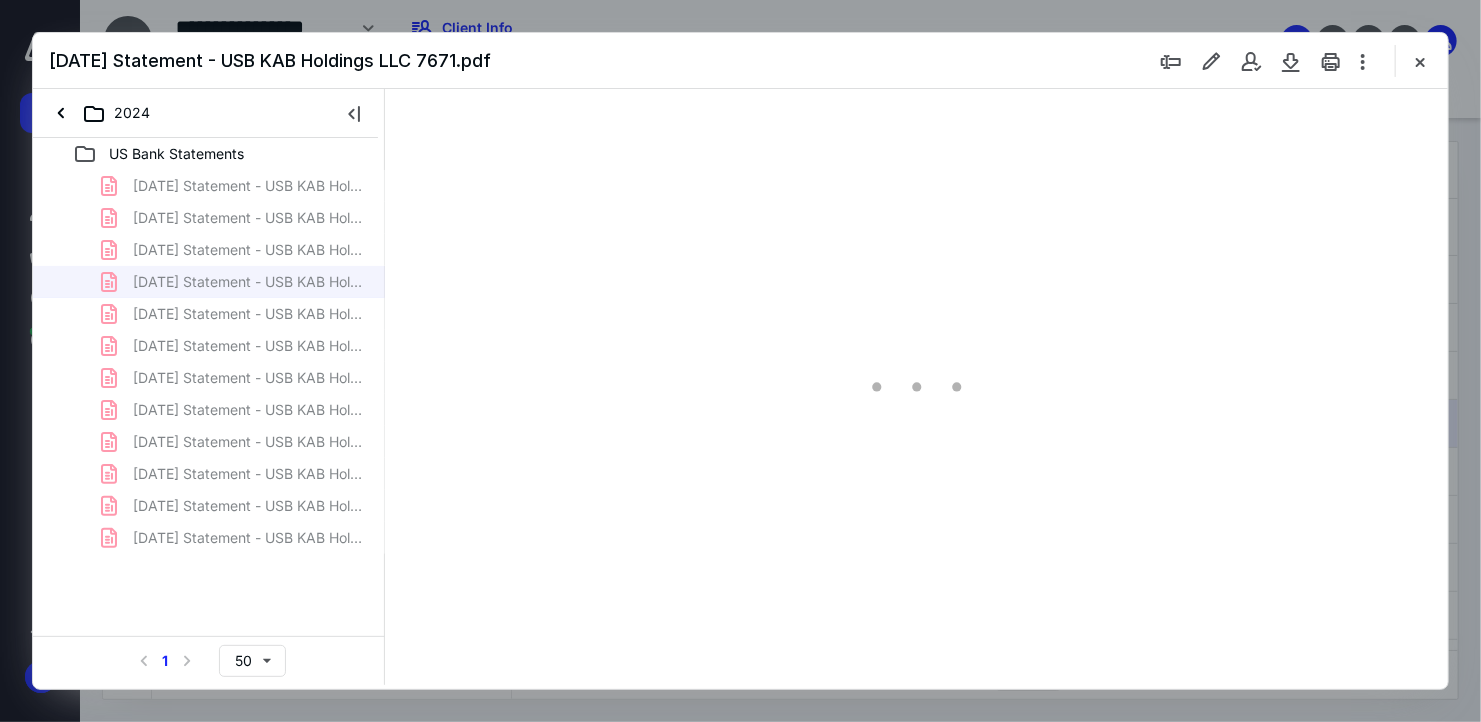 scroll, scrollTop: 79, scrollLeft: 0, axis: vertical 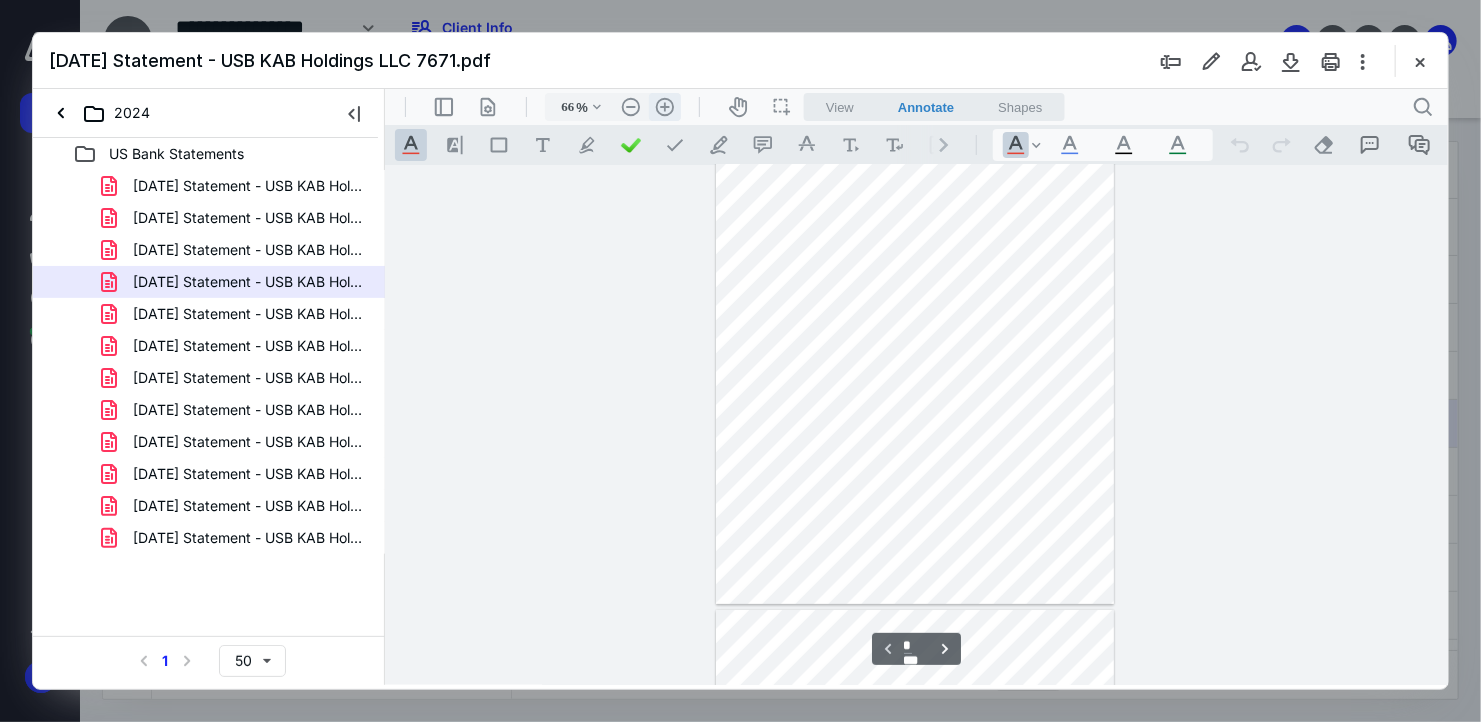 click on ".cls-1{fill:#abb0c4;} icon - header - zoom - in - line" at bounding box center [664, 106] 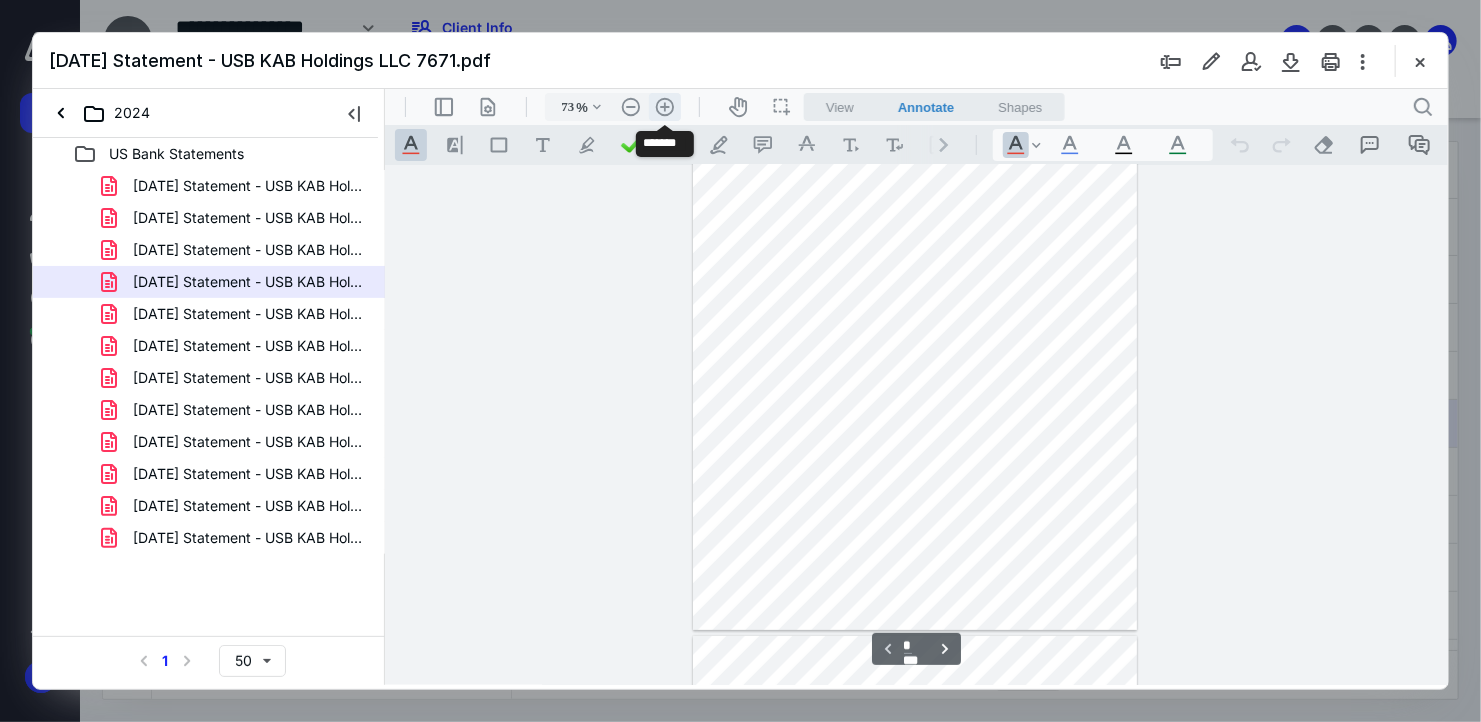 click on ".cls-1{fill:#abb0c4;} icon - header - zoom - in - line" at bounding box center [664, 106] 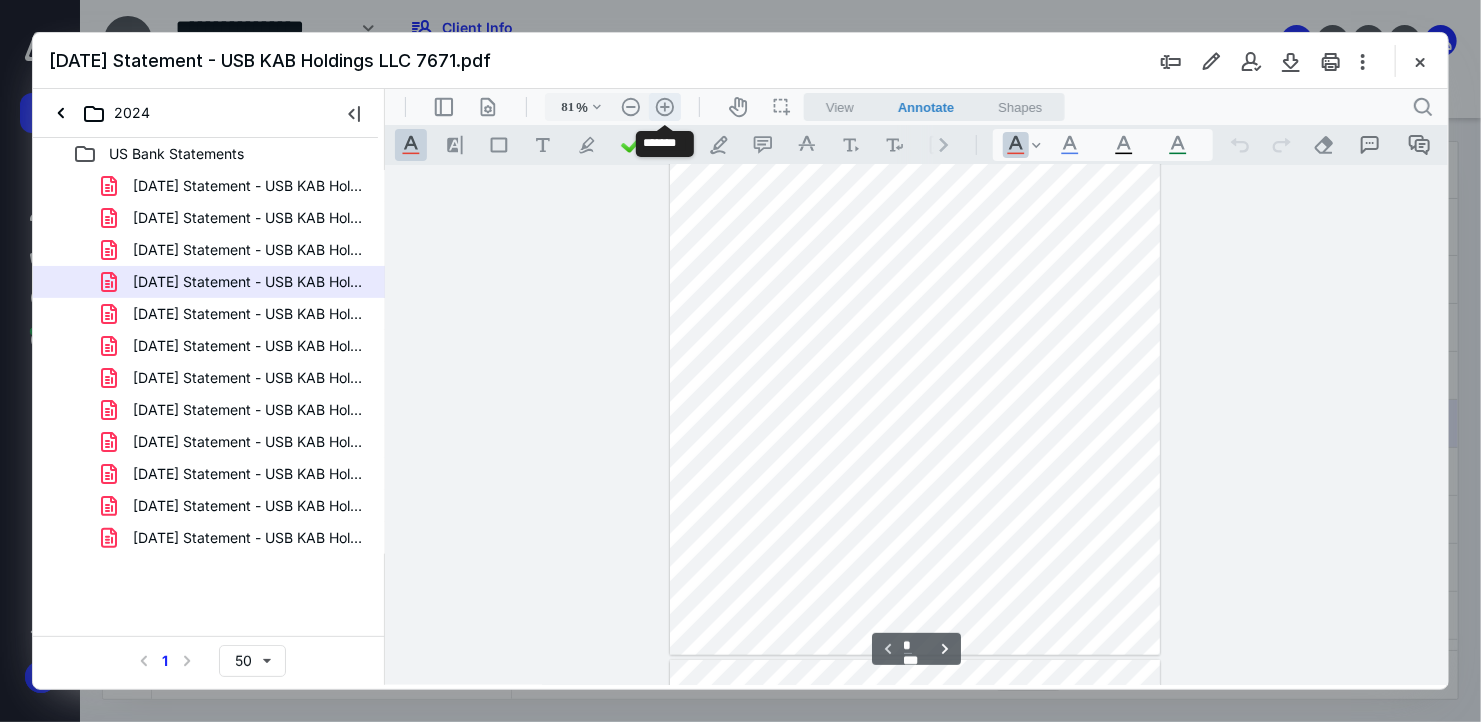 click on ".cls-1{fill:#abb0c4;} icon - header - zoom - in - line" at bounding box center [664, 106] 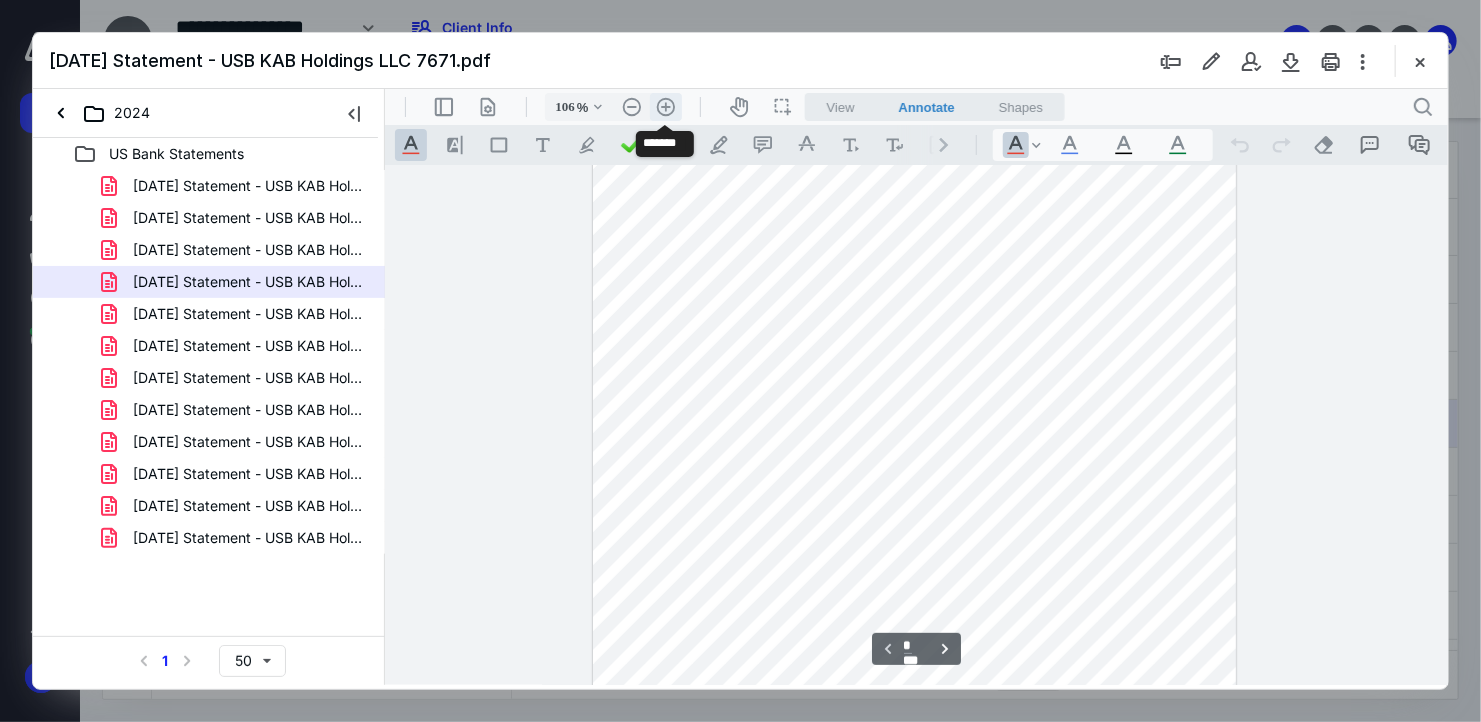 click on ".cls-1{fill:#abb0c4;} icon - header - zoom - in - line" at bounding box center [665, 106] 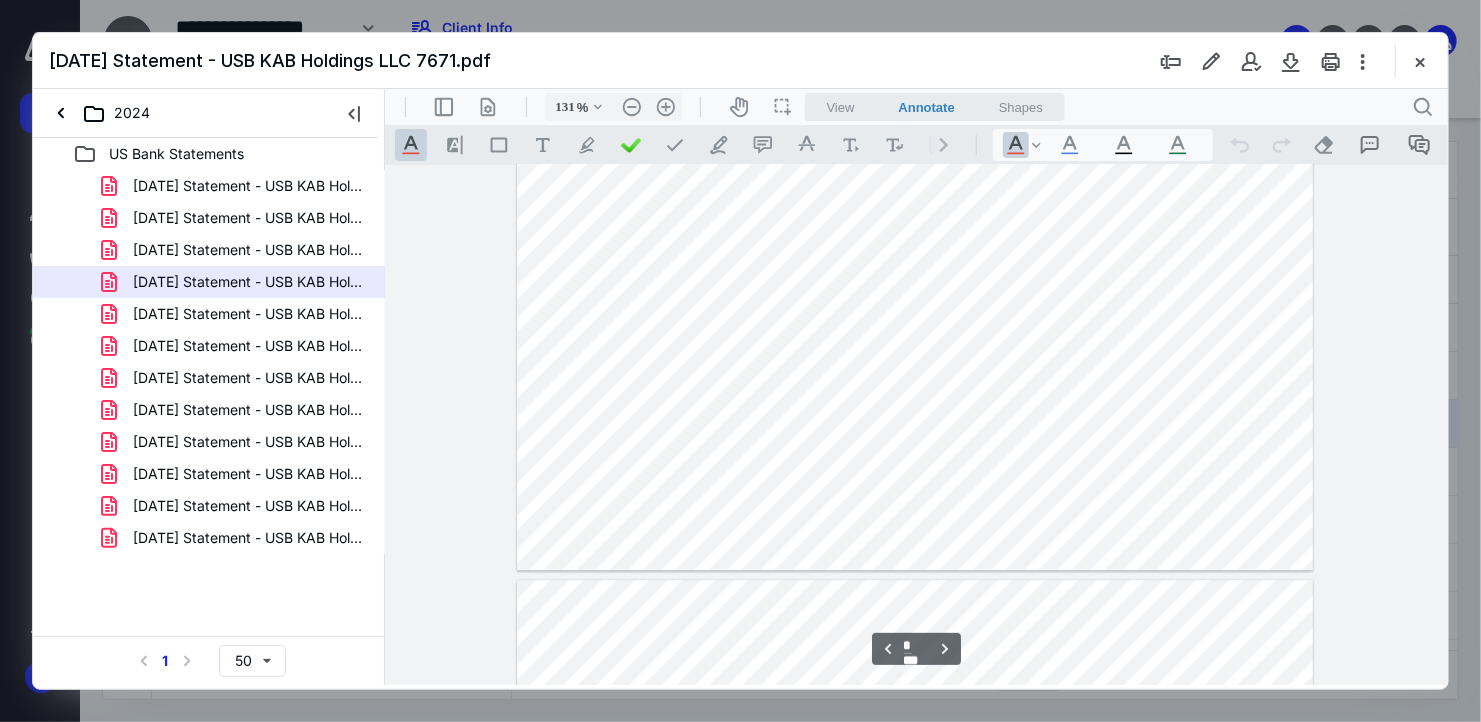 scroll, scrollTop: 2679, scrollLeft: 0, axis: vertical 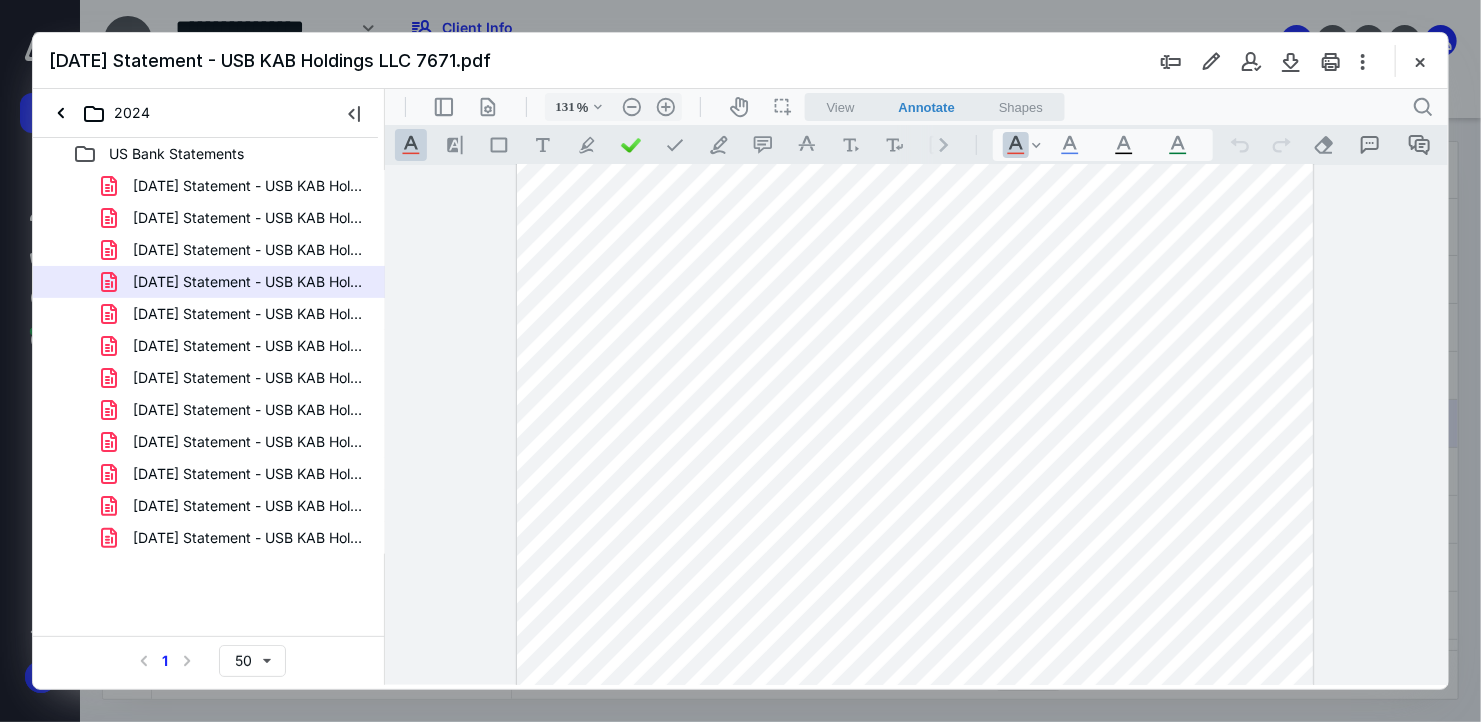 click at bounding box center [914, 325] 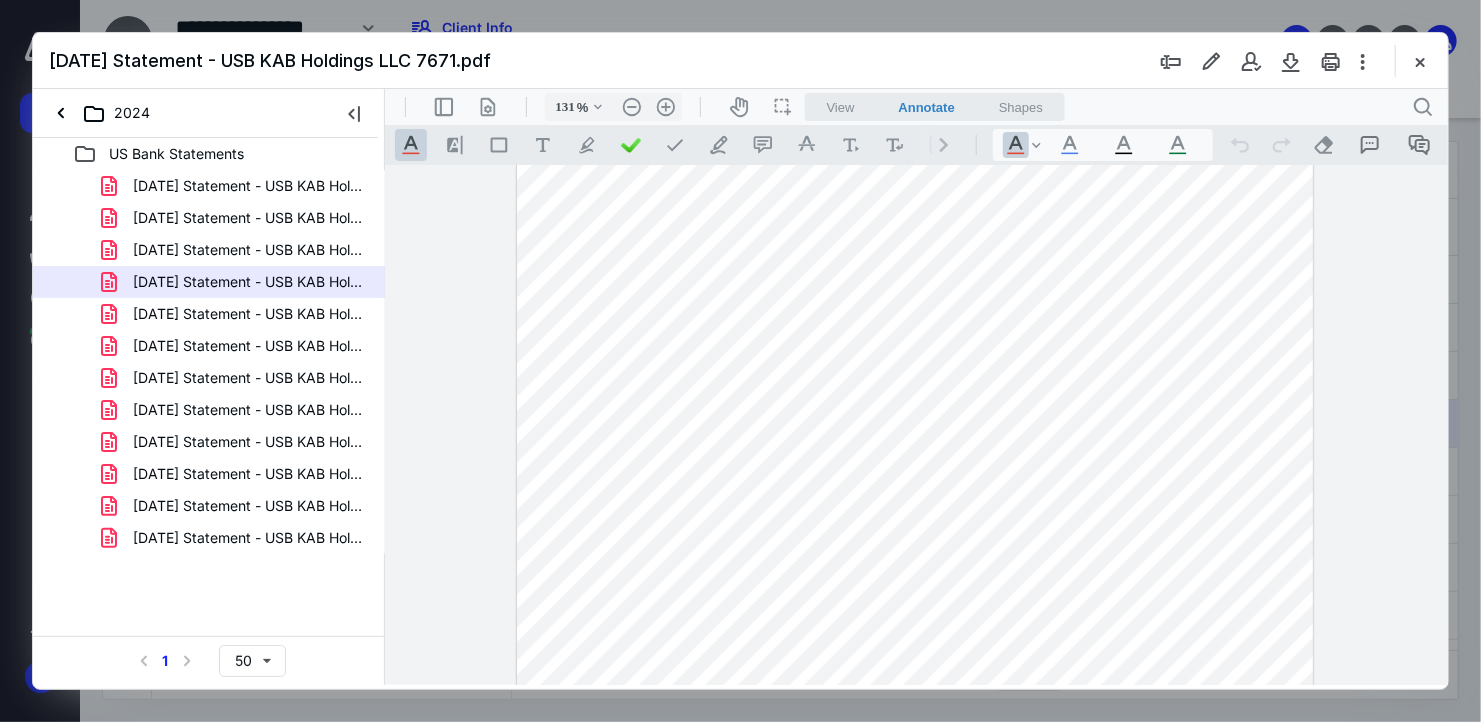 scroll, scrollTop: 5079, scrollLeft: 0, axis: vertical 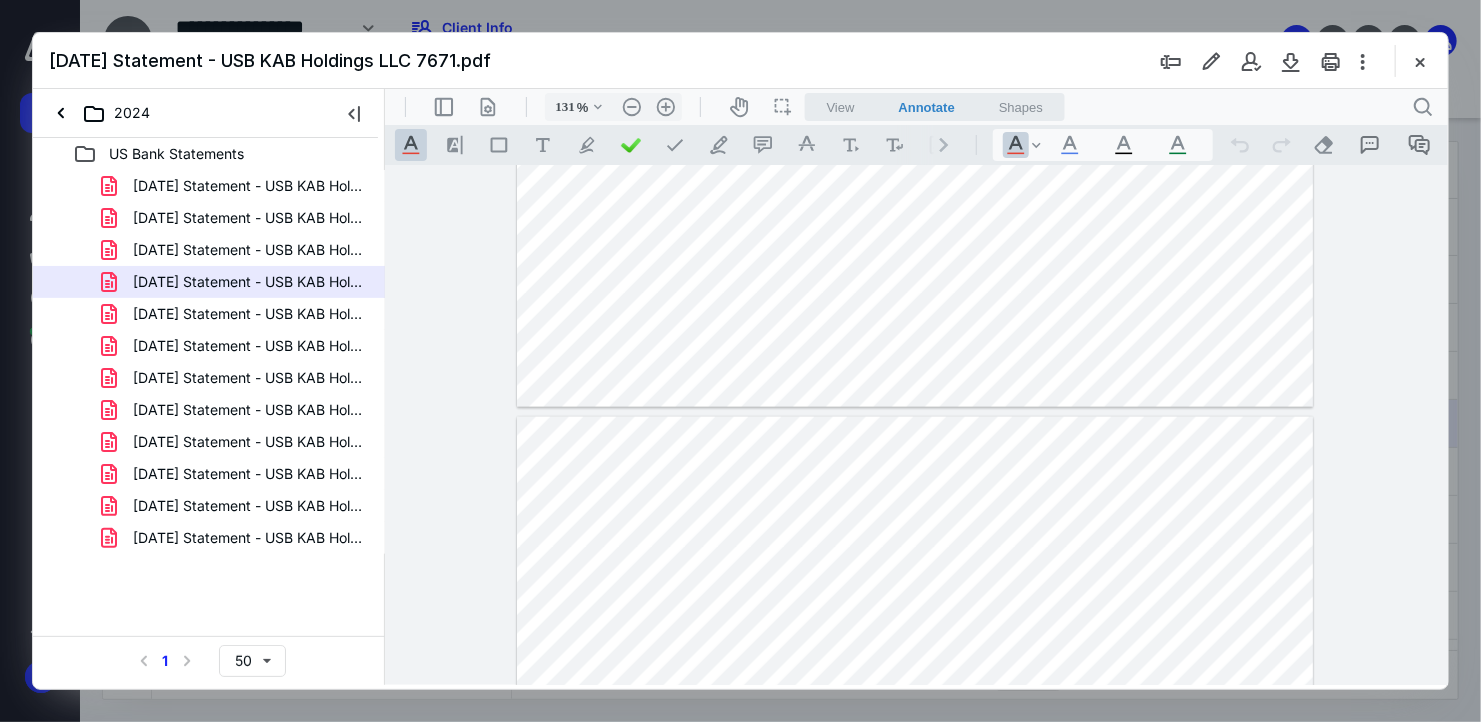 type on "*" 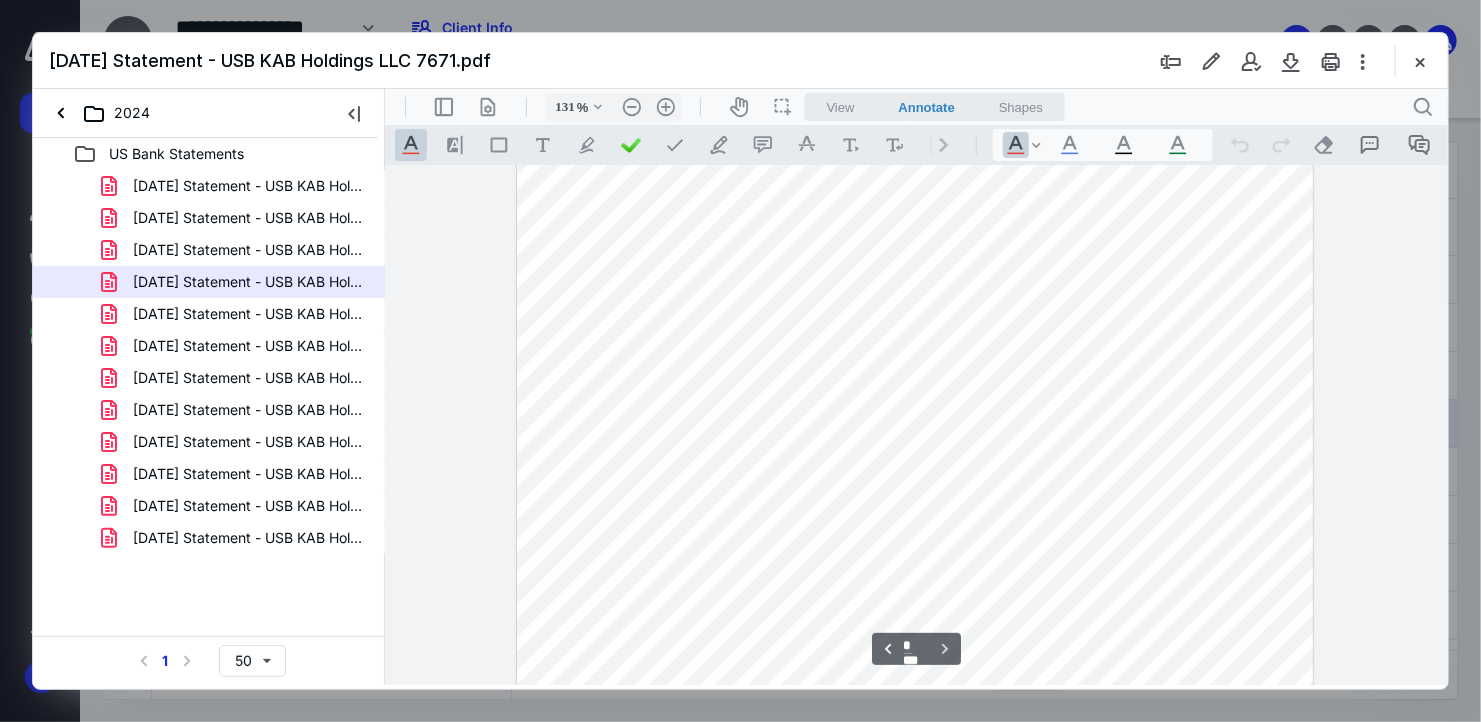 scroll, scrollTop: 5379, scrollLeft: 0, axis: vertical 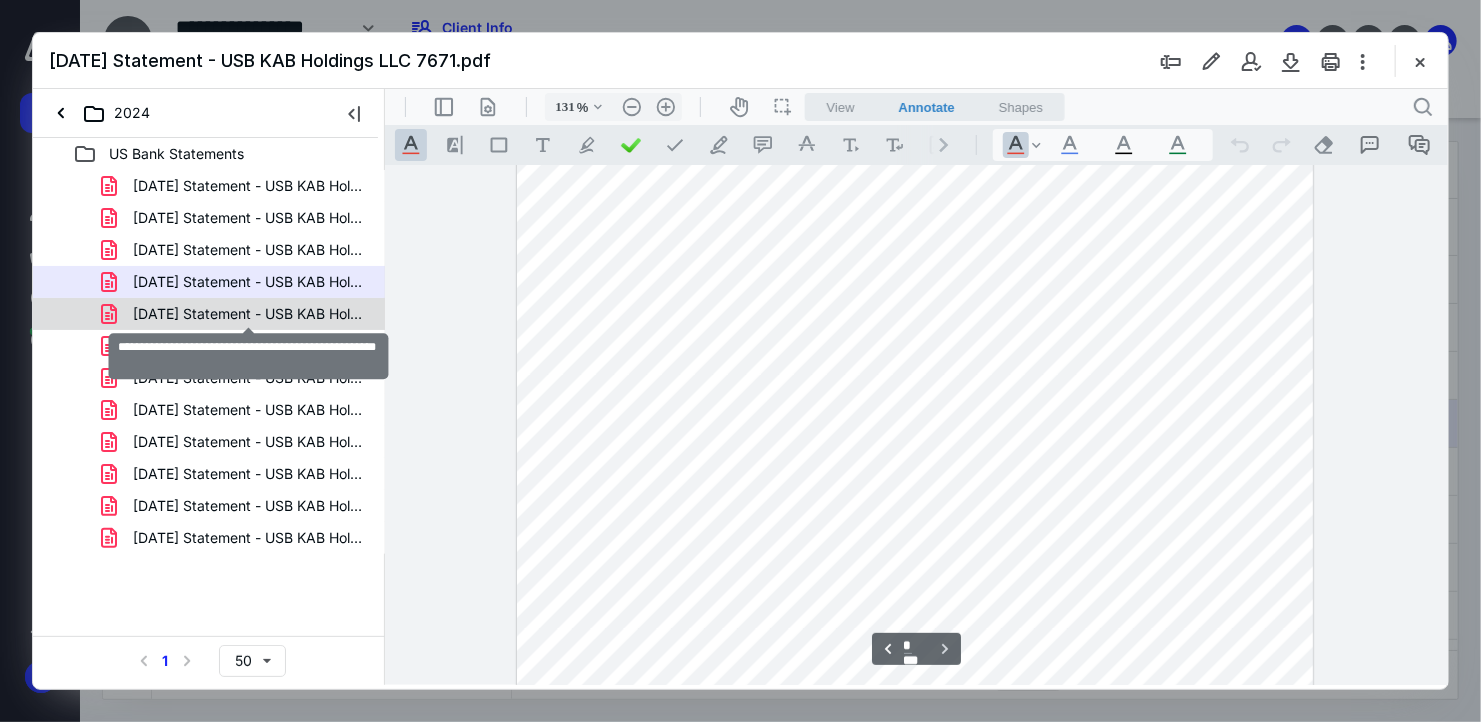 click on "[DATE] Statement - USB KAB Holdings LLC 7671.pdf" at bounding box center [249, 314] 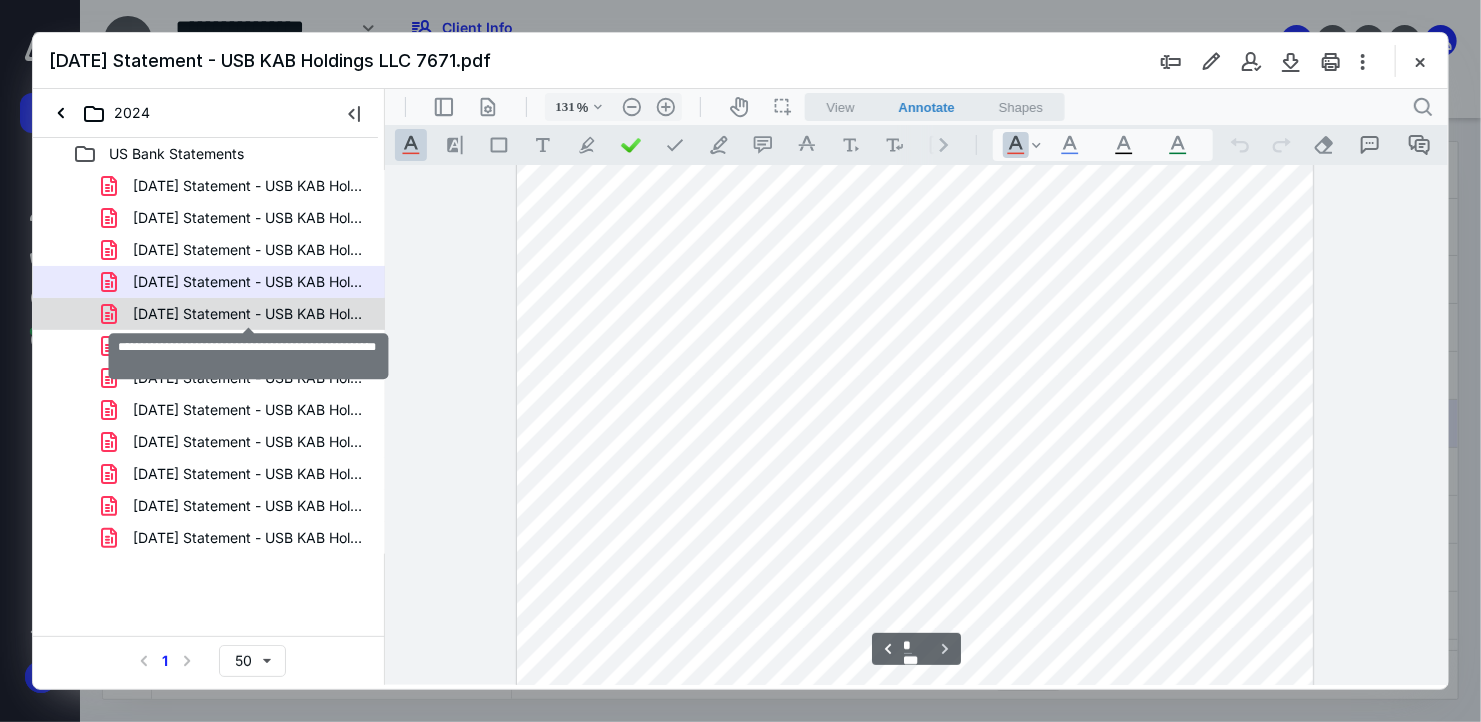 click on "[DATE] Statement - USB KAB Holdings LLC 7671.pdf [DATE] Statement - USB KAB Holdings LLC 7671.pdf [DATE] Statement - USB KAB Holdings LLC 7671.pdf [DATE] Statement - USB KAB Holdings LLC 7671.pdf [DATE] Statement - USB KAB Holdings LLC 7671.pdf [DATE] Statement - USB KAB Holdings LLC 7671.pdf [DATE] Statement - USB KAB Holdings LLC 7671.pdf [DATE] Statement - USB KAB Holdings LLC 7671.pdf [DATE] Statement - USB KAB Holdings LLC 7671.pdf [DATE] Statement - USB KAB Holdings LLC 7671.pdf [DATE] Statement - USB KAB Holdings LLC 7671.pdf [DATE] Statement - USB KAB Holdings LLC 7671.pdf" at bounding box center [209, 362] 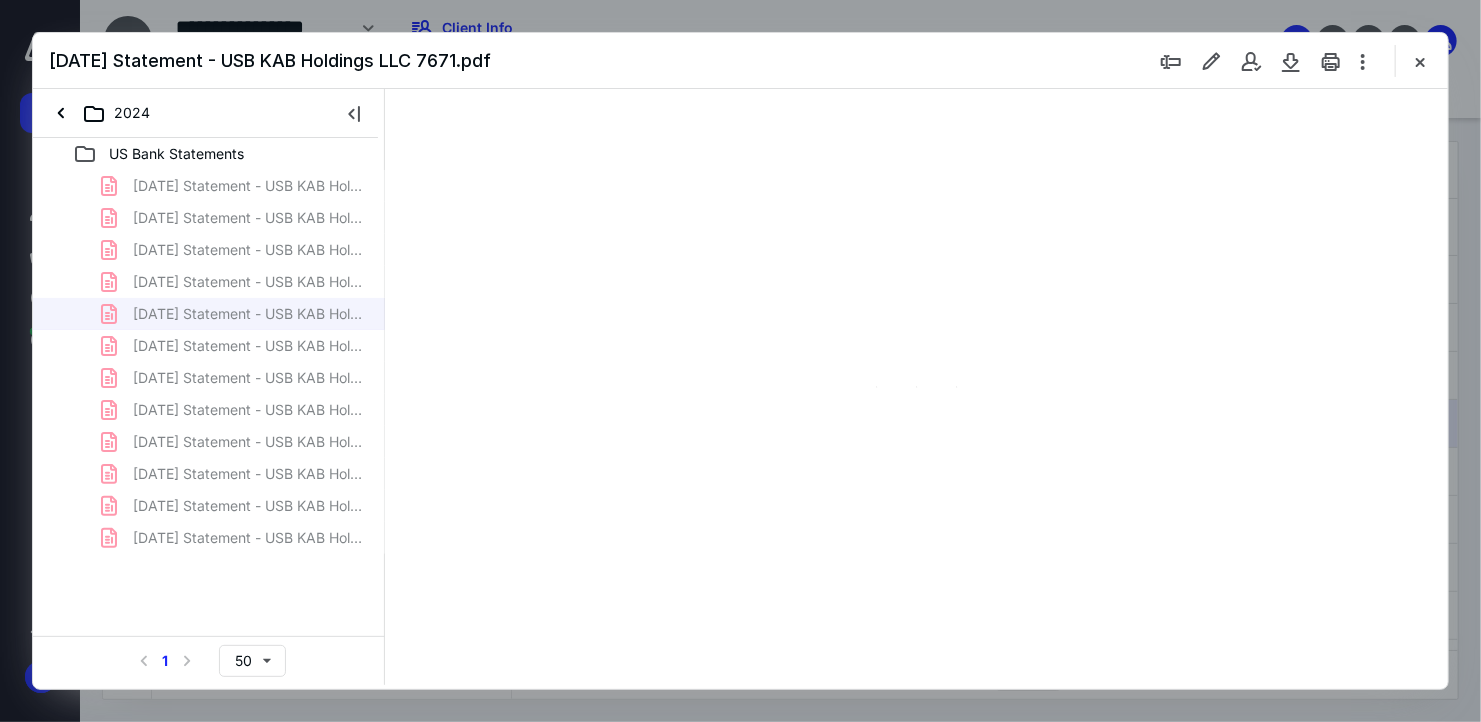 scroll, scrollTop: 79, scrollLeft: 0, axis: vertical 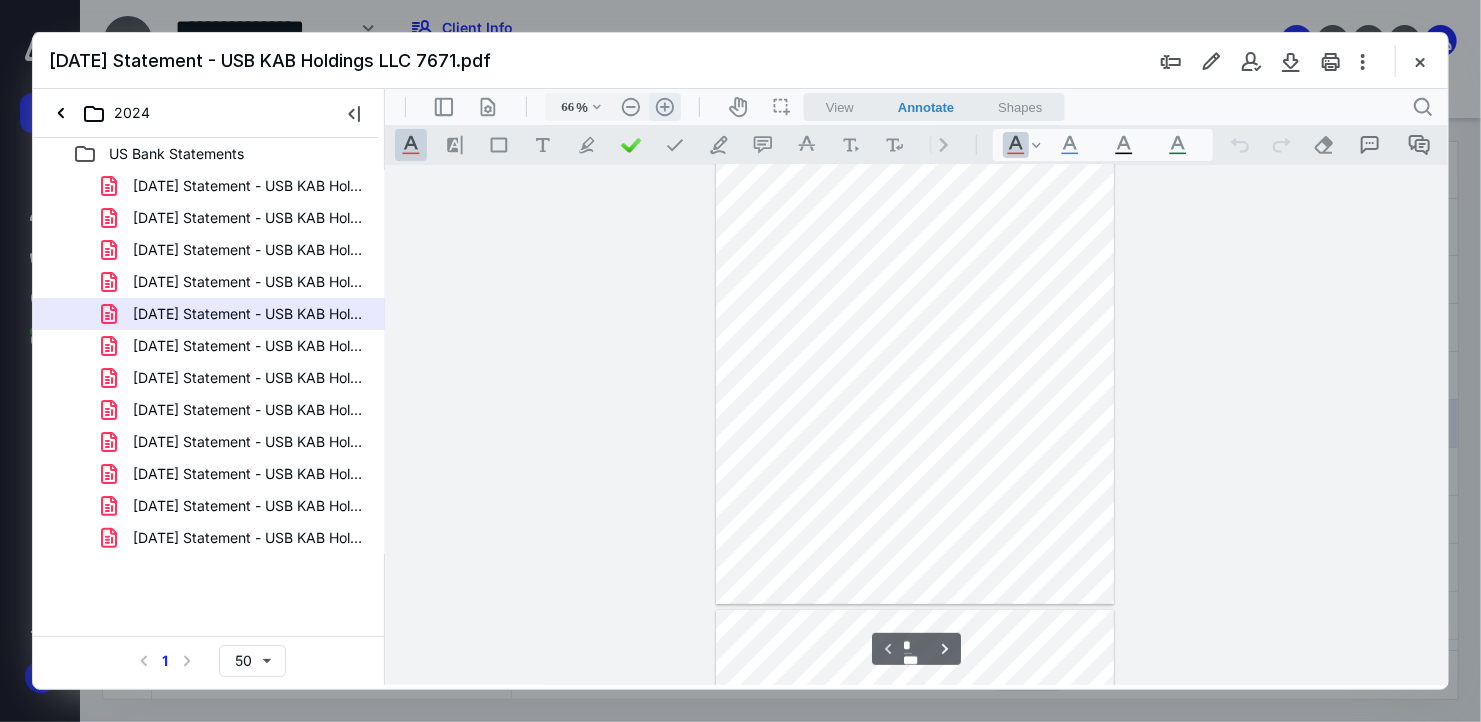 click on ".cls-1{fill:#abb0c4;} icon - header - zoom - in - line" at bounding box center [664, 106] 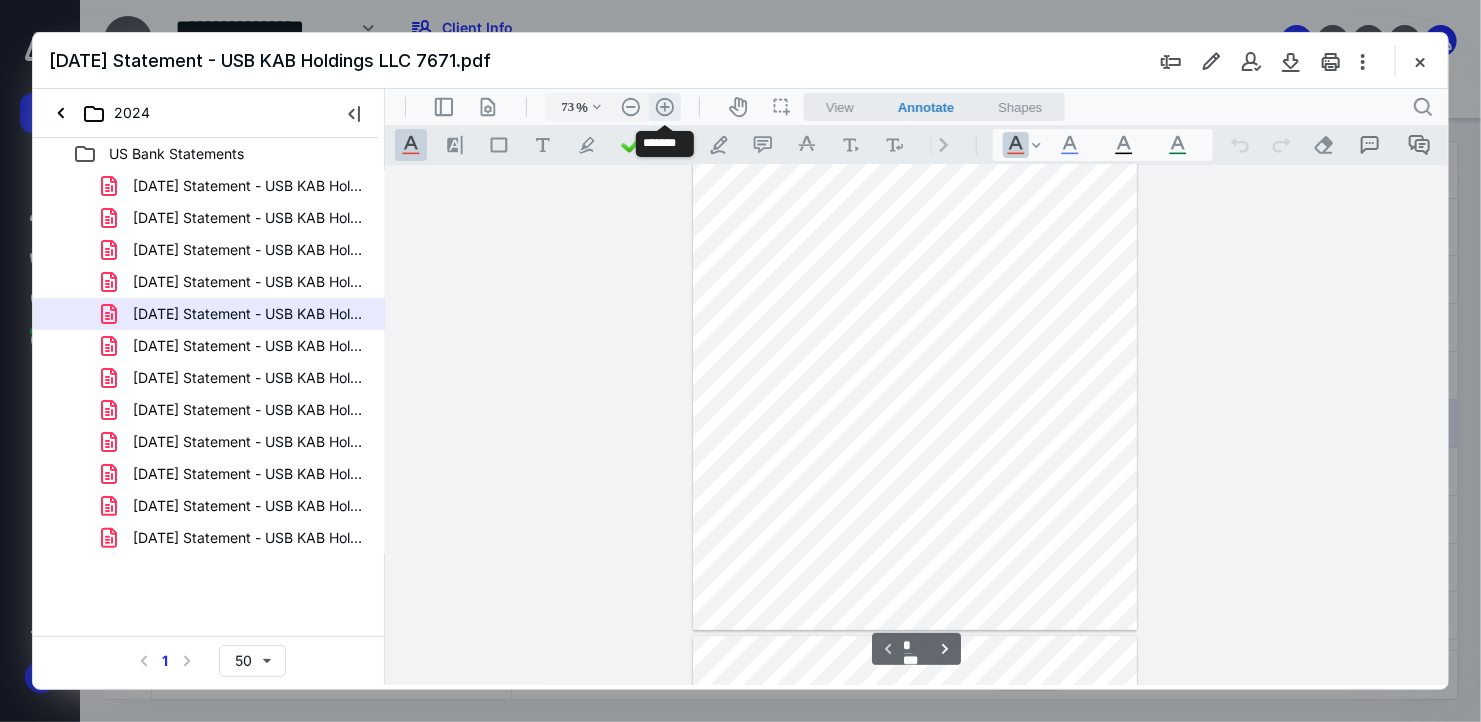 click on ".cls-1{fill:#abb0c4;} icon - header - zoom - in - line" at bounding box center (664, 106) 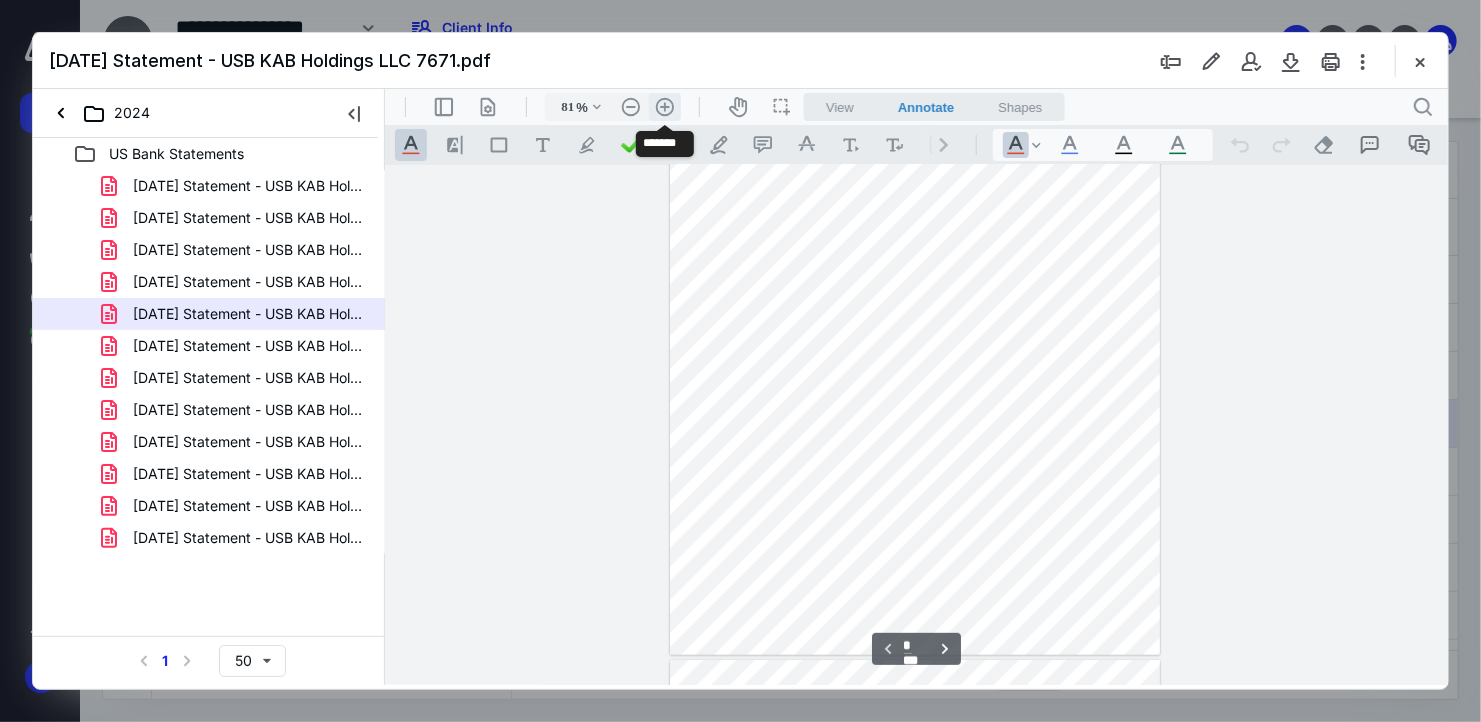 click on ".cls-1{fill:#abb0c4;} icon - header - zoom - in - line" at bounding box center [664, 106] 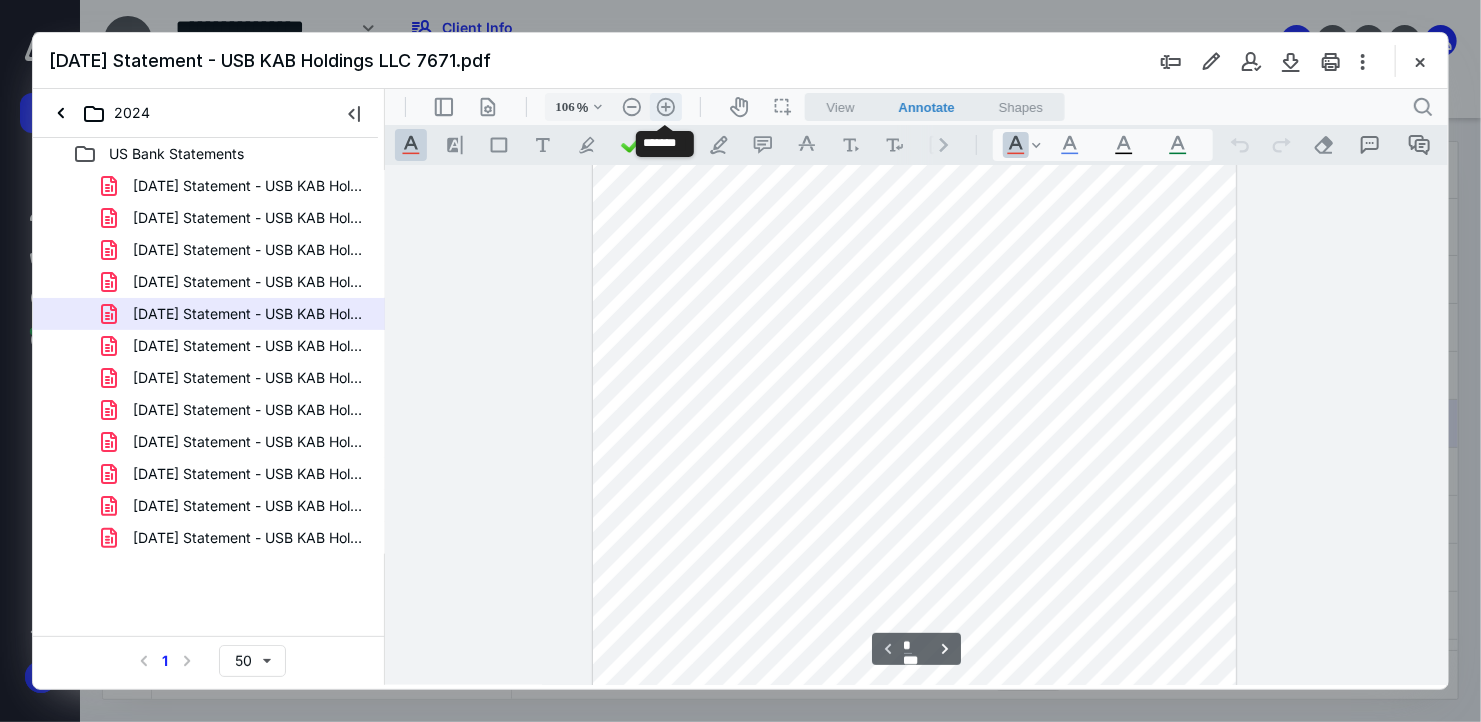 click on ".cls-1{fill:#abb0c4;} icon - header - zoom - in - line" at bounding box center (665, 106) 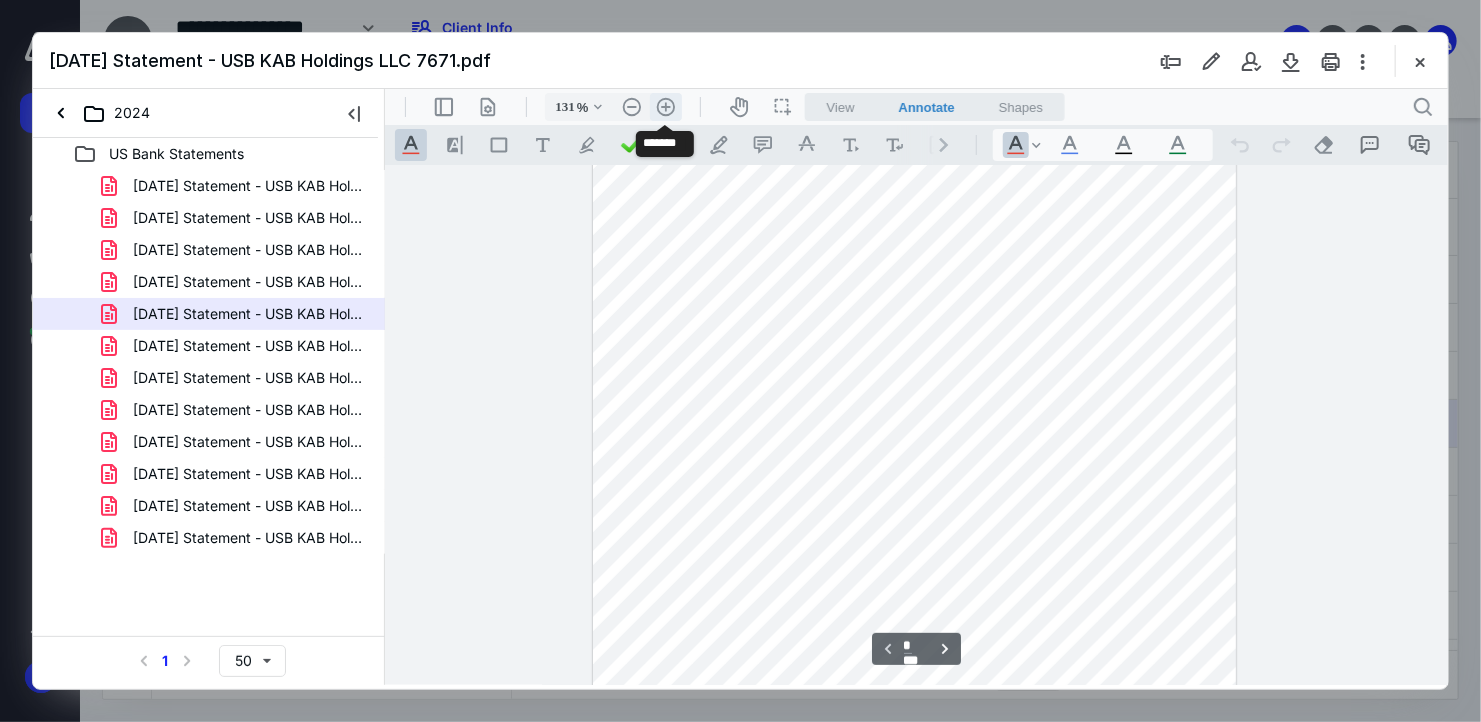 scroll, scrollTop: 379, scrollLeft: 0, axis: vertical 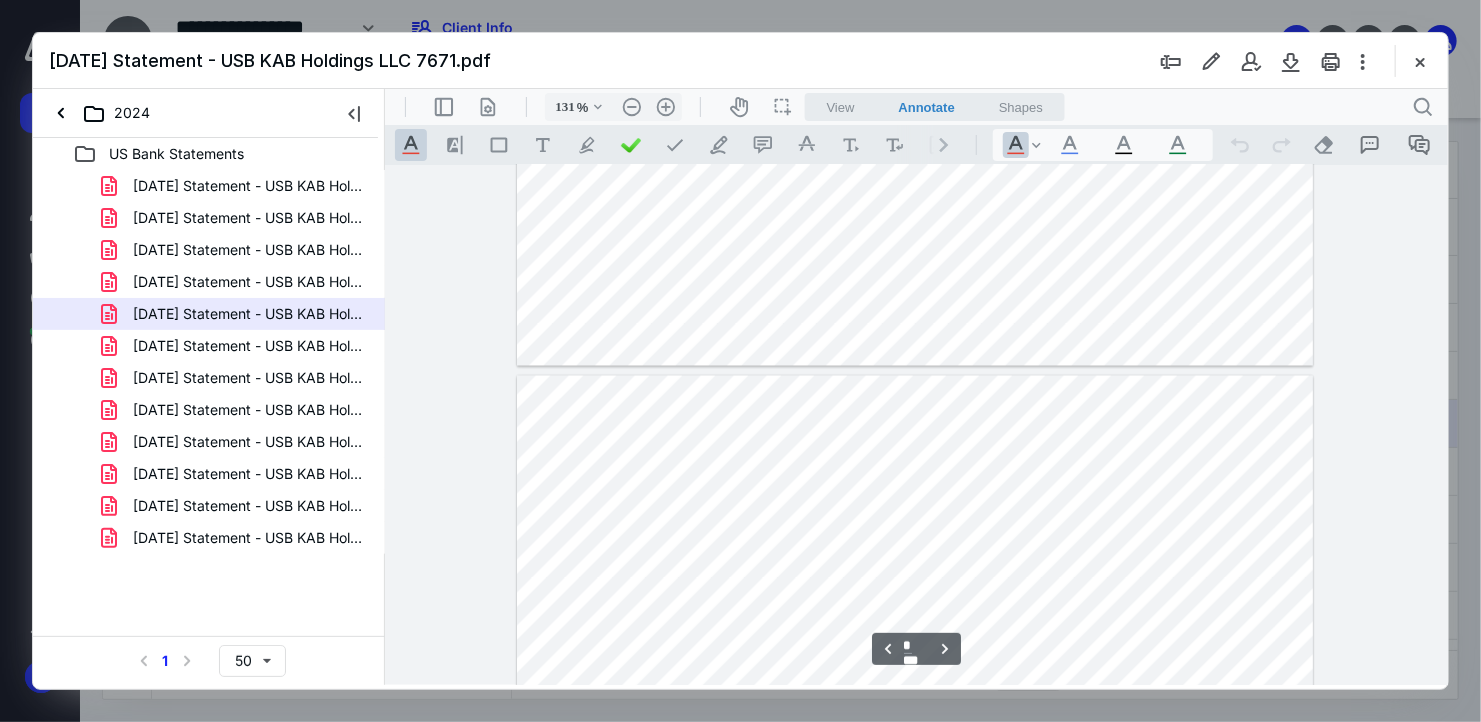 type on "*" 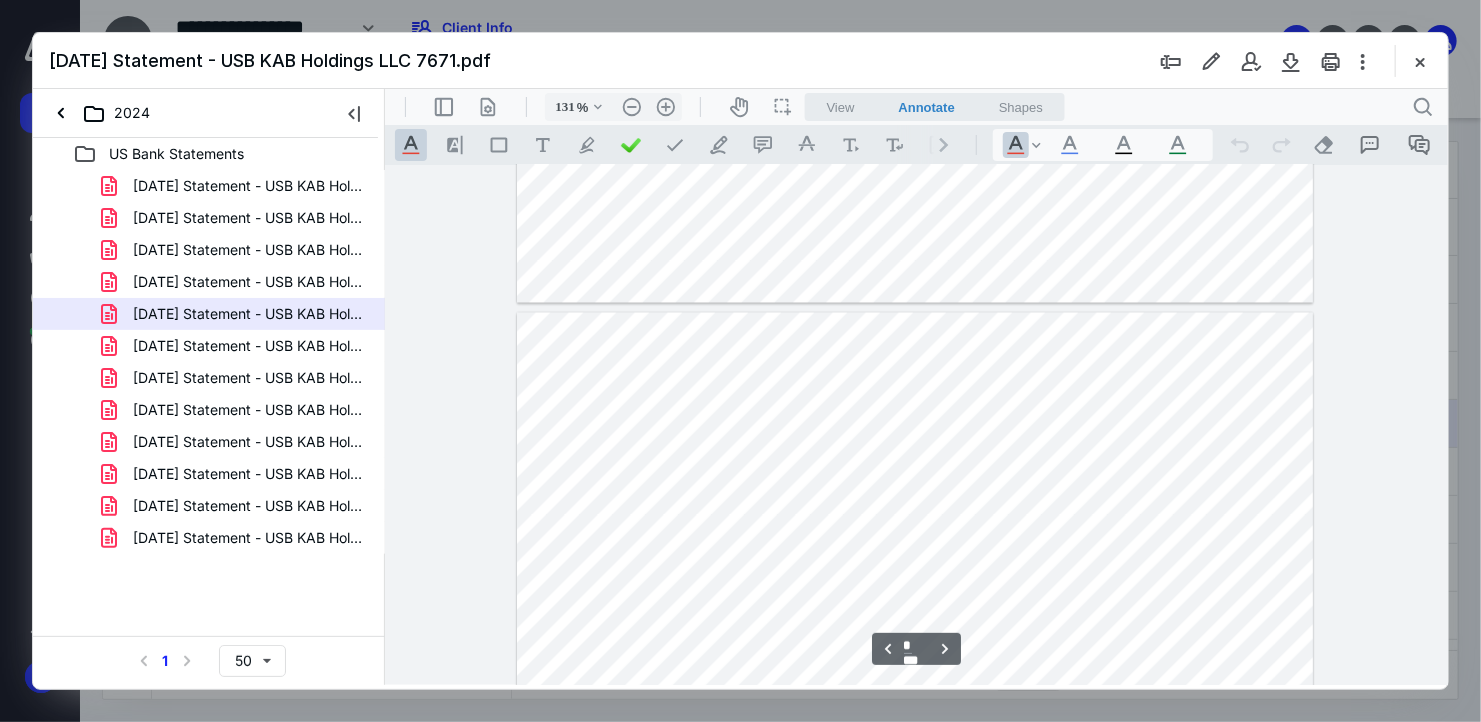 scroll, scrollTop: 2079, scrollLeft: 0, axis: vertical 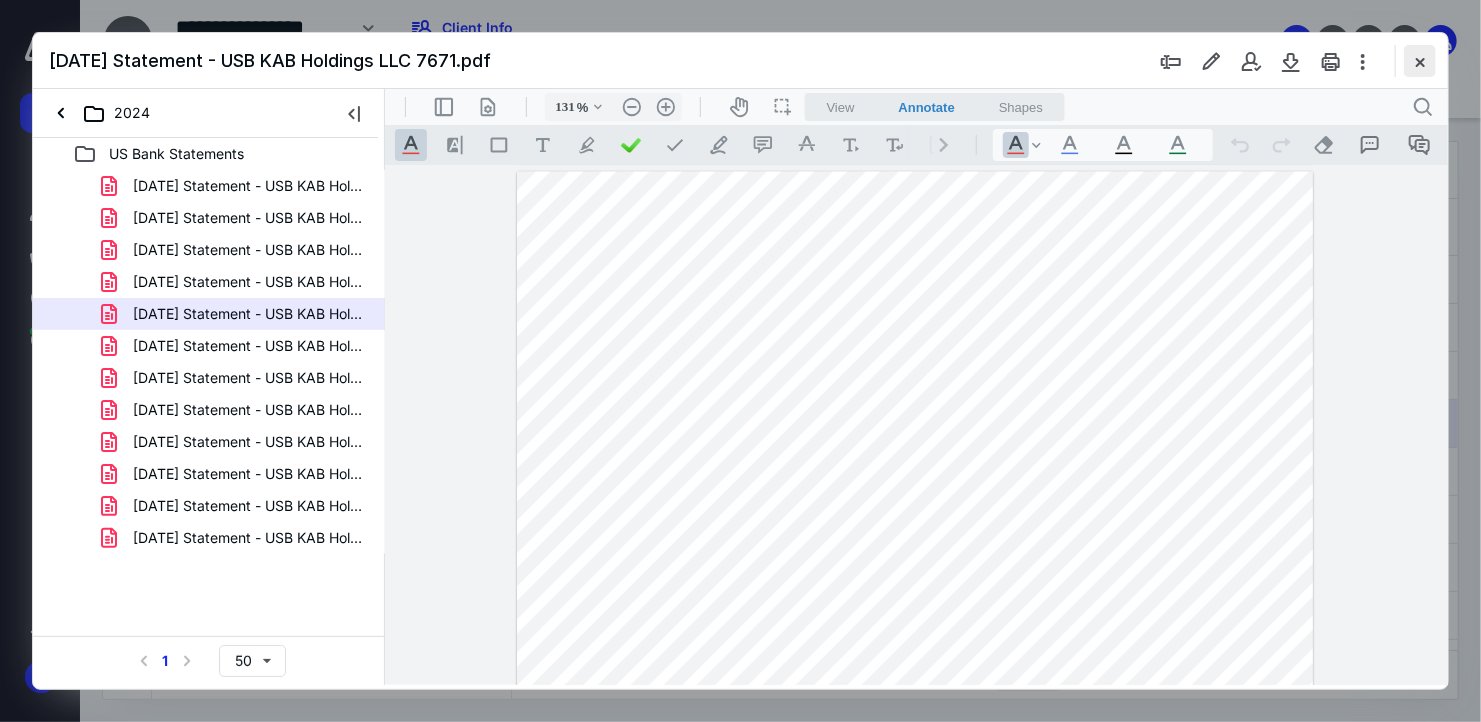 click at bounding box center [1420, 61] 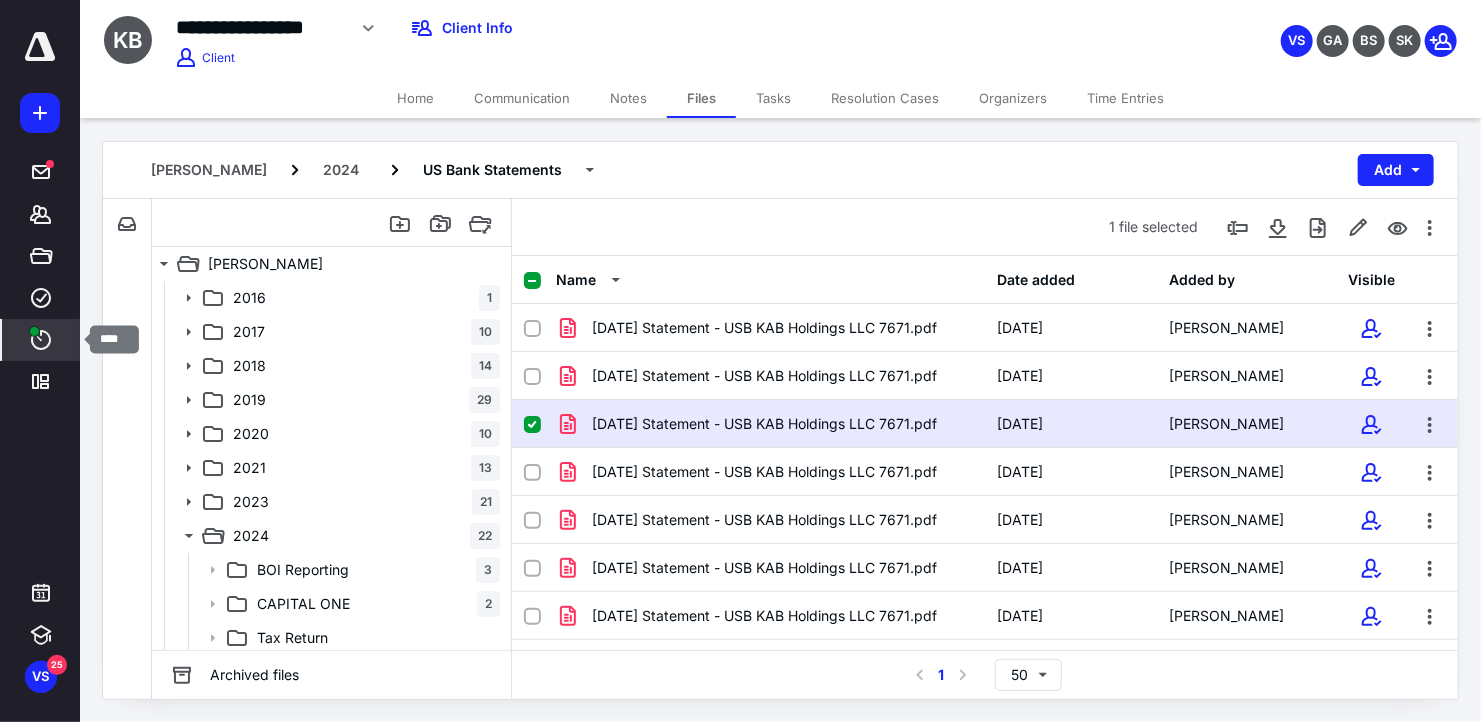 click 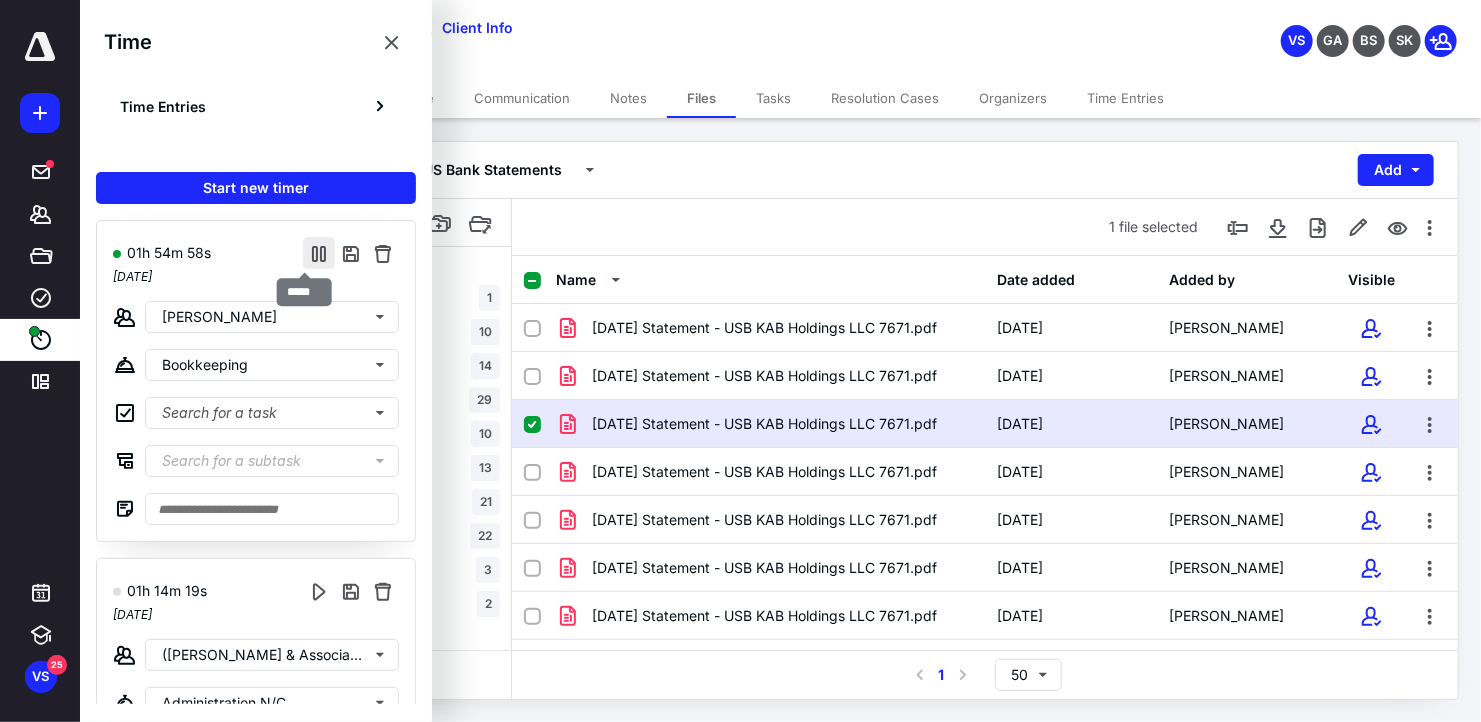 click at bounding box center (319, 253) 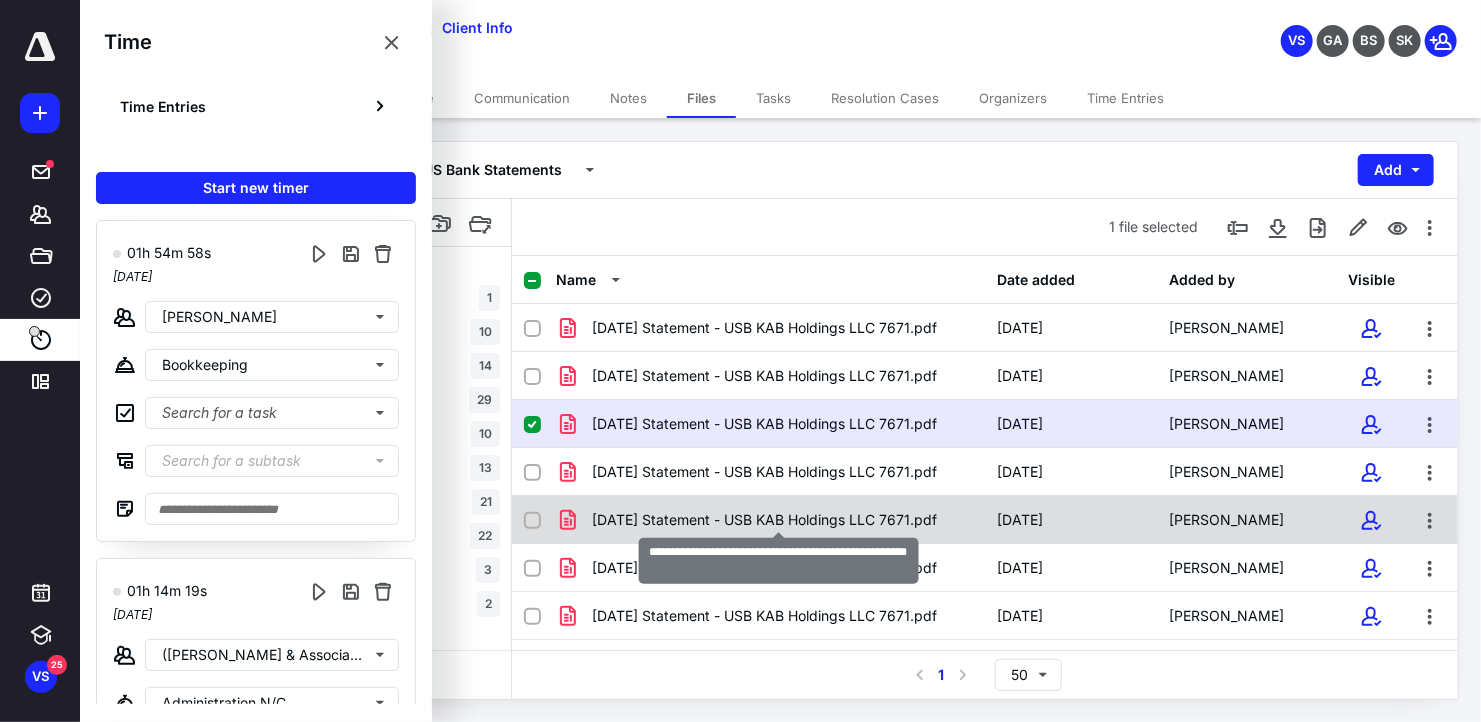 click on "[DATE] Statement - USB KAB Holdings LLC 7671.pdf" at bounding box center (764, 520) 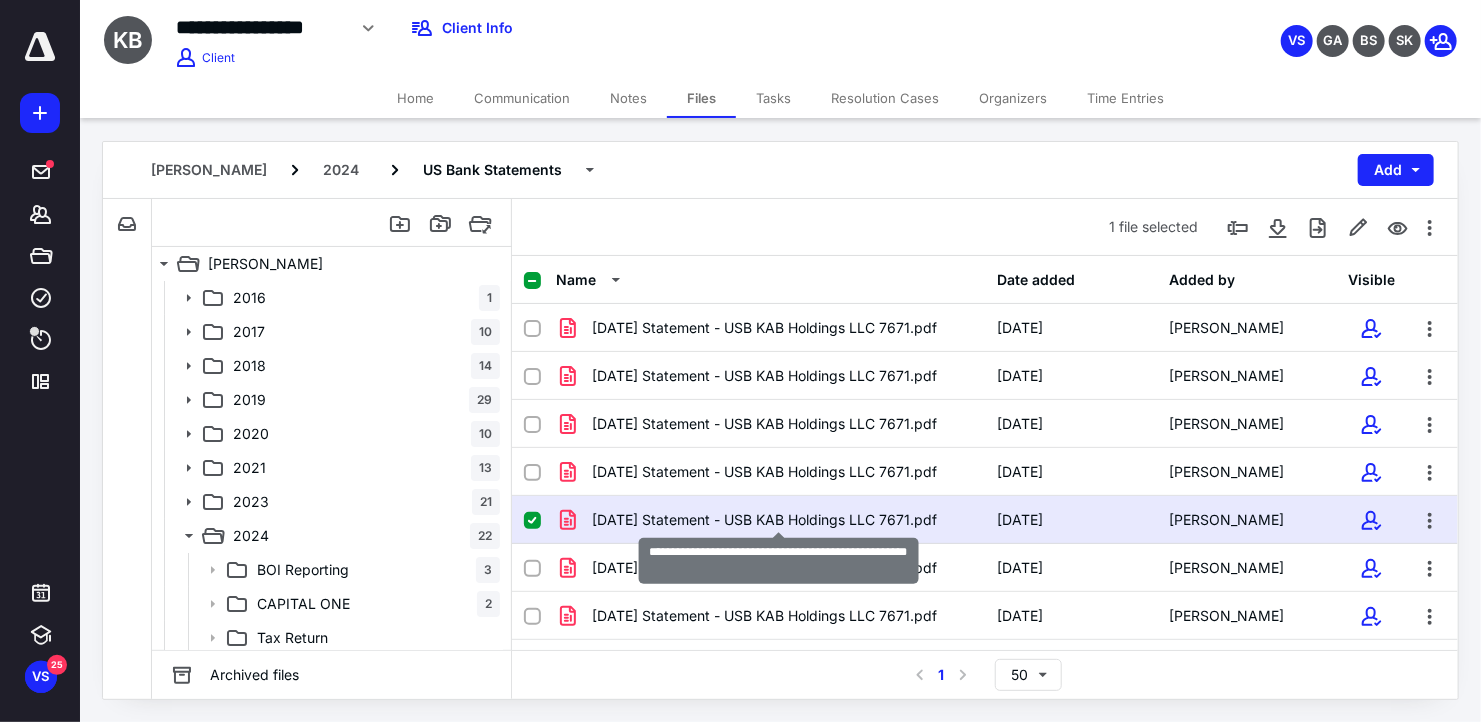click on "[DATE] Statement - USB KAB Holdings LLC 7671.pdf" at bounding box center [764, 520] 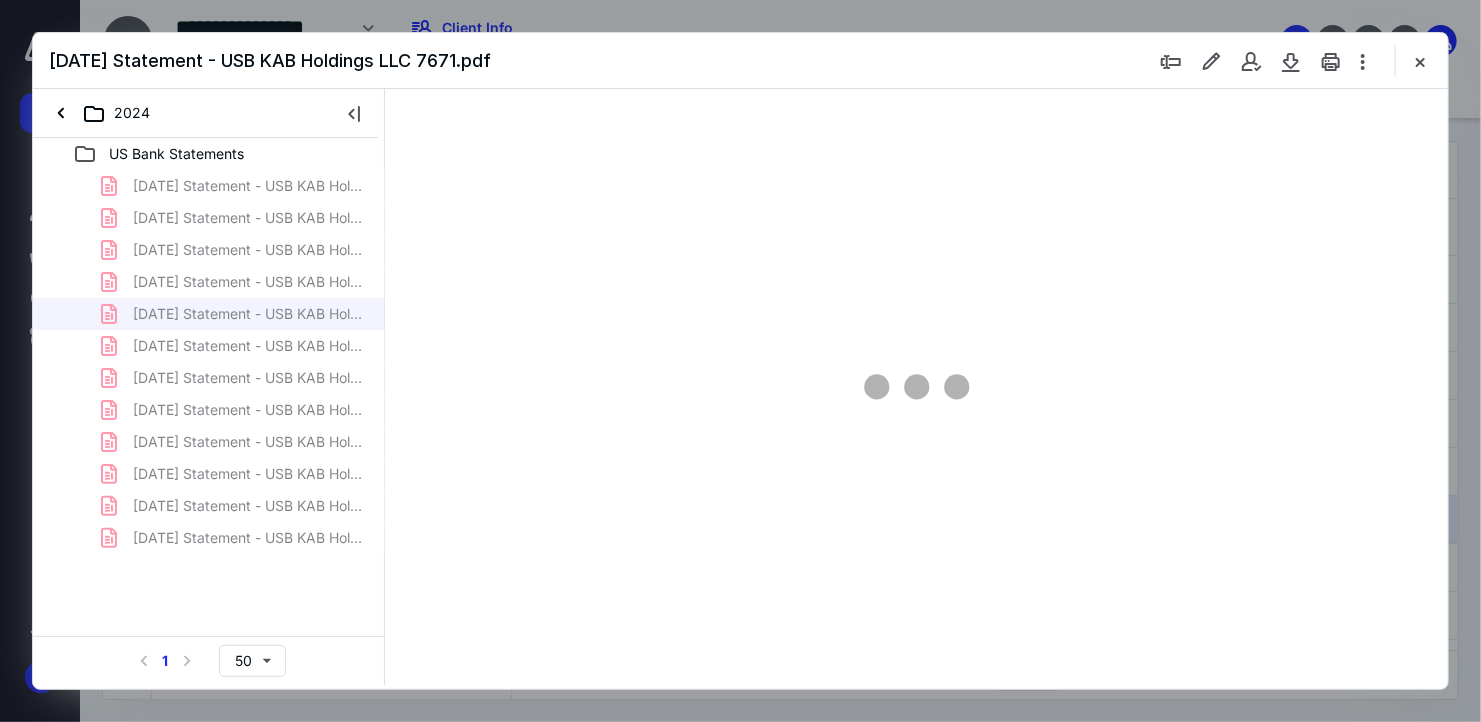 scroll, scrollTop: 0, scrollLeft: 0, axis: both 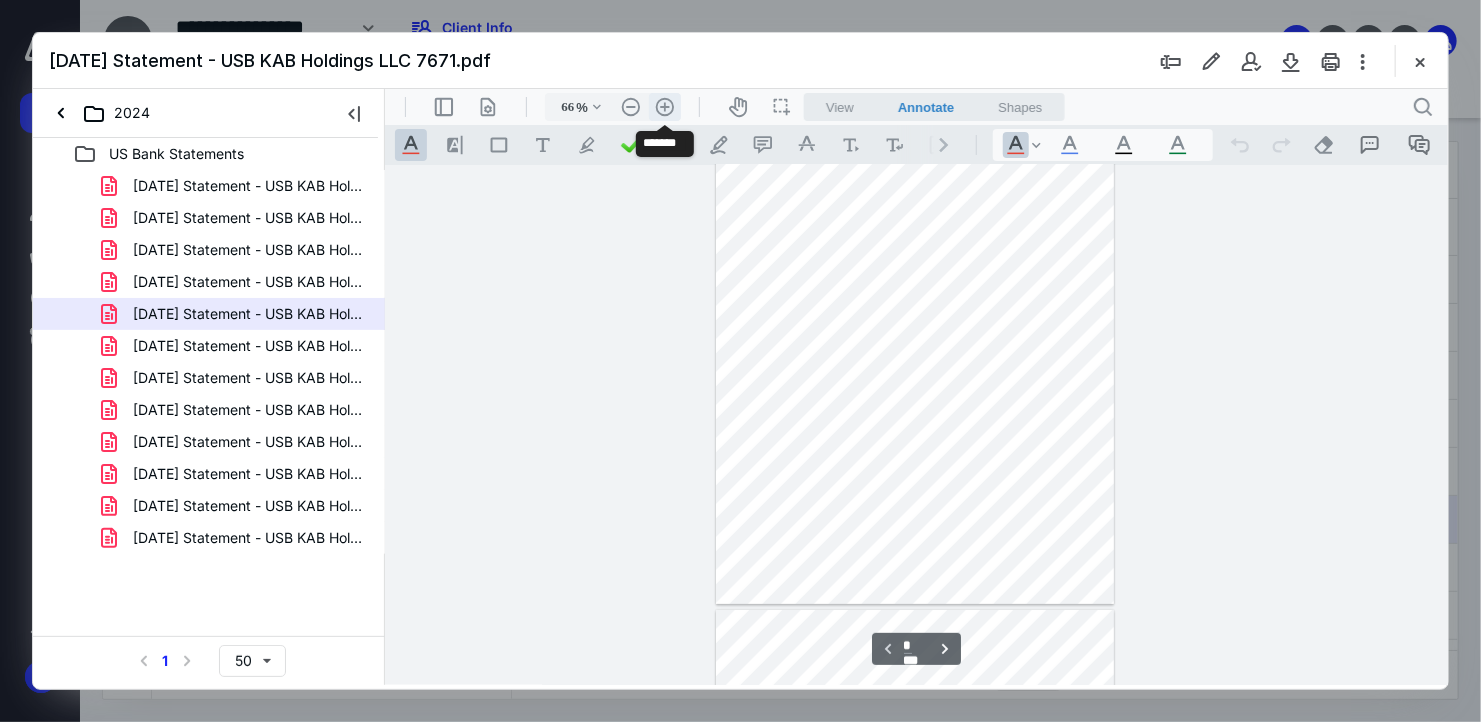 click on ".cls-1{fill:#abb0c4;} icon - header - zoom - in - line" at bounding box center (664, 106) 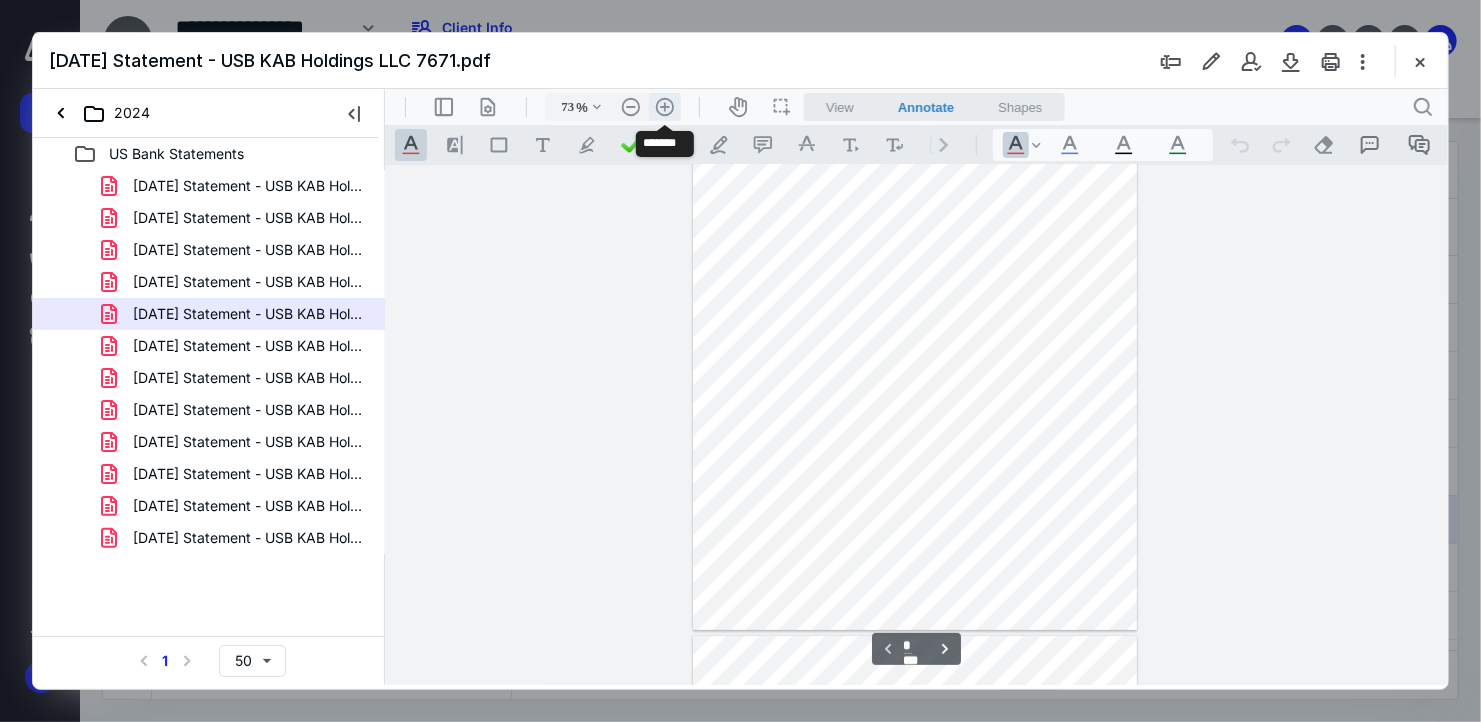 click on ".cls-1{fill:#abb0c4;} icon - header - zoom - in - line" at bounding box center (664, 106) 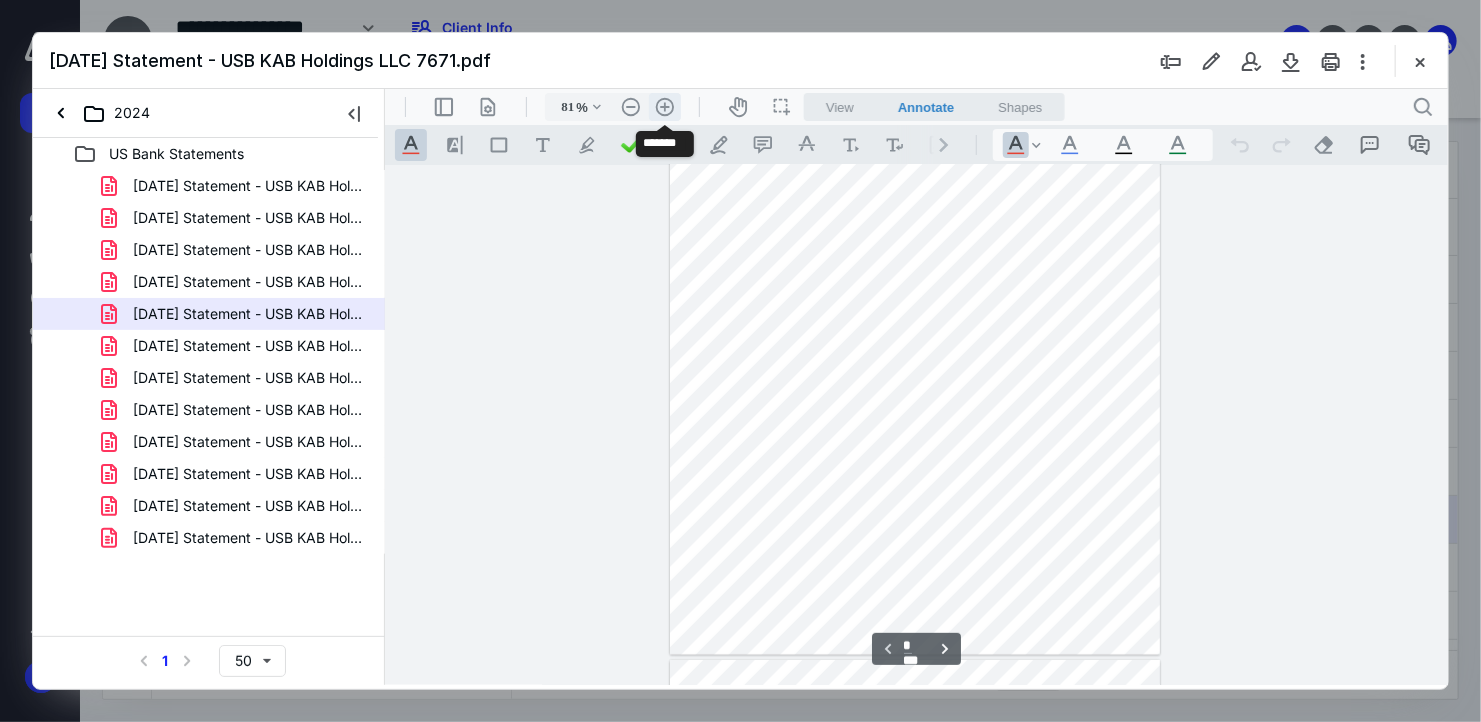 click on ".cls-1{fill:#abb0c4;} icon - header - zoom - in - line" at bounding box center (664, 106) 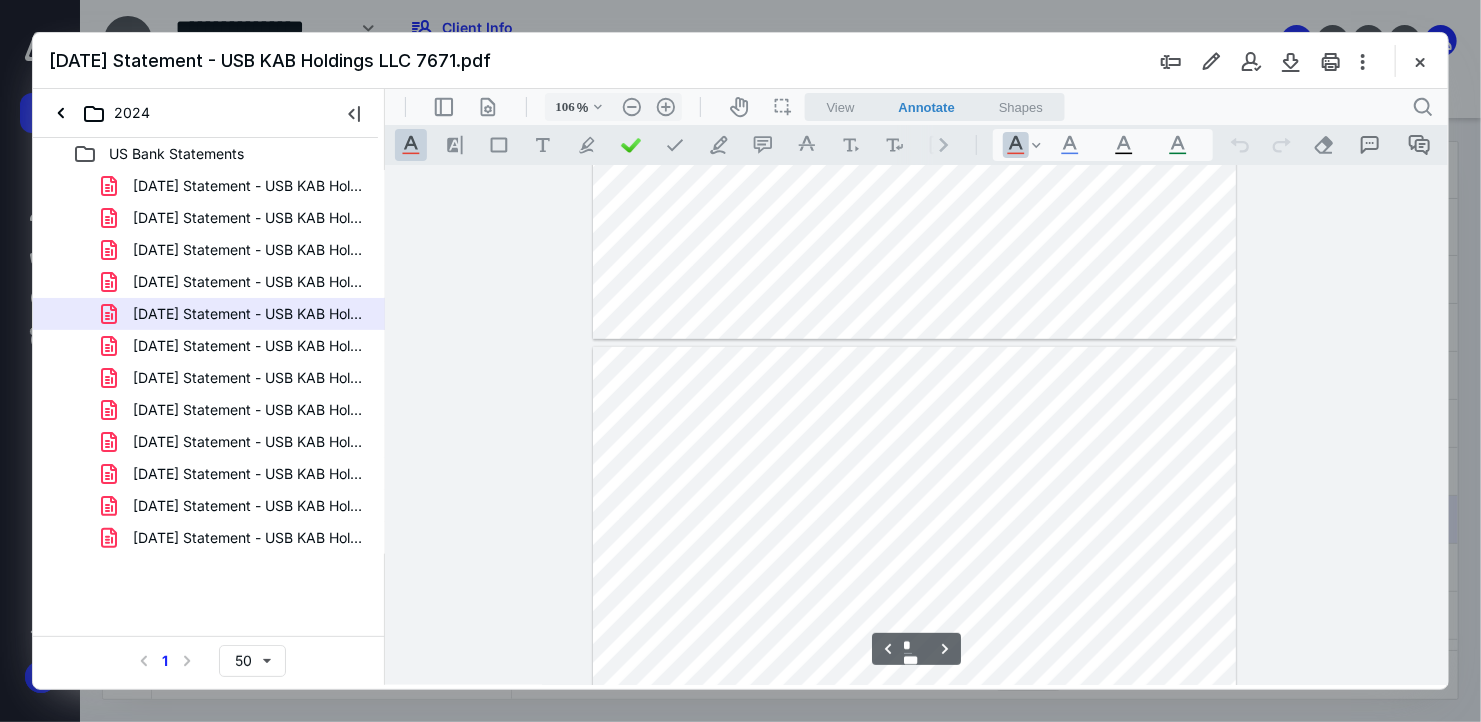 scroll, scrollTop: 664, scrollLeft: 0, axis: vertical 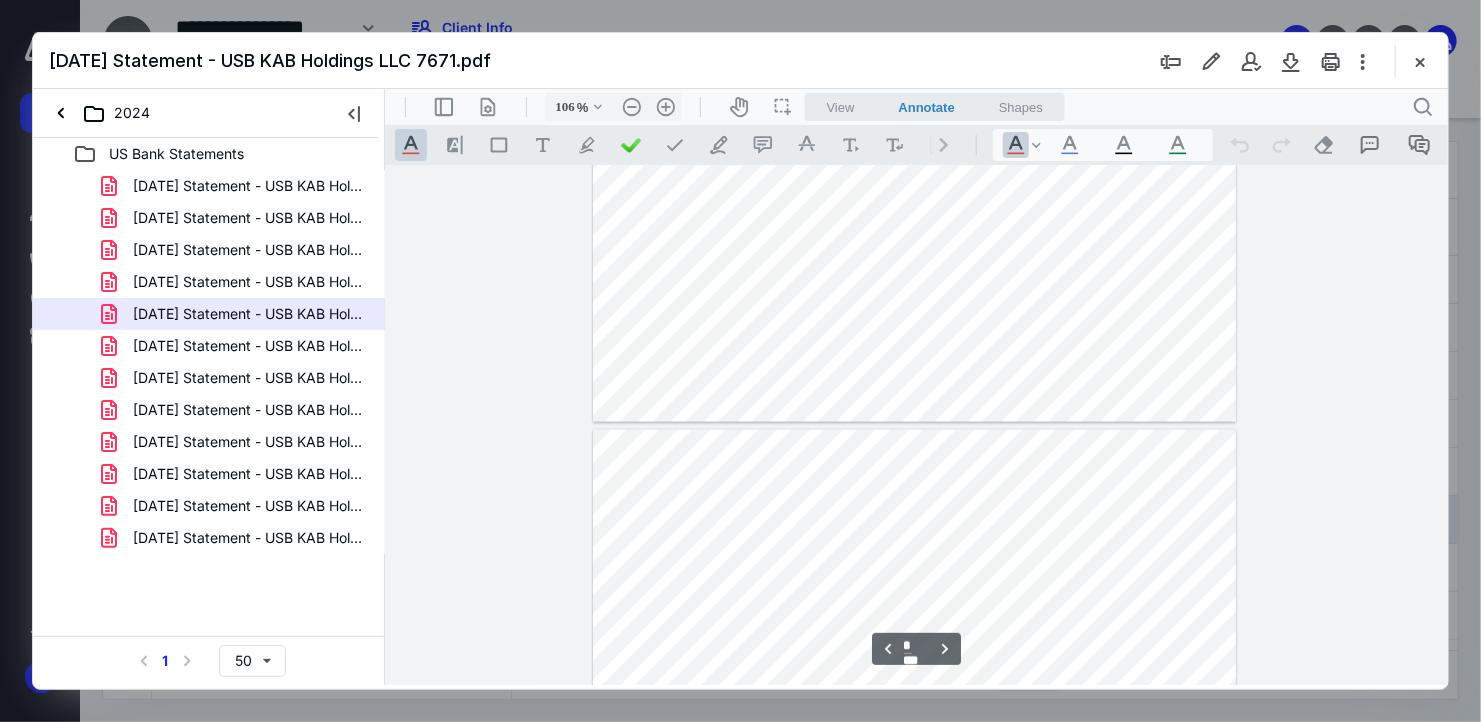 type on "*" 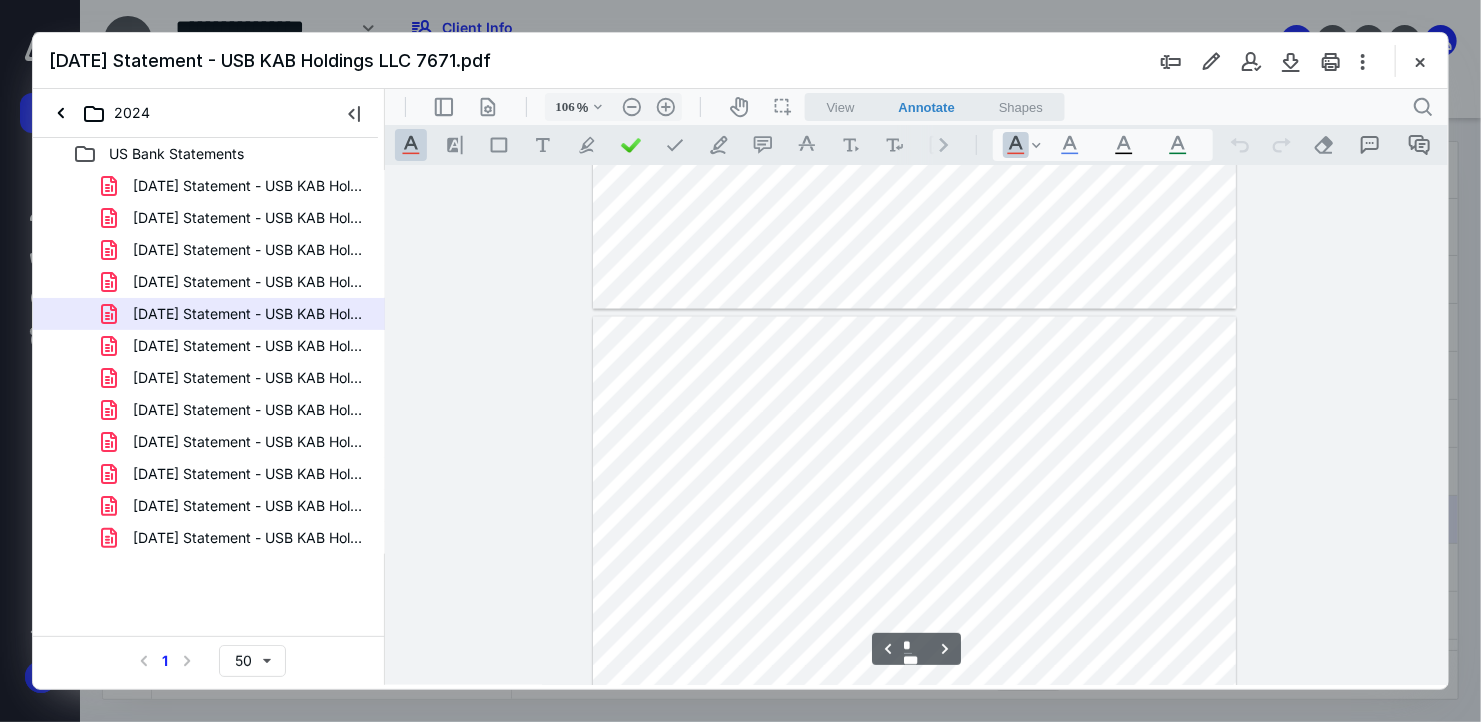 scroll, scrollTop: 1664, scrollLeft: 0, axis: vertical 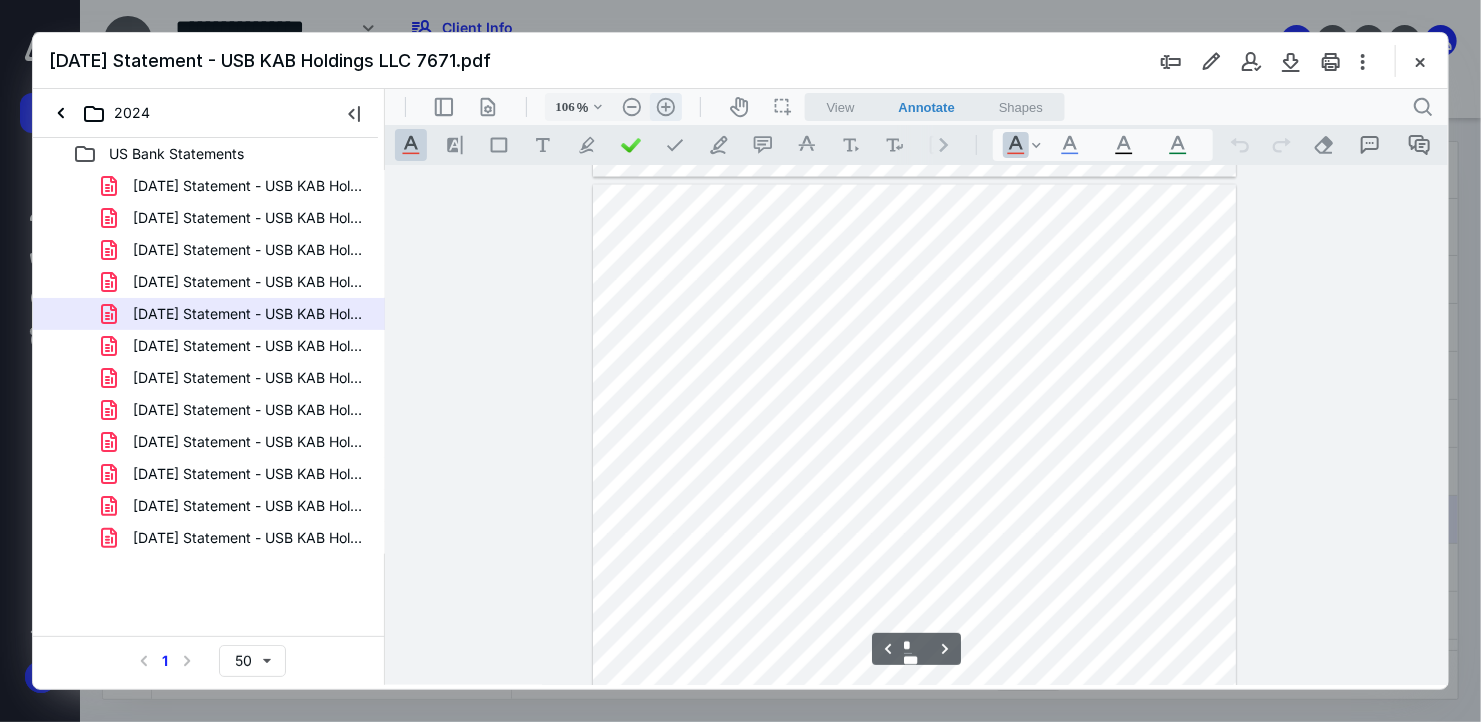 click on ".cls-1{fill:#abb0c4;} icon - header - zoom - in - line" at bounding box center [665, 106] 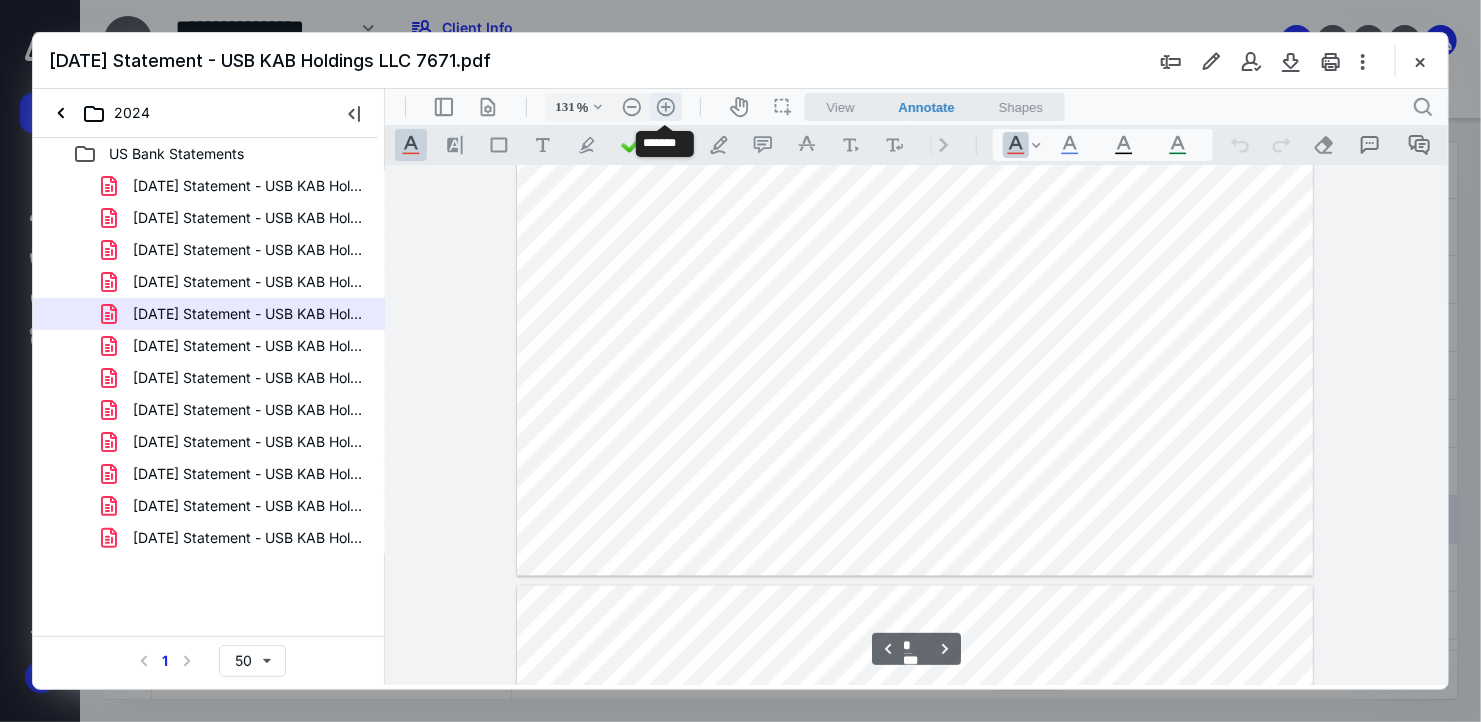 scroll, scrollTop: 2113, scrollLeft: 0, axis: vertical 